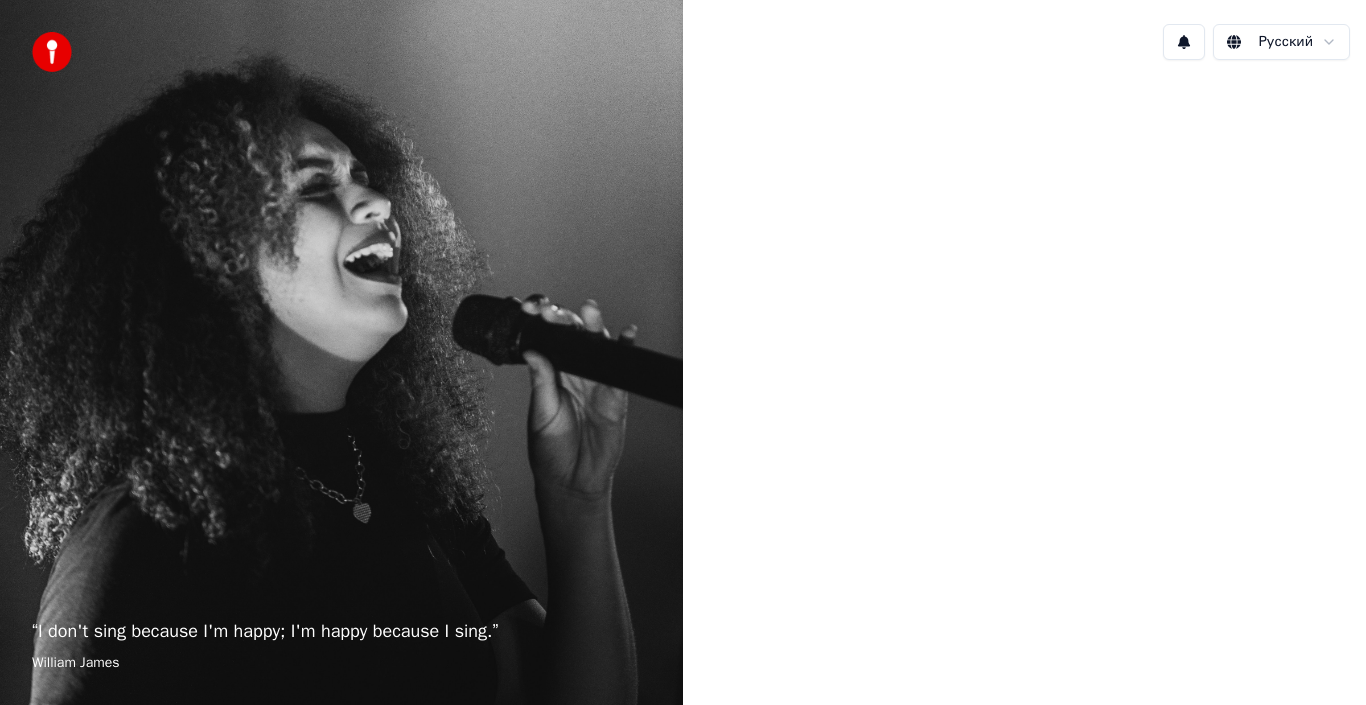 scroll, scrollTop: 0, scrollLeft: 0, axis: both 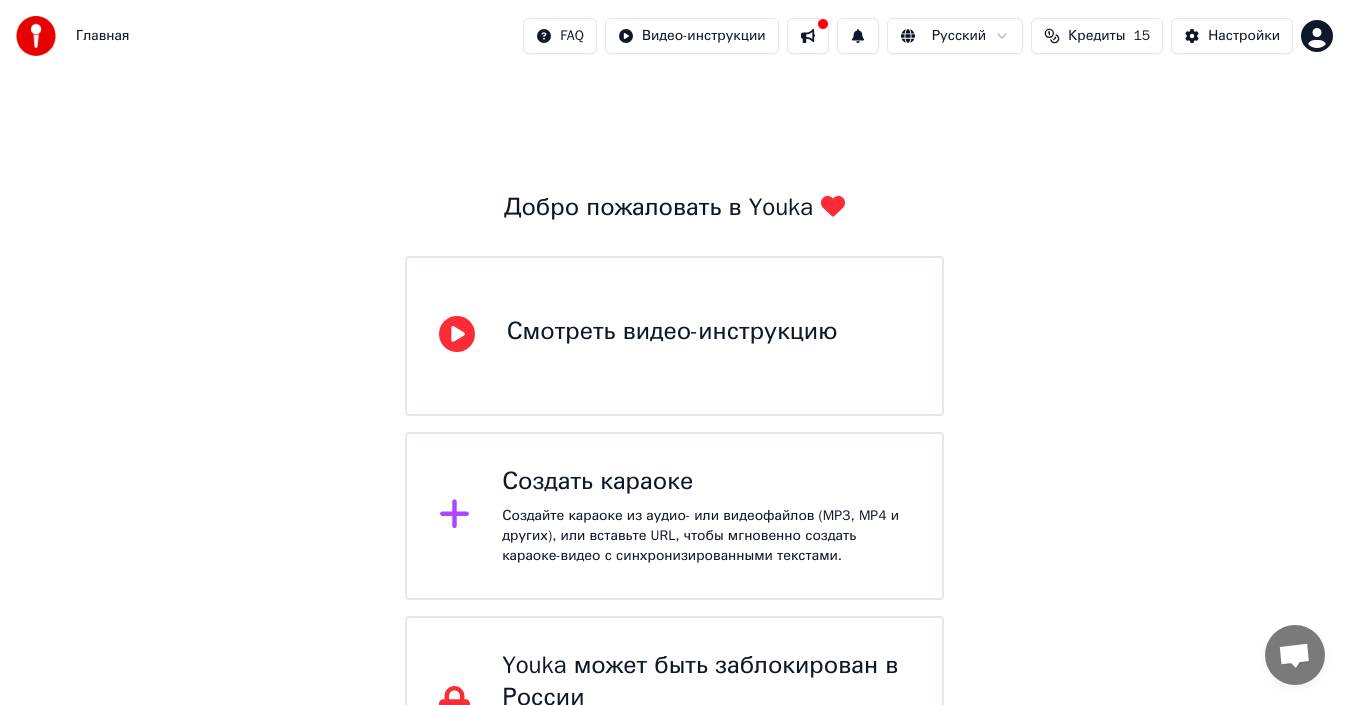 click on "Создайте караоке из аудио- или видеофайлов (MP3, MP4 и других), или вставьте URL, чтобы мгновенно создать караоке-видео с синхронизированными текстами." at bounding box center (706, 536) 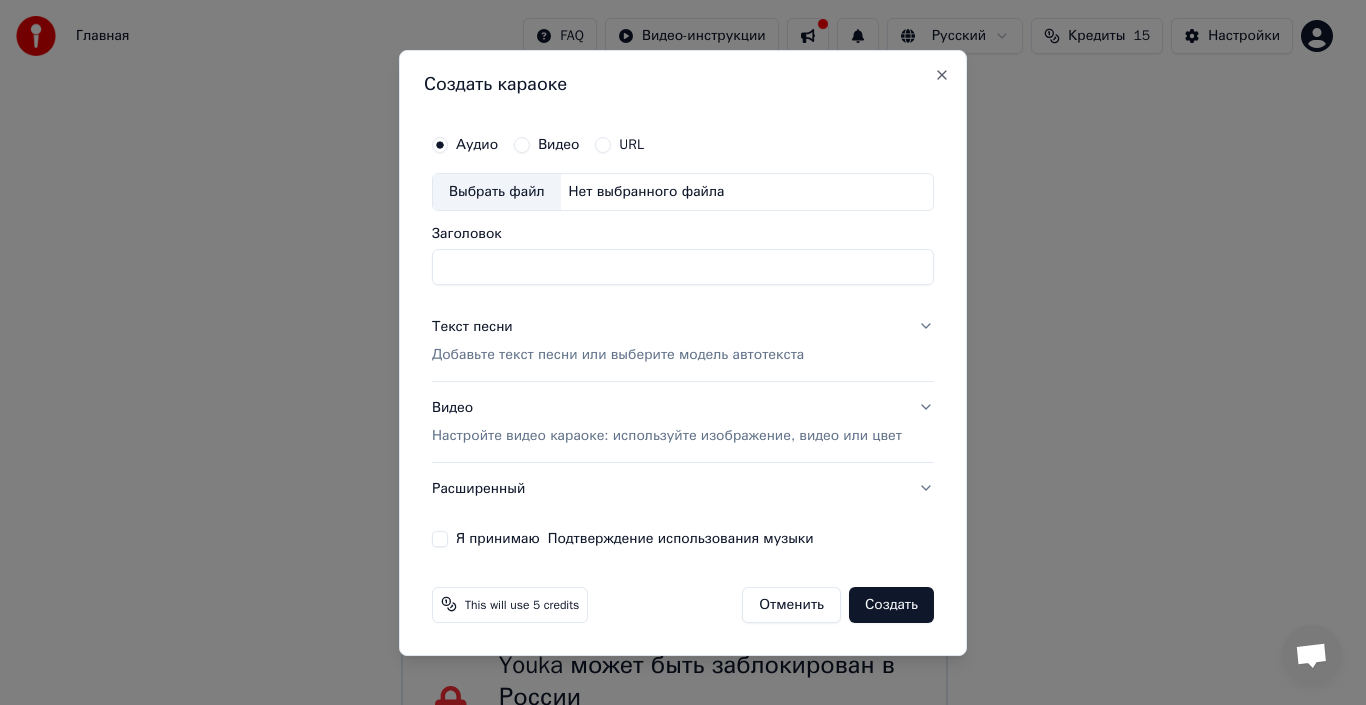 click on "Выбрать файл" at bounding box center [497, 192] 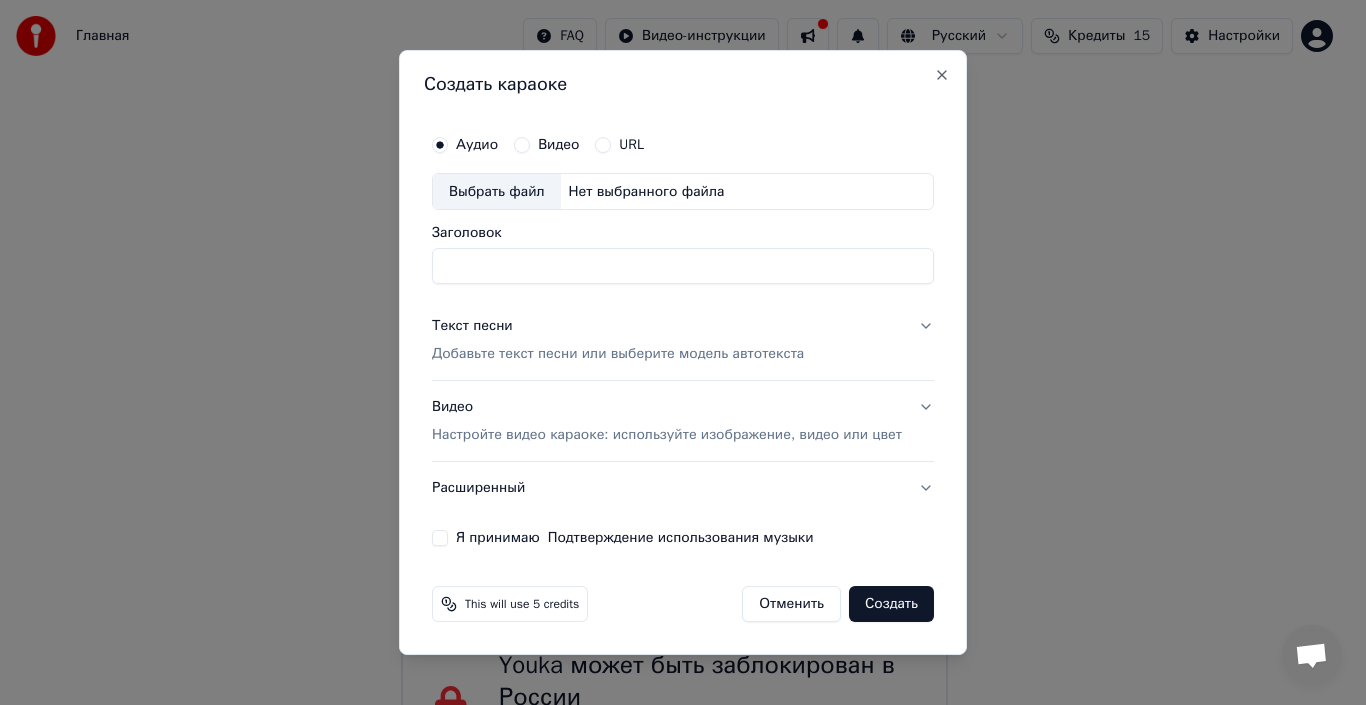 click on "Видео" at bounding box center [558, 145] 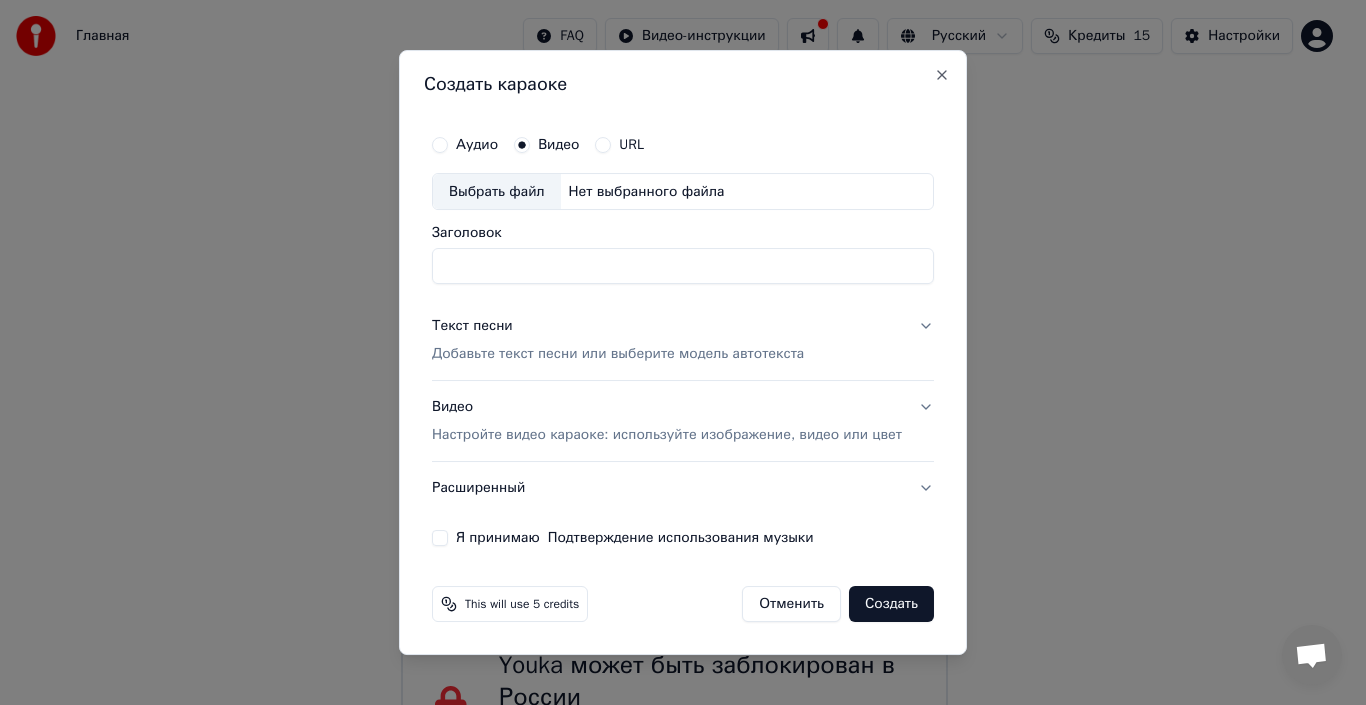 click on "Аудио" at bounding box center [477, 145] 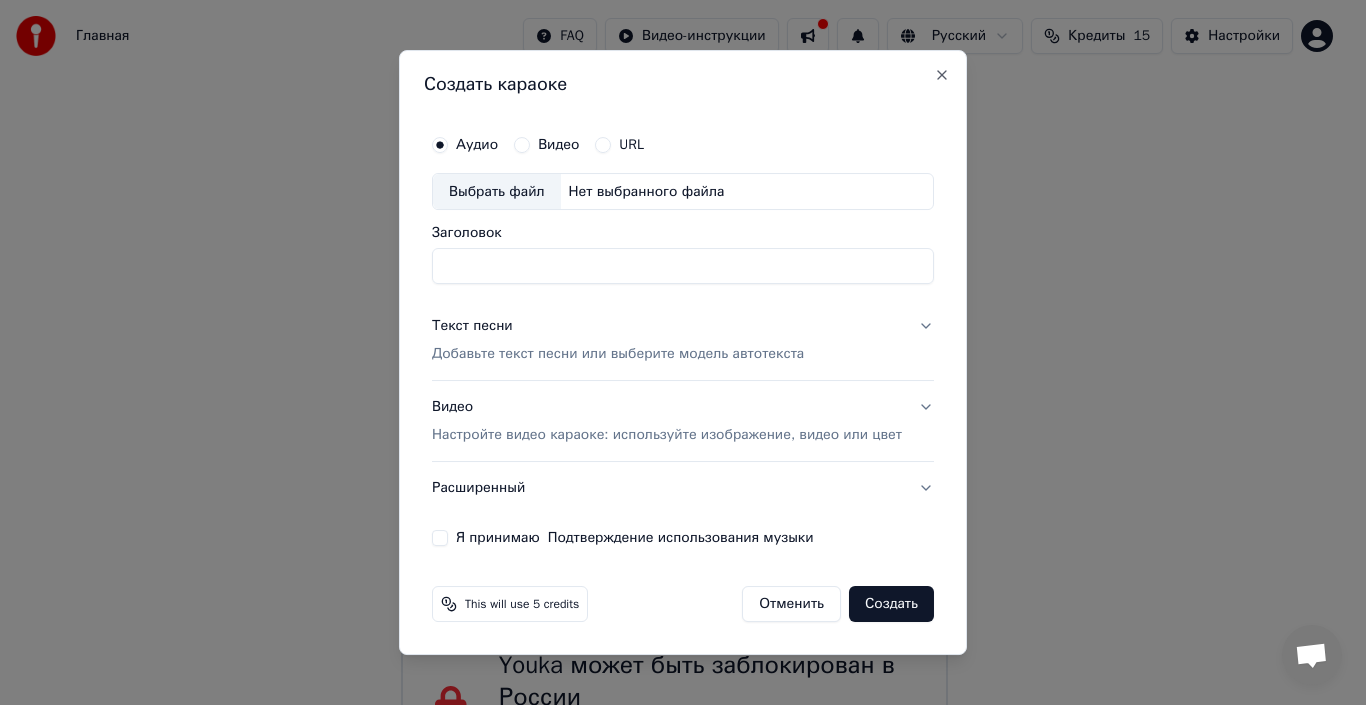 click on "Выбрать файл" at bounding box center [497, 192] 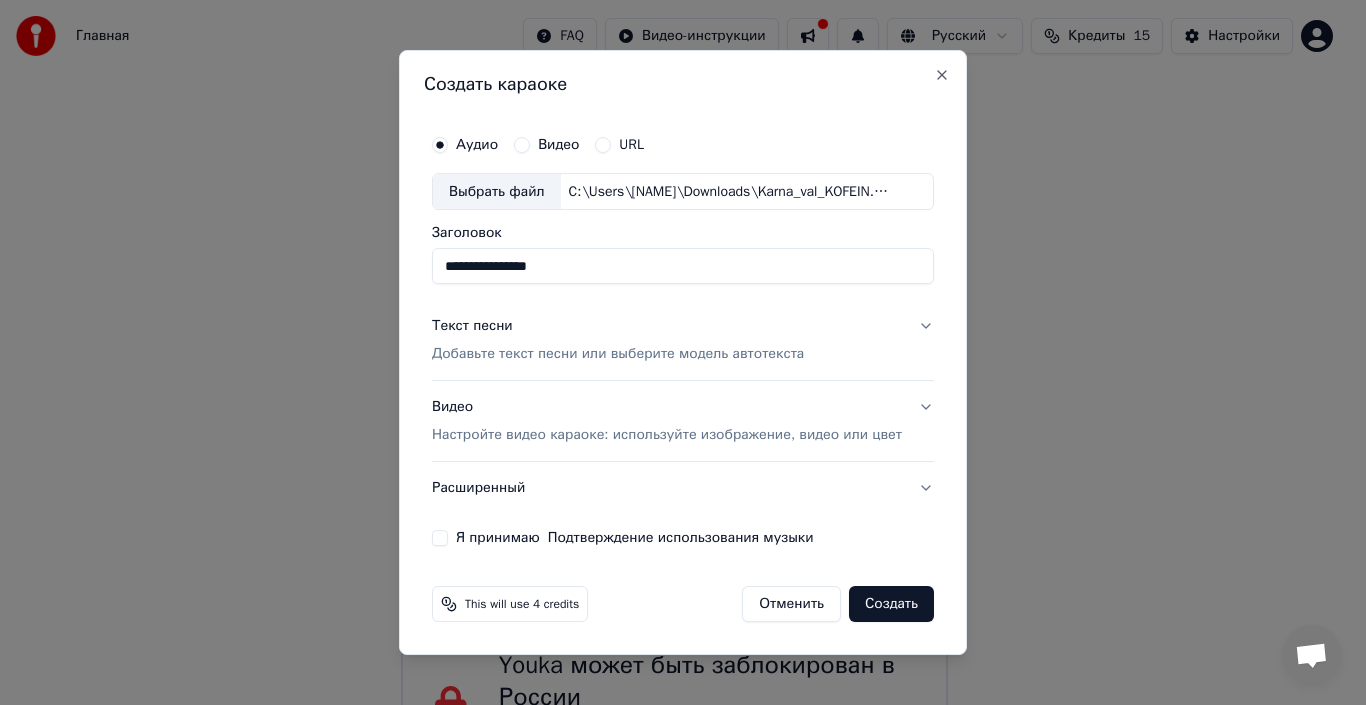 click on "**********" at bounding box center (683, 267) 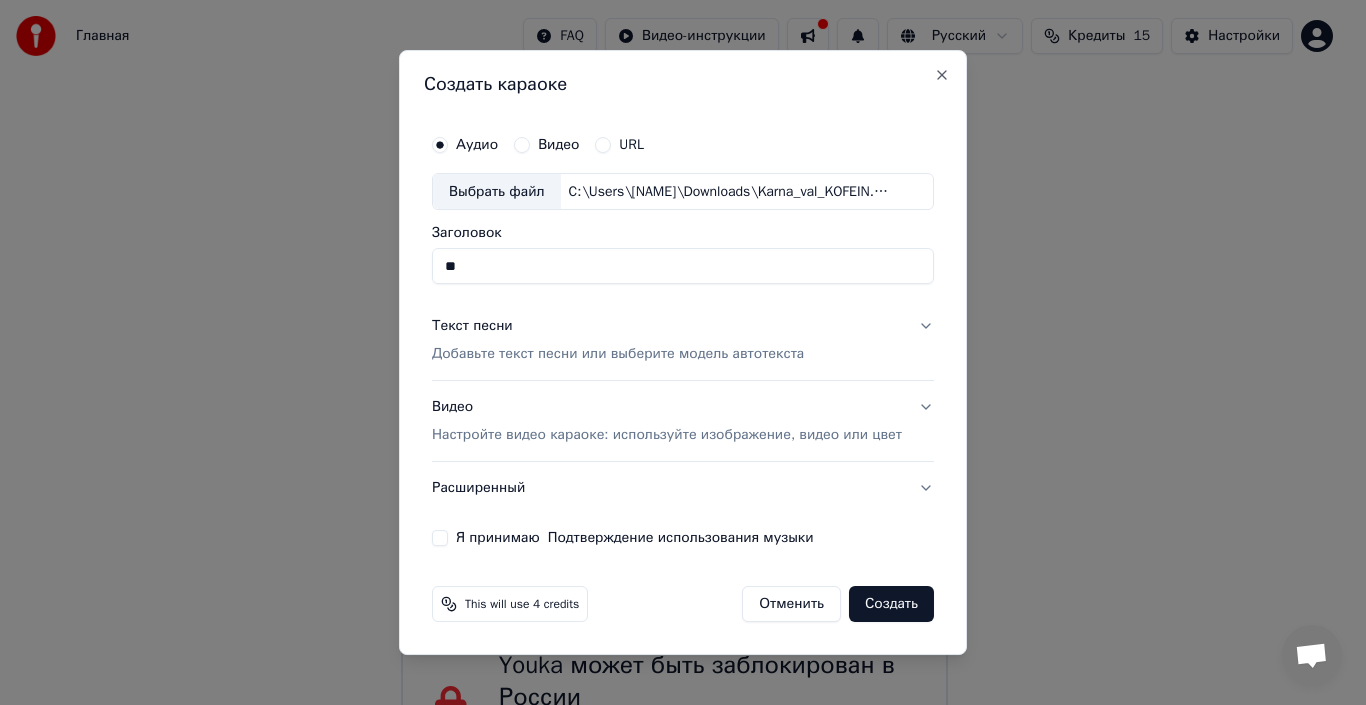 type on "*" 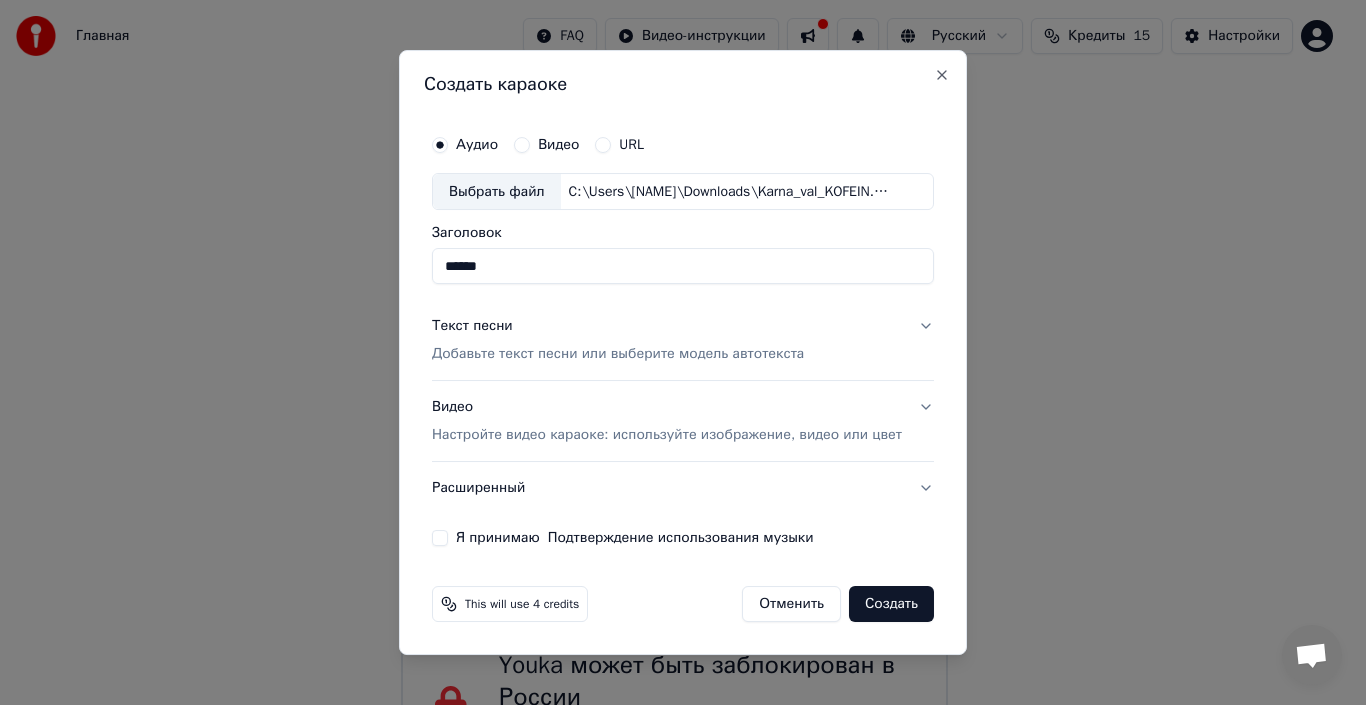 type on "******" 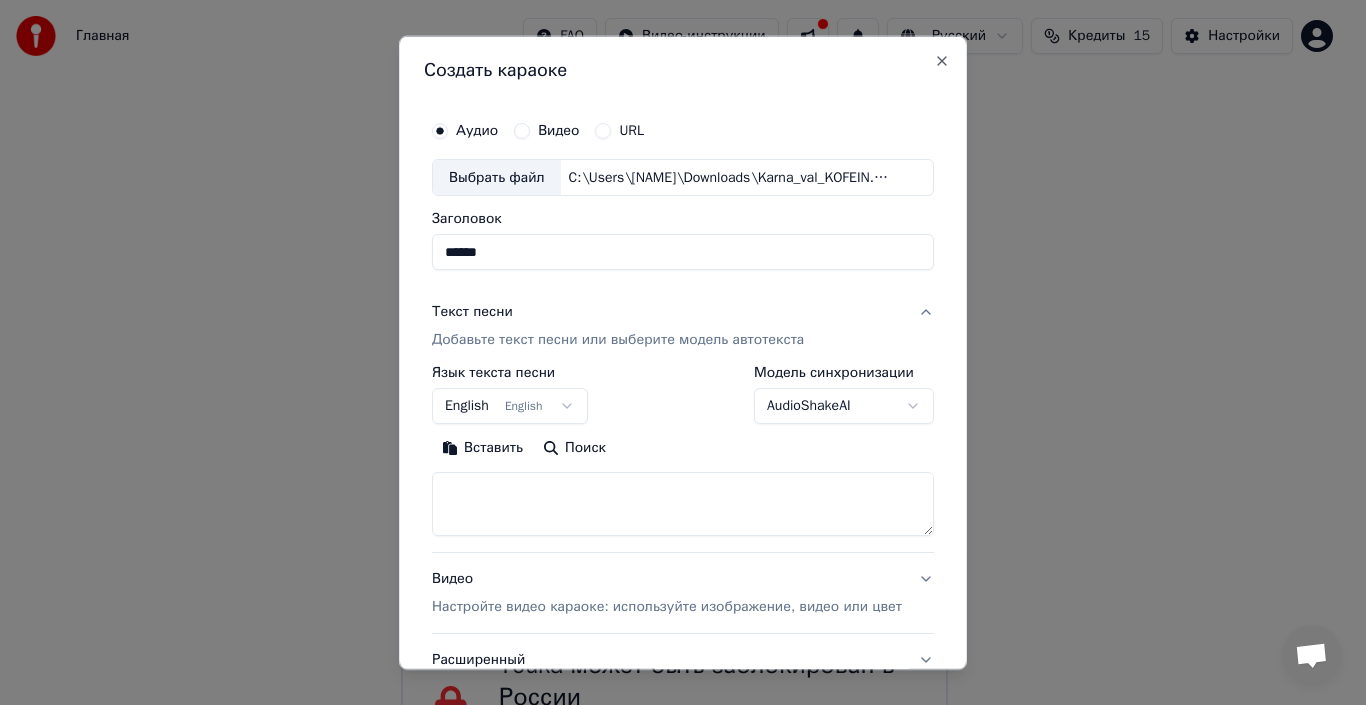 click on "English English" at bounding box center [510, 406] 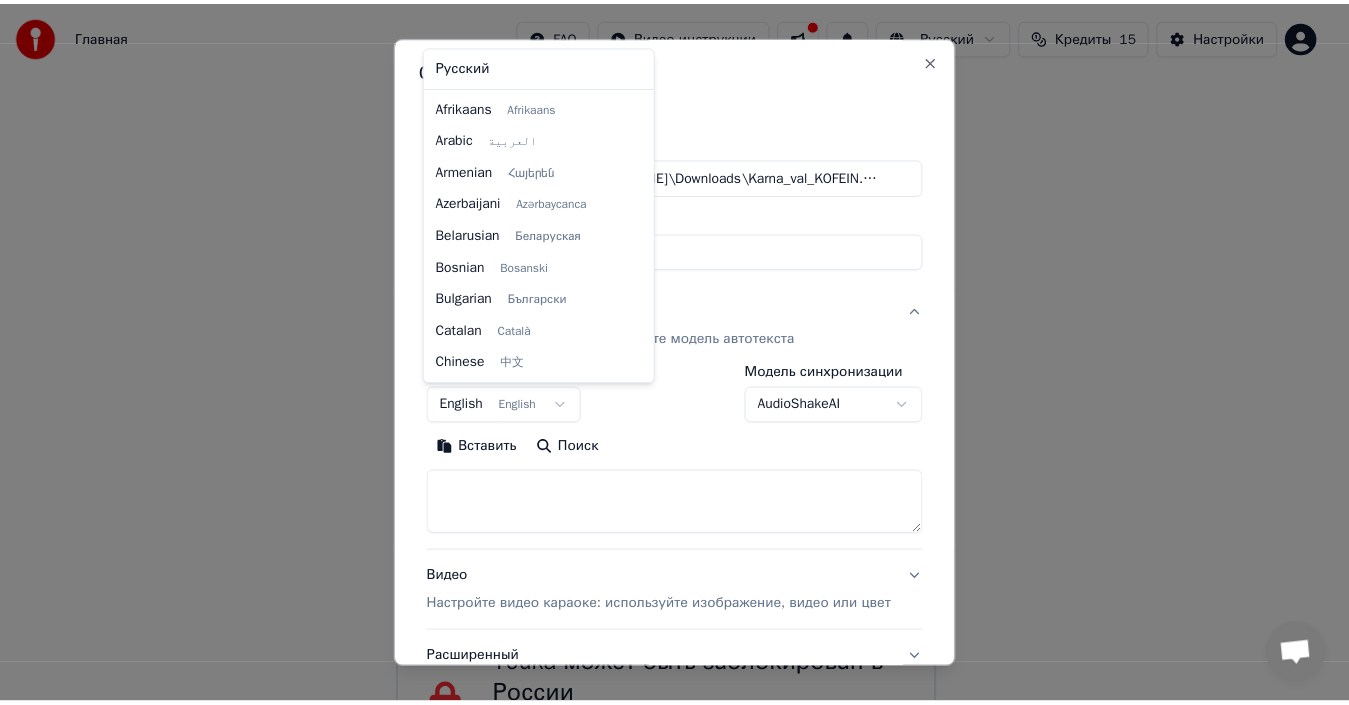 scroll, scrollTop: 160, scrollLeft: 0, axis: vertical 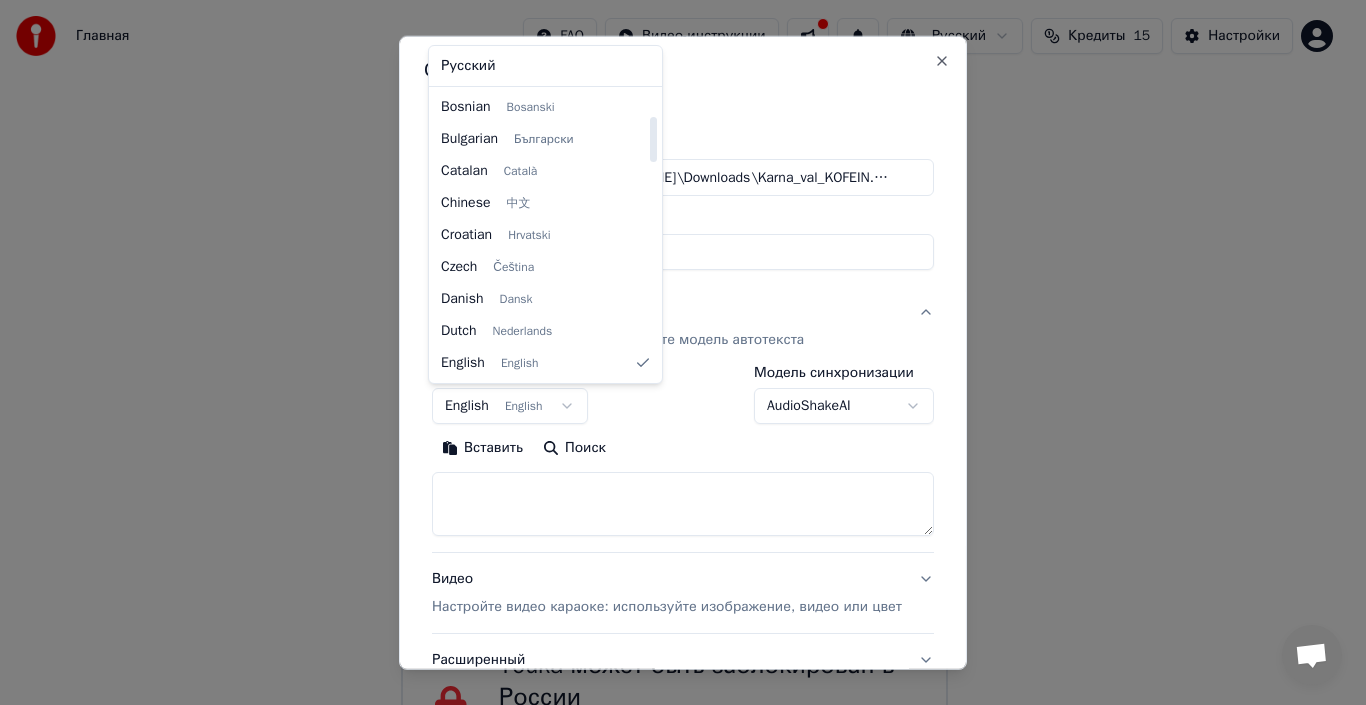 select on "**" 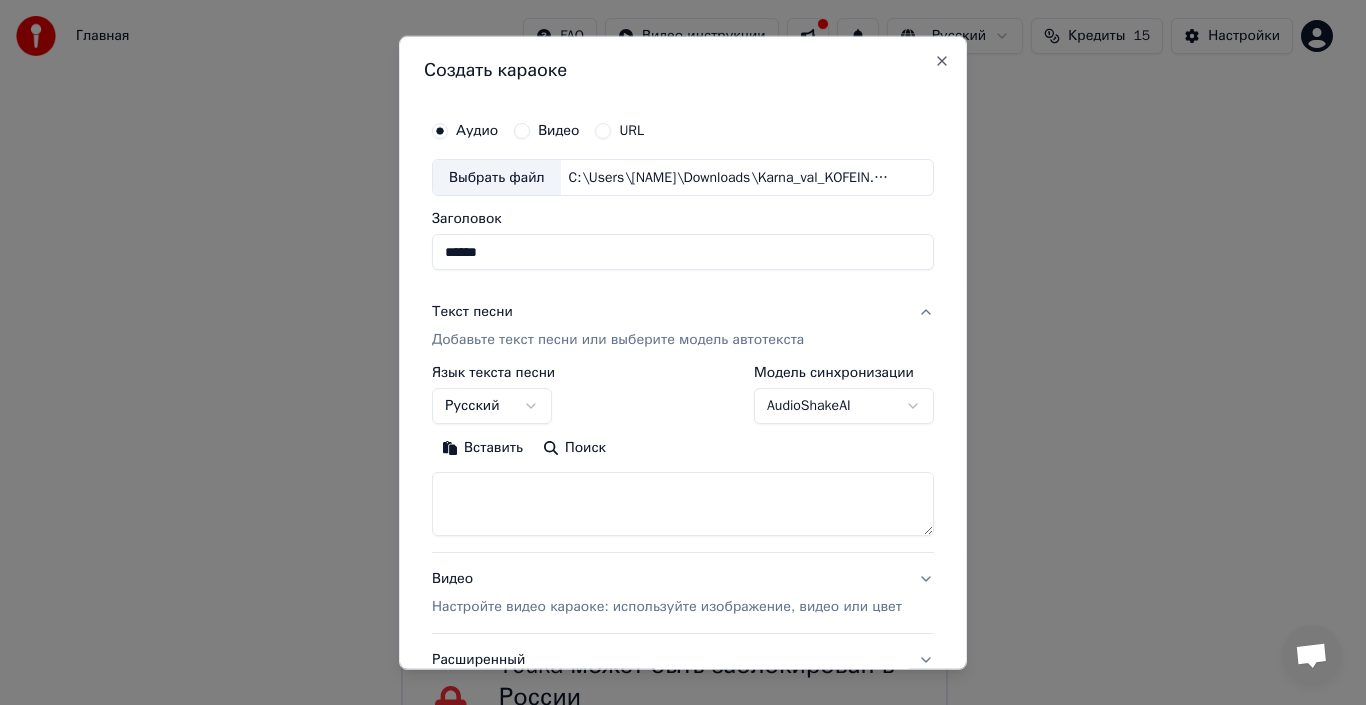 click on "Вставить Поиск" at bounding box center [683, 448] 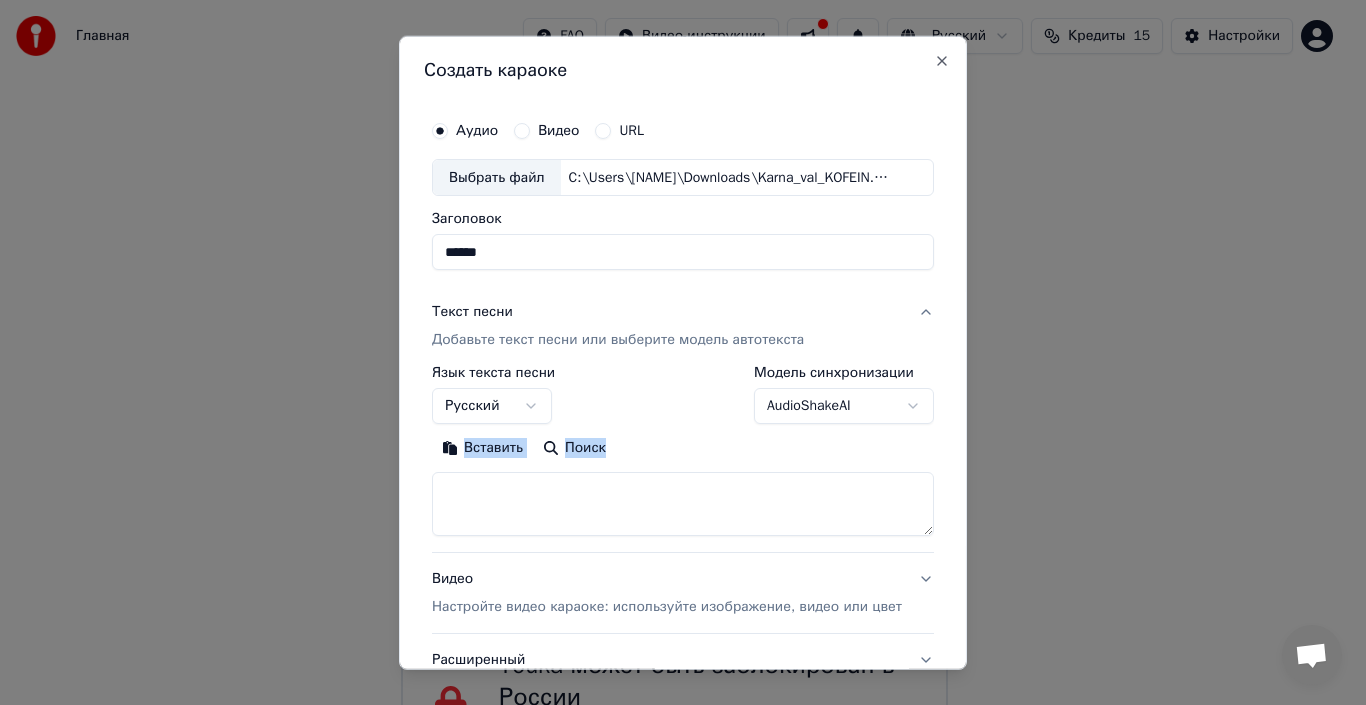 drag, startPoint x: 742, startPoint y: 473, endPoint x: 735, endPoint y: 484, distance: 13.038404 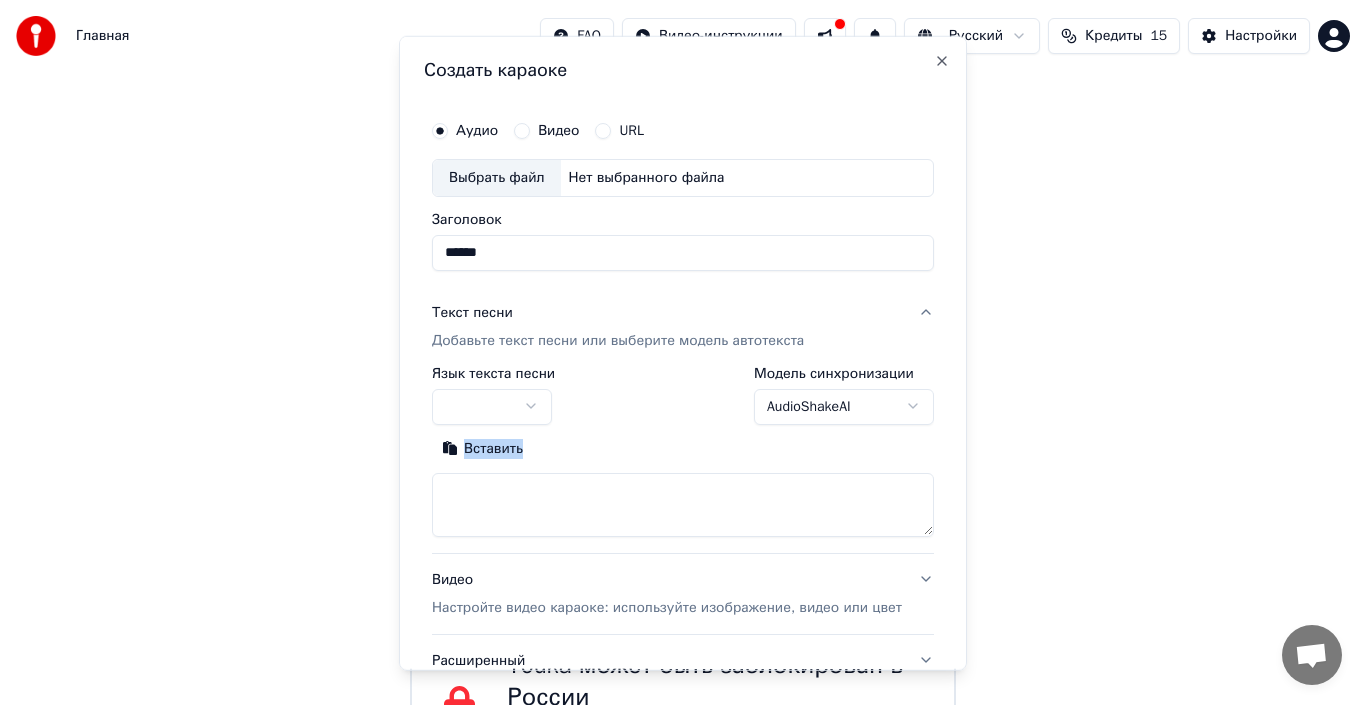 type 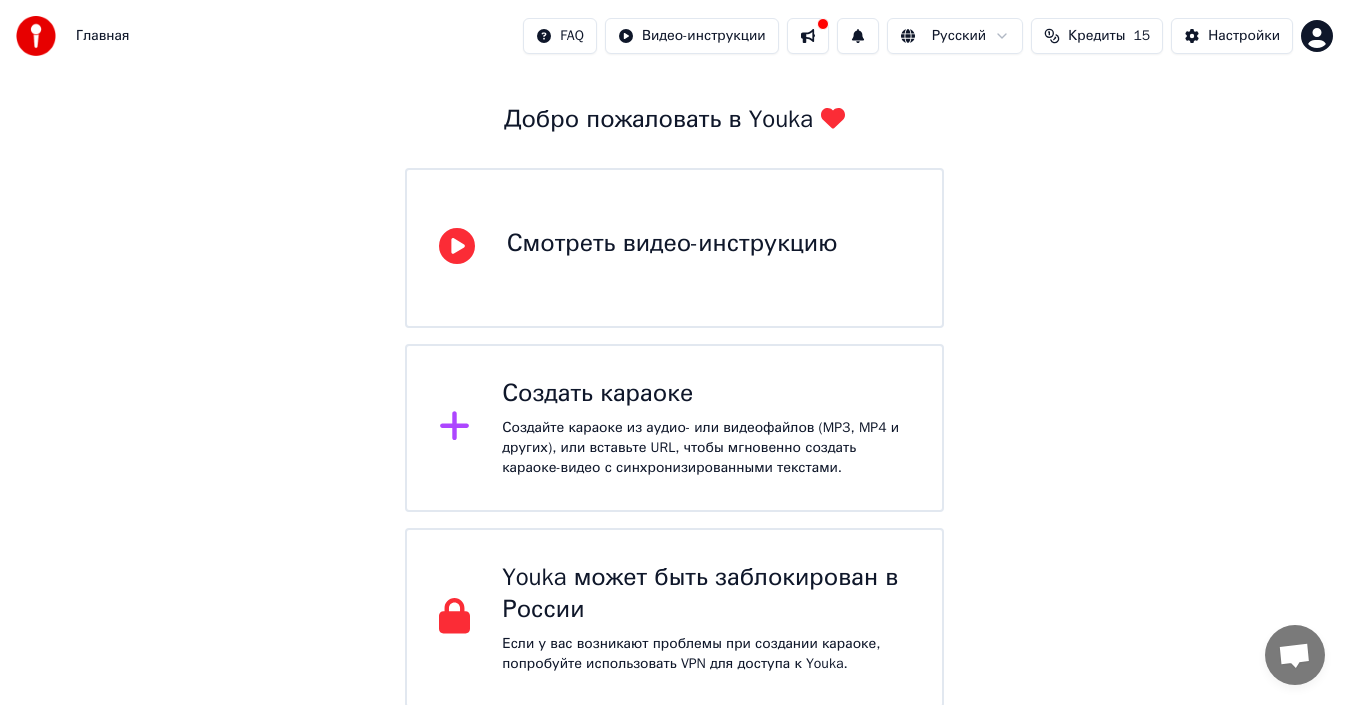 scroll, scrollTop: 91, scrollLeft: 0, axis: vertical 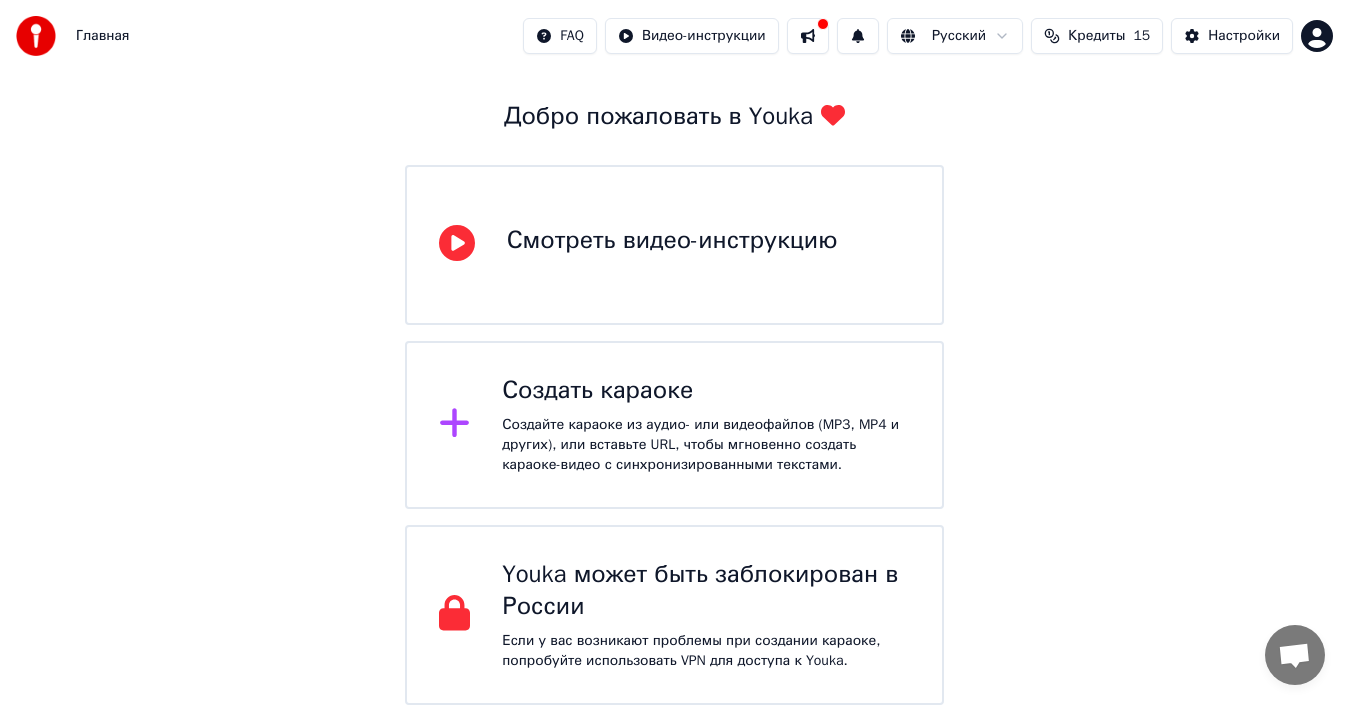 click on "Youka может быть заблокирован в России" at bounding box center [706, 591] 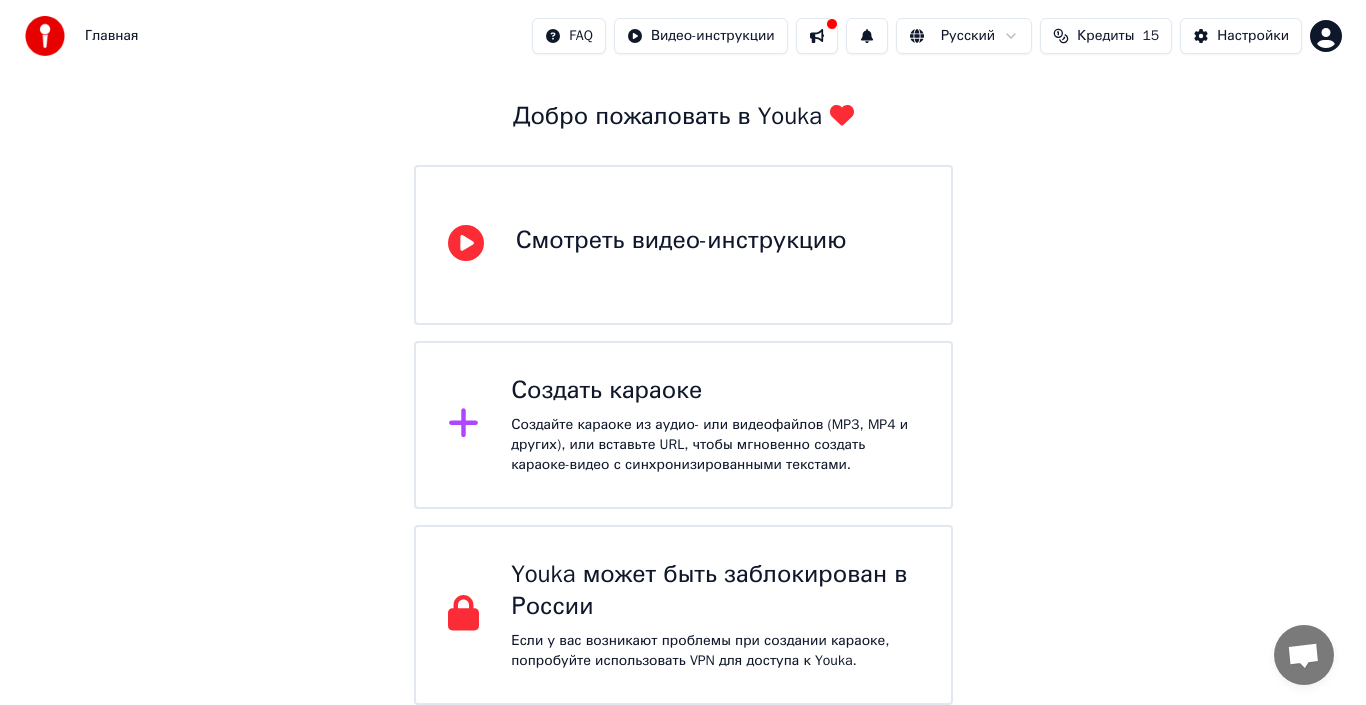 scroll, scrollTop: 0, scrollLeft: 0, axis: both 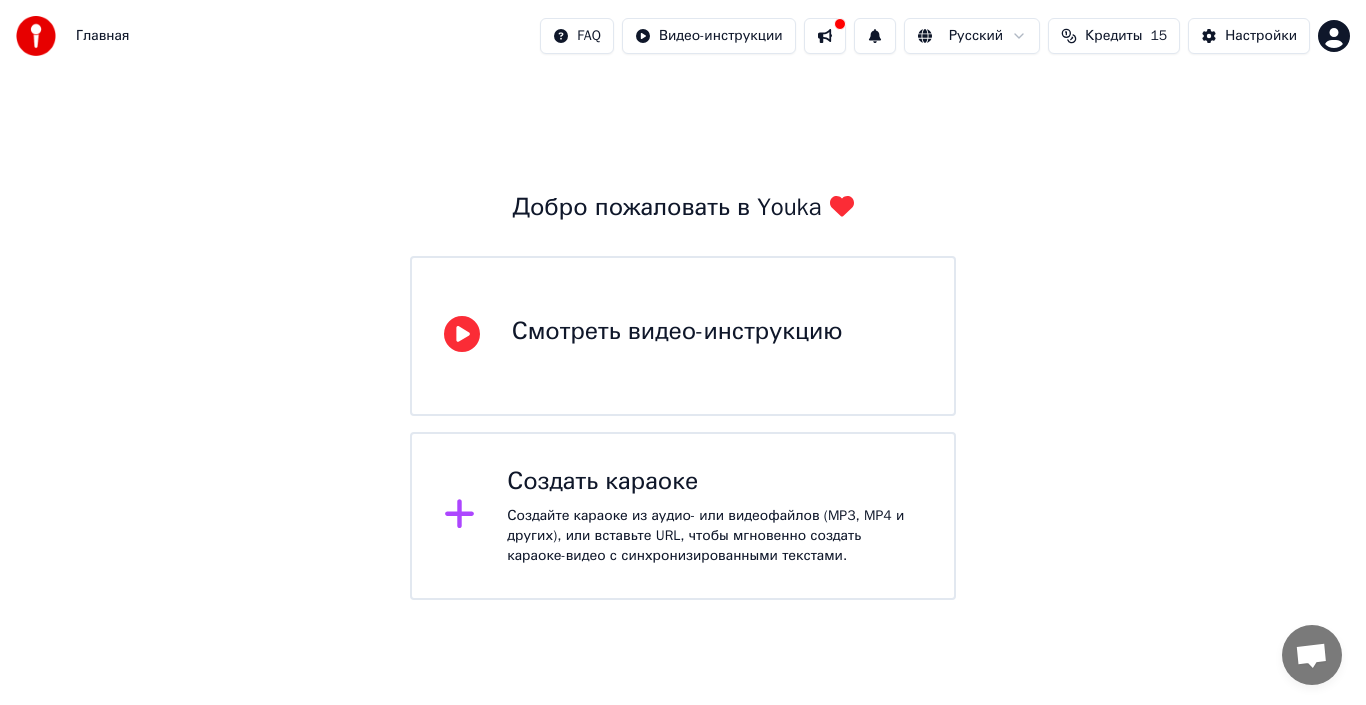 click on "Создайте караоке из аудио- или видеофайлов (MP3, MP4 и других), или вставьте URL, чтобы мгновенно создать караоке-видео с синхронизированными текстами." at bounding box center (714, 536) 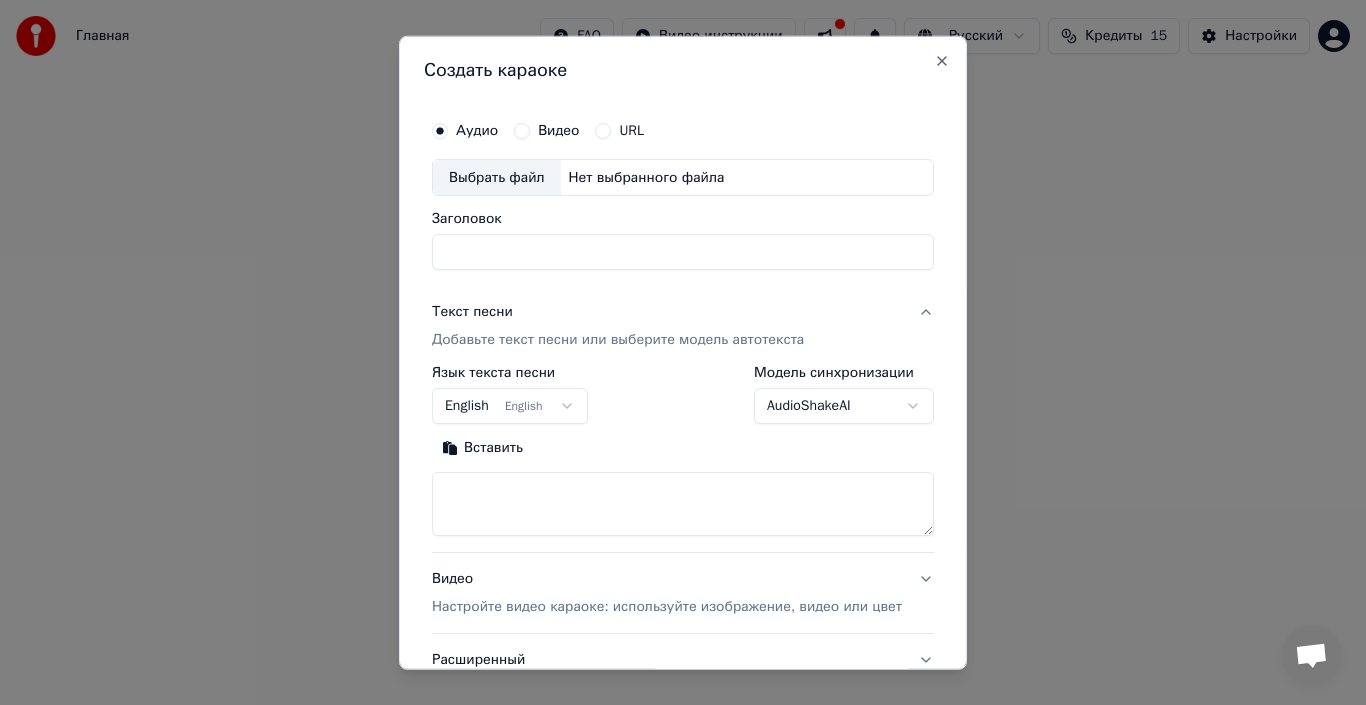 click on "Выбрать файл" at bounding box center [497, 177] 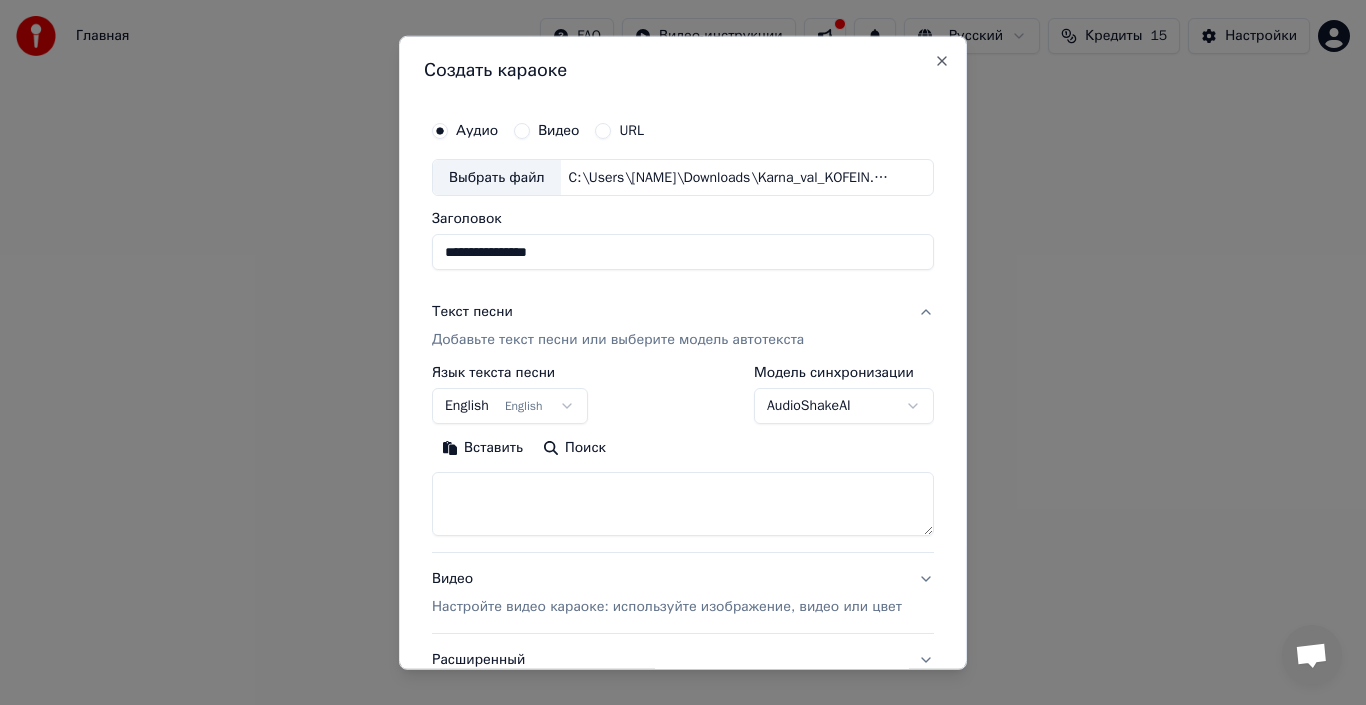click on "**********" at bounding box center [683, 252] 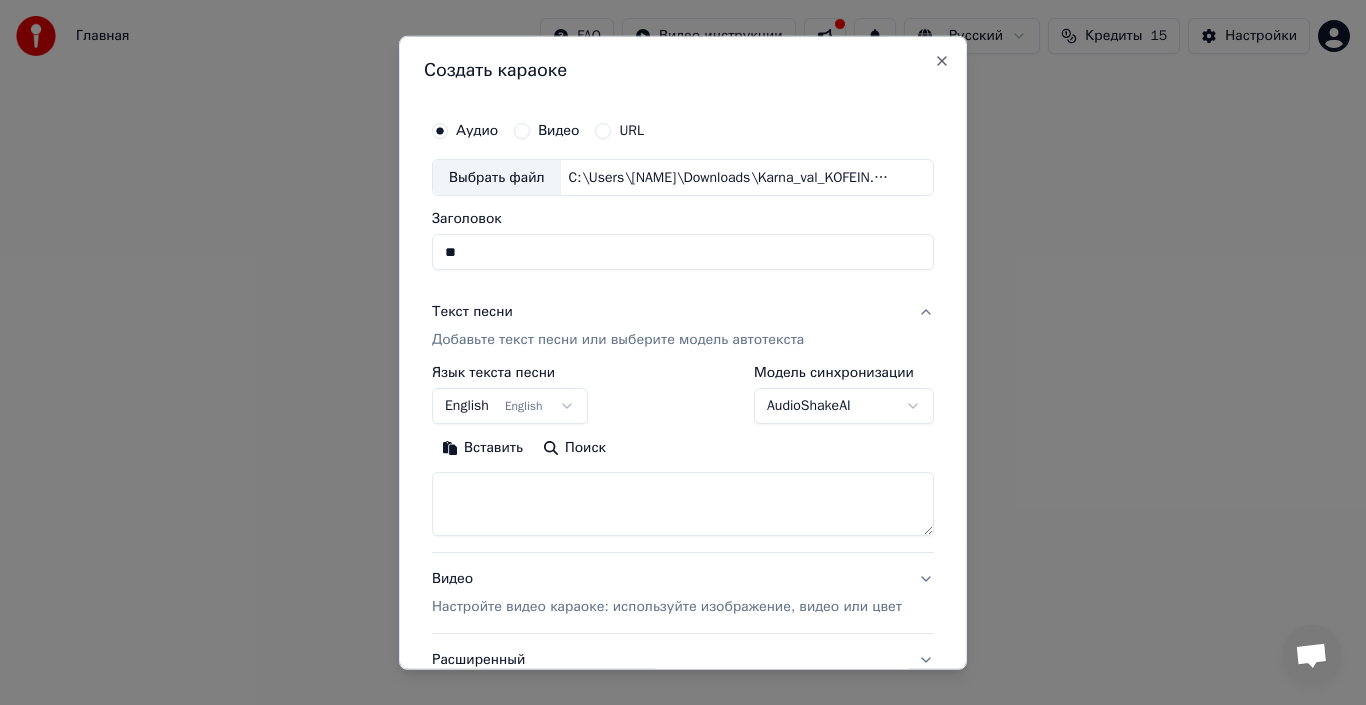 click on "**" at bounding box center (683, 252) 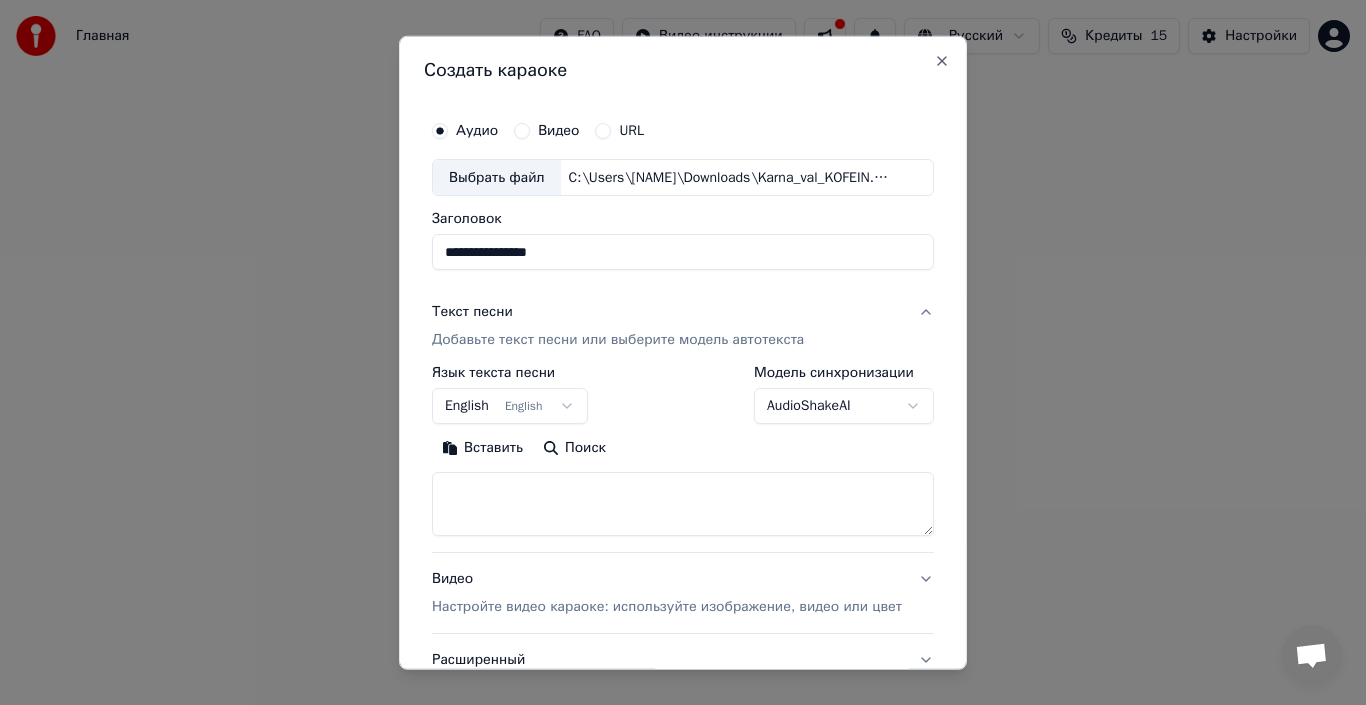 type on "**********" 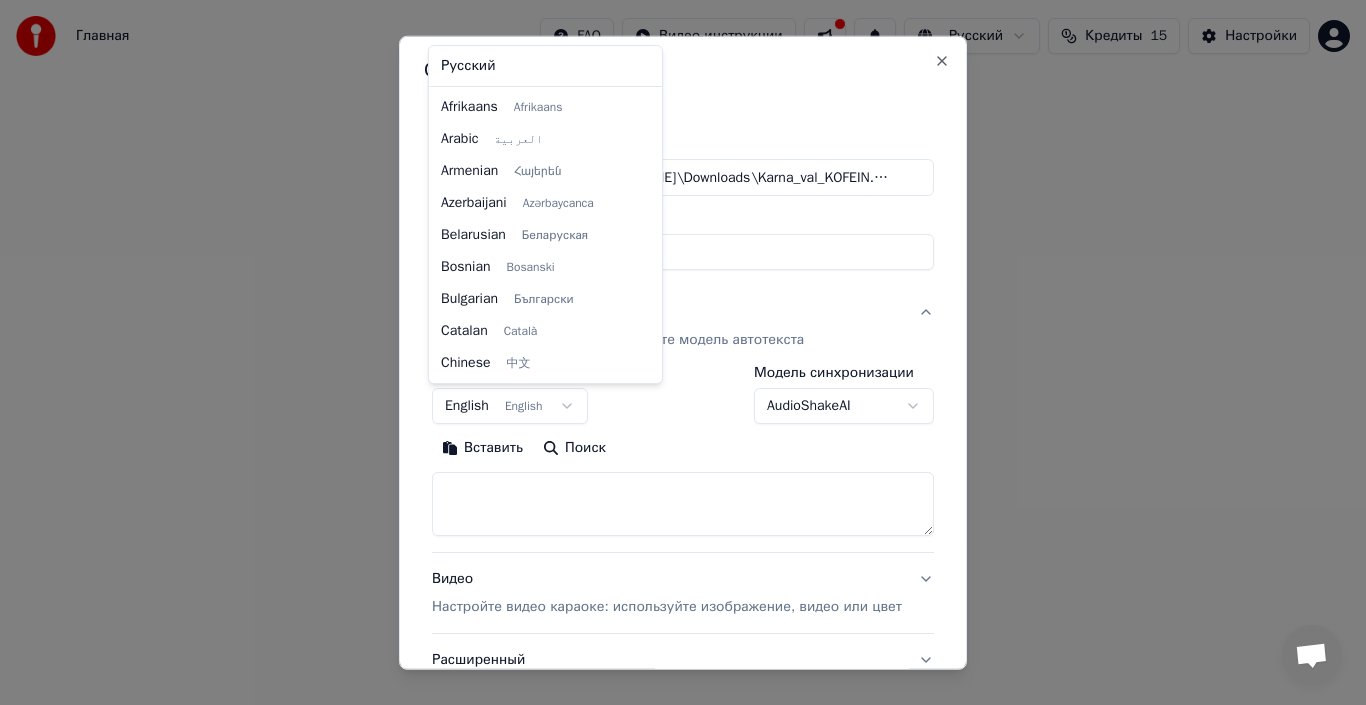scroll, scrollTop: 160, scrollLeft: 0, axis: vertical 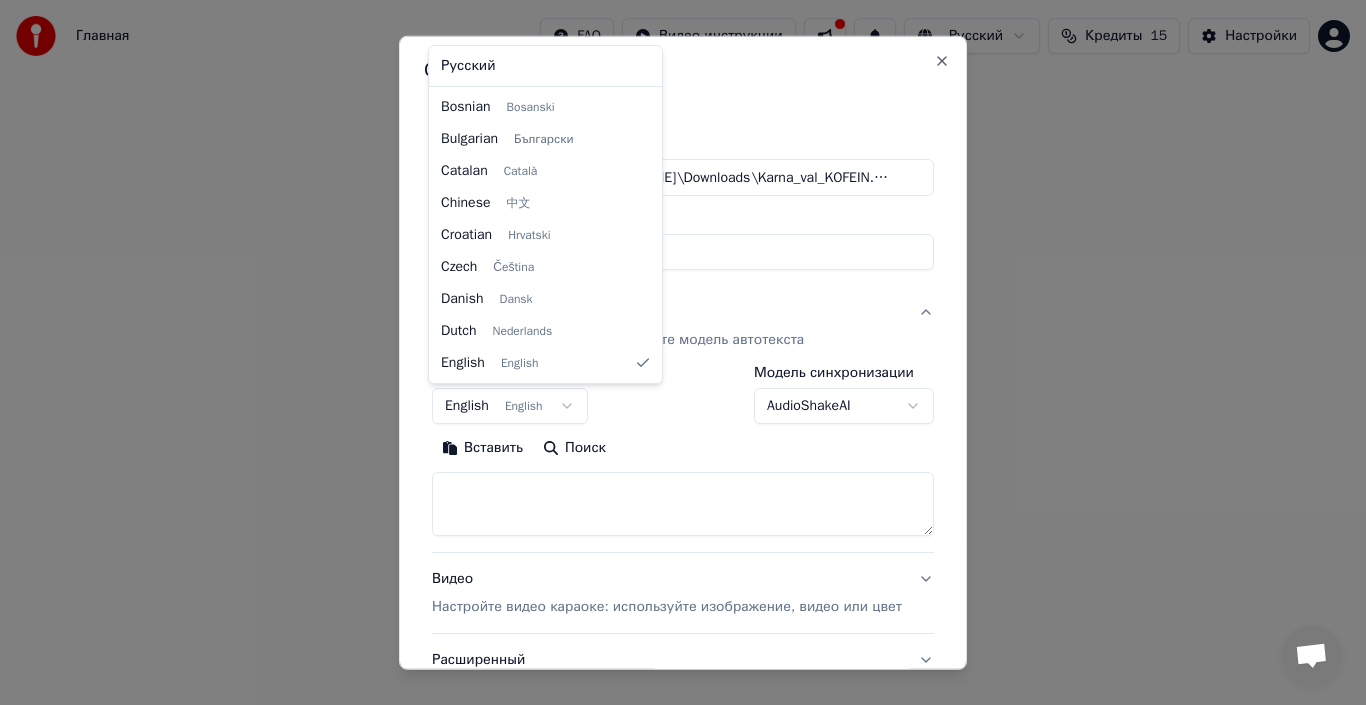 select on "**" 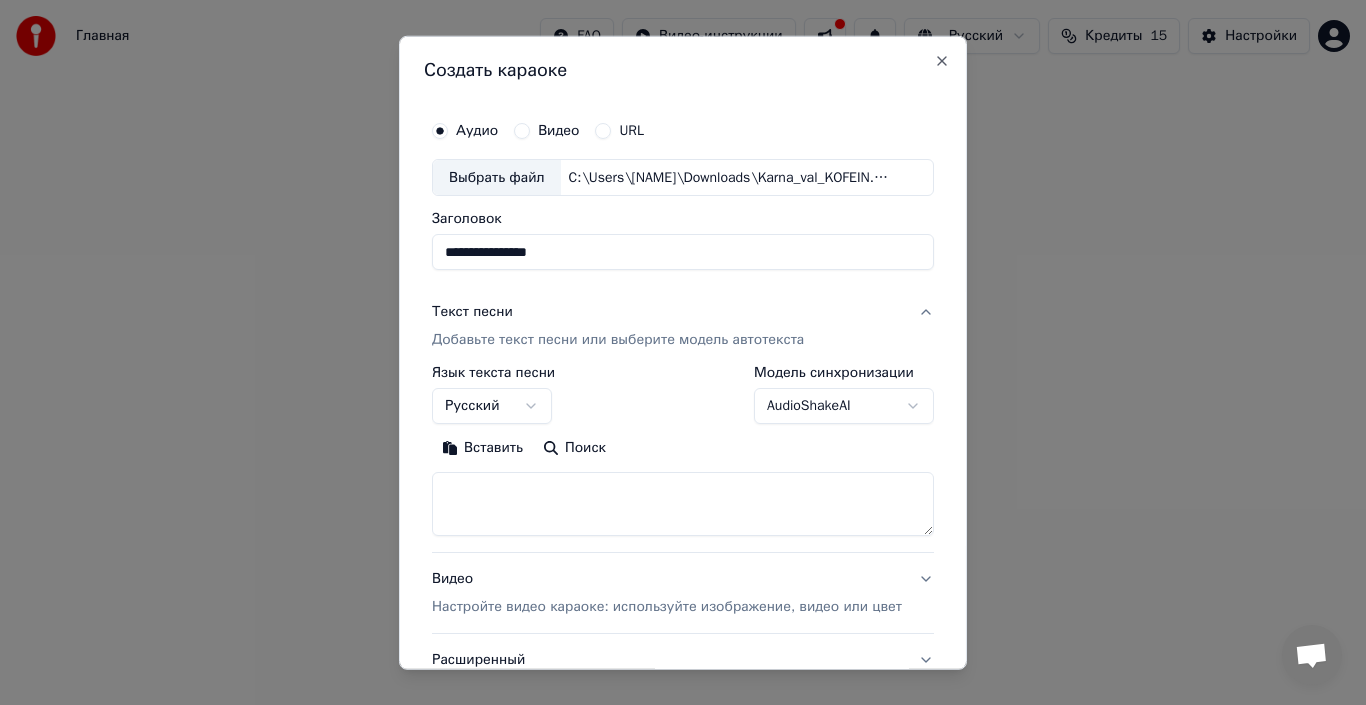 drag, startPoint x: 508, startPoint y: 507, endPoint x: 508, endPoint y: 520, distance: 13 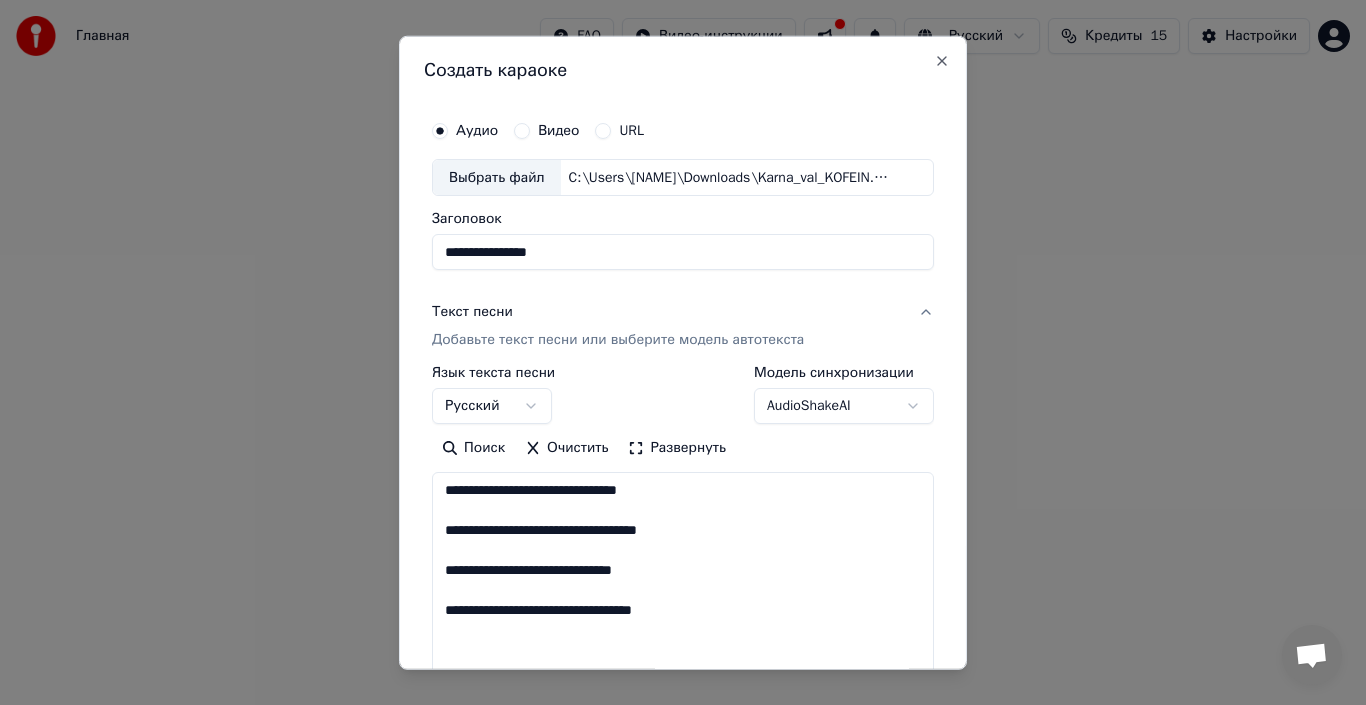 scroll, scrollTop: 1005, scrollLeft: 0, axis: vertical 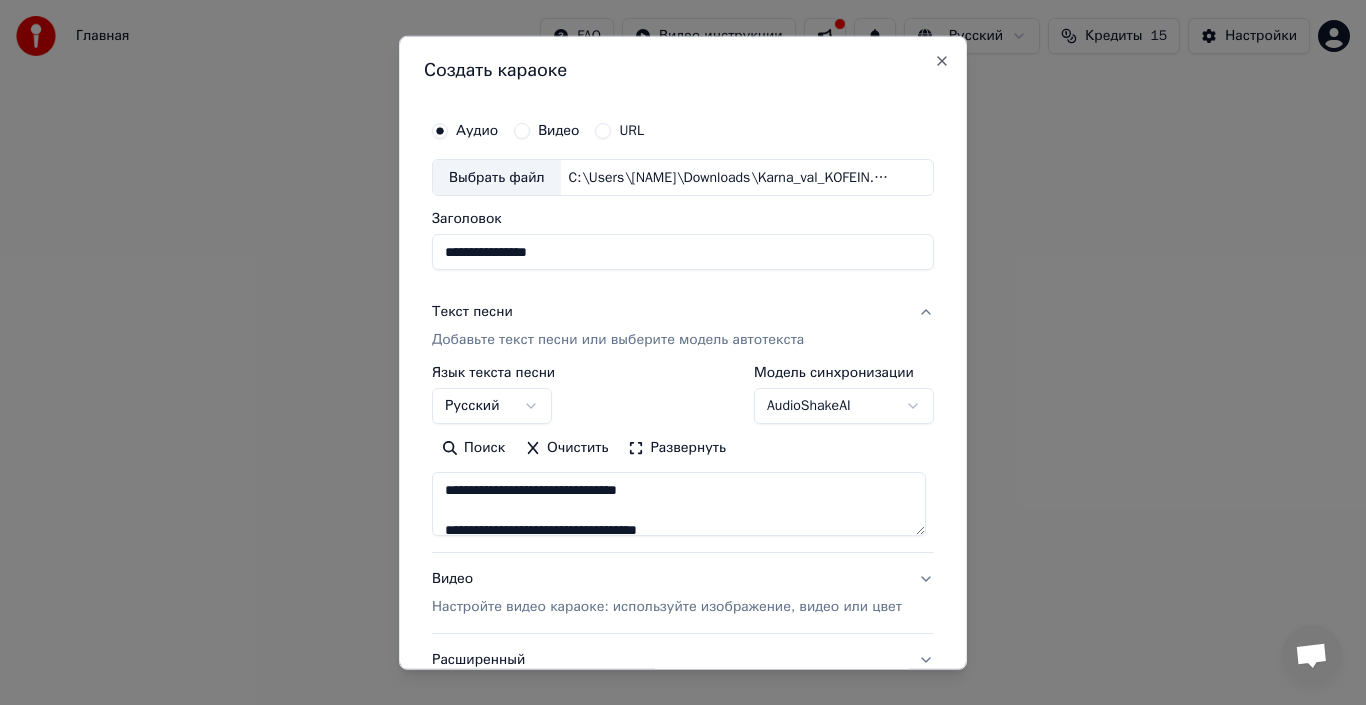click on "**********" at bounding box center [679, 504] 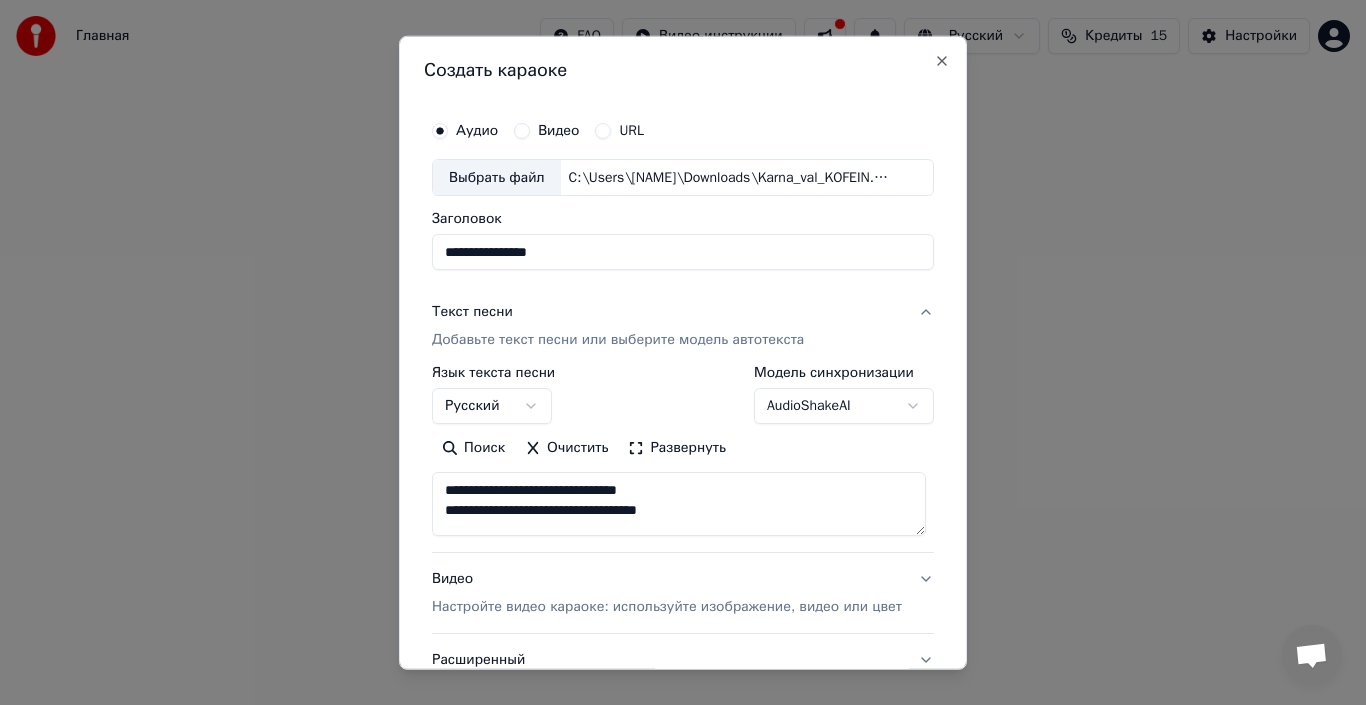 scroll, scrollTop: 40, scrollLeft: 0, axis: vertical 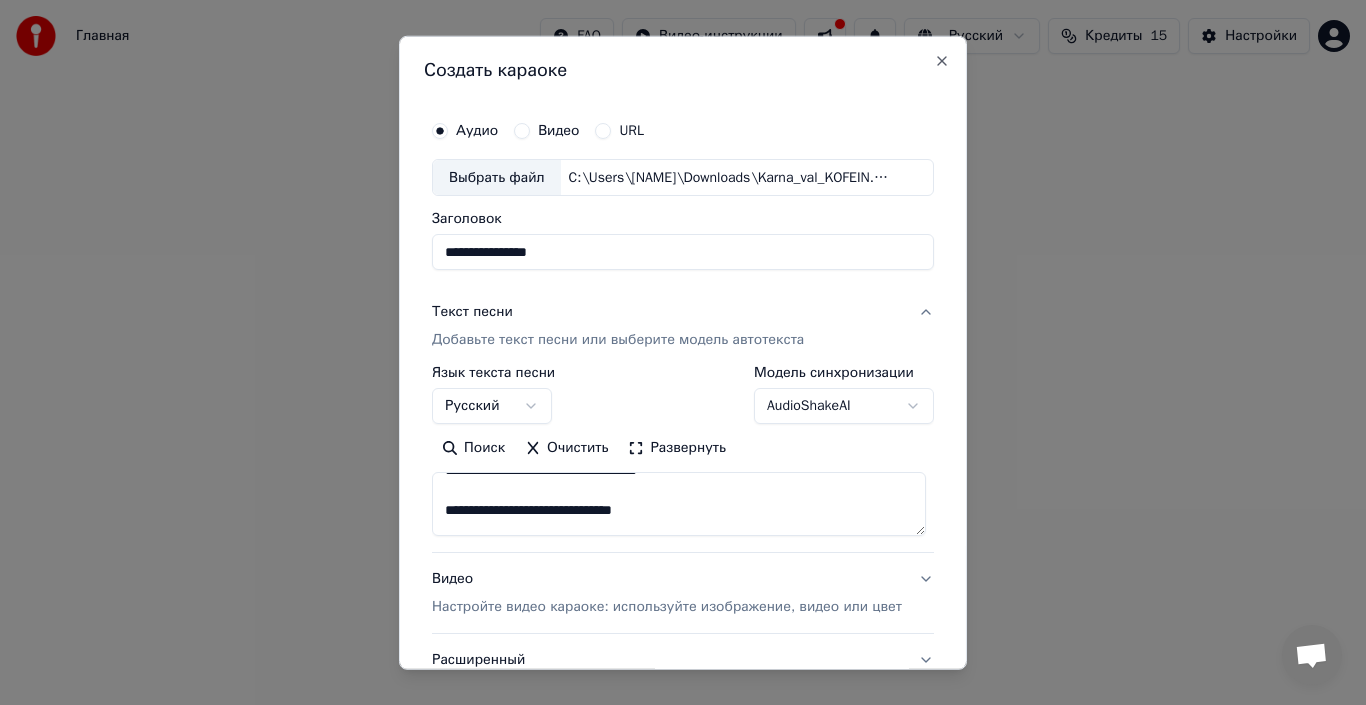 click on "**********" at bounding box center [679, 504] 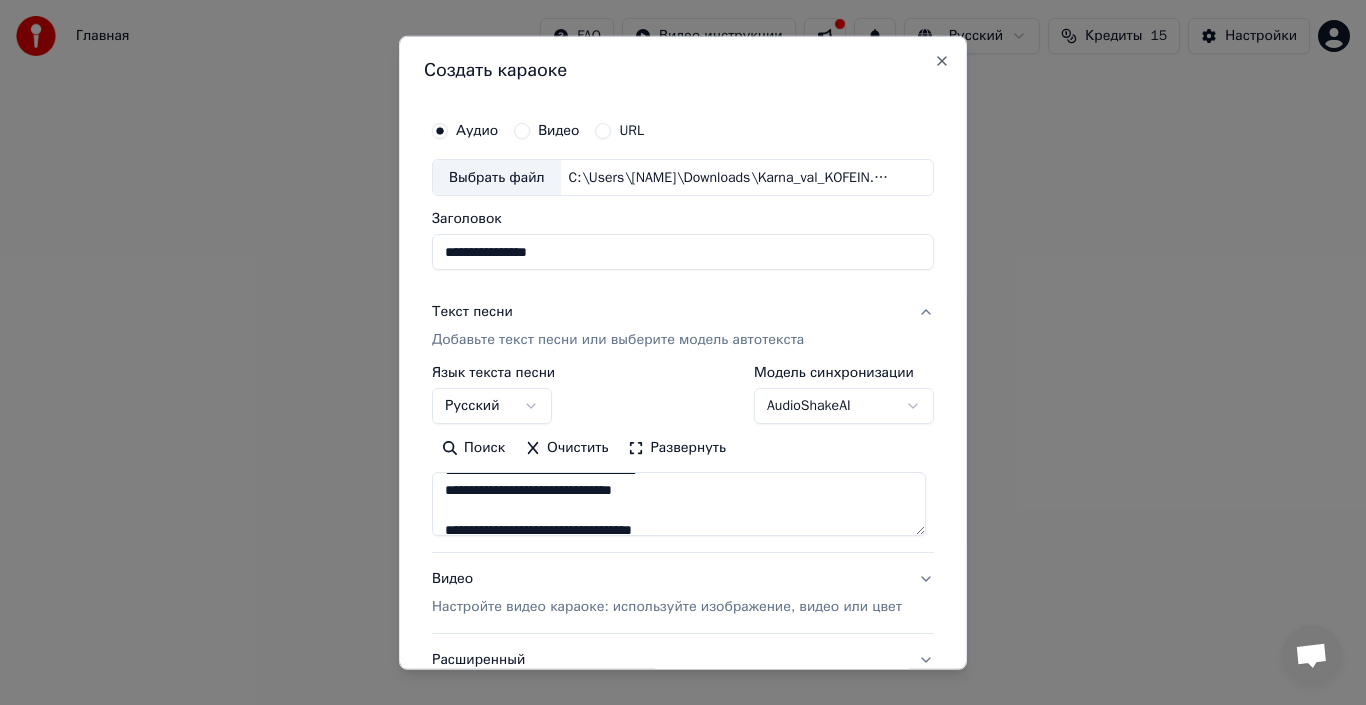 scroll, scrollTop: 28, scrollLeft: 0, axis: vertical 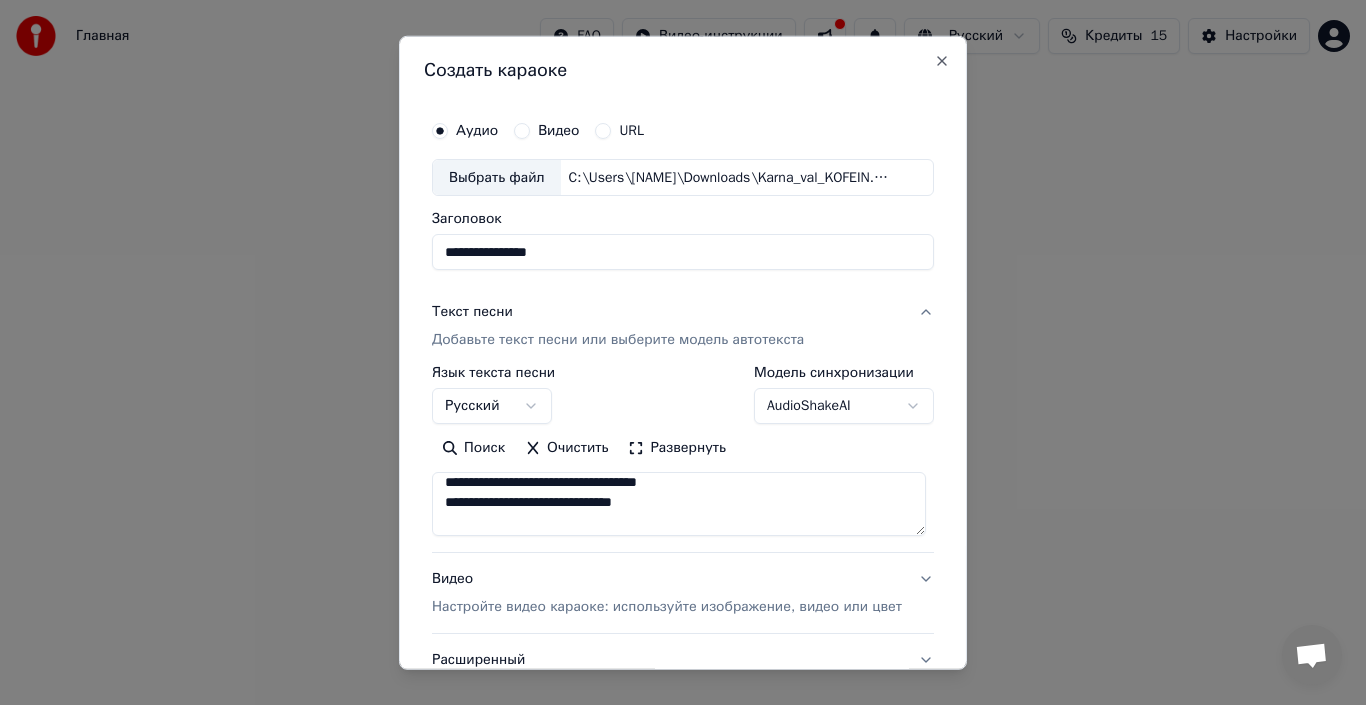 click on "**********" at bounding box center (679, 504) 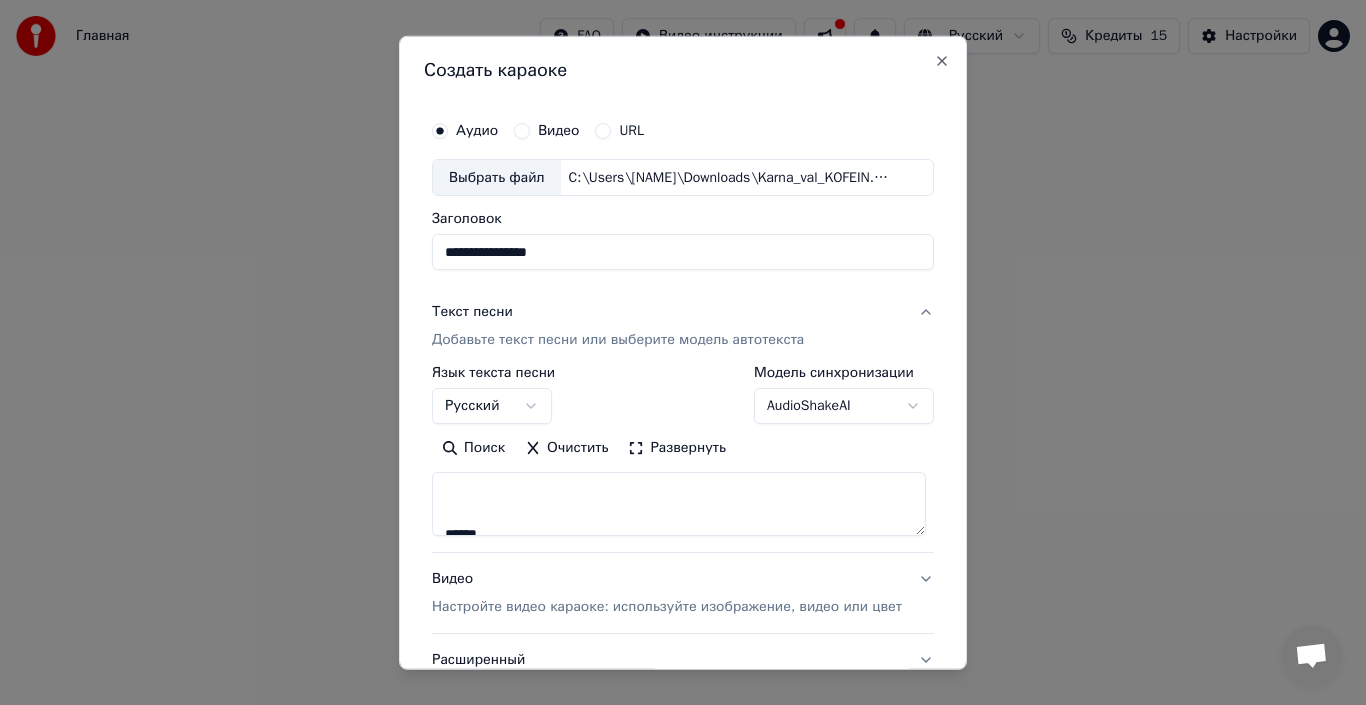 scroll, scrollTop: 108, scrollLeft: 0, axis: vertical 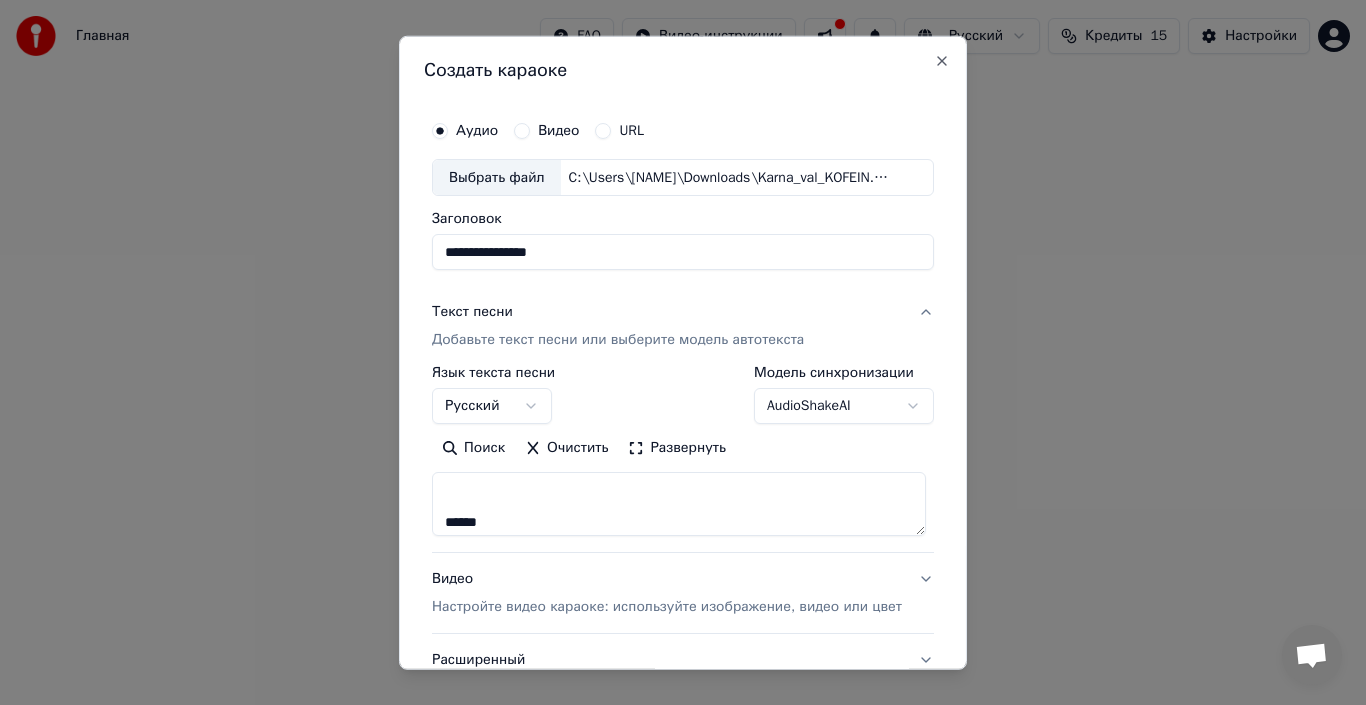 click on "**********" at bounding box center (679, 504) 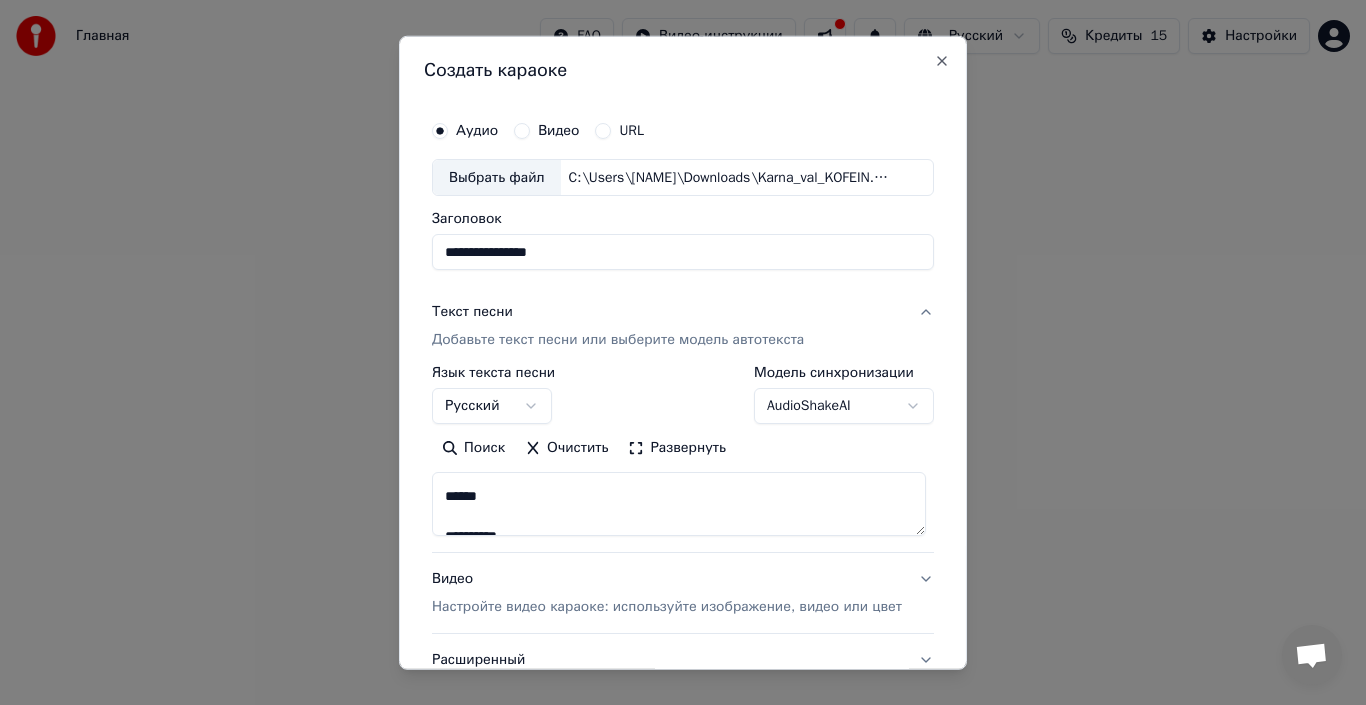 scroll, scrollTop: 108, scrollLeft: 0, axis: vertical 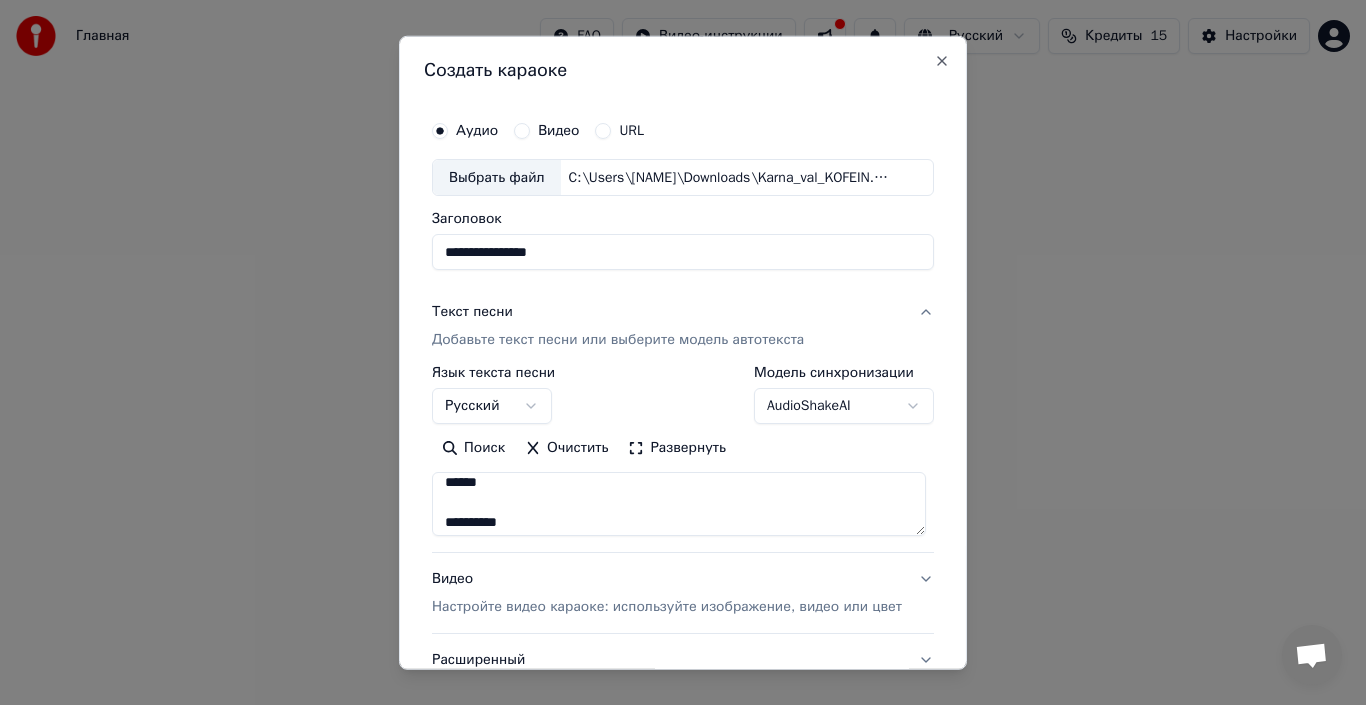 click on "**********" at bounding box center (679, 504) 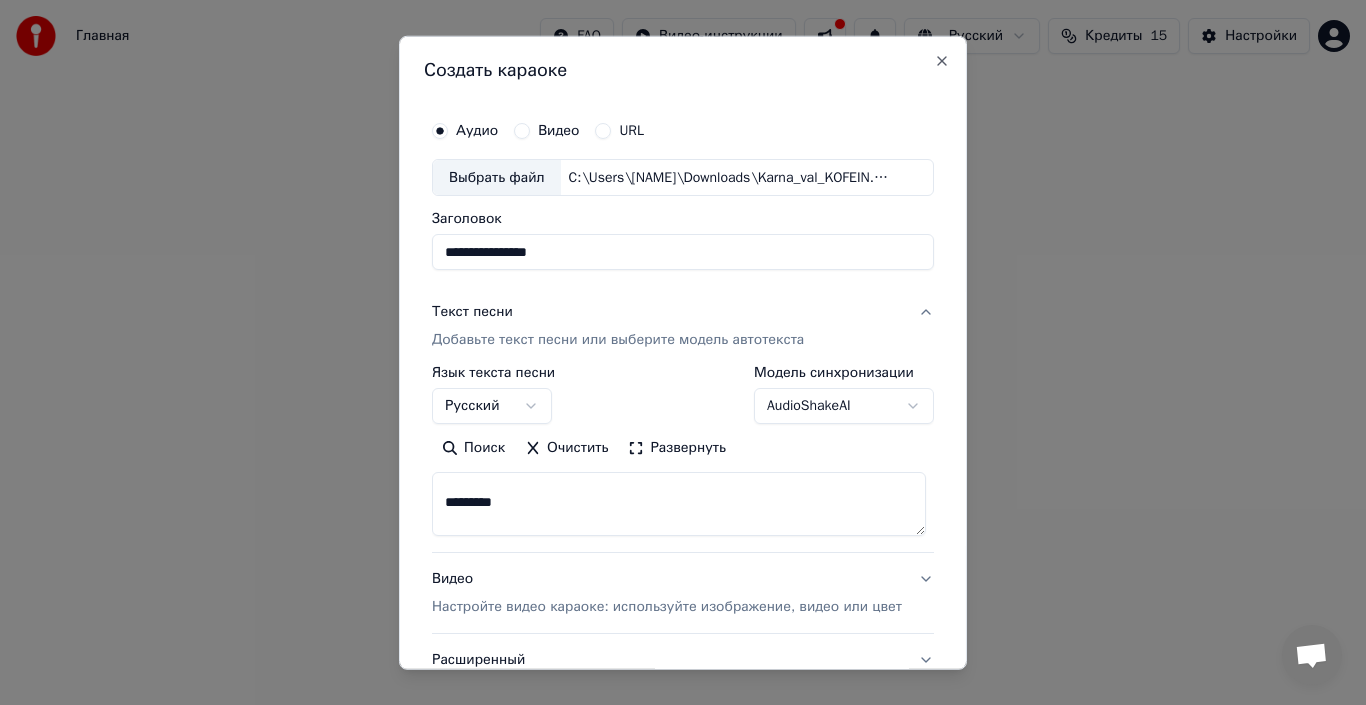 scroll, scrollTop: 108, scrollLeft: 0, axis: vertical 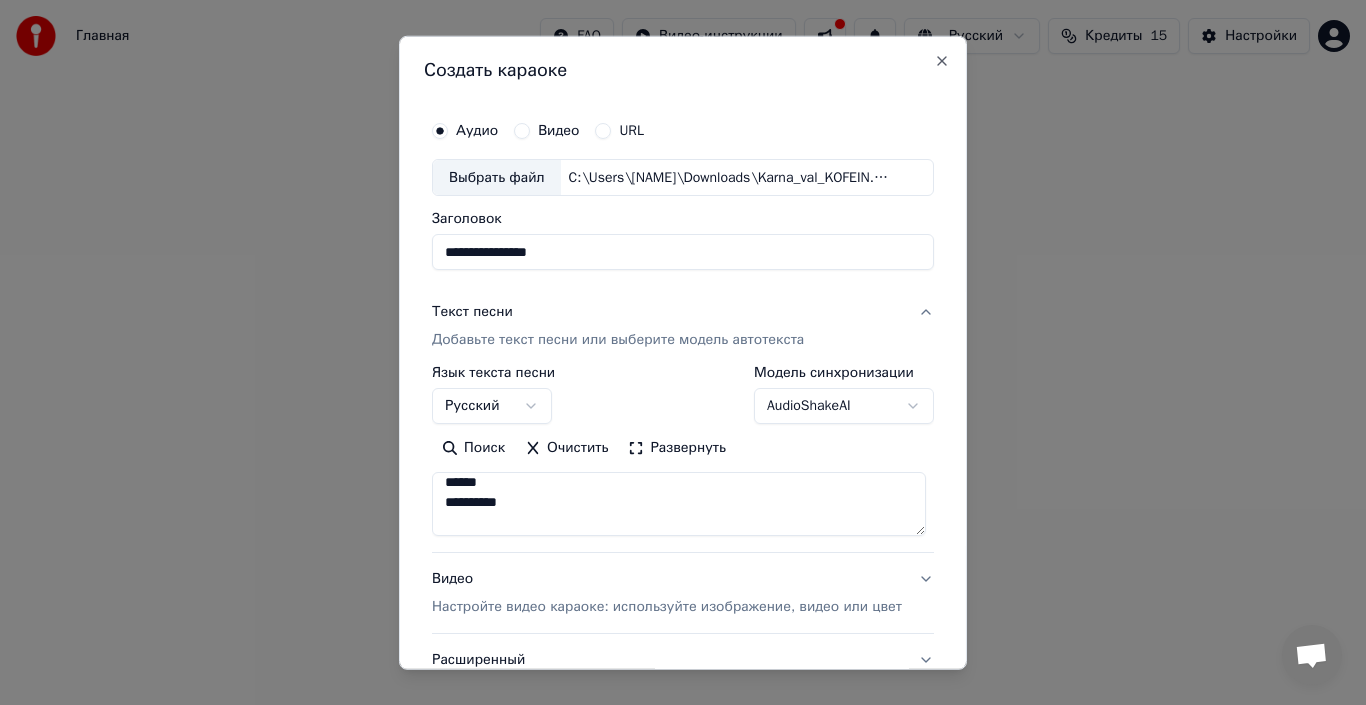 click on "**********" at bounding box center [679, 504] 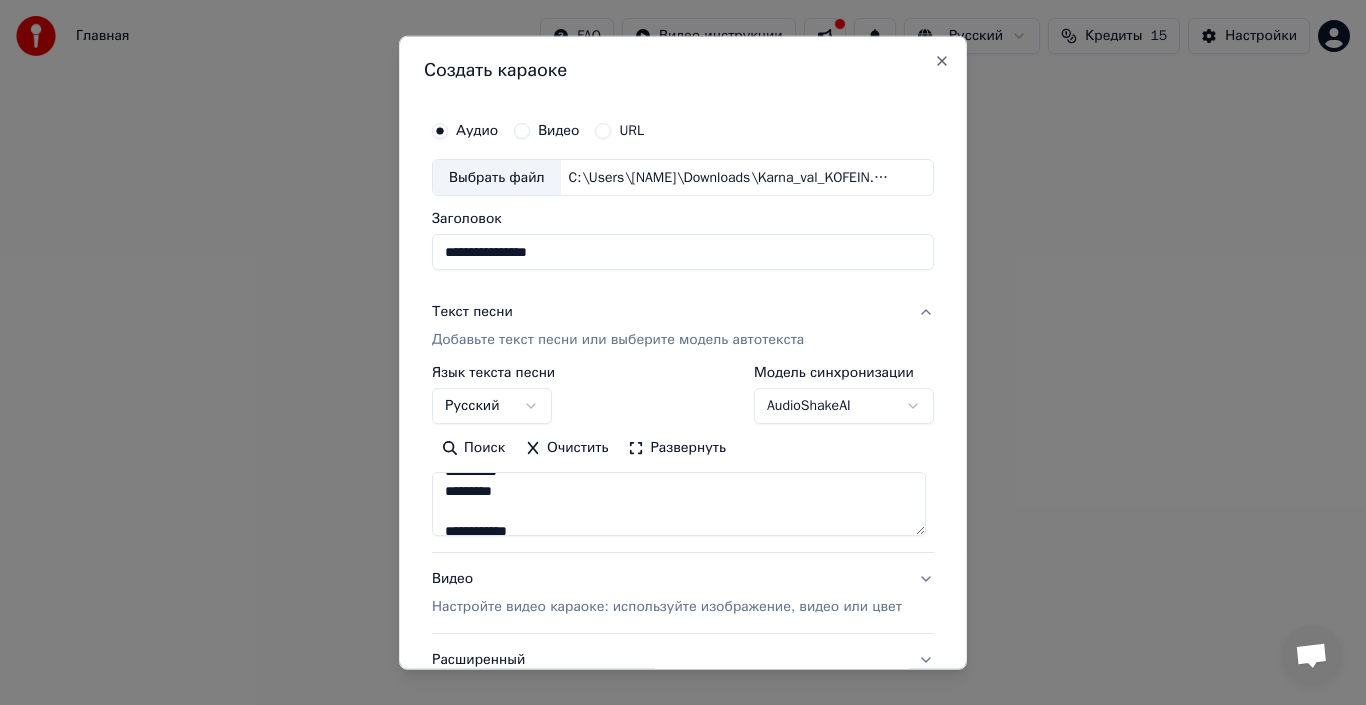 scroll, scrollTop: 148, scrollLeft: 0, axis: vertical 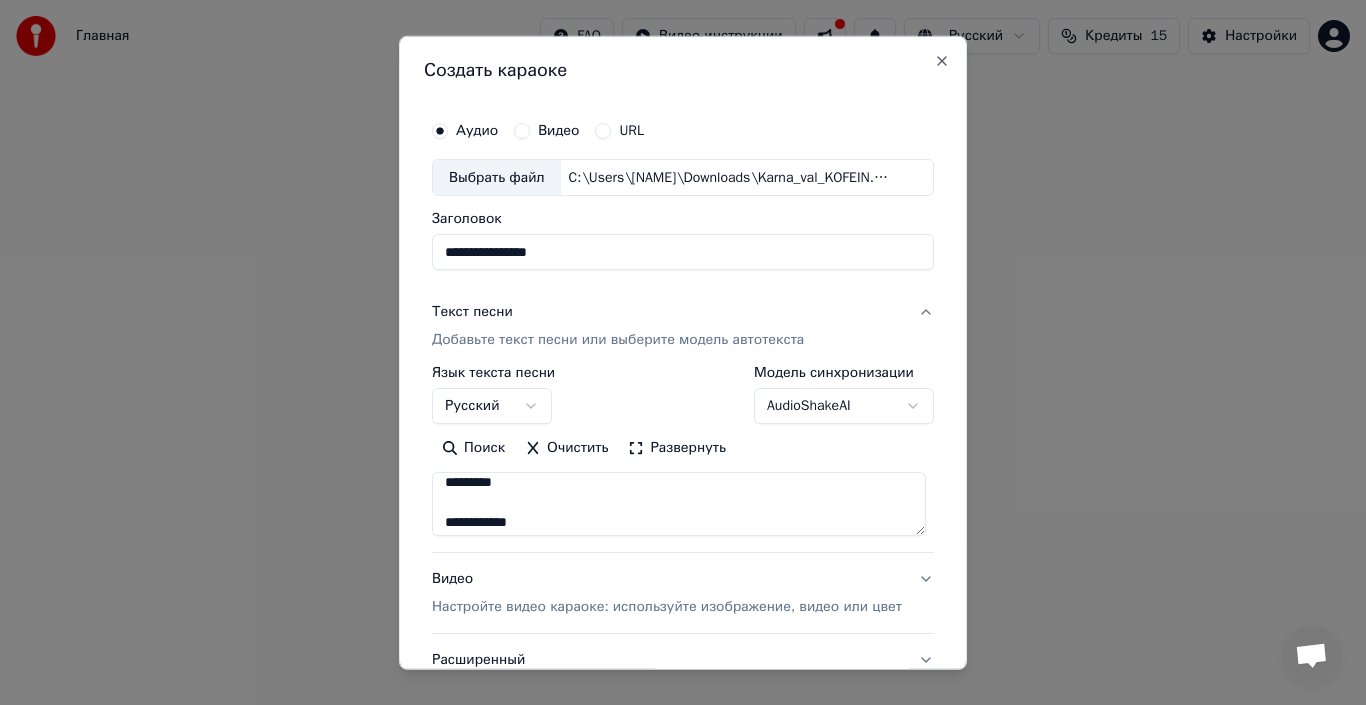 click on "**********" at bounding box center [679, 504] 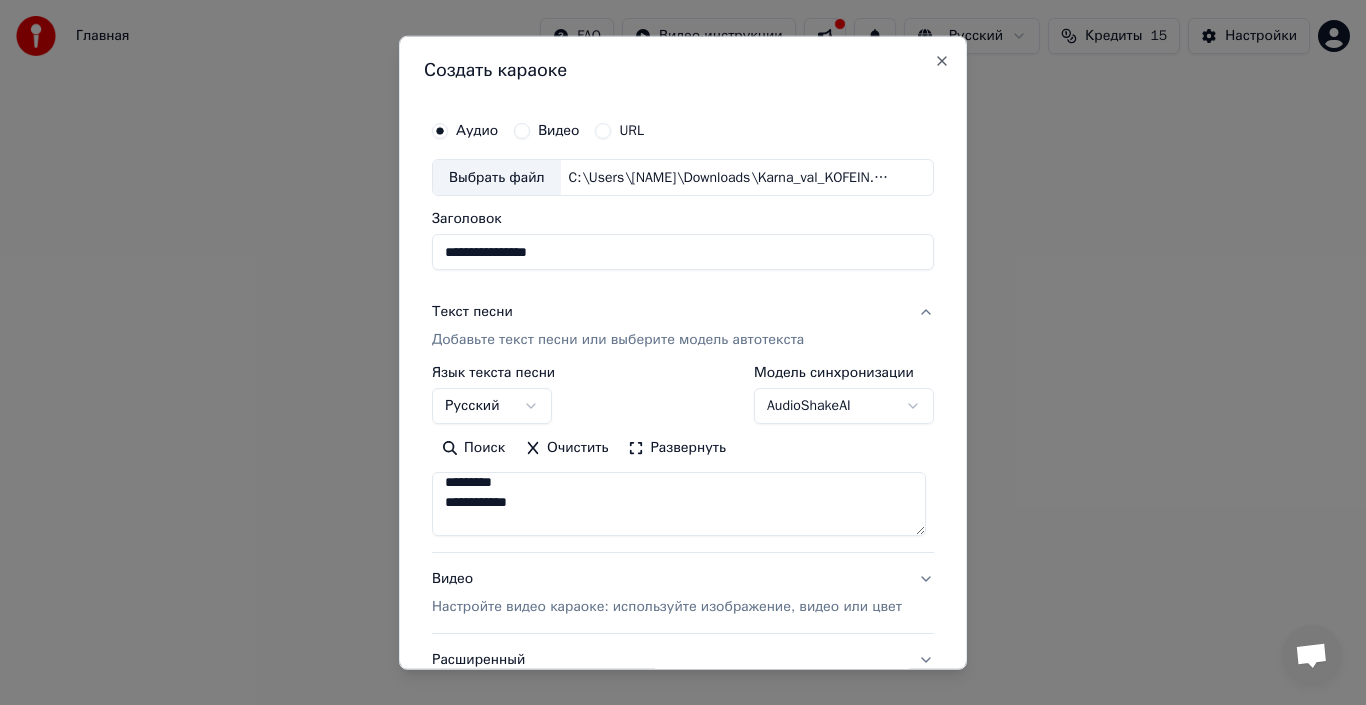 click on "**********" at bounding box center (679, 504) 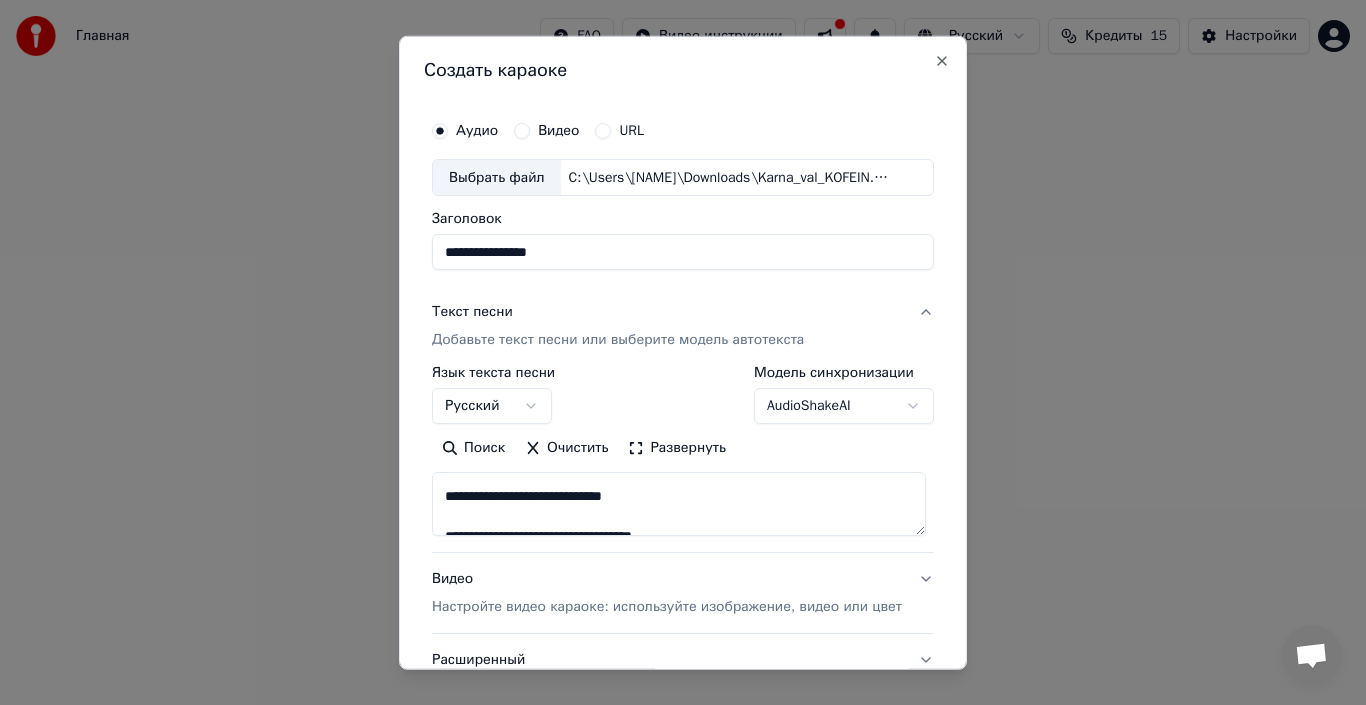 scroll, scrollTop: 268, scrollLeft: 0, axis: vertical 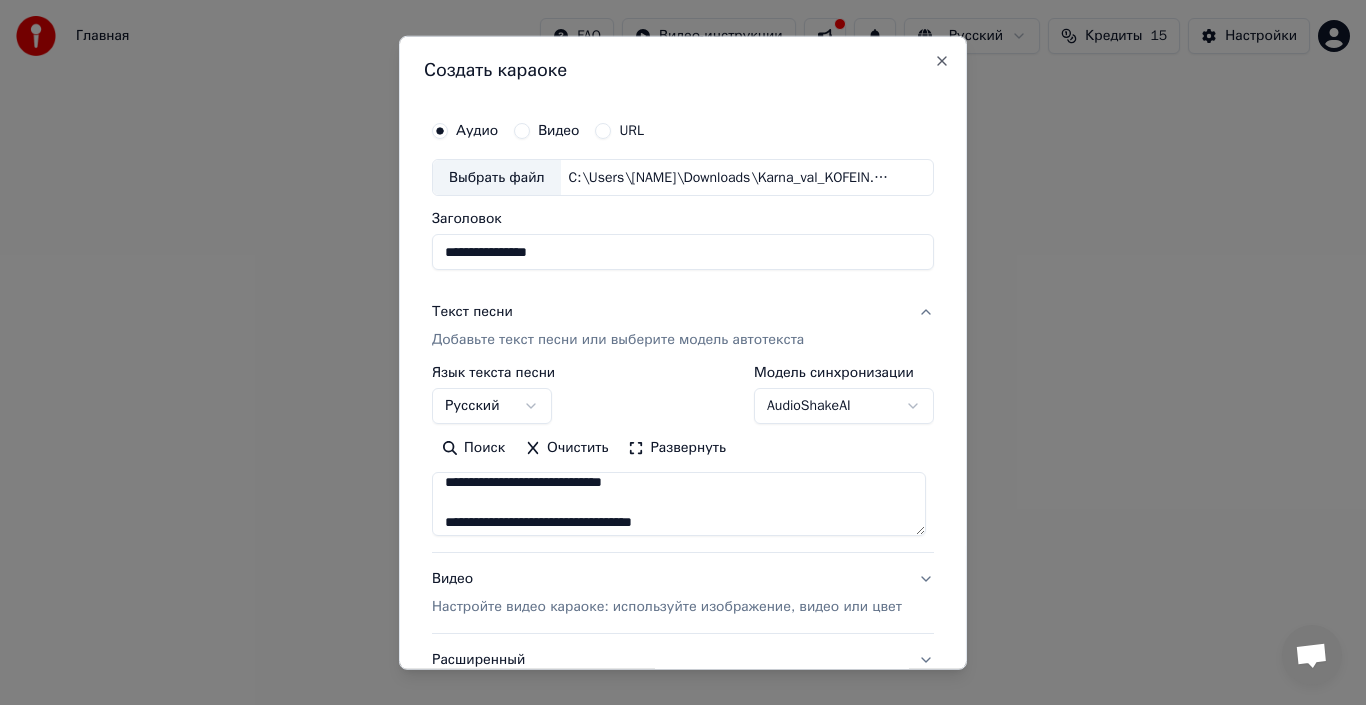 click on "**********" at bounding box center [679, 504] 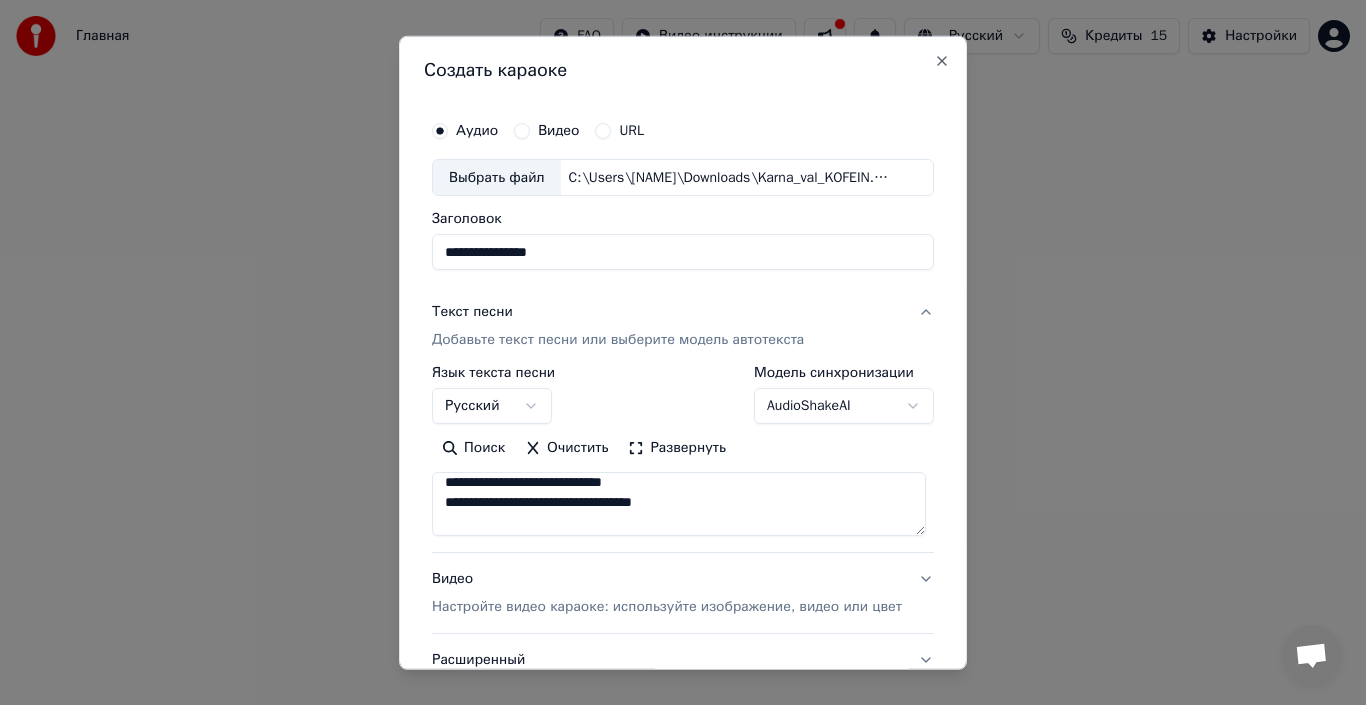 click on "**********" at bounding box center (679, 504) 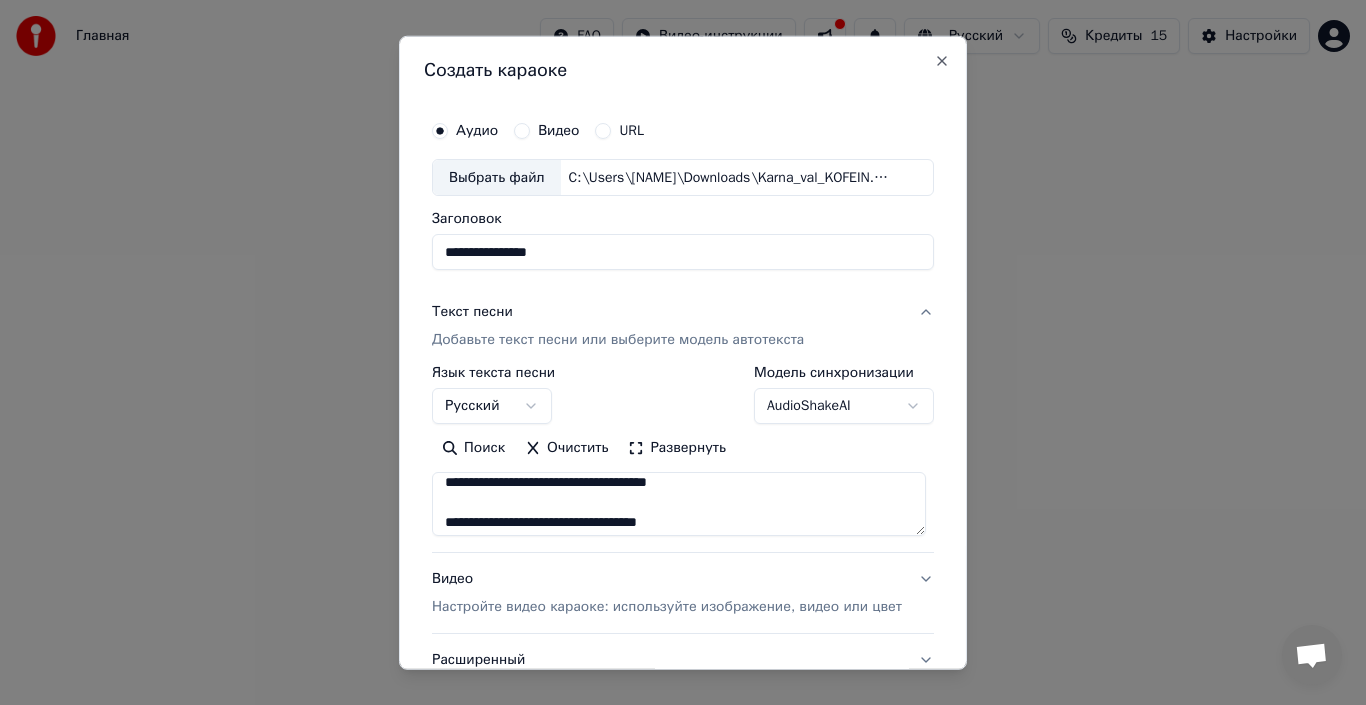 click on "**********" at bounding box center [679, 504] 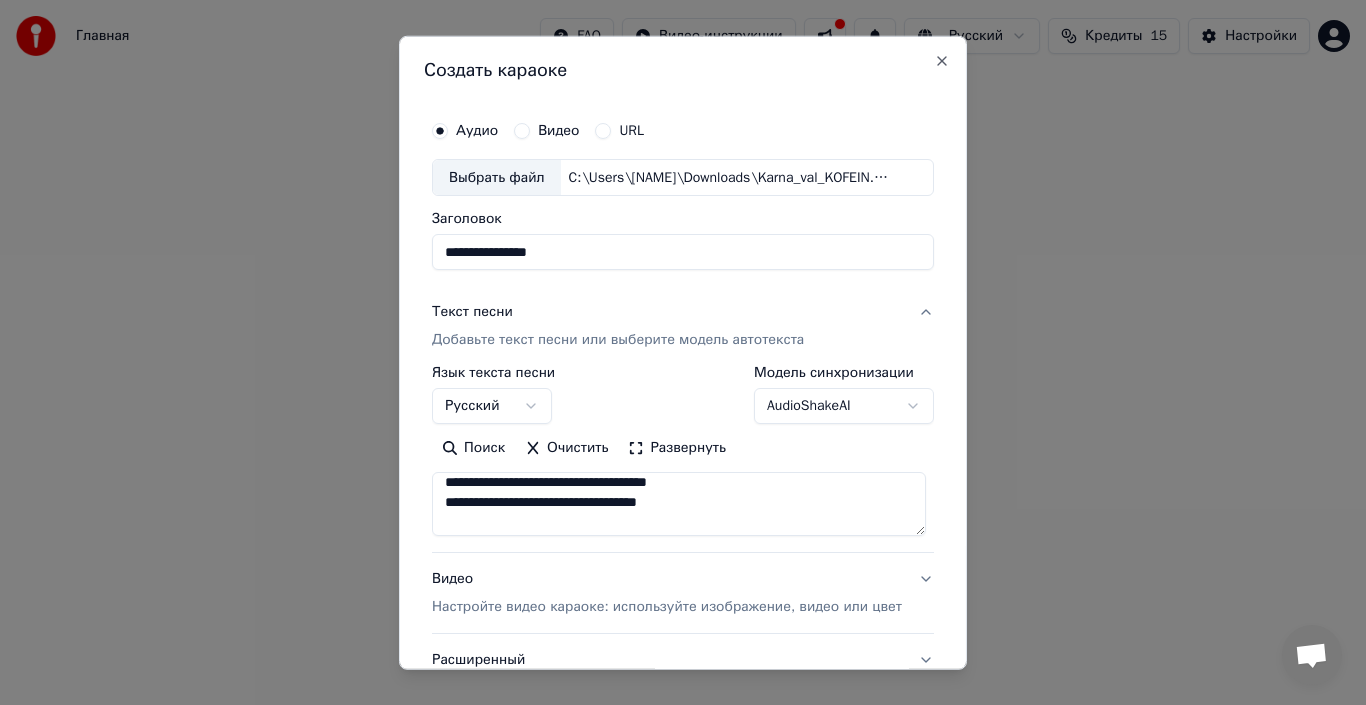 scroll, scrollTop: 307, scrollLeft: 0, axis: vertical 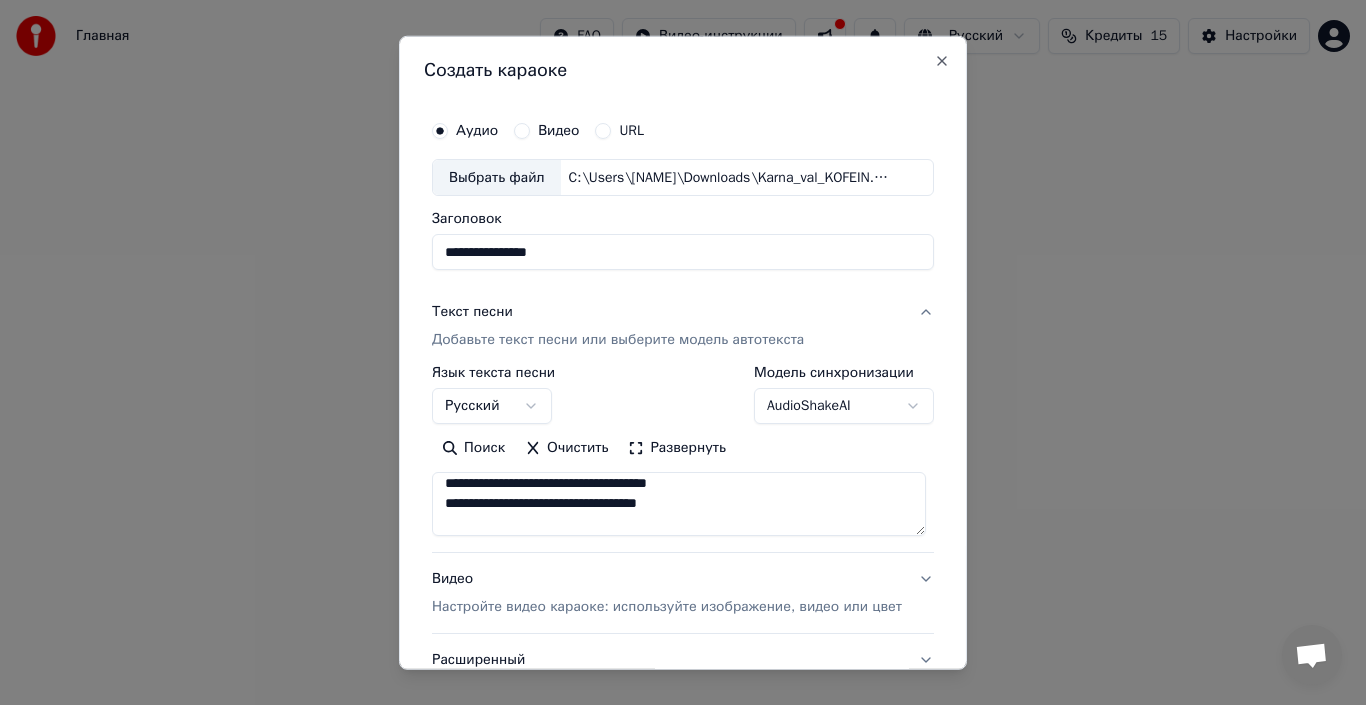 click on "**********" at bounding box center (679, 504) 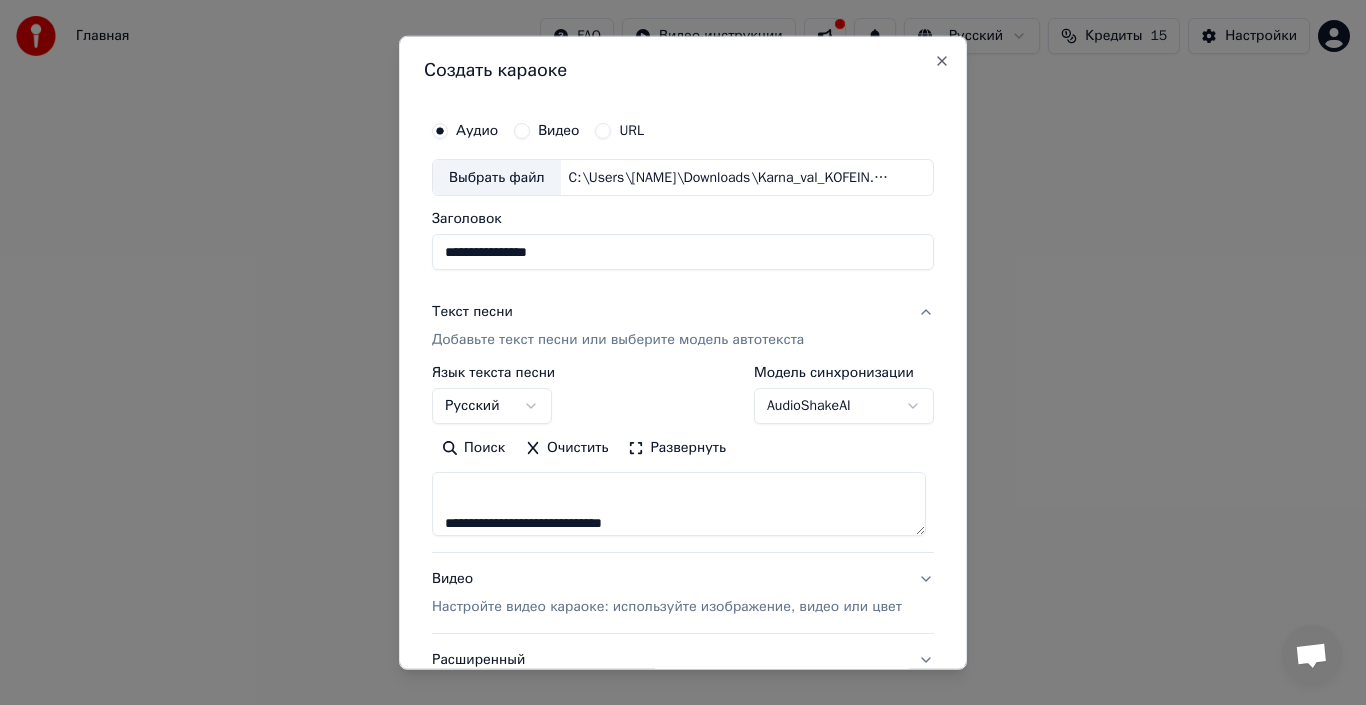 scroll, scrollTop: 327, scrollLeft: 0, axis: vertical 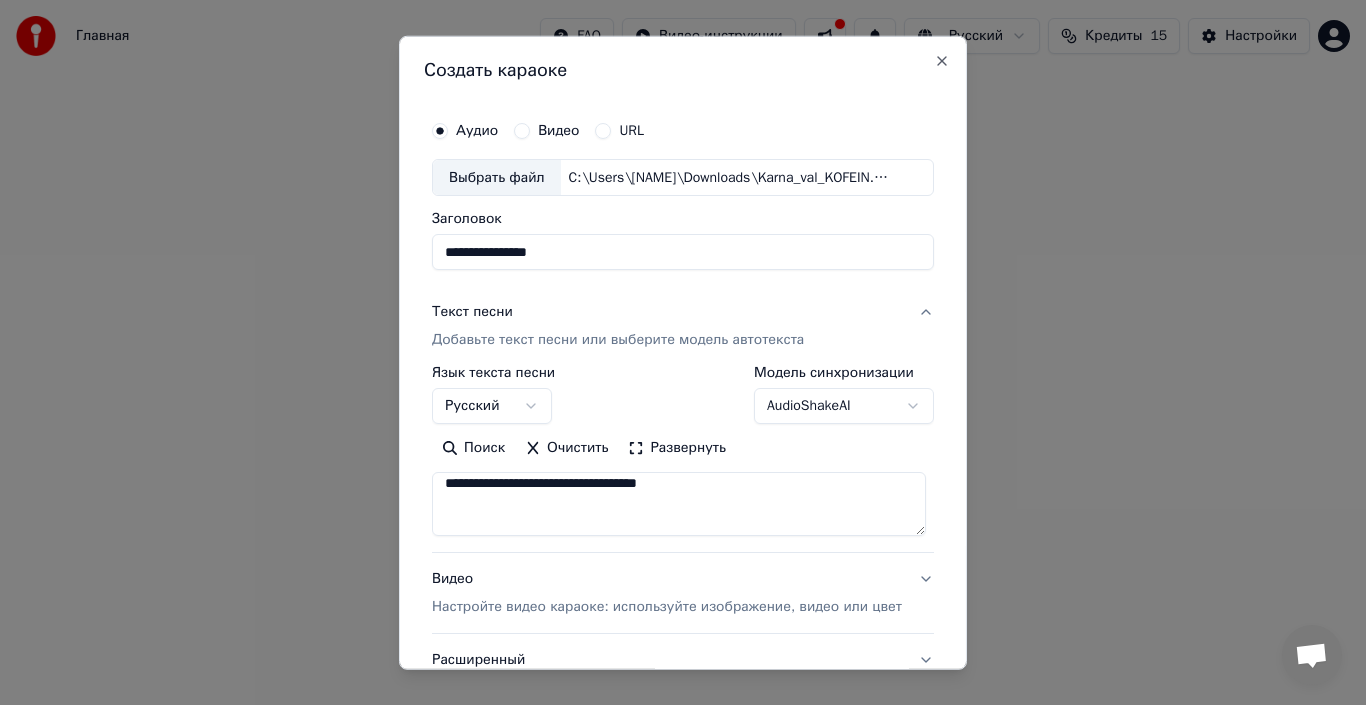 click on "**********" at bounding box center (679, 504) 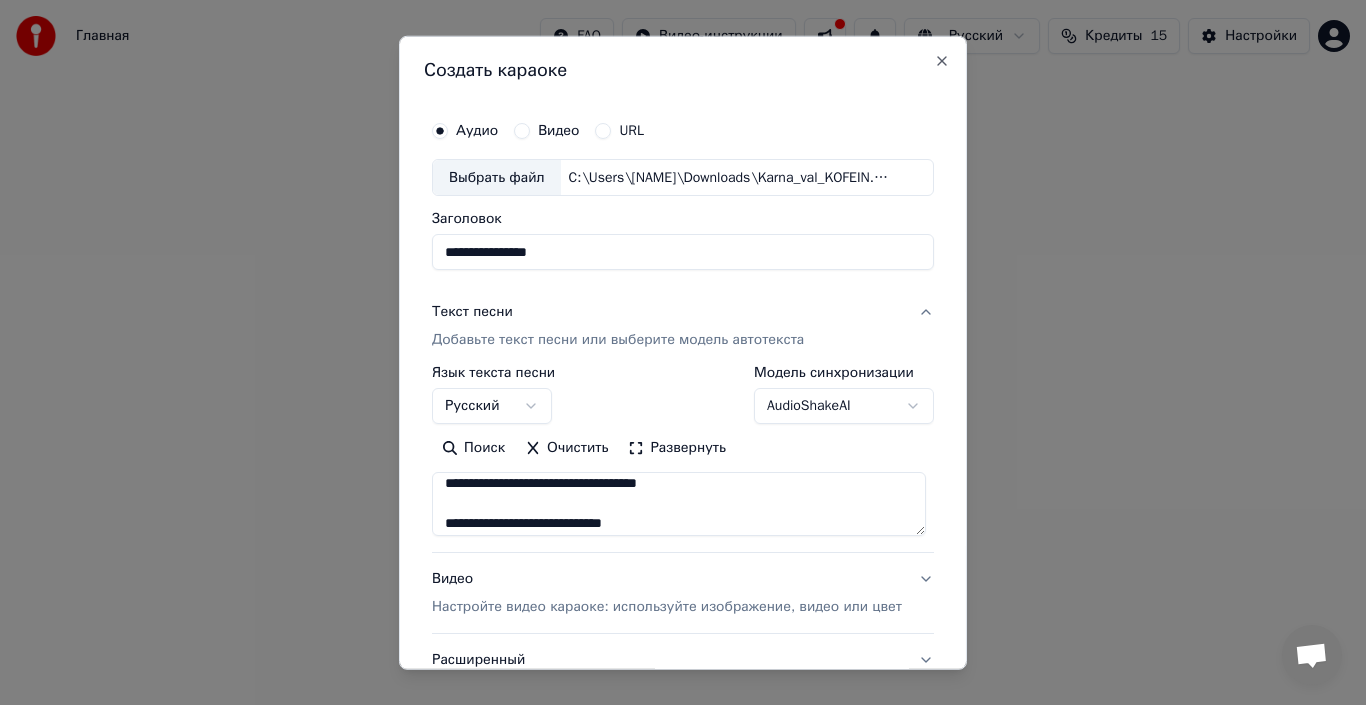 scroll, scrollTop: 367, scrollLeft: 0, axis: vertical 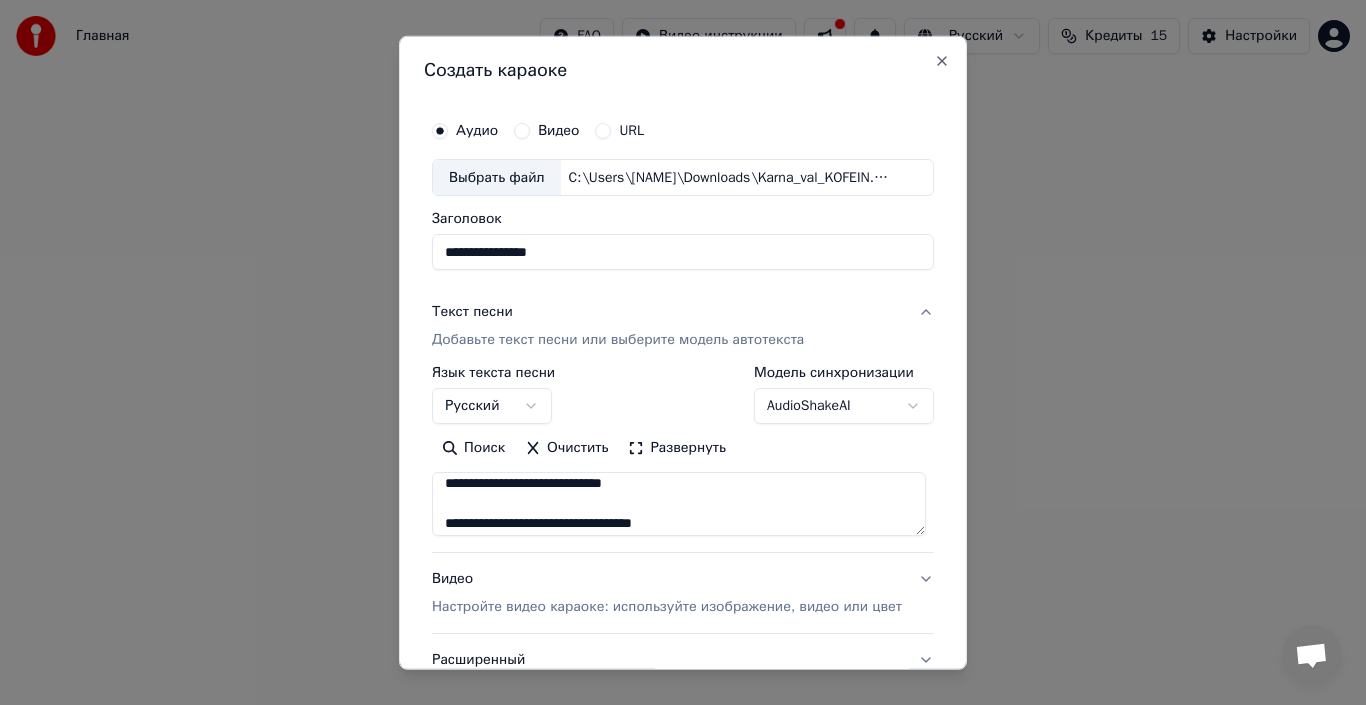 click on "**********" at bounding box center (679, 504) 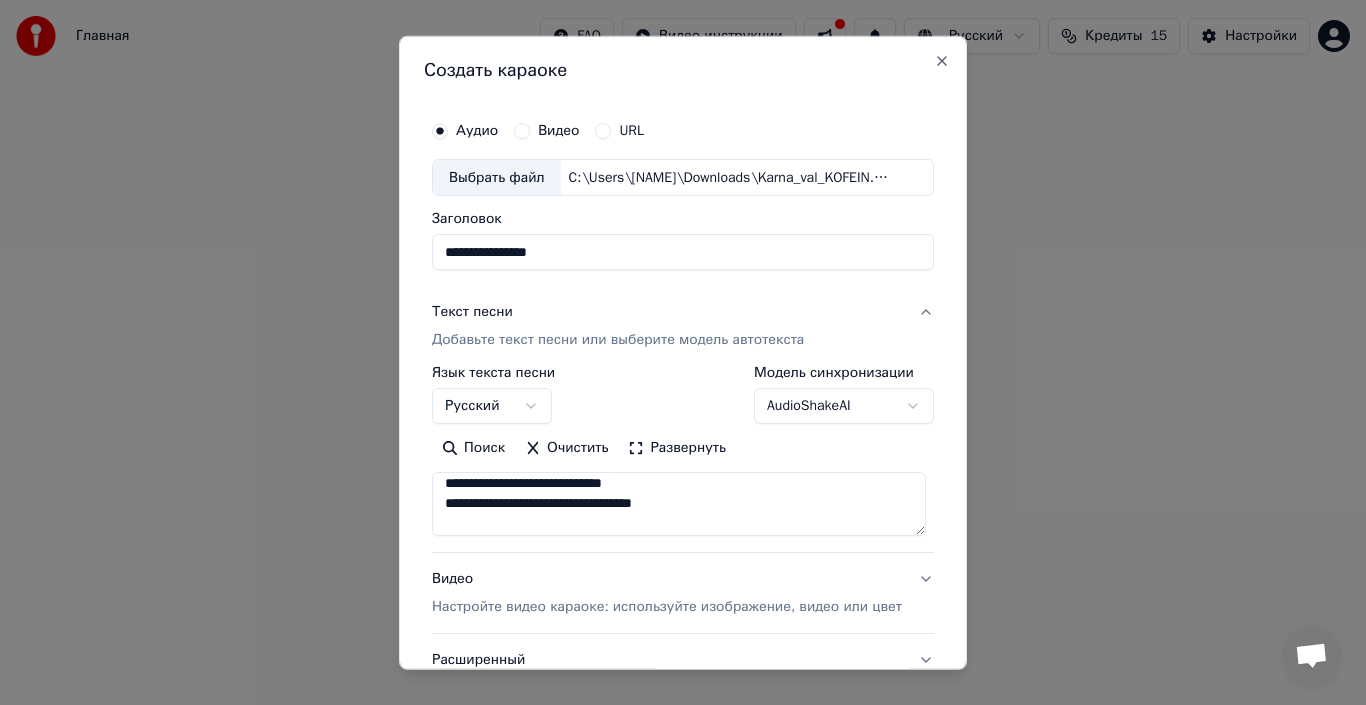 scroll, scrollTop: 407, scrollLeft: 0, axis: vertical 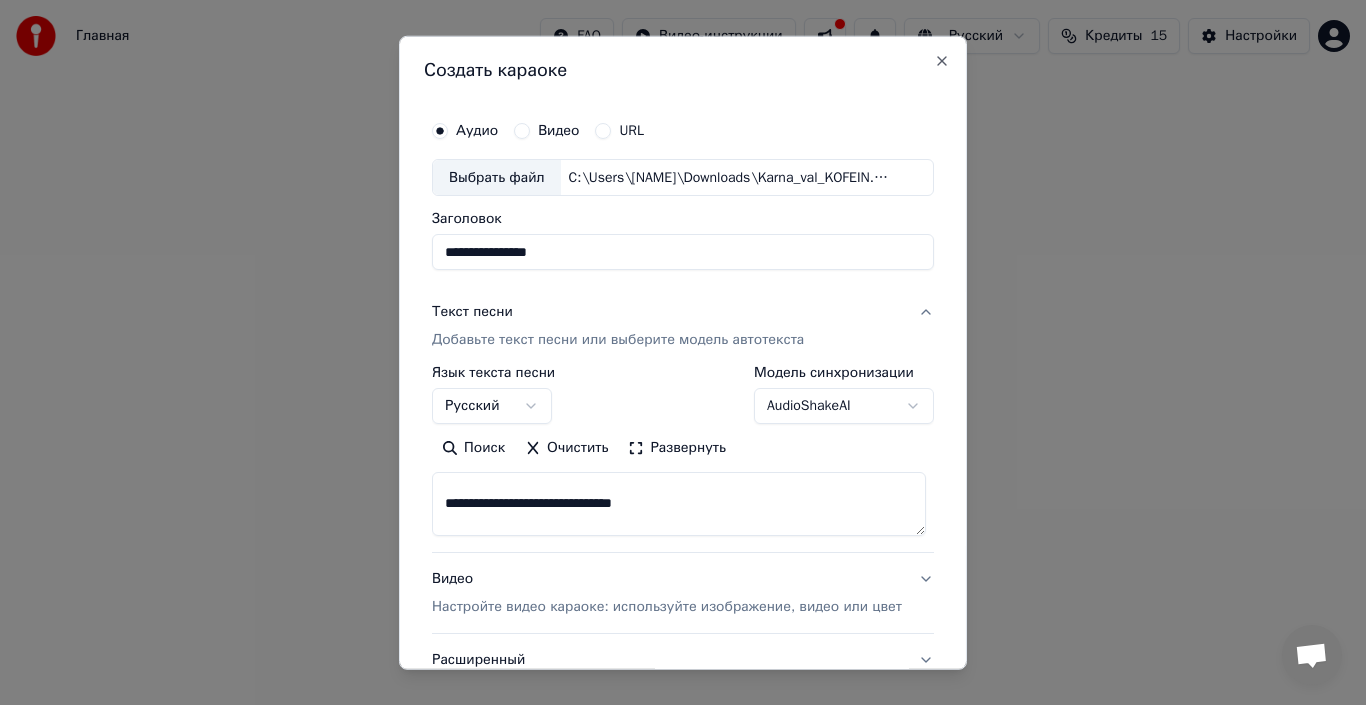 click on "**********" at bounding box center (679, 504) 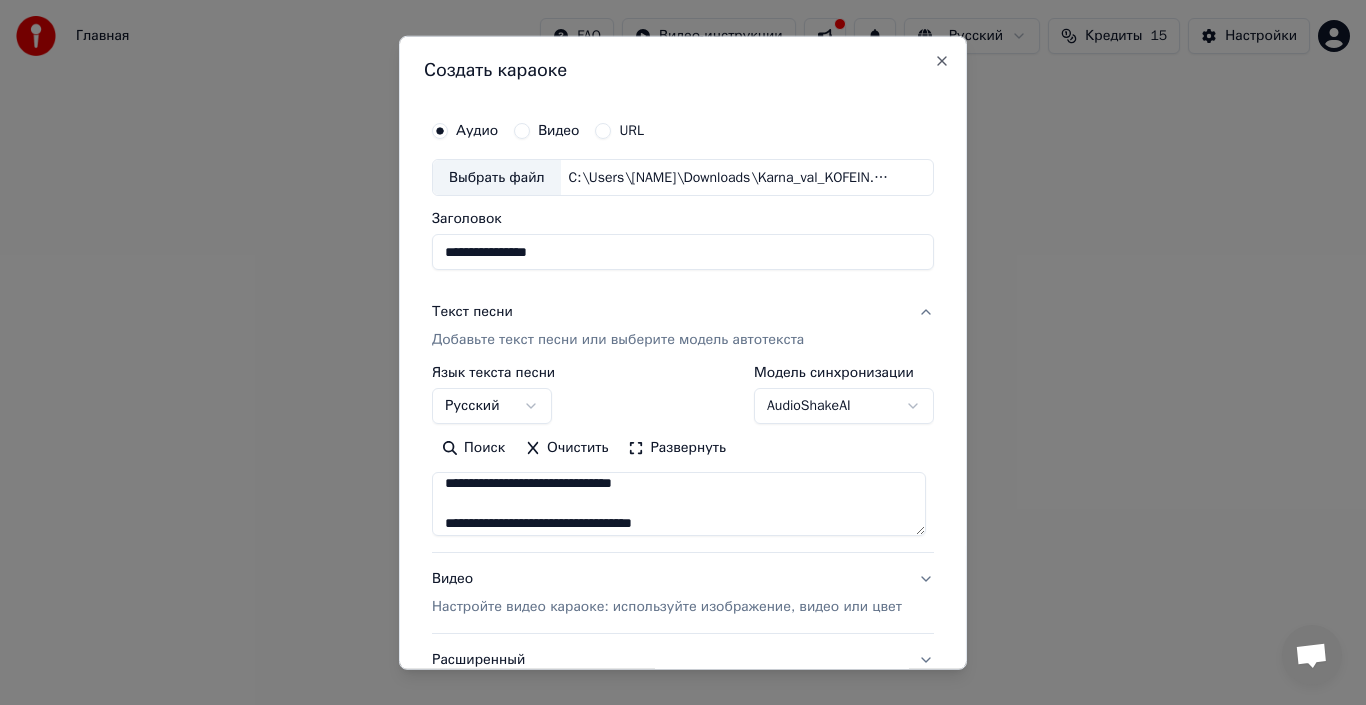 scroll, scrollTop: 387, scrollLeft: 0, axis: vertical 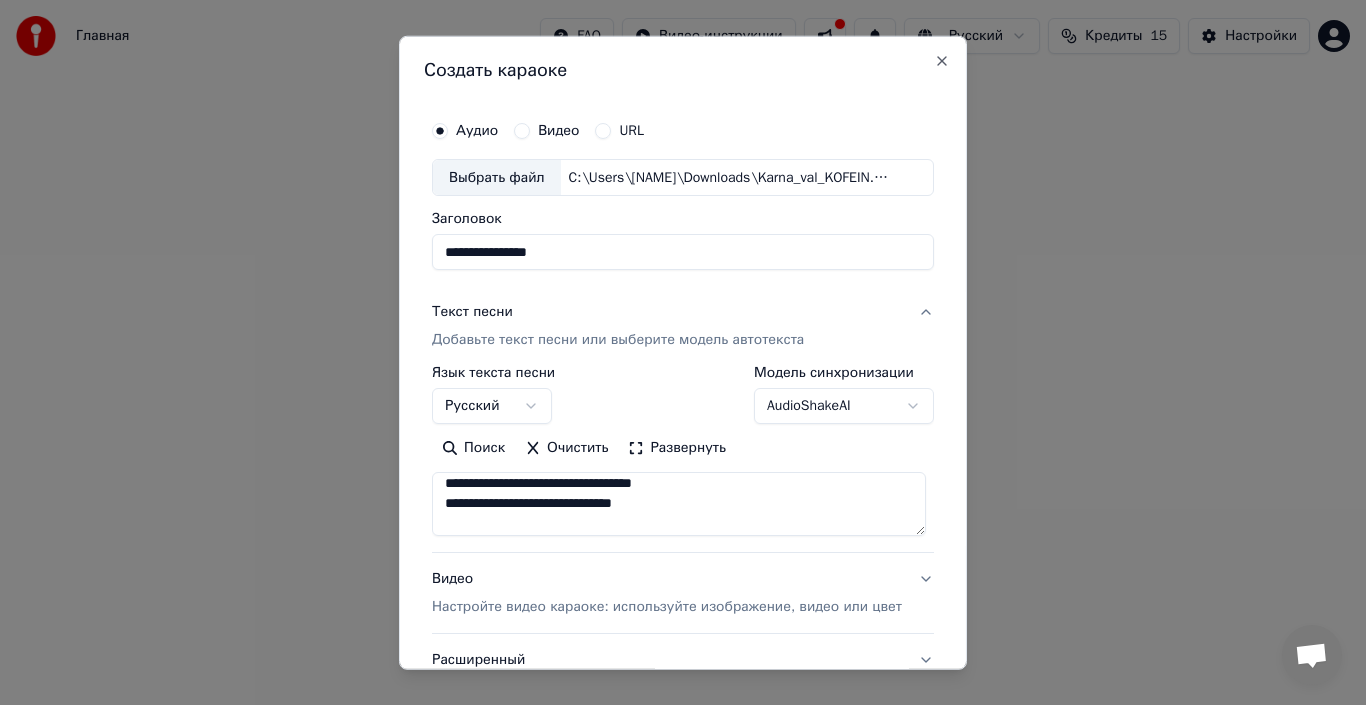 click on "**********" at bounding box center [679, 504] 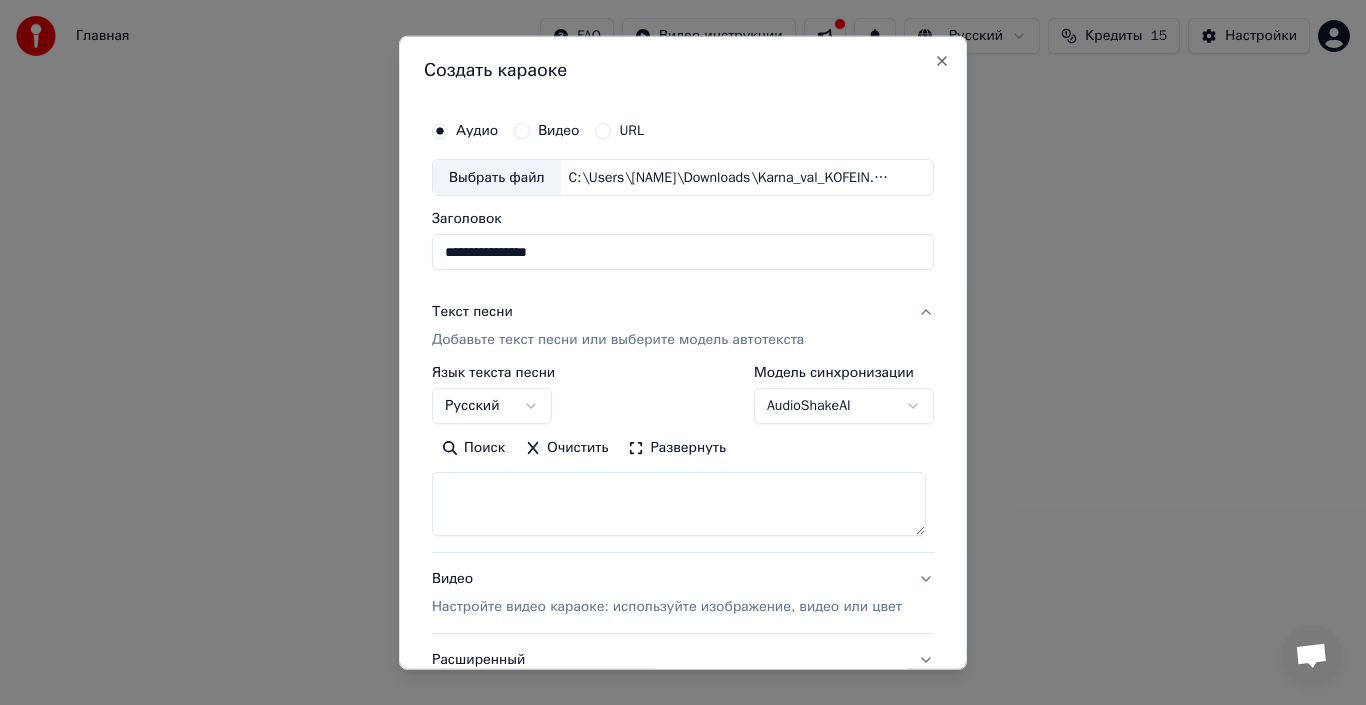 scroll, scrollTop: 427, scrollLeft: 0, axis: vertical 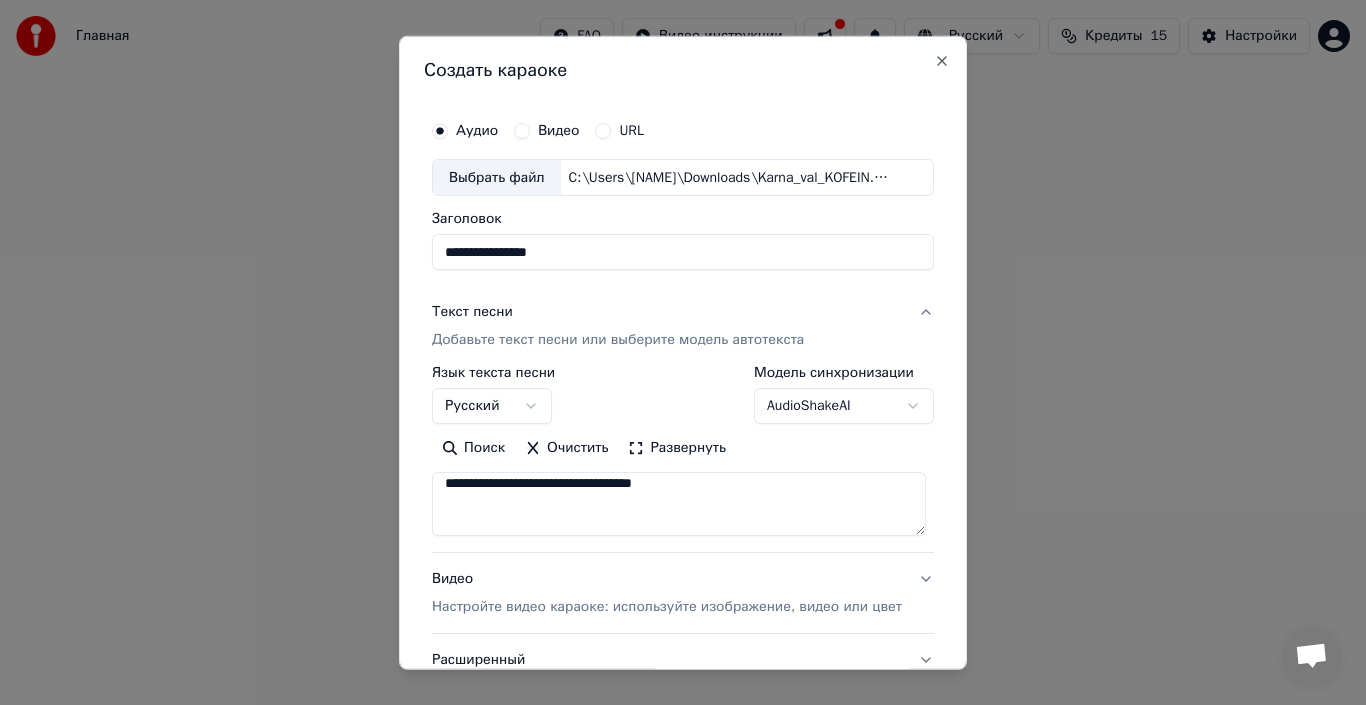 click on "**********" at bounding box center (679, 504) 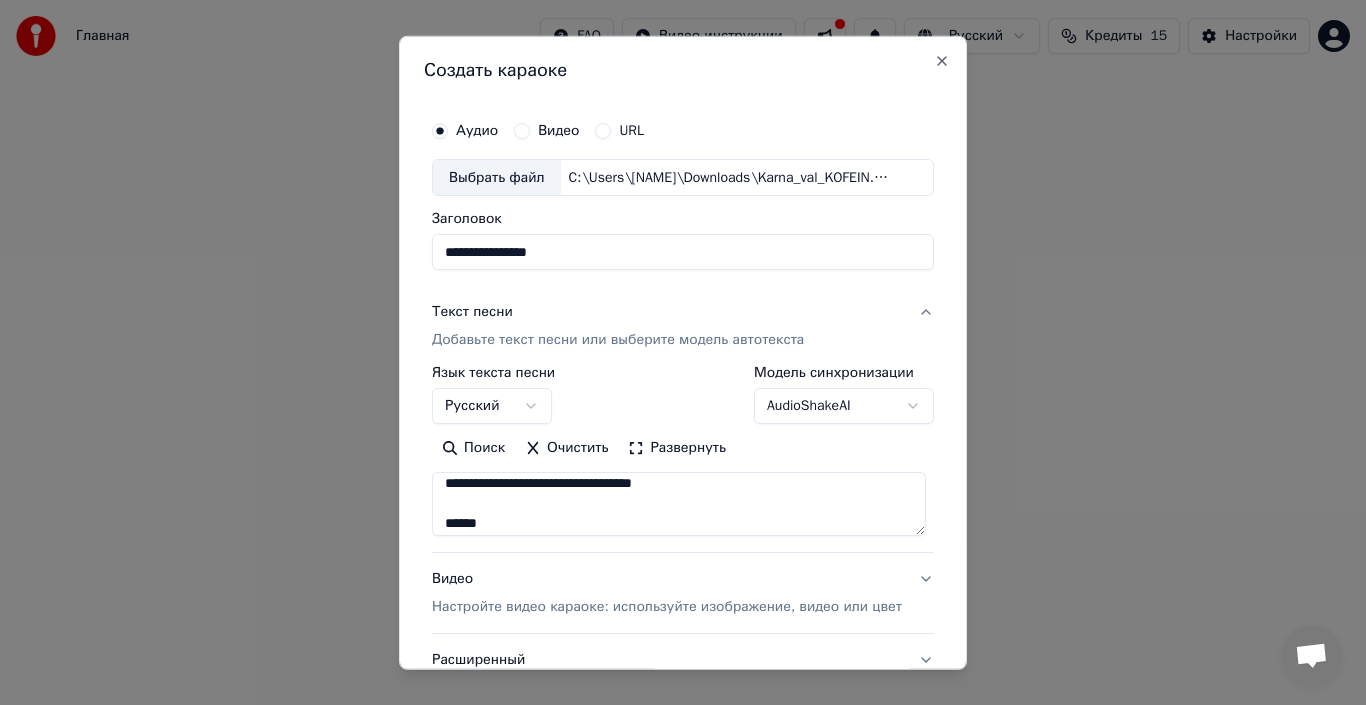scroll, scrollTop: 467, scrollLeft: 0, axis: vertical 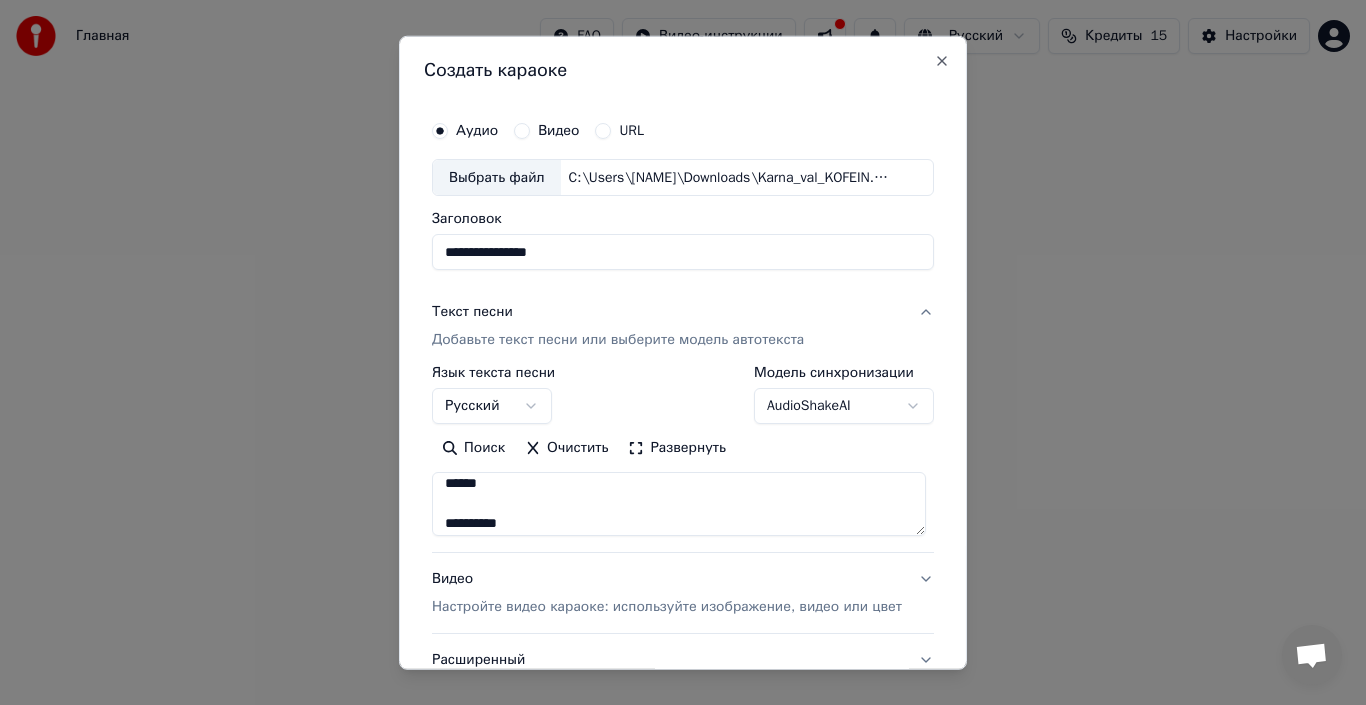 click on "**********" at bounding box center (679, 504) 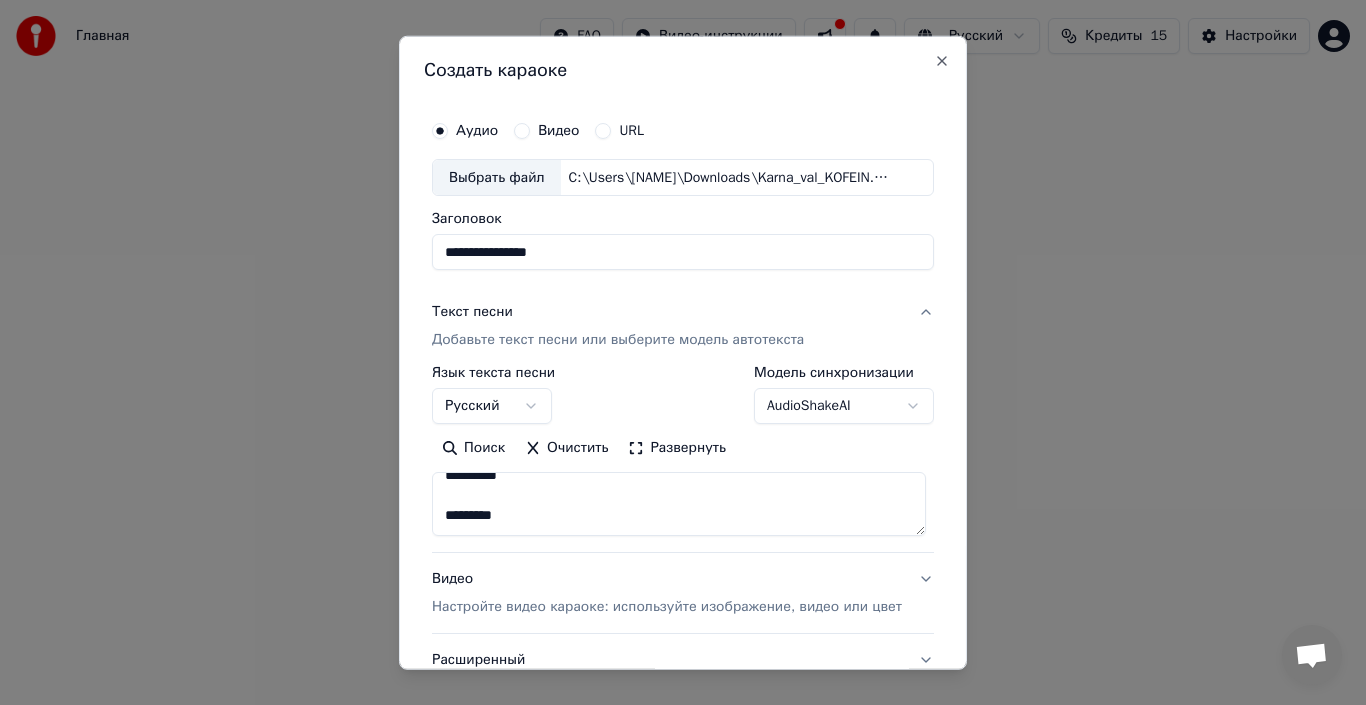 scroll, scrollTop: 507, scrollLeft: 0, axis: vertical 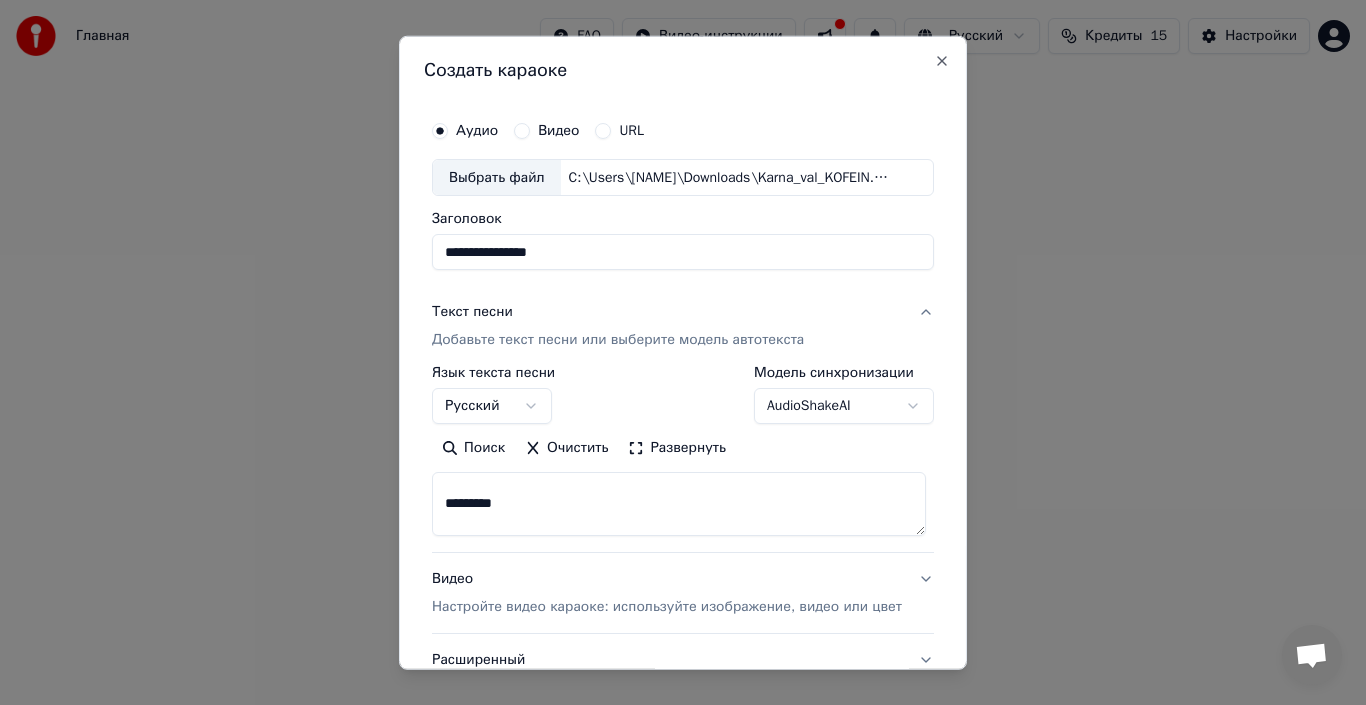 click on "**********" at bounding box center (679, 504) 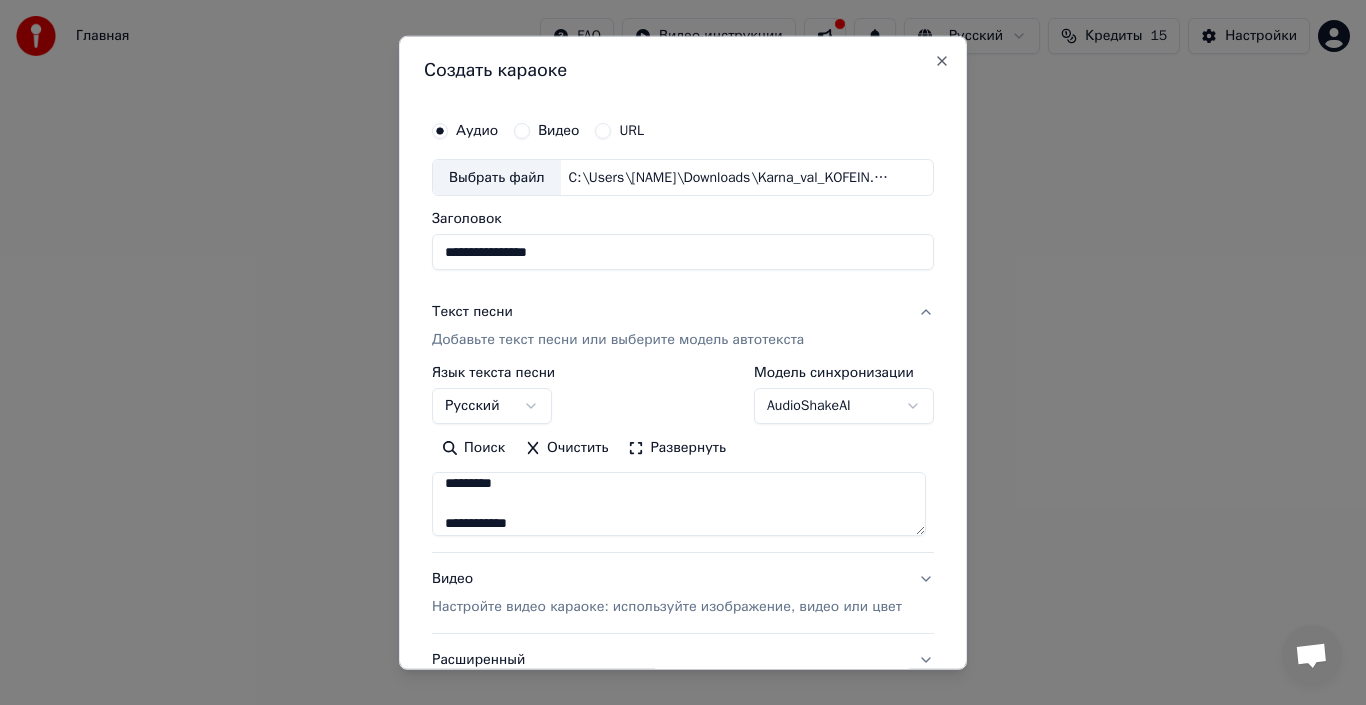 scroll, scrollTop: 487, scrollLeft: 0, axis: vertical 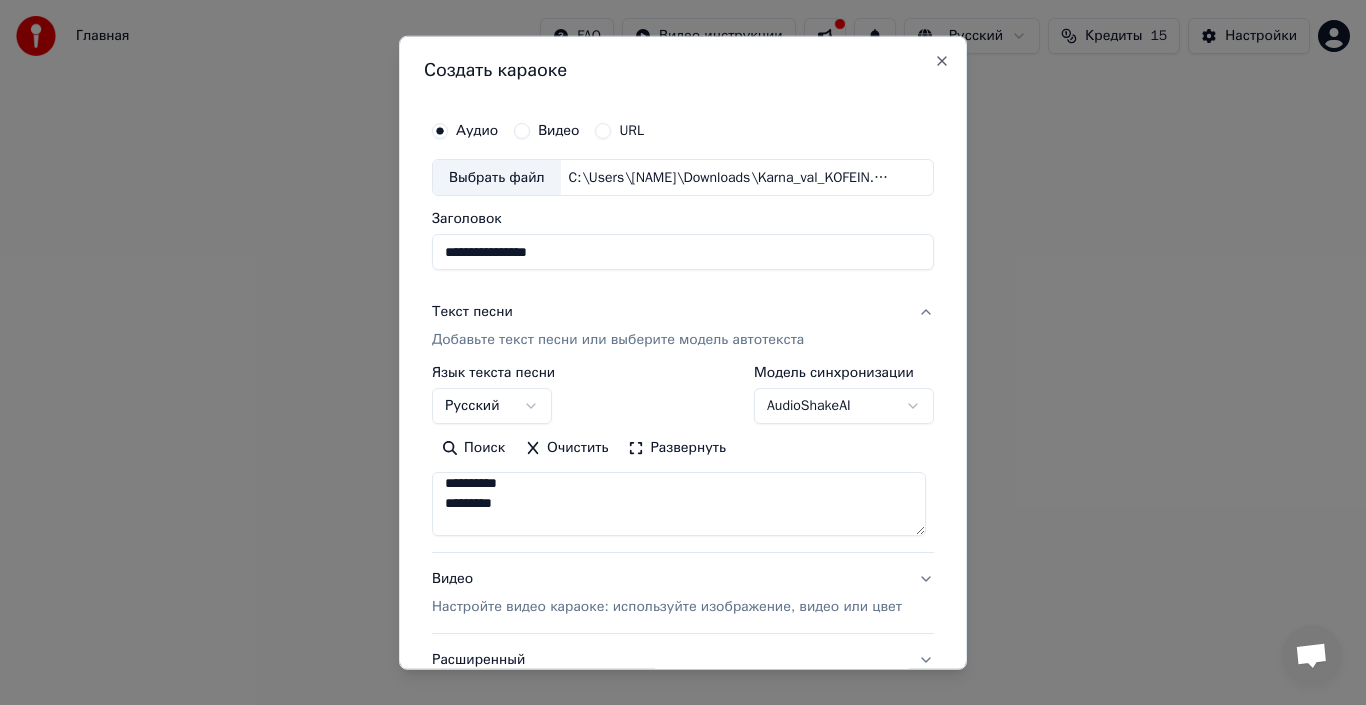click on "**********" at bounding box center [679, 504] 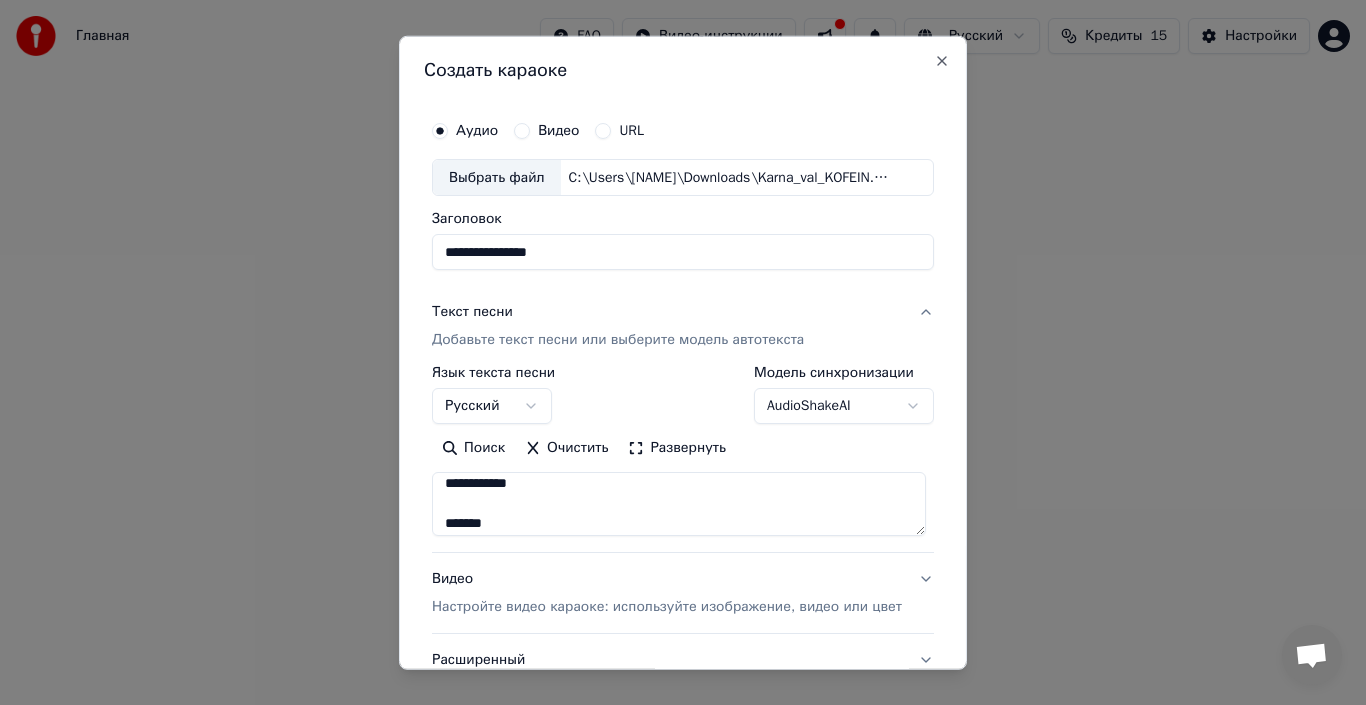 click on "**********" at bounding box center [679, 504] 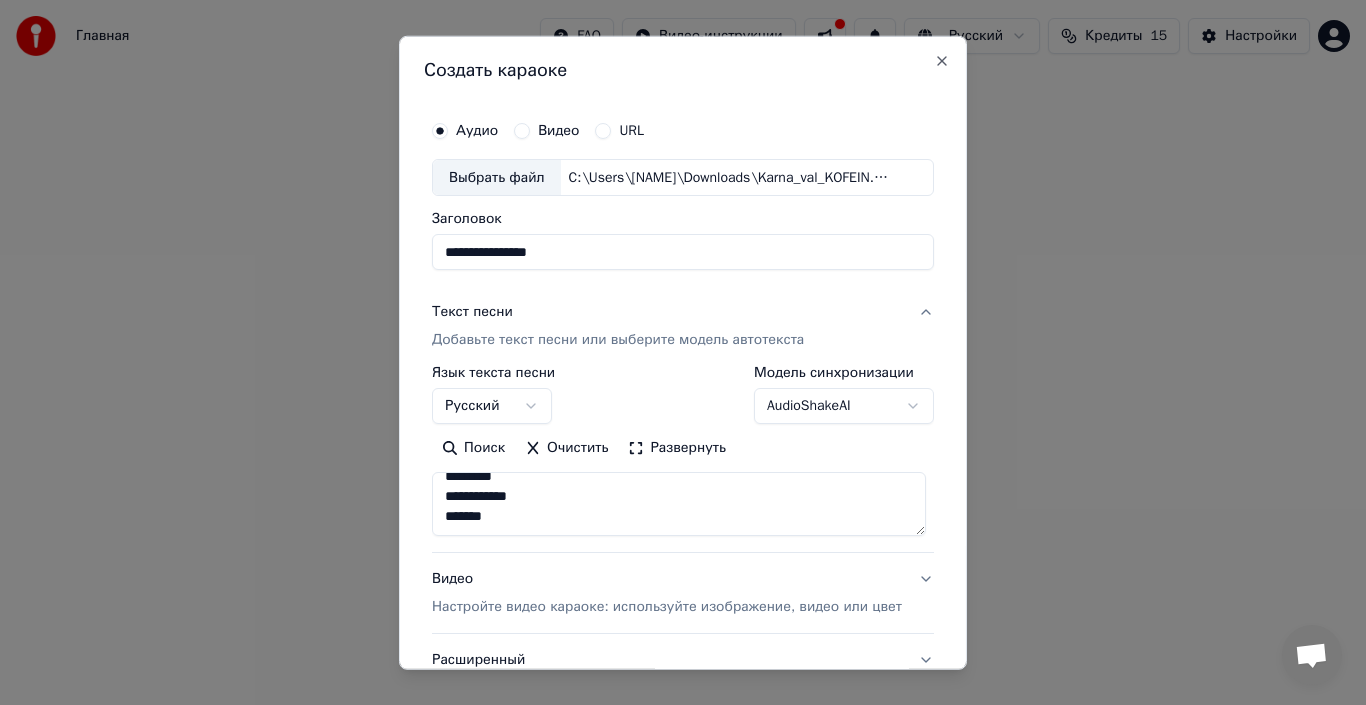 scroll, scrollTop: 554, scrollLeft: 0, axis: vertical 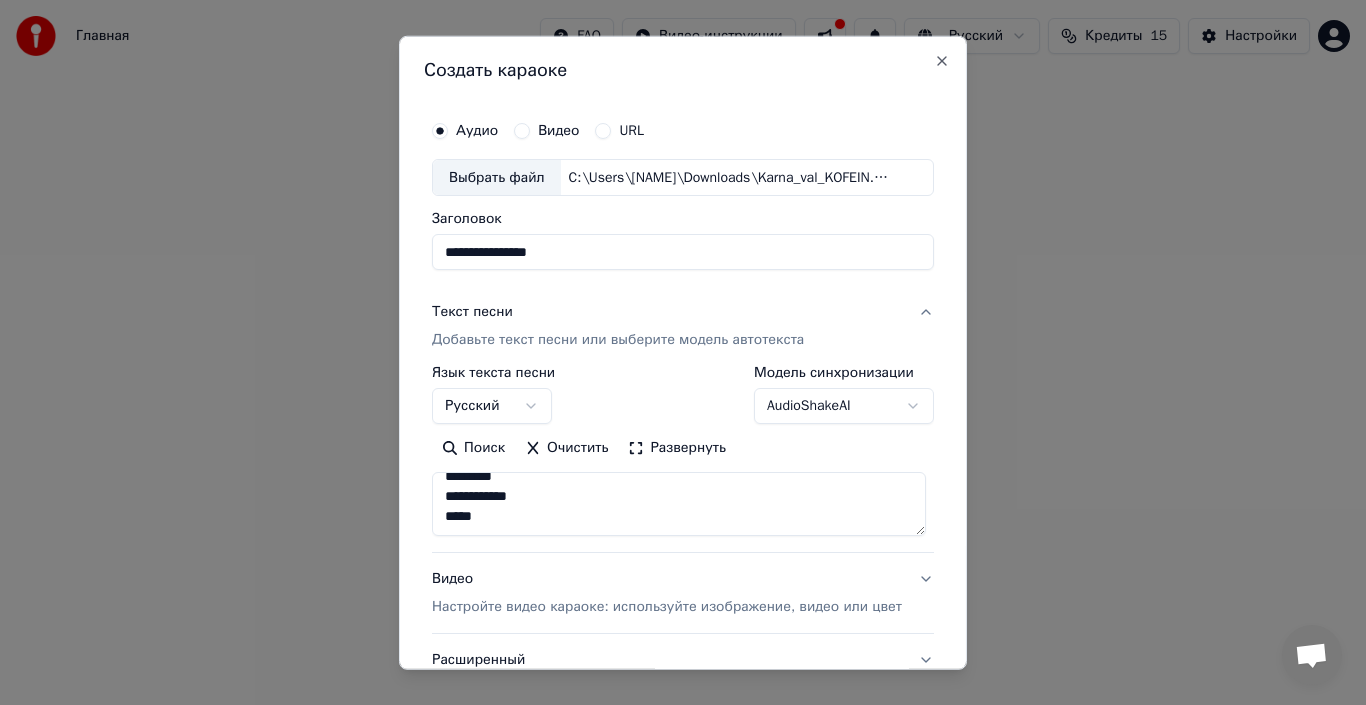 type on "**********" 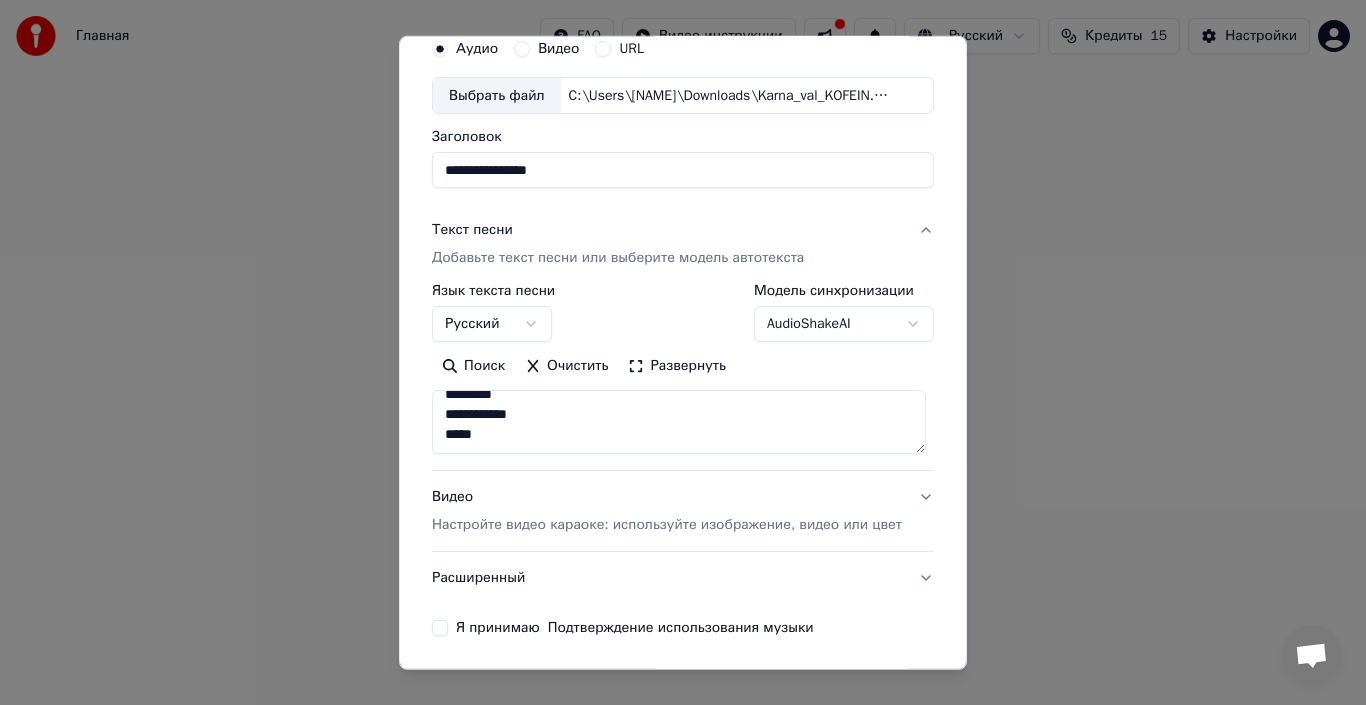 scroll, scrollTop: 157, scrollLeft: 0, axis: vertical 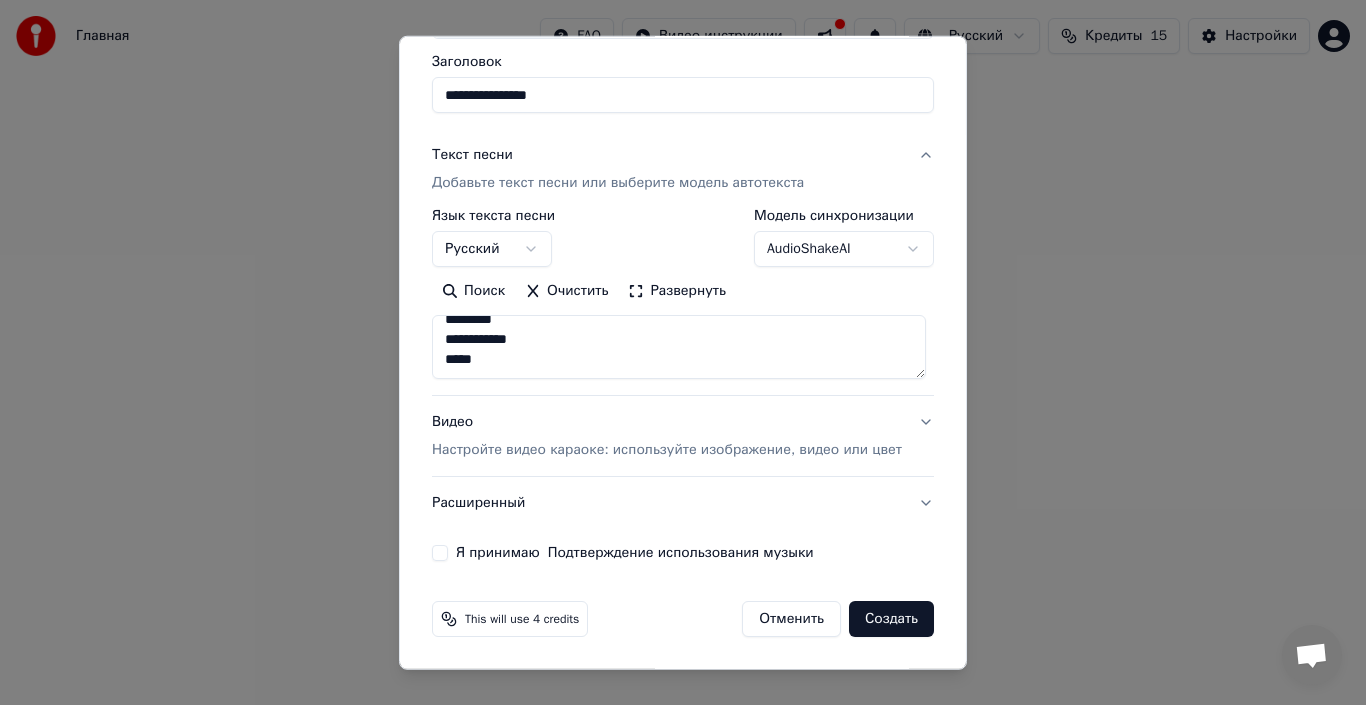 click on "Видео Настройте видео караоке: используйте изображение, видео или цвет" at bounding box center [683, 436] 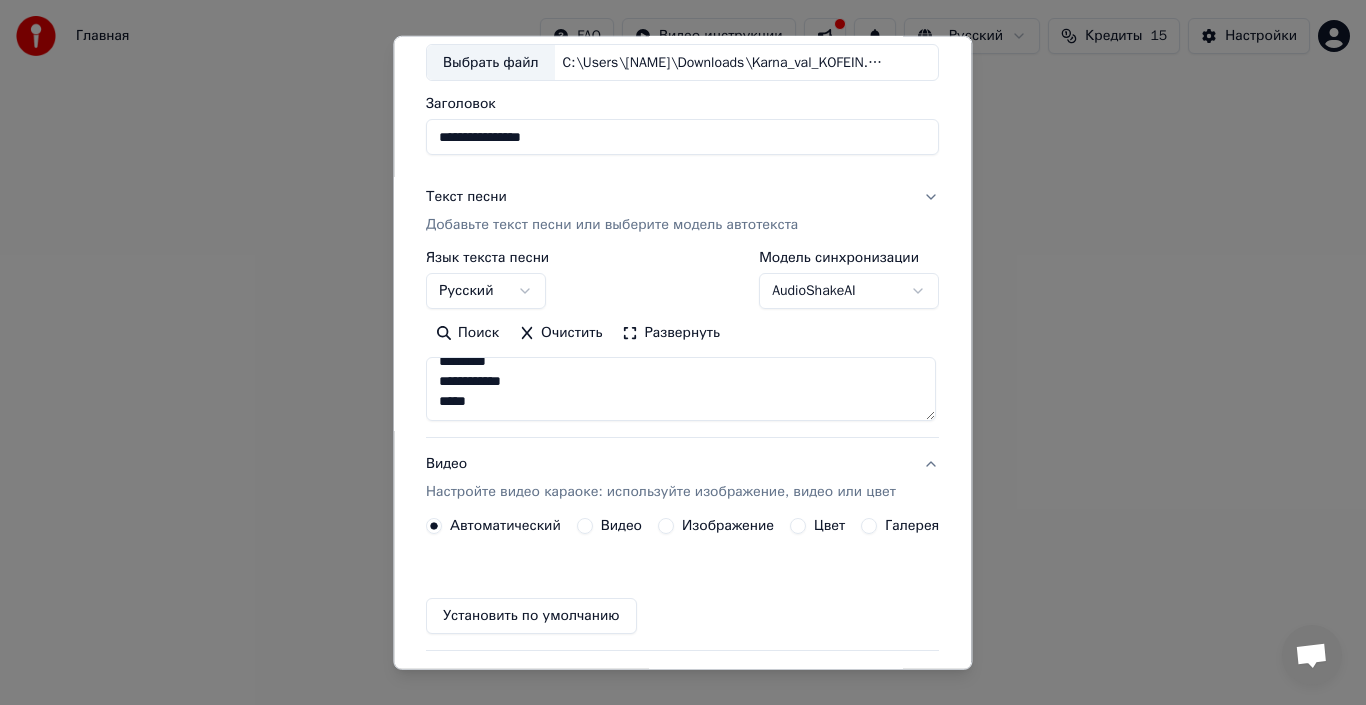scroll, scrollTop: 103, scrollLeft: 0, axis: vertical 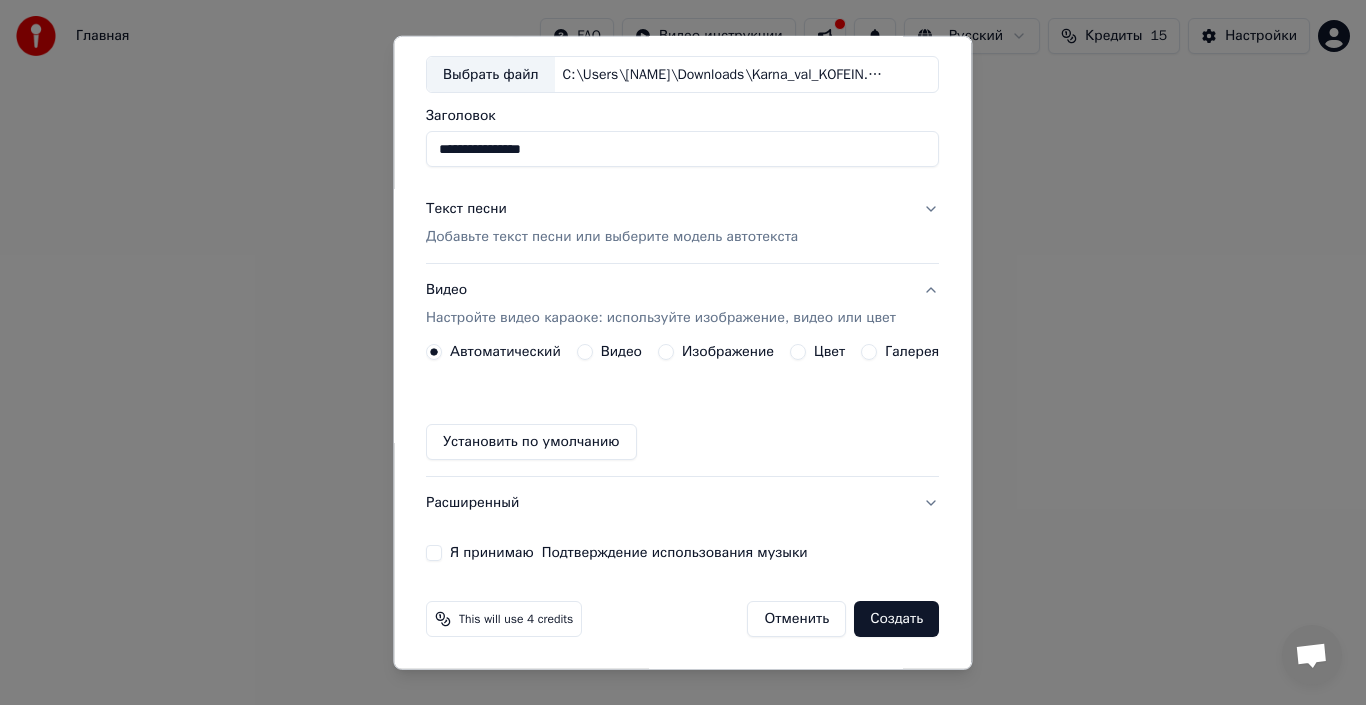 click on "Изображение" at bounding box center (728, 352) 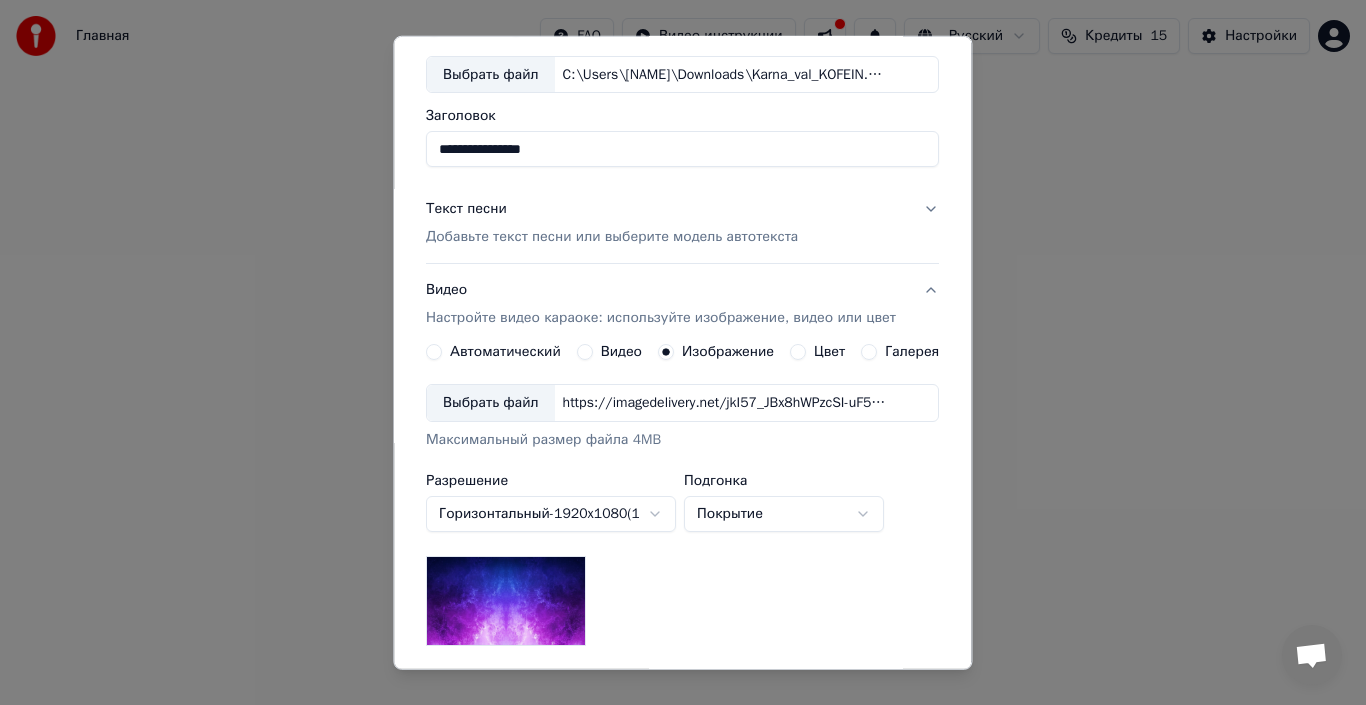 click on "Галерея" at bounding box center (901, 352) 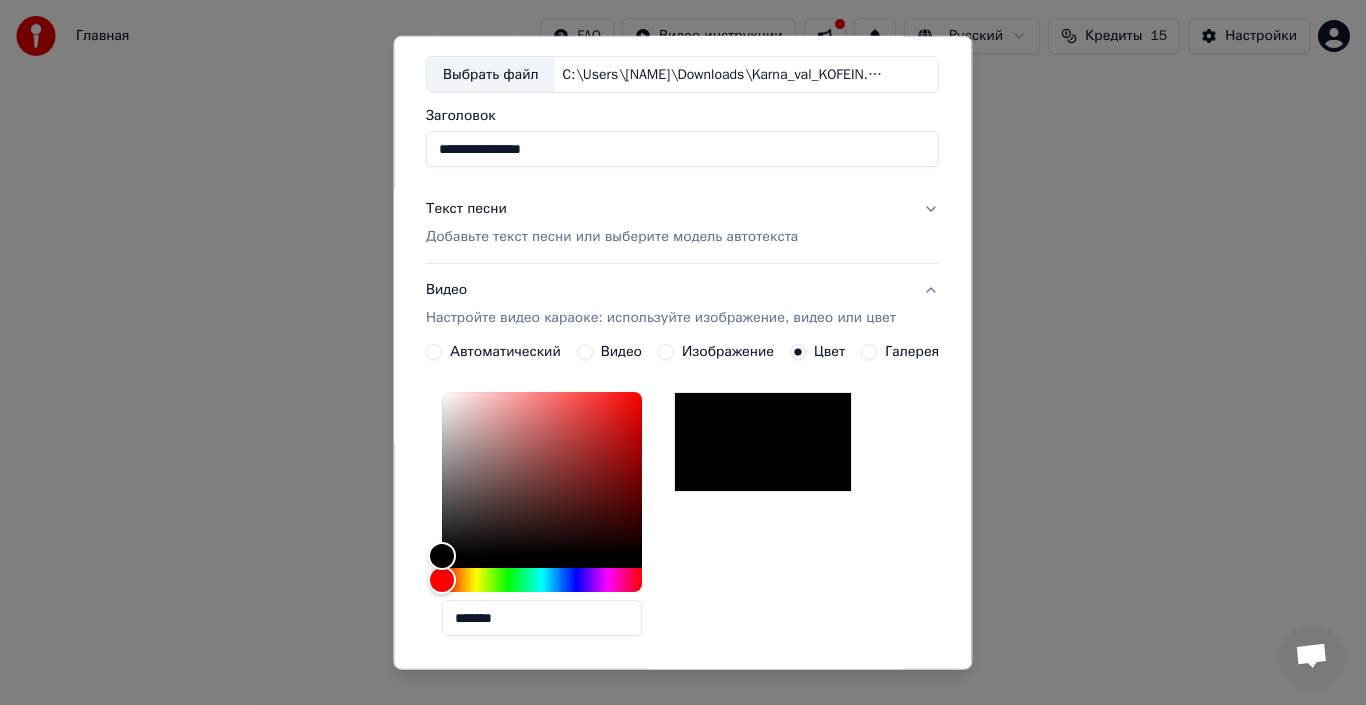 click on "Цвет" at bounding box center [799, 352] 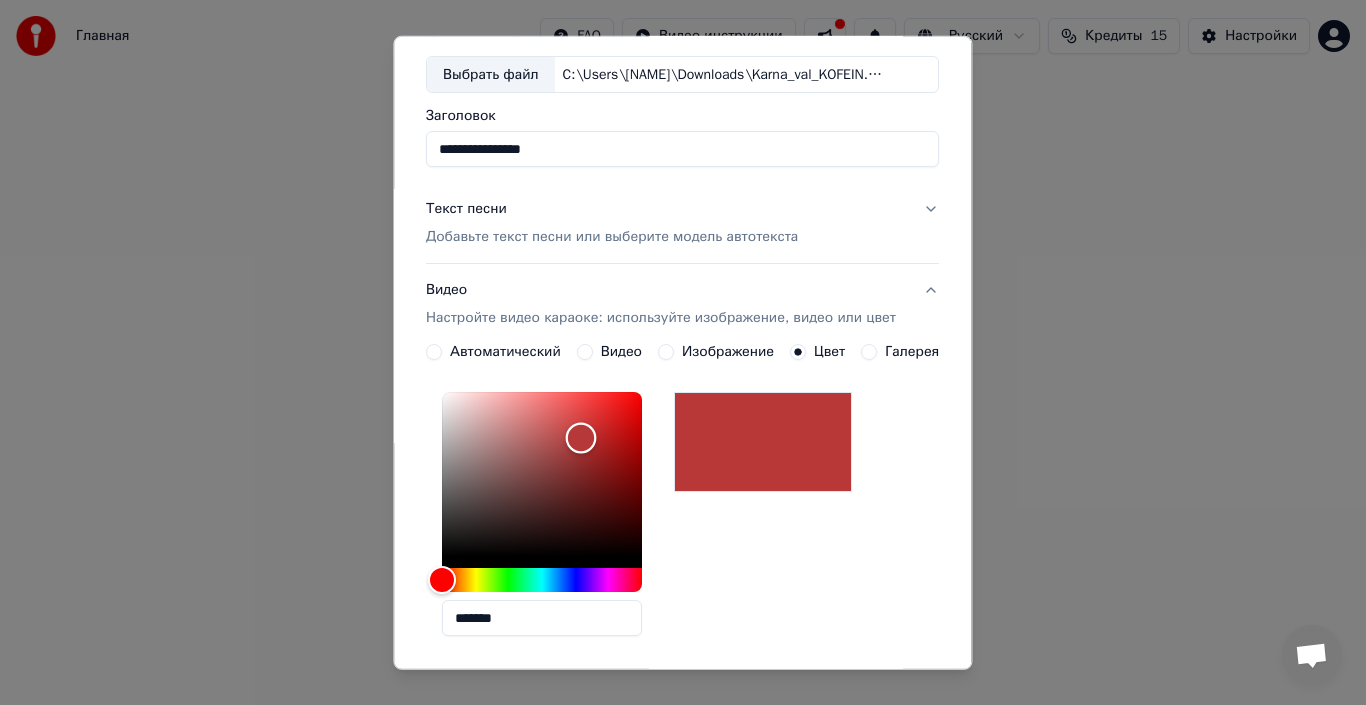 type on "*******" 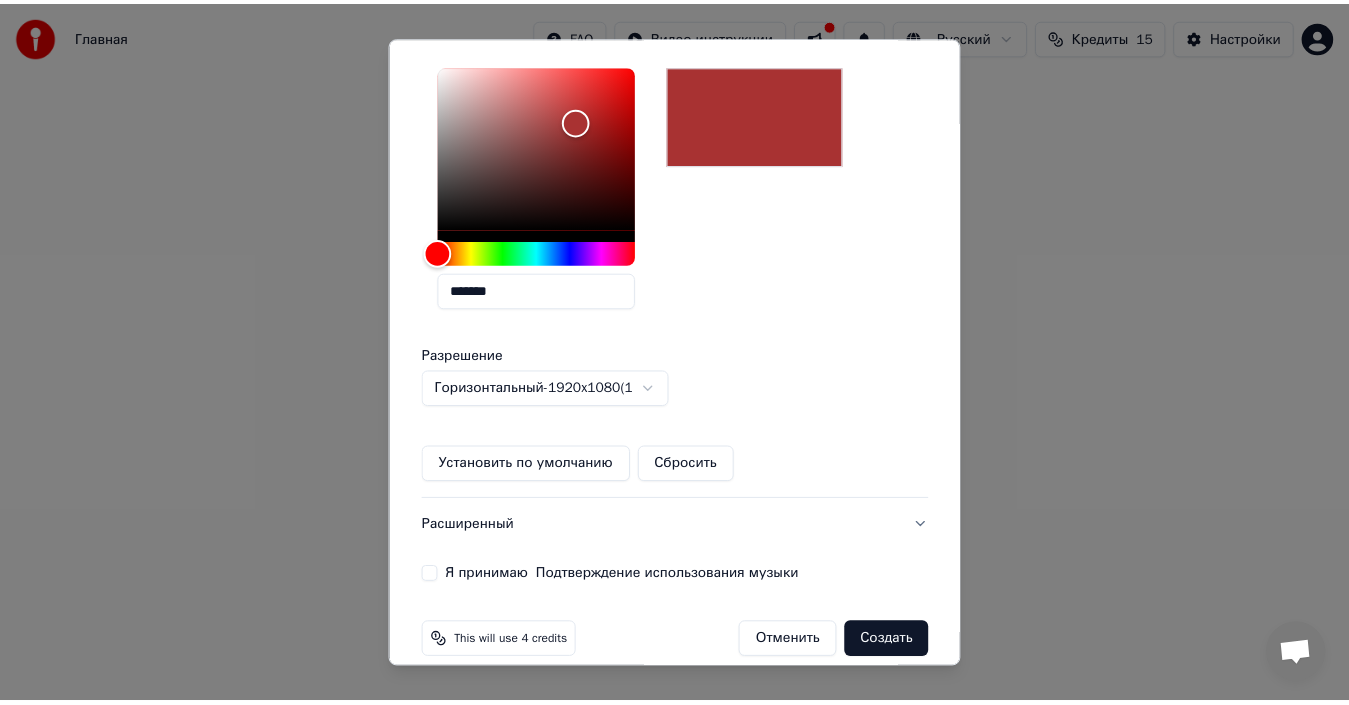 scroll, scrollTop: 453, scrollLeft: 0, axis: vertical 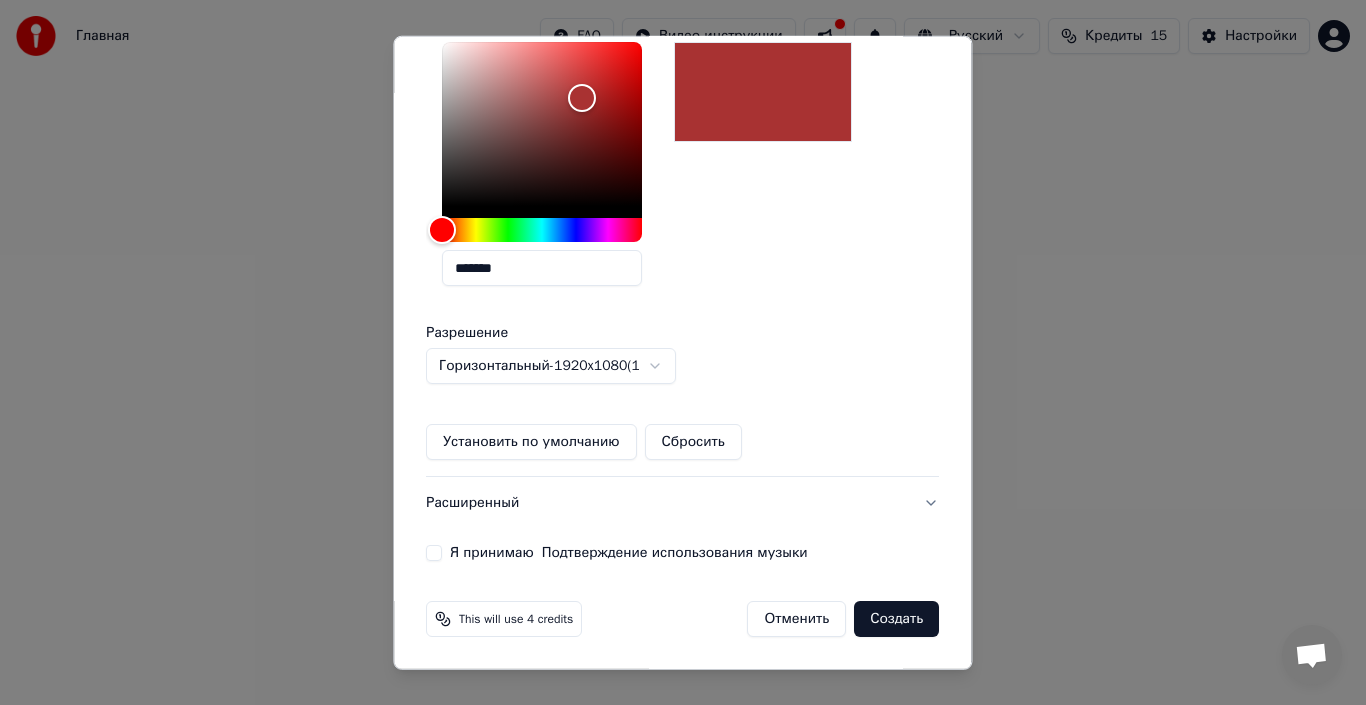 click on "**********" at bounding box center (682, 109) 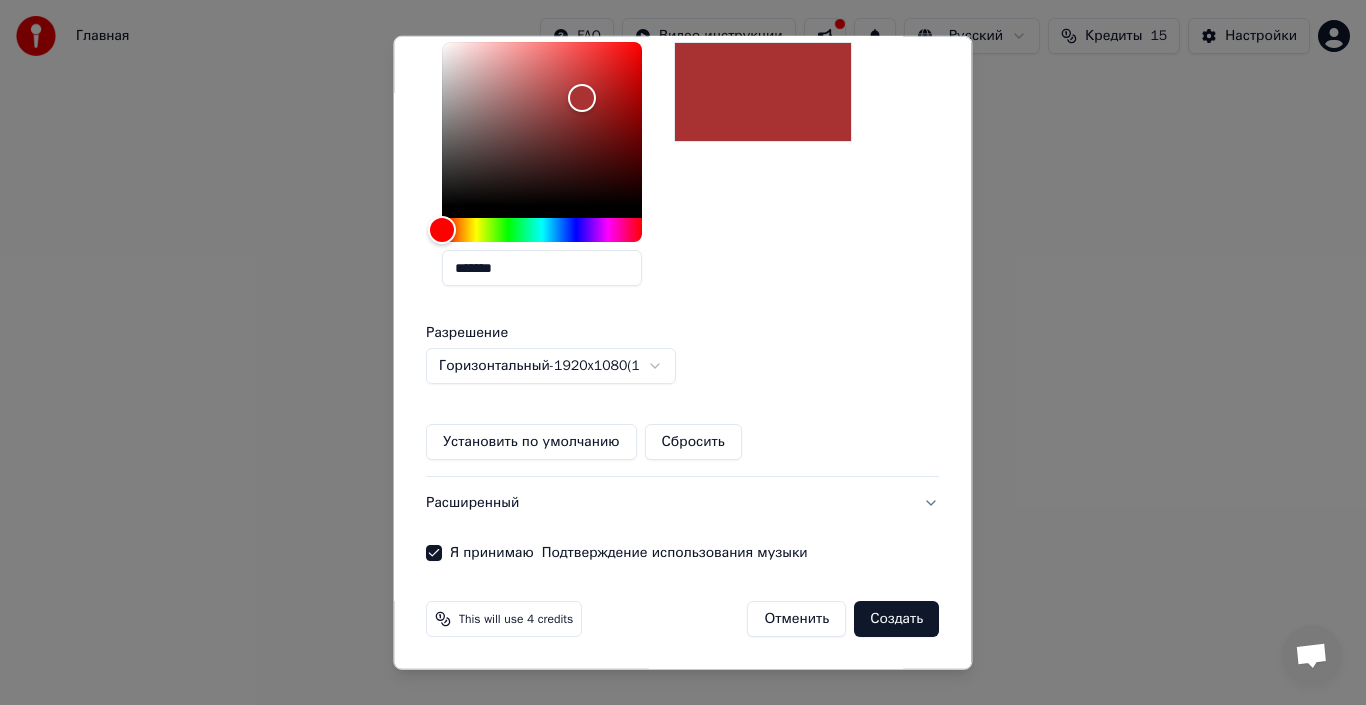 click on "Создать" at bounding box center [897, 619] 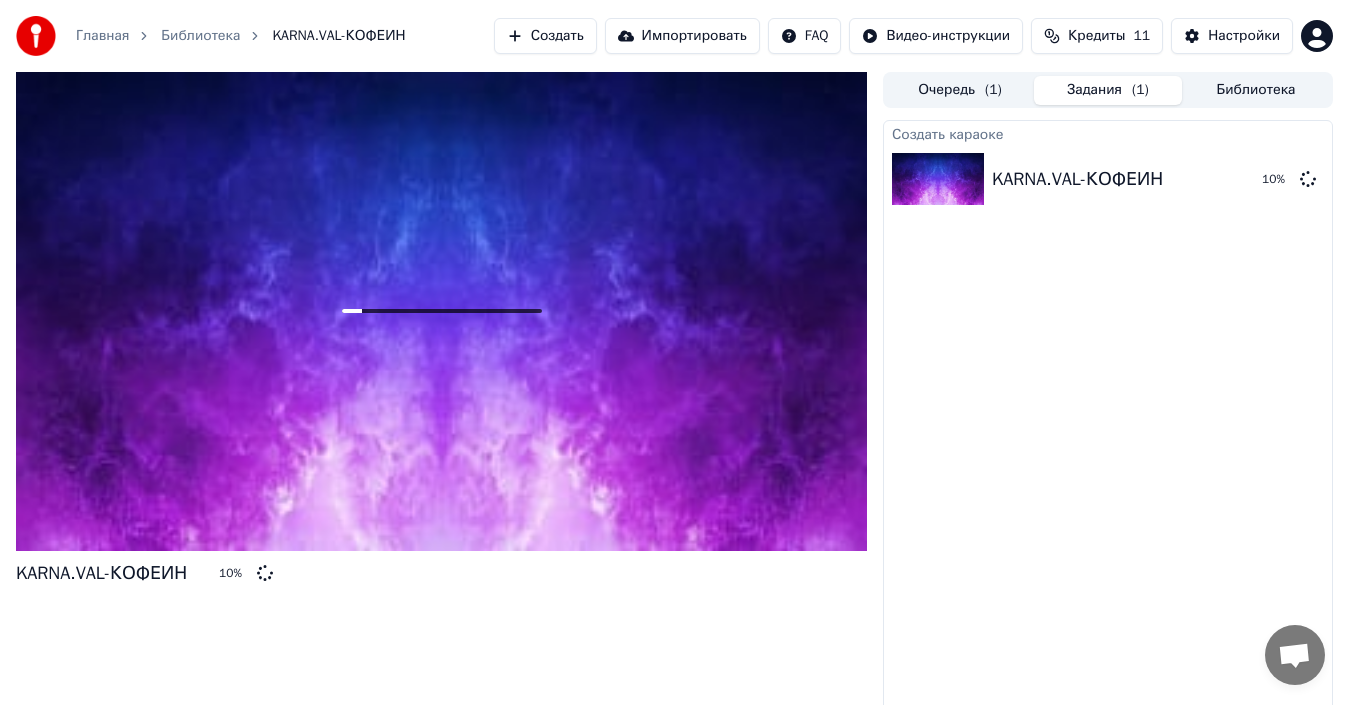 click on "KARNA.VAL-КОФЕИН" at bounding box center (101, 573) 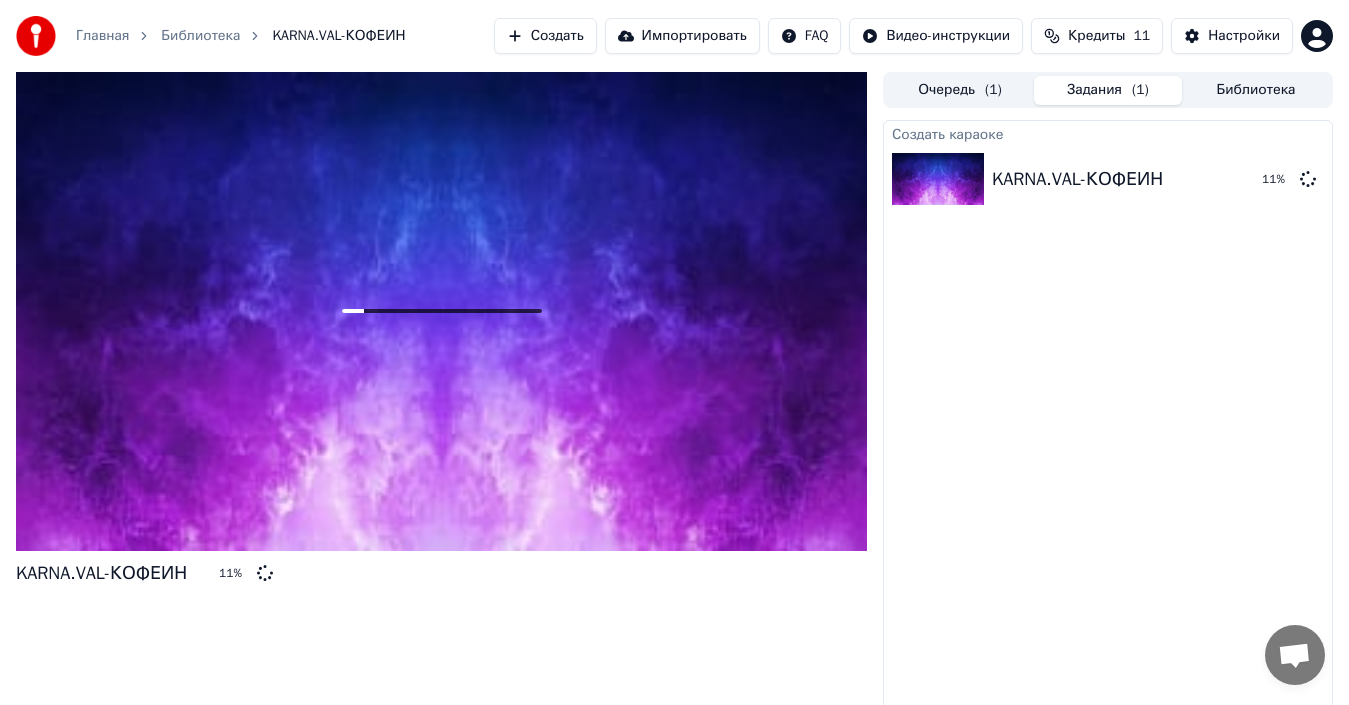 click on "Очередь ( 1 )" at bounding box center (960, 90) 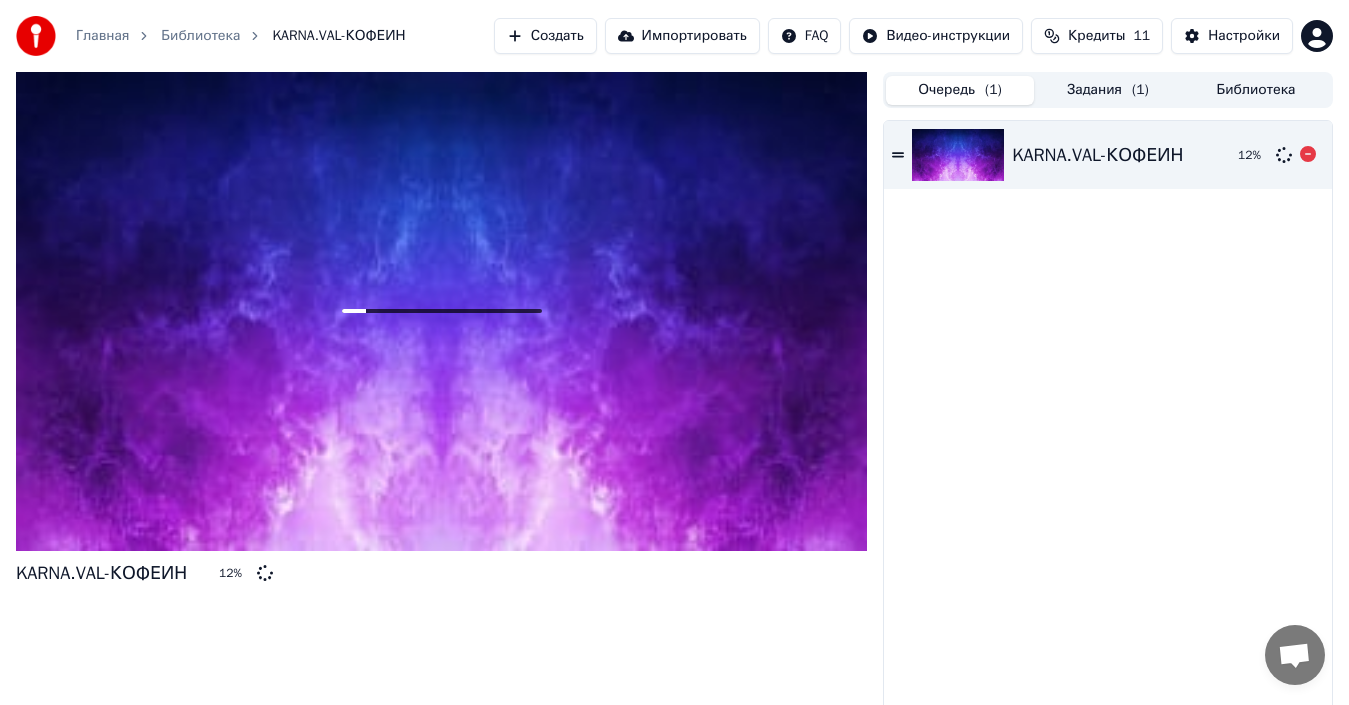 click at bounding box center [958, 155] 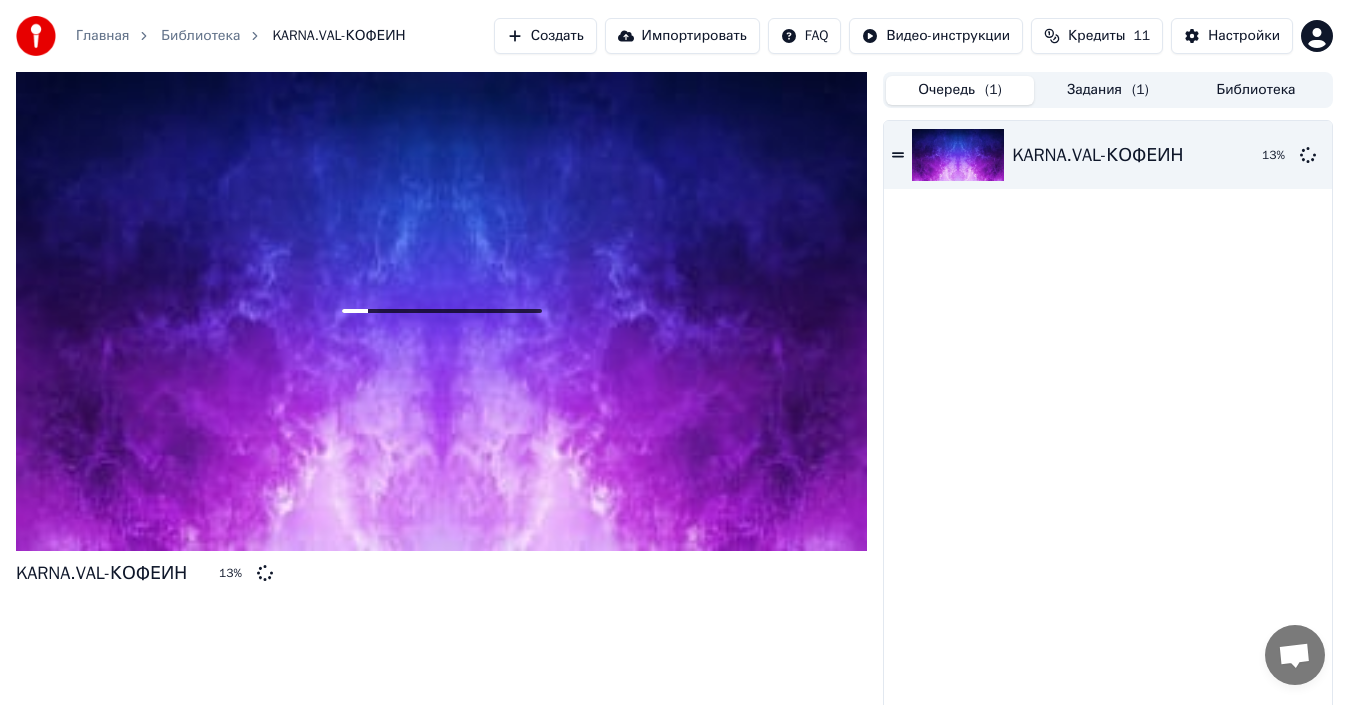 click on "Главная Библиотека KARNA.VAL-КОФЕИН Создать Импортировать FAQ Видео-инструкции Кредиты 11 Настройки KARNA.VAL-КОФЕИН 13 % Очередь ( 1 ) Задания ( 1 ) Библиотека KARNA.VAL-КОФЕИН 13 %" at bounding box center (674, 352) 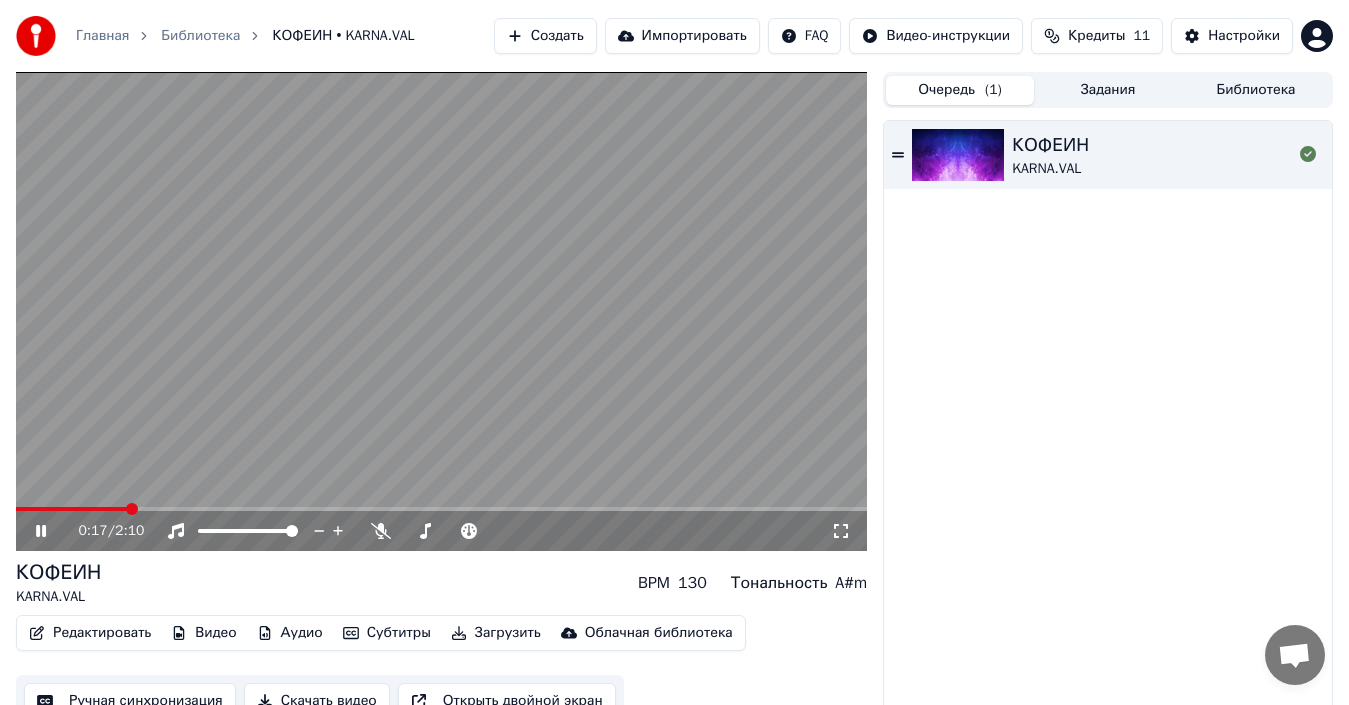 drag, startPoint x: 44, startPoint y: 530, endPoint x: 62, endPoint y: 513, distance: 24.758837 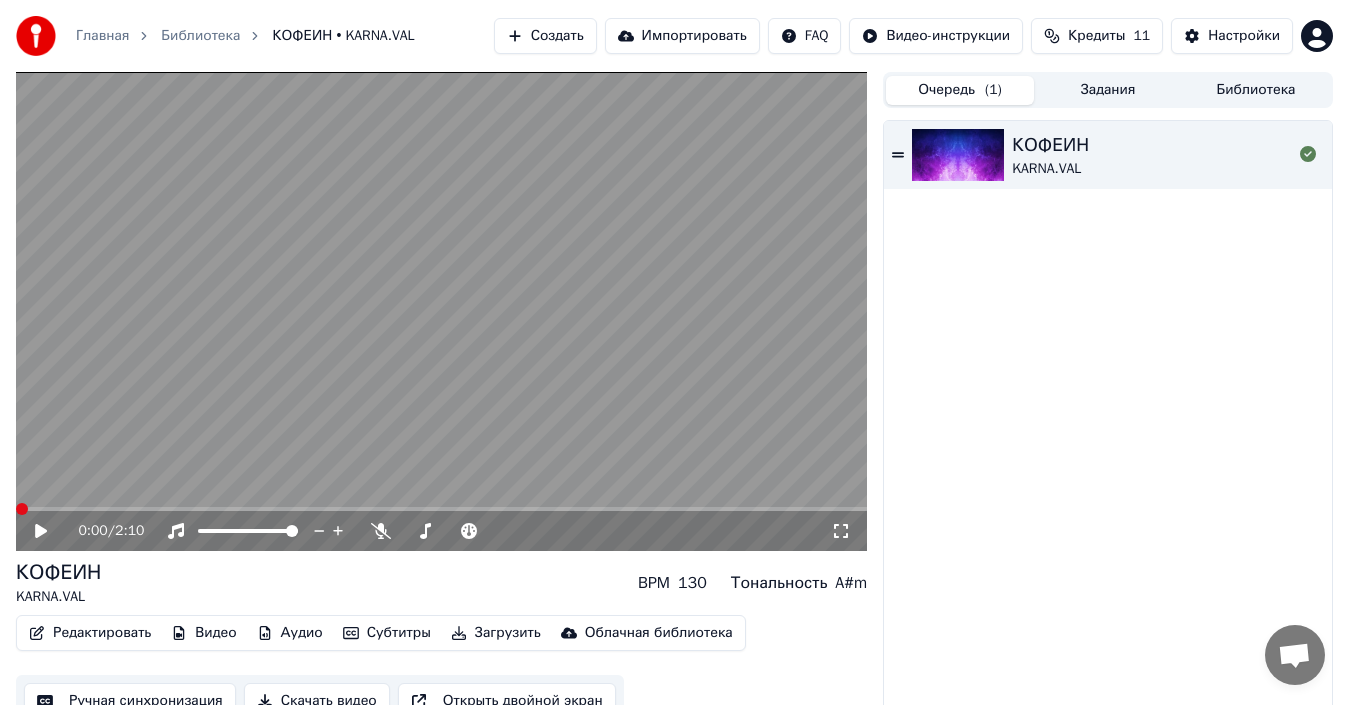 click at bounding box center [16, 509] 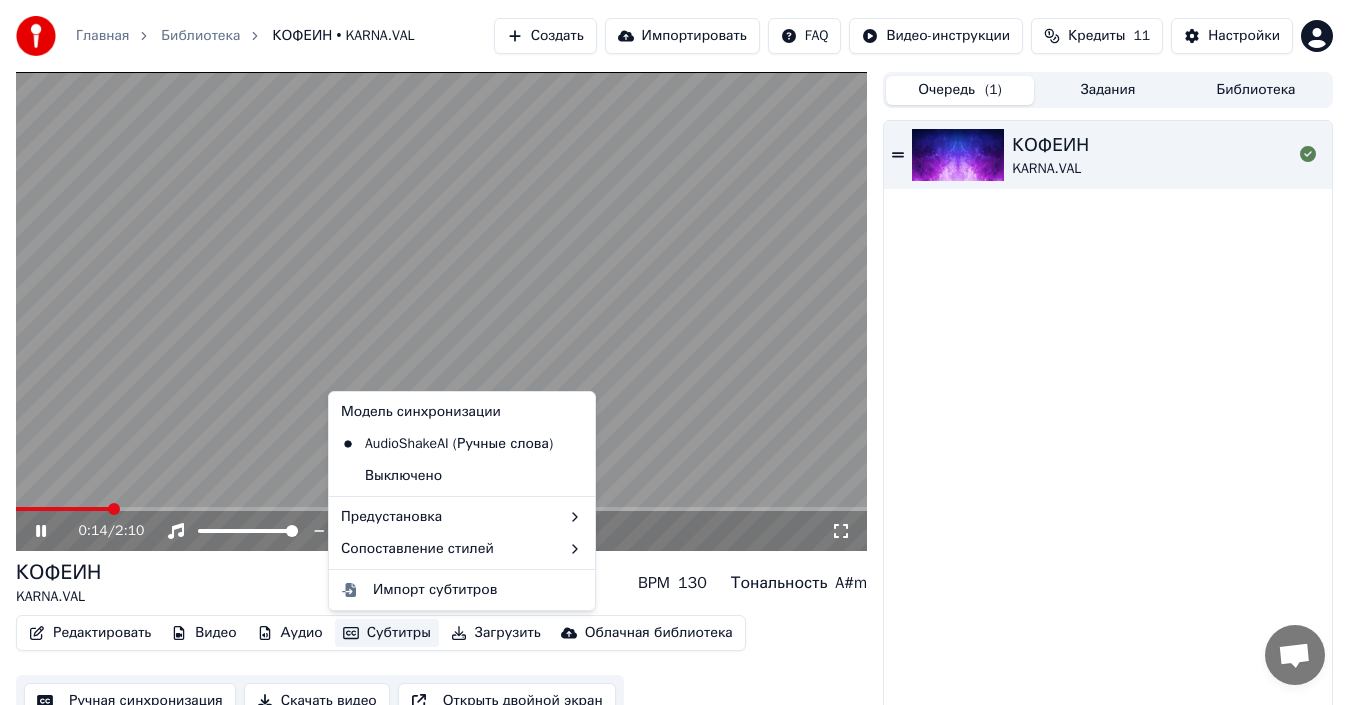 click on "Субтитры" at bounding box center (387, 633) 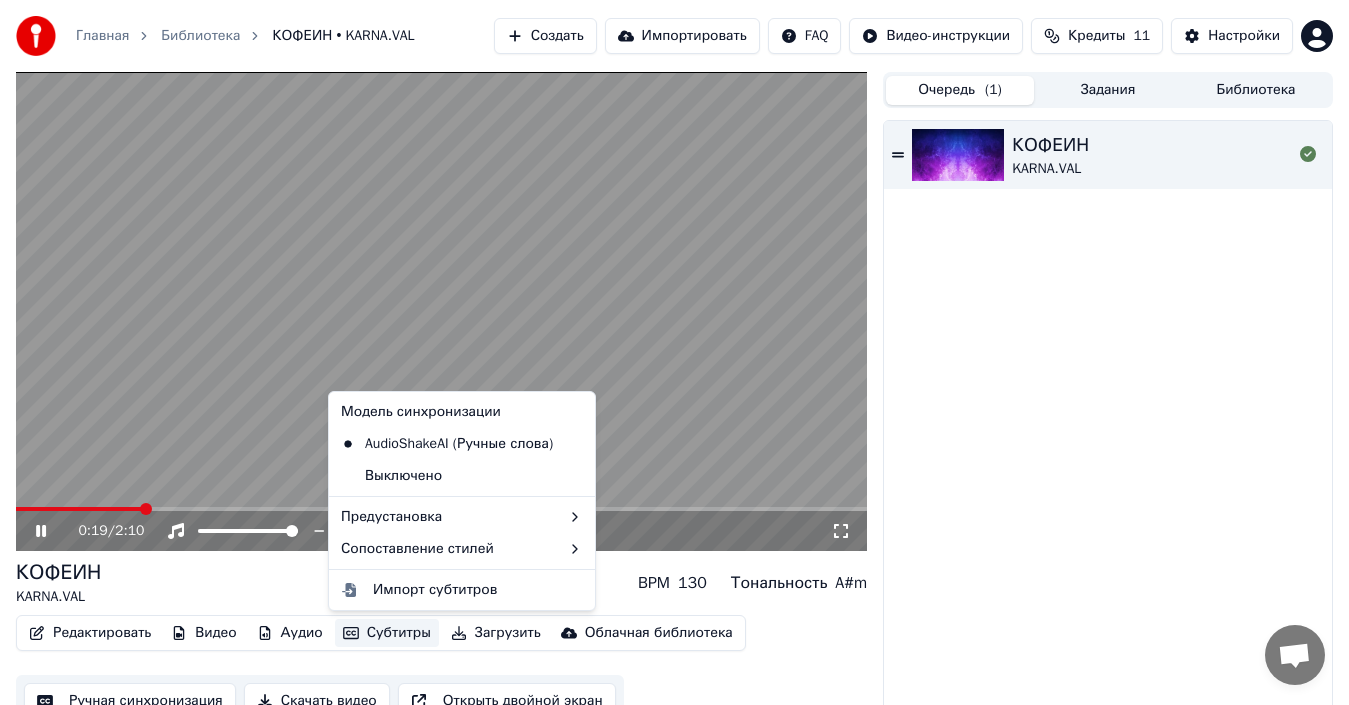 click on "0:19  /  2:10" at bounding box center (441, 531) 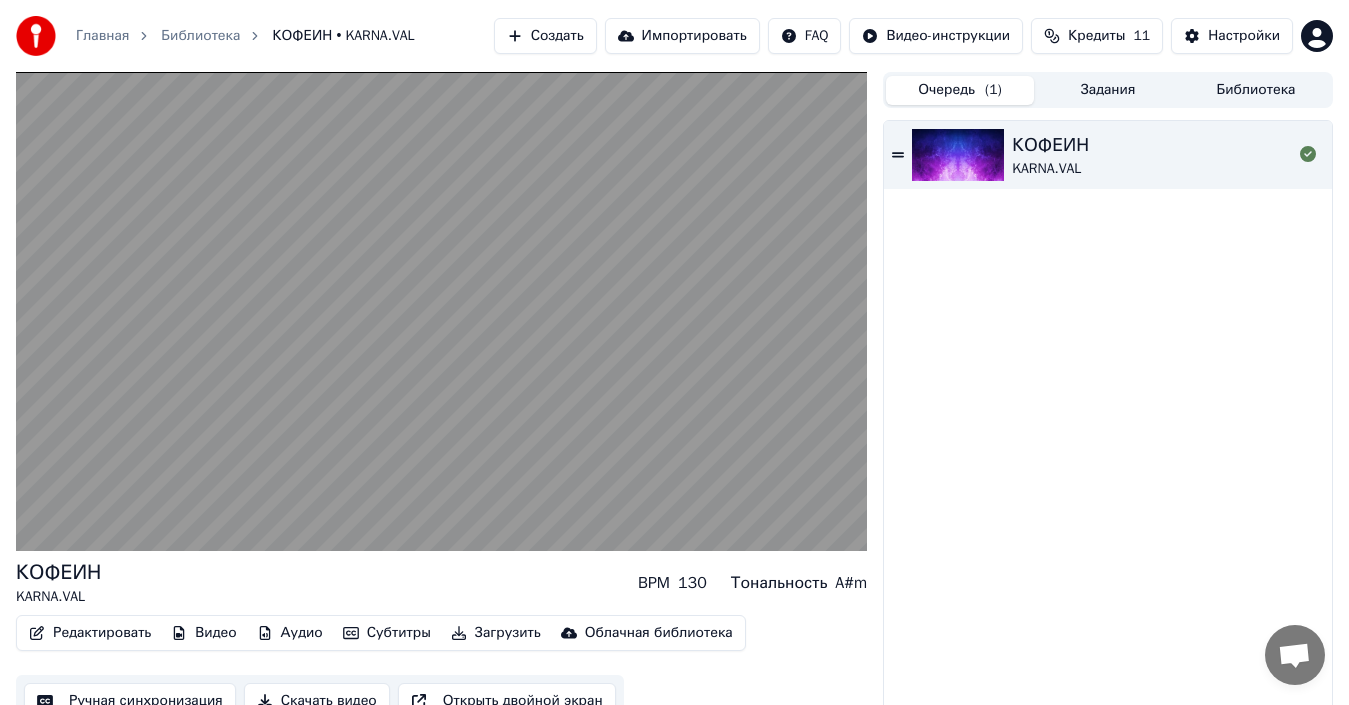 click on "Редактировать" at bounding box center (90, 633) 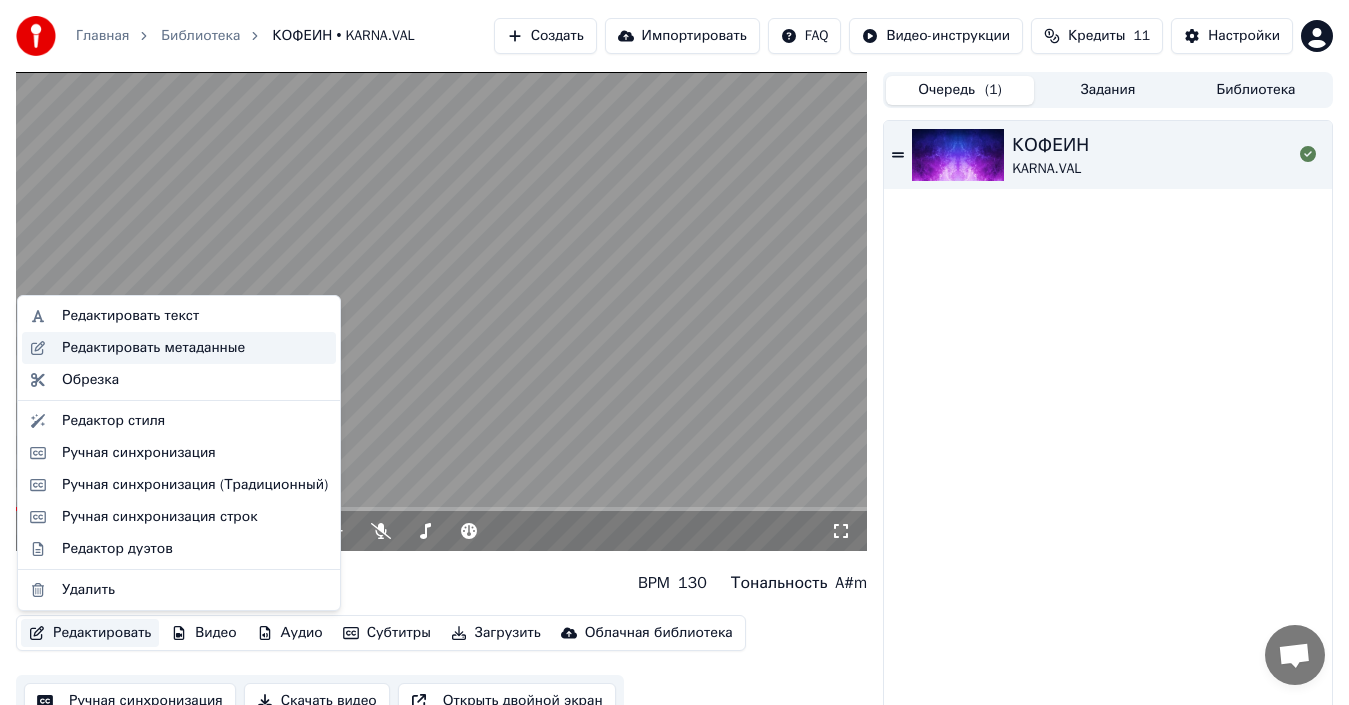 click on "Редактировать метаданные" at bounding box center [153, 348] 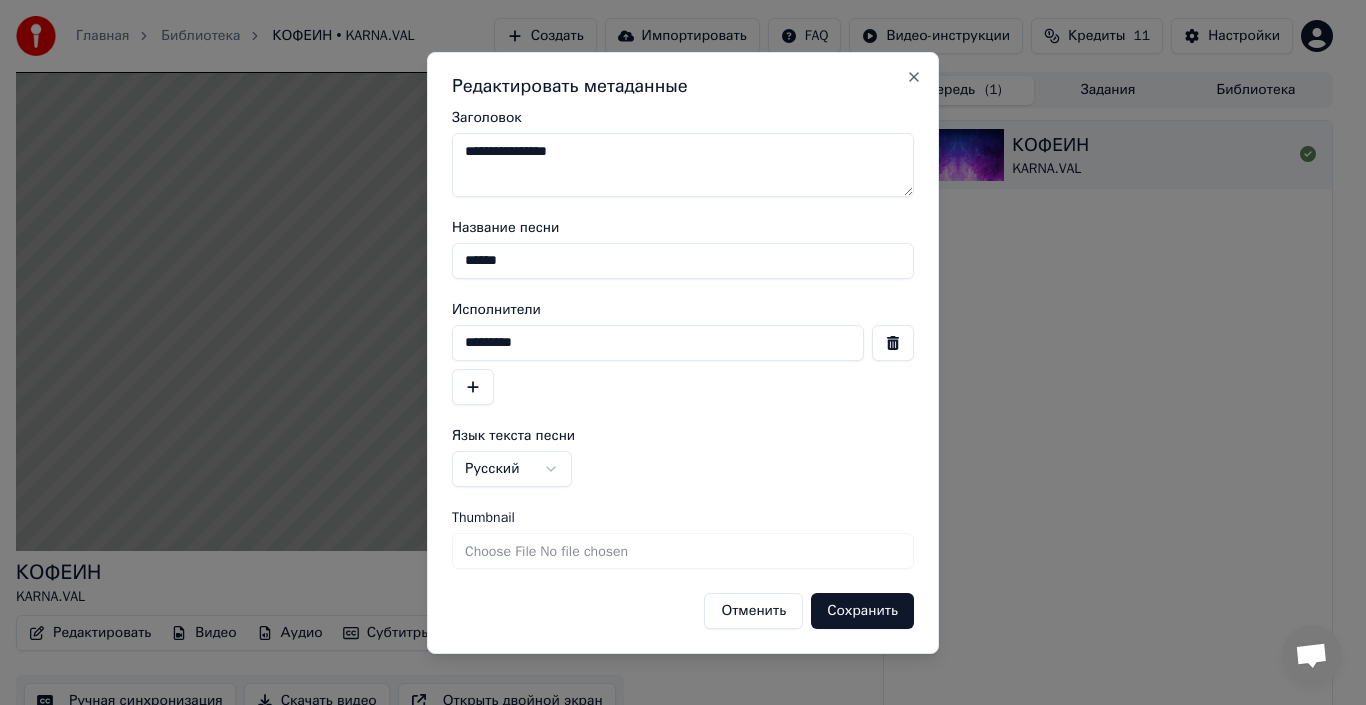 click on "Отменить" at bounding box center [753, 611] 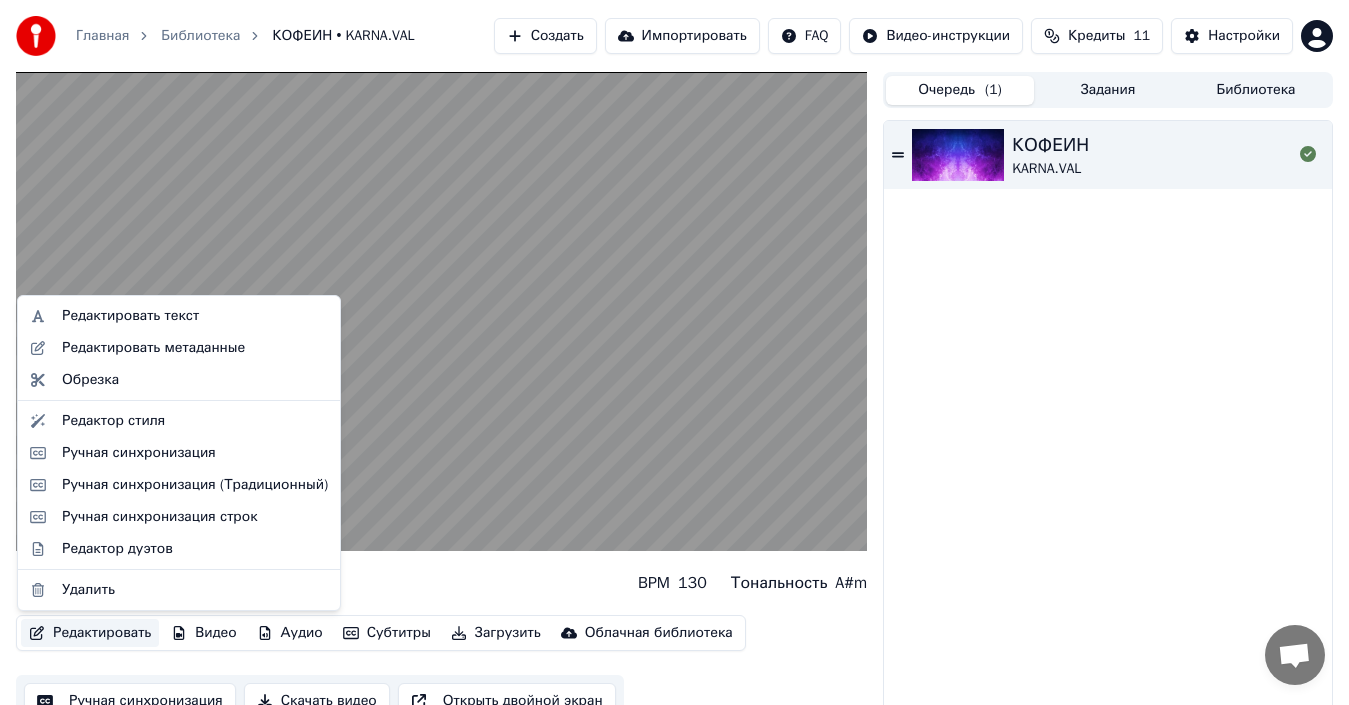 click on "Редактировать" at bounding box center (90, 633) 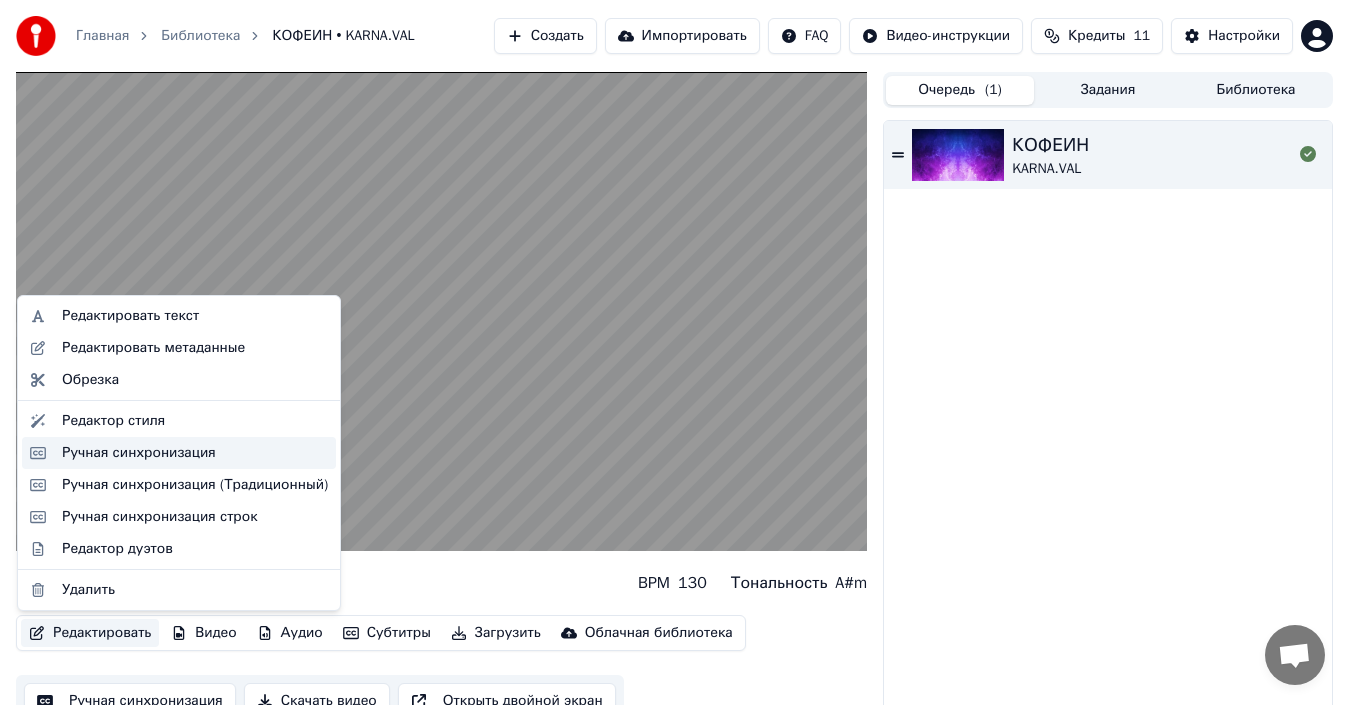 click on "Ручная синхронизация" at bounding box center (139, 453) 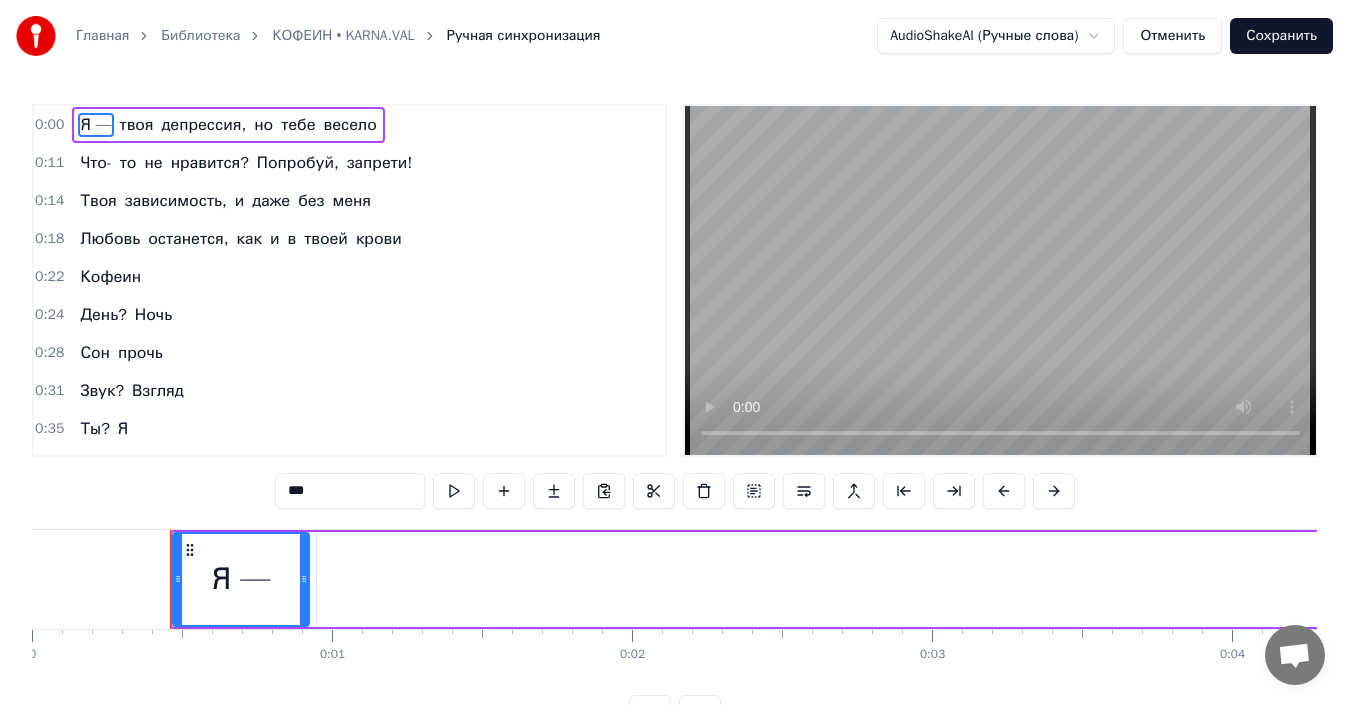 drag, startPoint x: 268, startPoint y: 594, endPoint x: 301, endPoint y: 595, distance: 33.01515 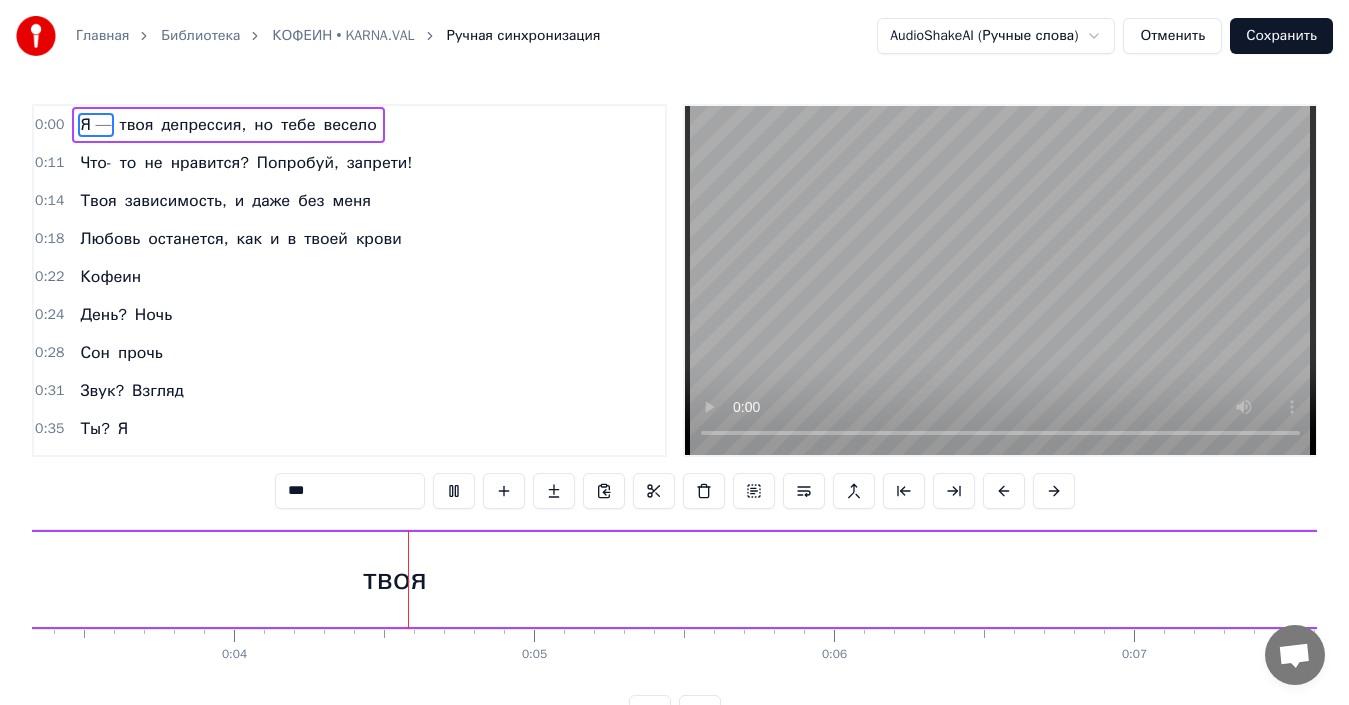 scroll, scrollTop: 0, scrollLeft: 1106, axis: horizontal 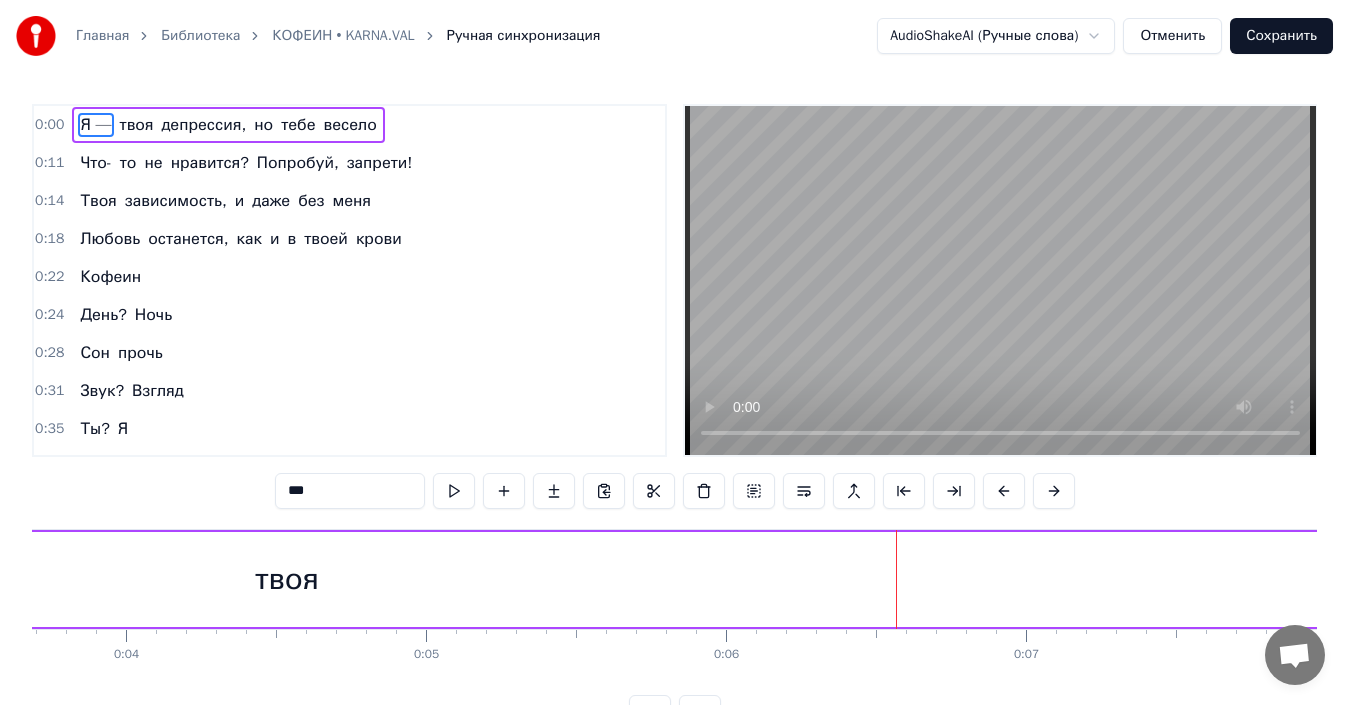 click on "твоя" at bounding box center [287, 579] 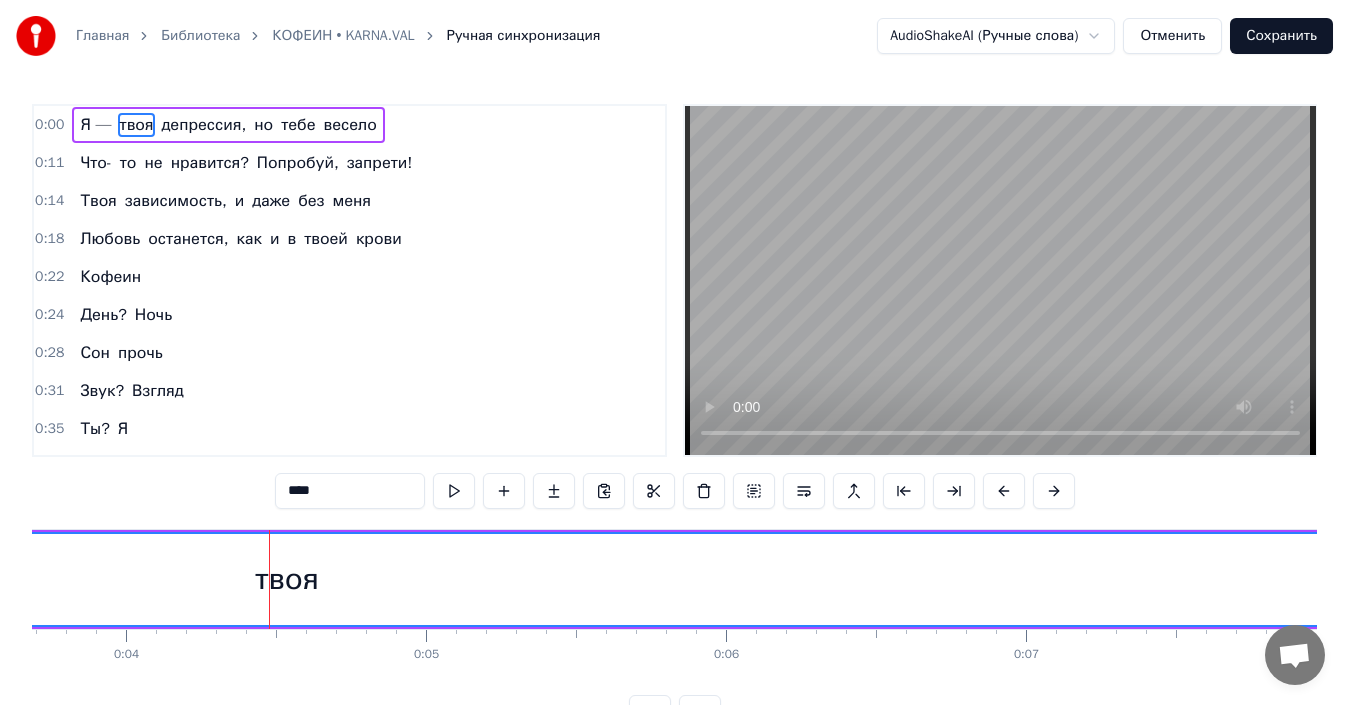 drag, startPoint x: 271, startPoint y: 598, endPoint x: 317, endPoint y: 586, distance: 47.539455 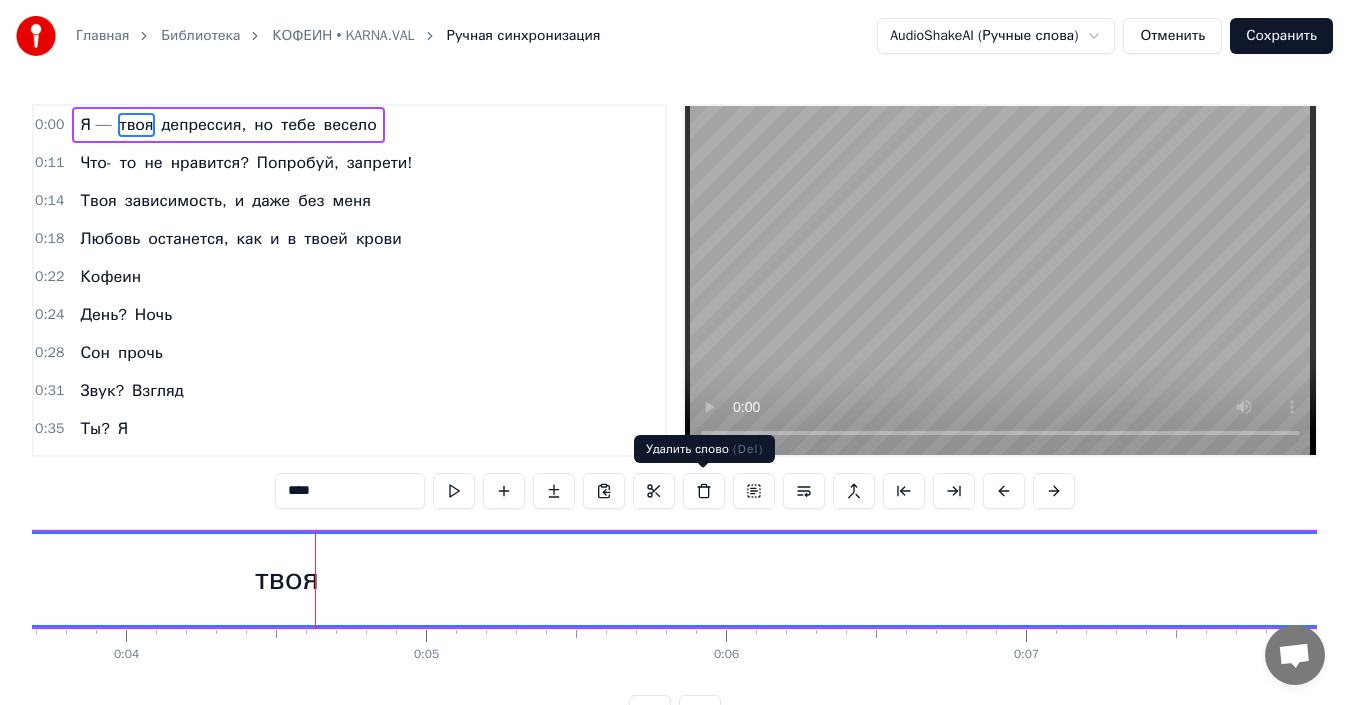 type 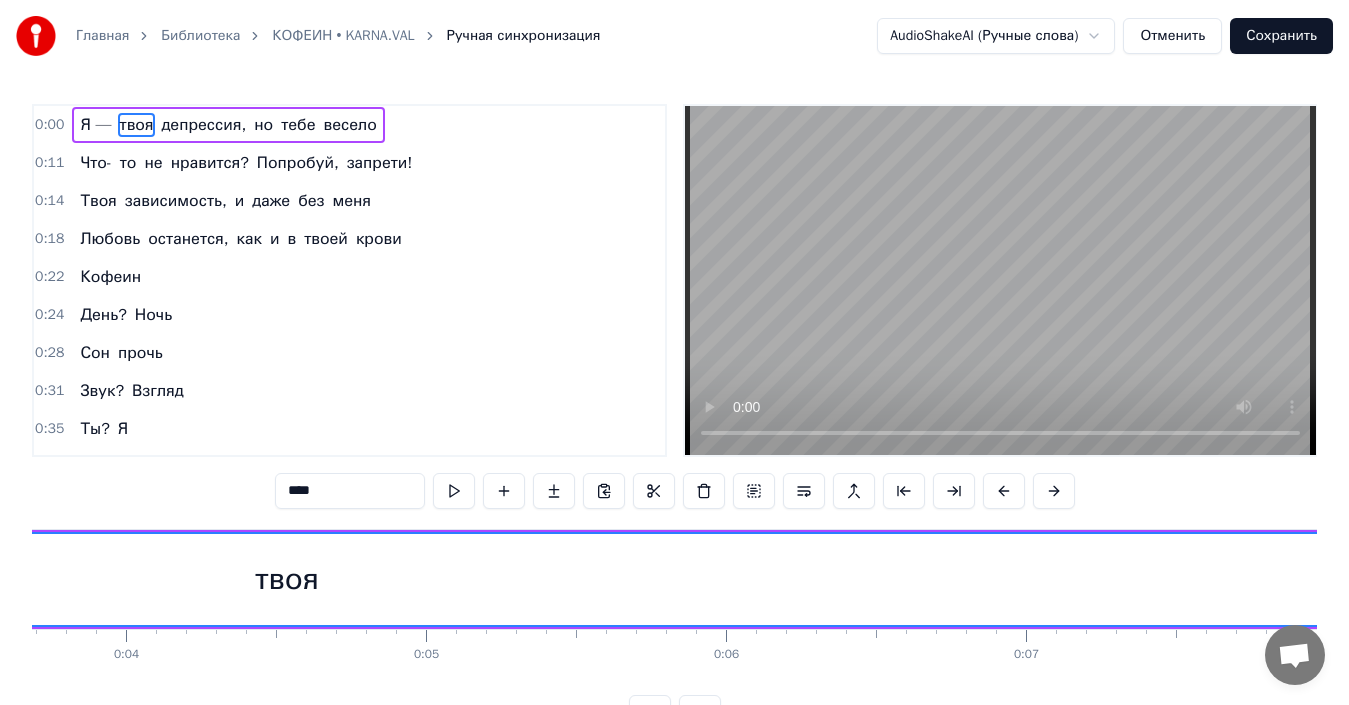 scroll, scrollTop: 0, scrollLeft: 0, axis: both 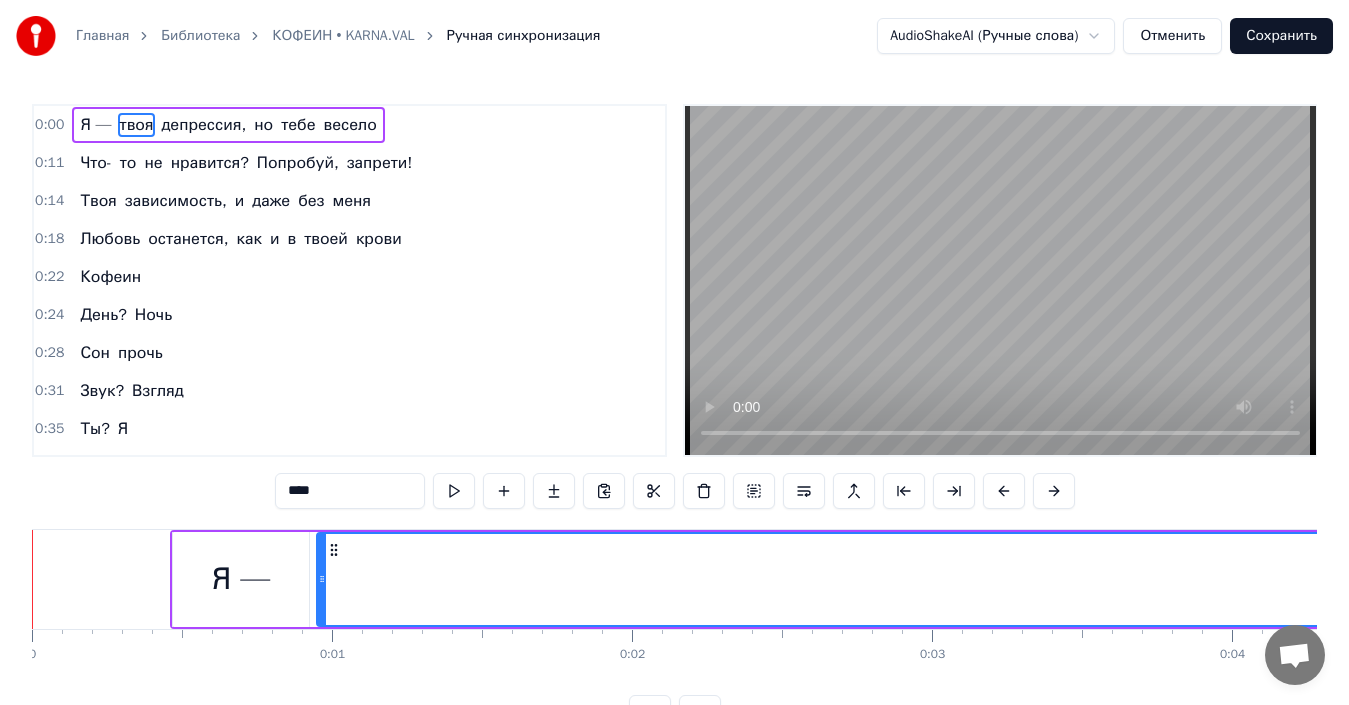 click on "Я —" at bounding box center (241, 579) 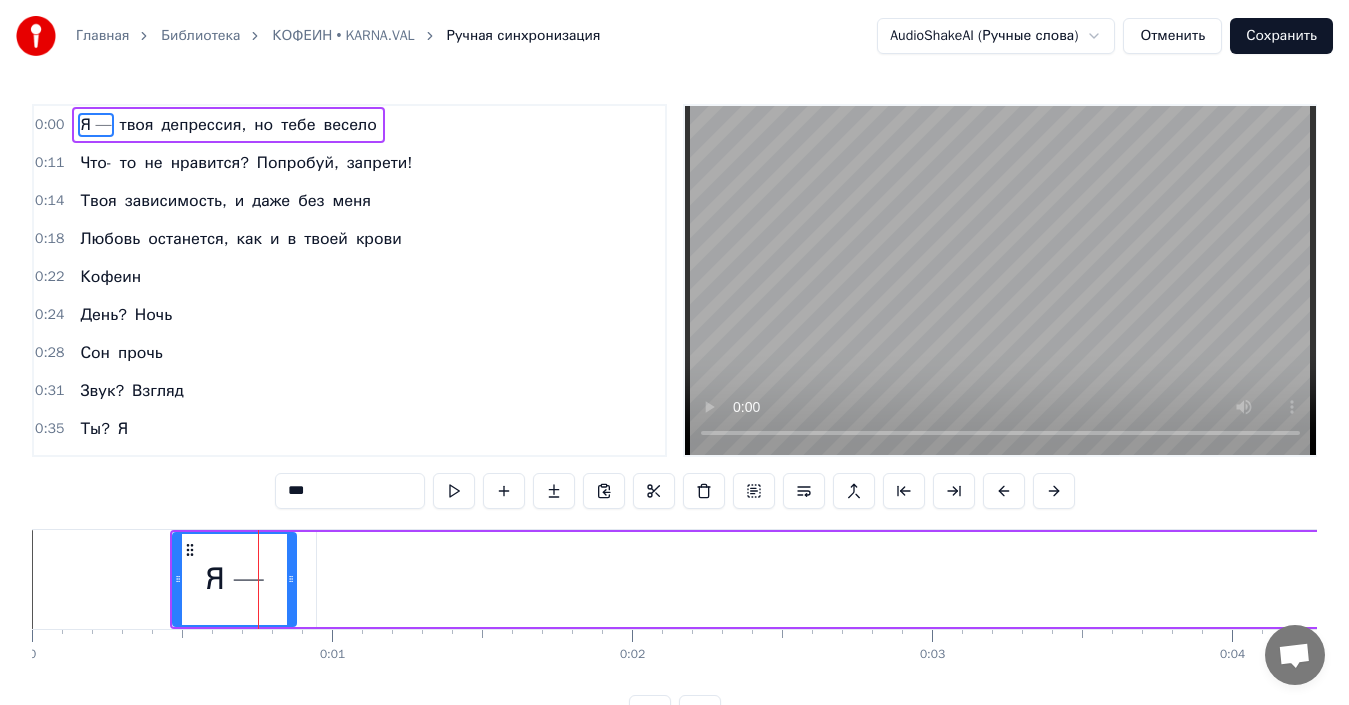 drag, startPoint x: 321, startPoint y: 593, endPoint x: 361, endPoint y: 588, distance: 40.311287 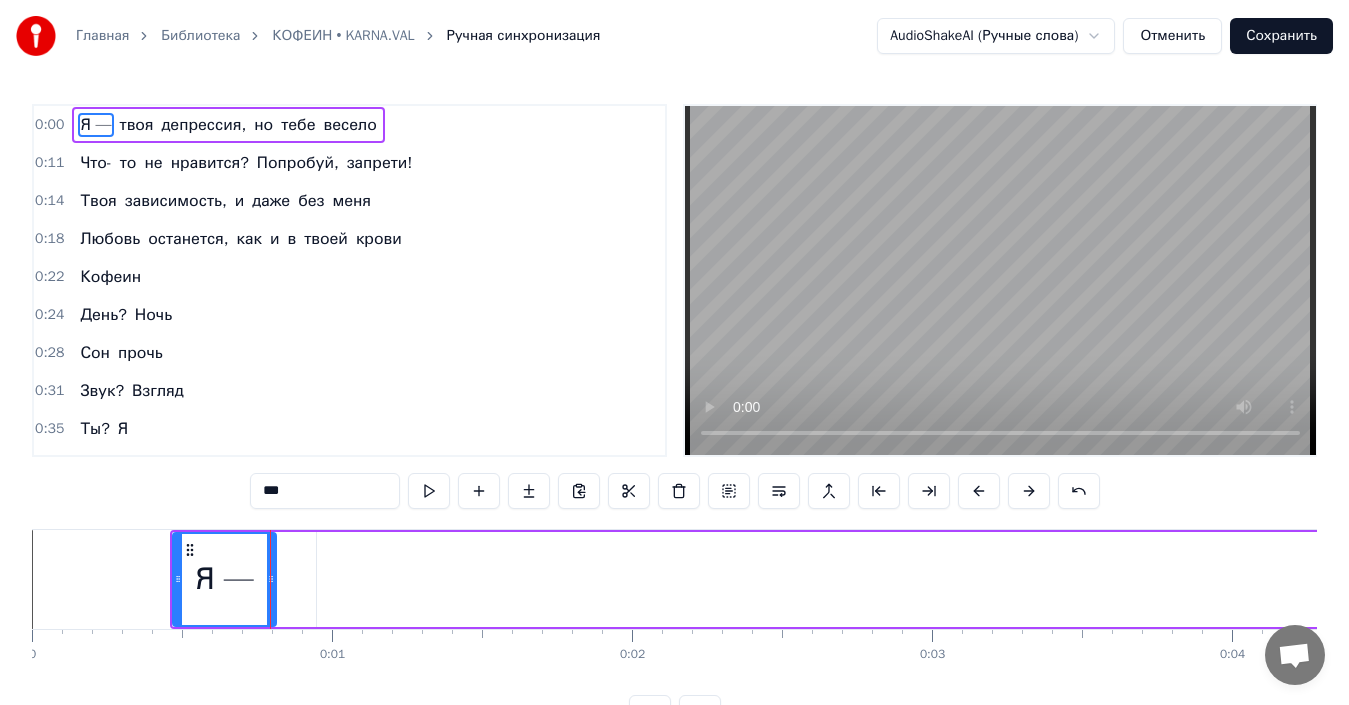 click on "твоя" at bounding box center [1393, 579] 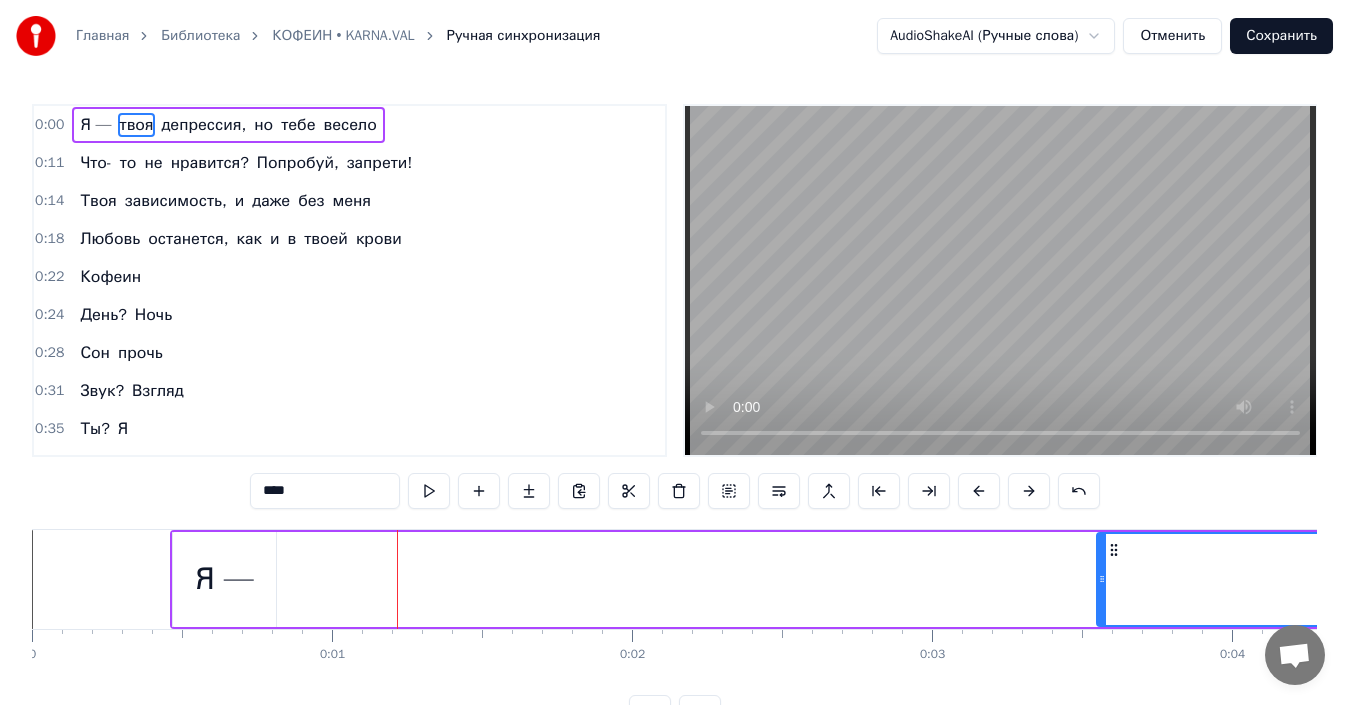 drag, startPoint x: 322, startPoint y: 585, endPoint x: 1149, endPoint y: 625, distance: 827.9668 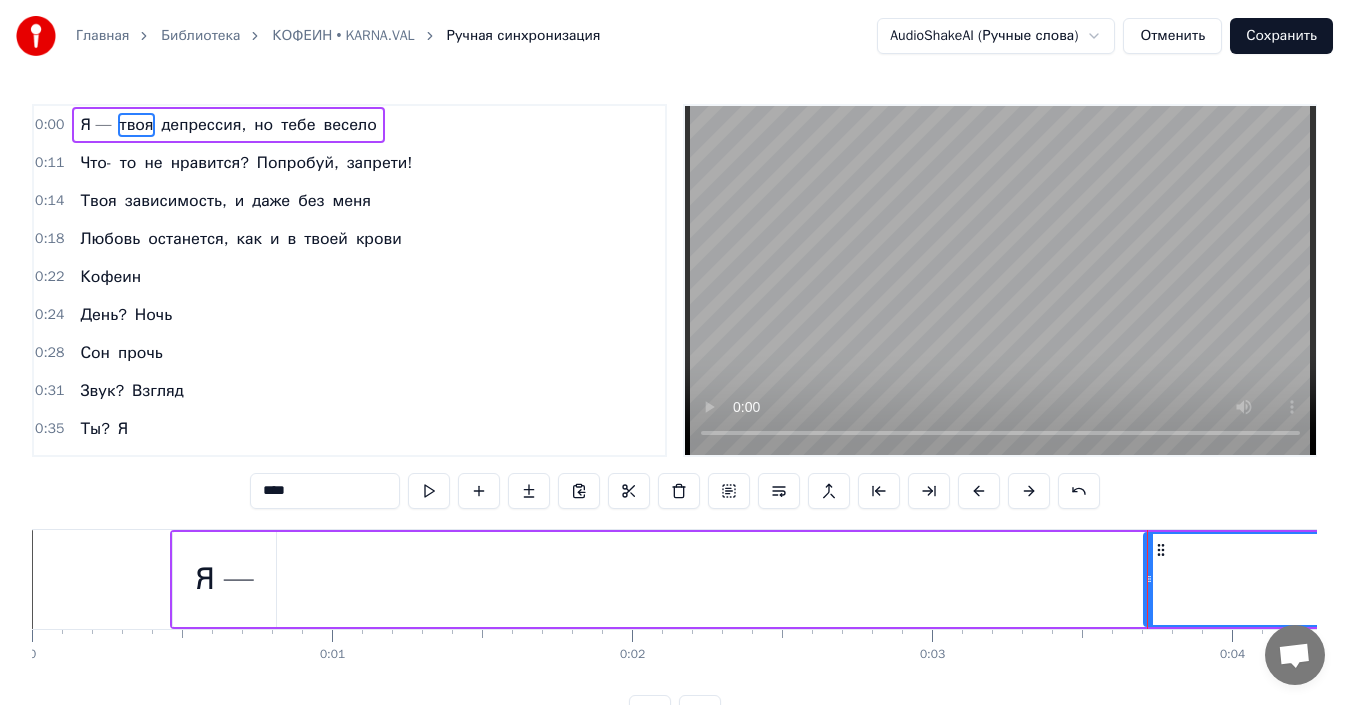 click on "Я —" at bounding box center (224, 579) 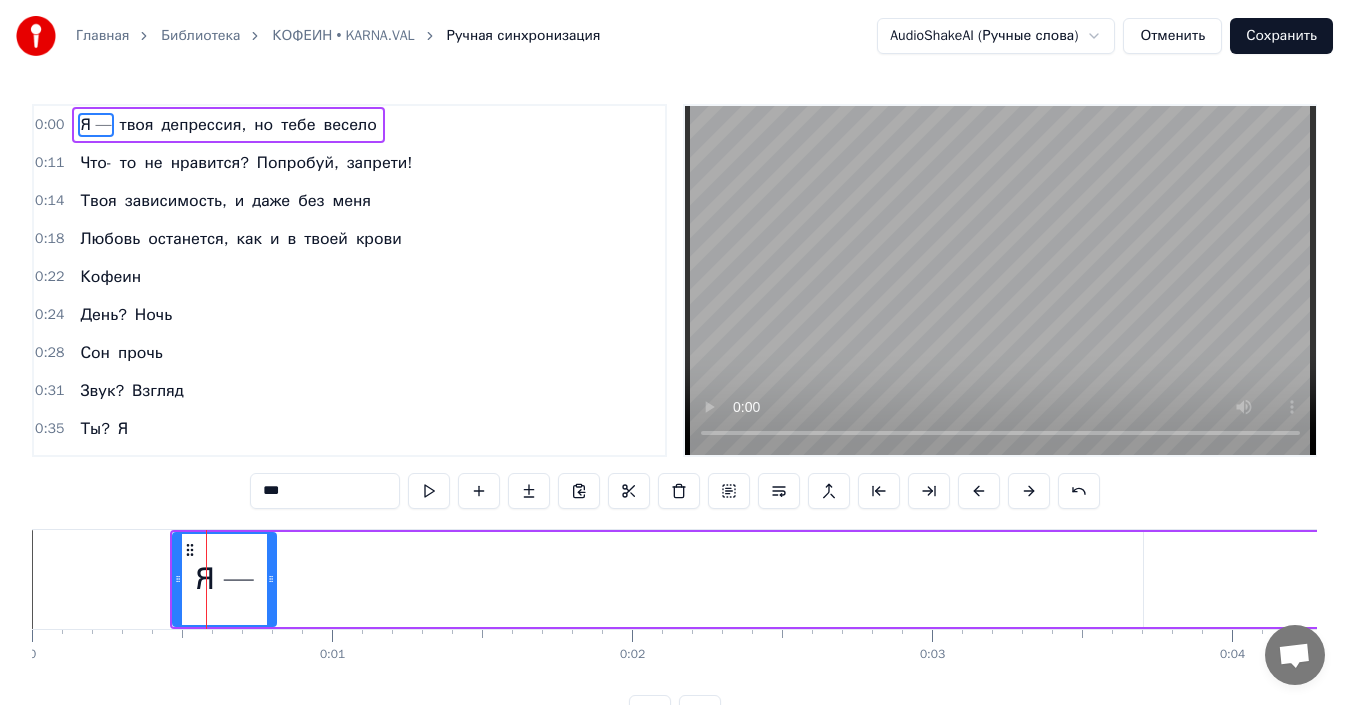 drag, startPoint x: 224, startPoint y: 582, endPoint x: 280, endPoint y: 588, distance: 56.32051 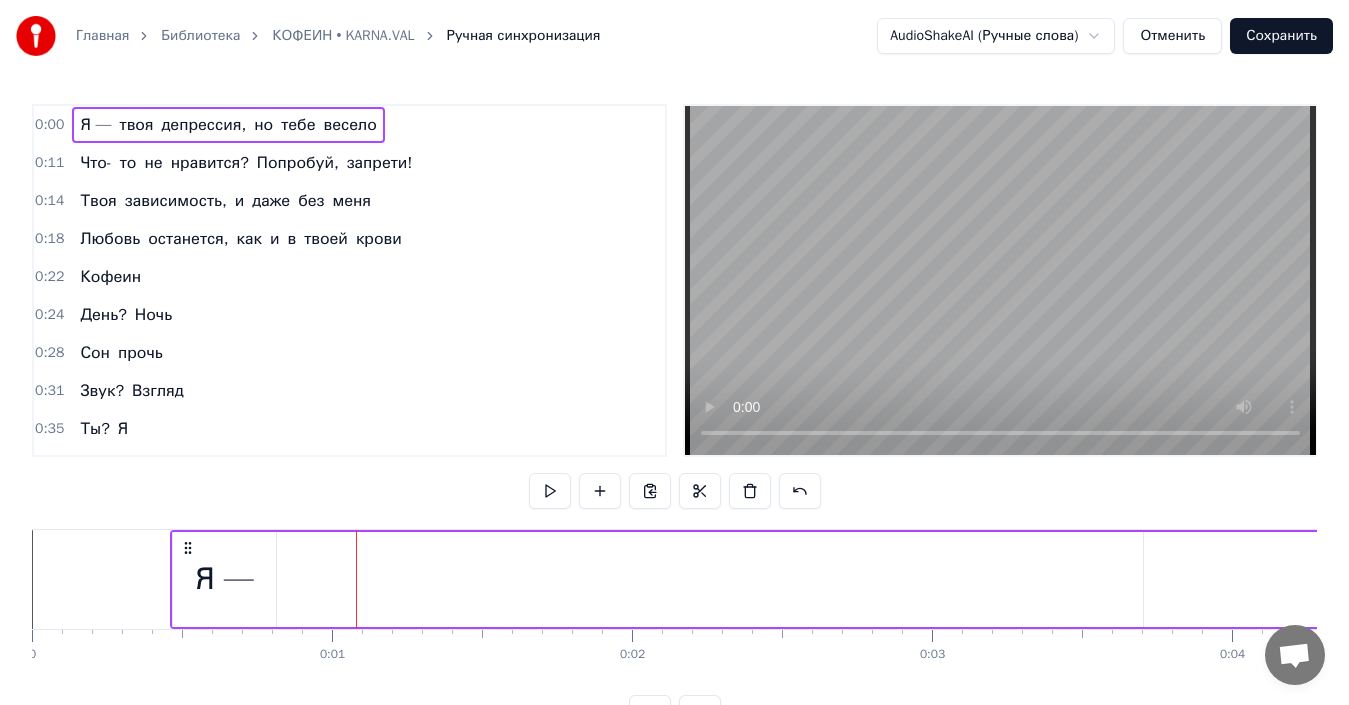 click on "Я —" at bounding box center (224, 579) 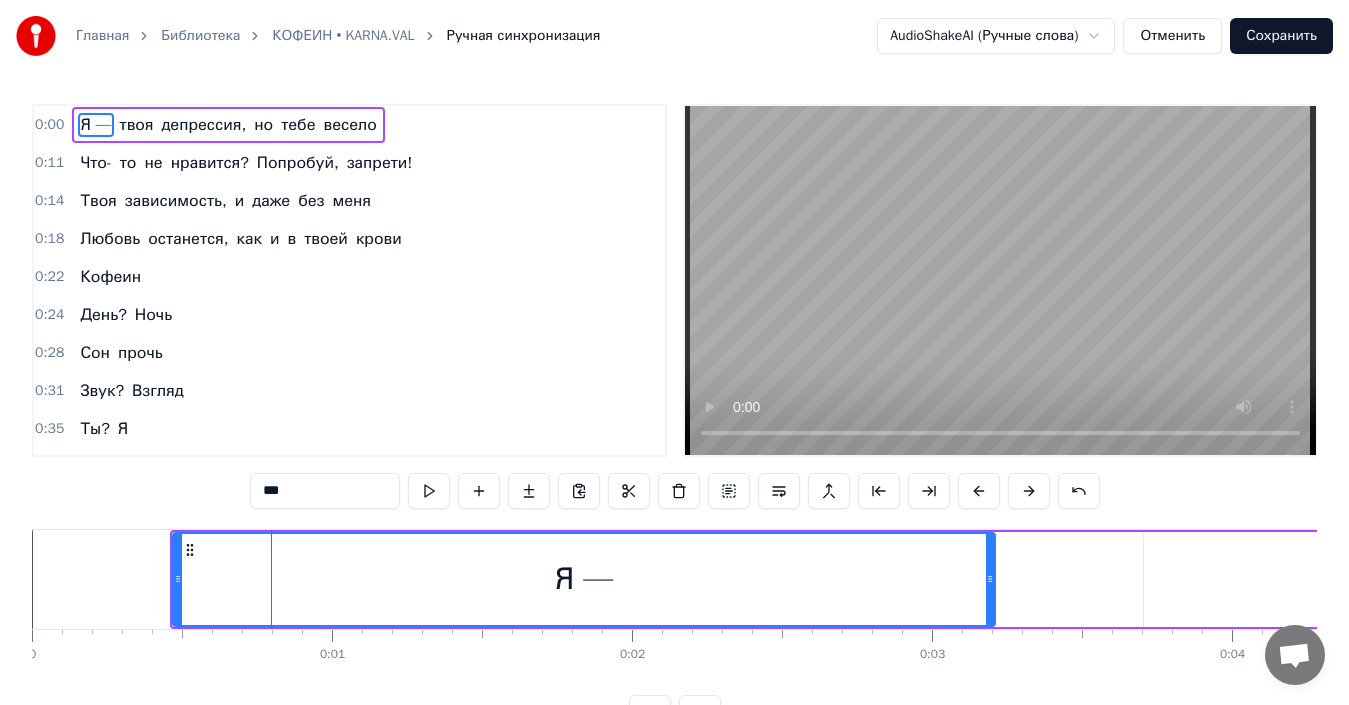 drag, startPoint x: 270, startPoint y: 585, endPoint x: 991, endPoint y: 540, distance: 722.40295 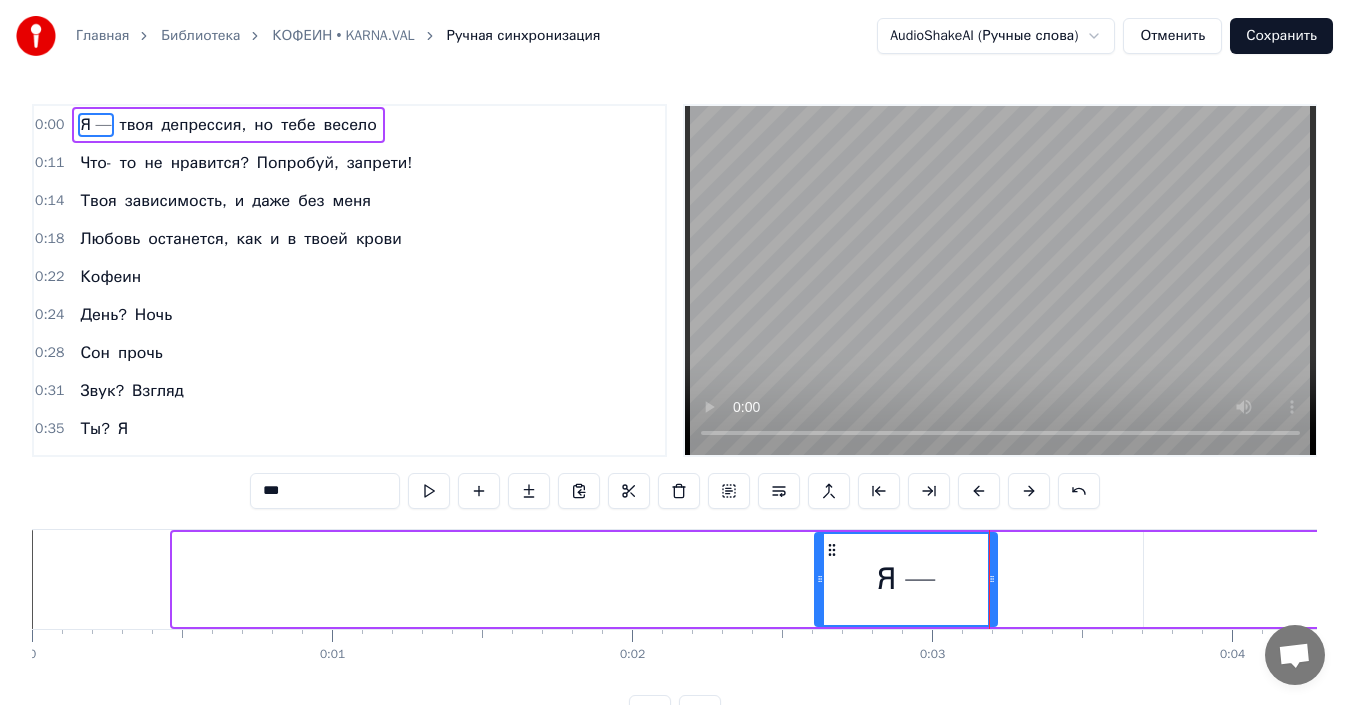 drag, startPoint x: 175, startPoint y: 602, endPoint x: 824, endPoint y: 564, distance: 650.1115 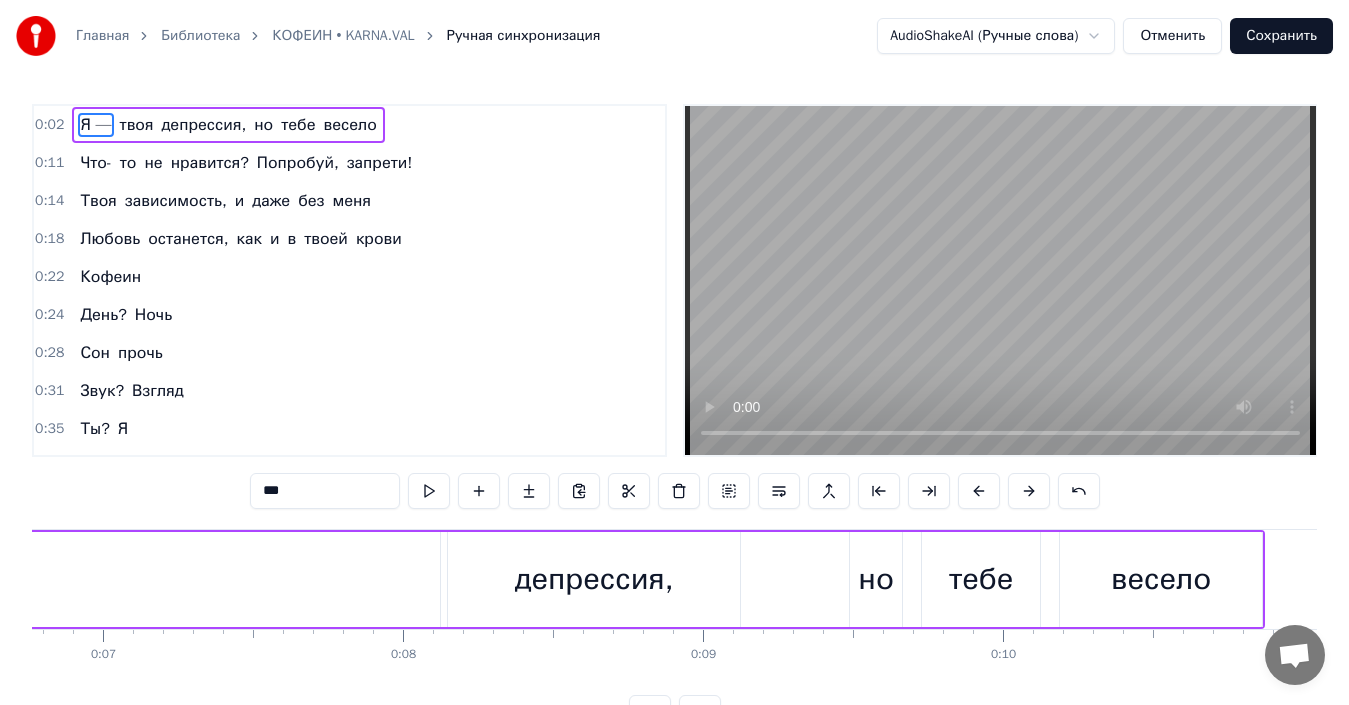 scroll, scrollTop: 0, scrollLeft: 2030, axis: horizontal 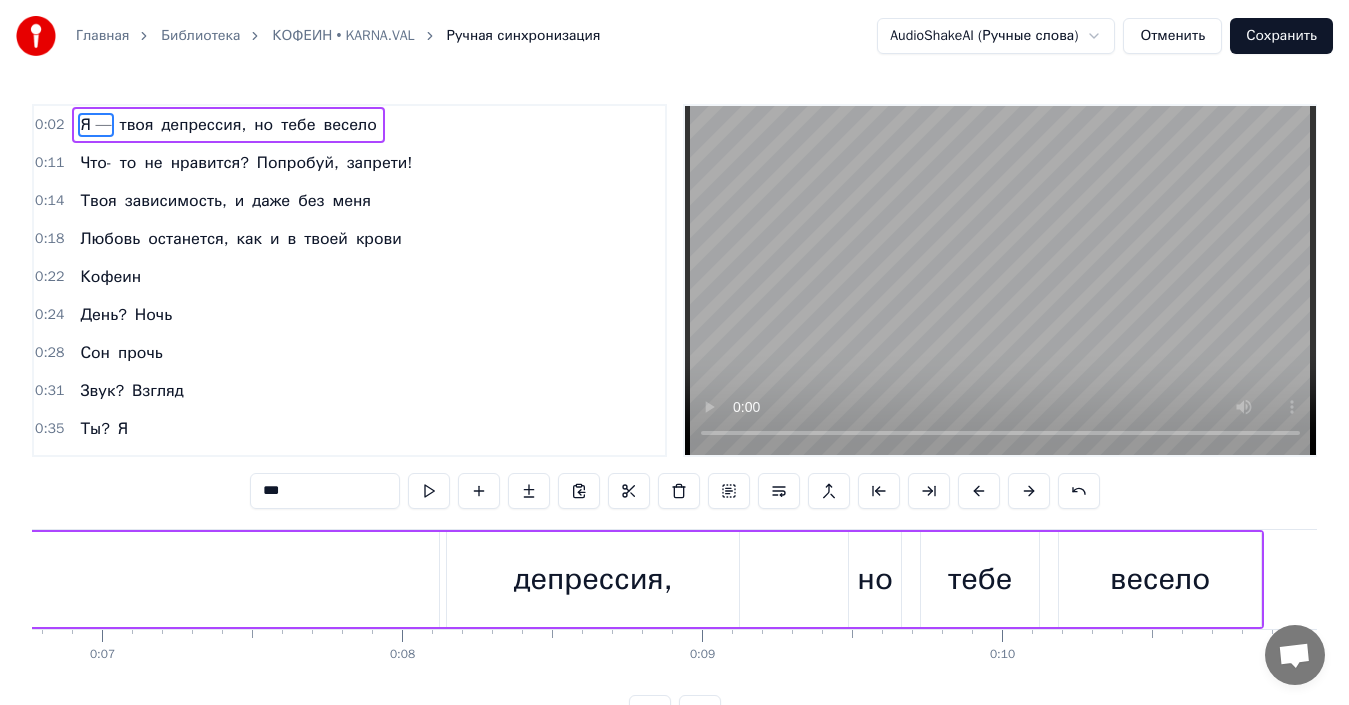 click on "депрессия," at bounding box center [593, 579] 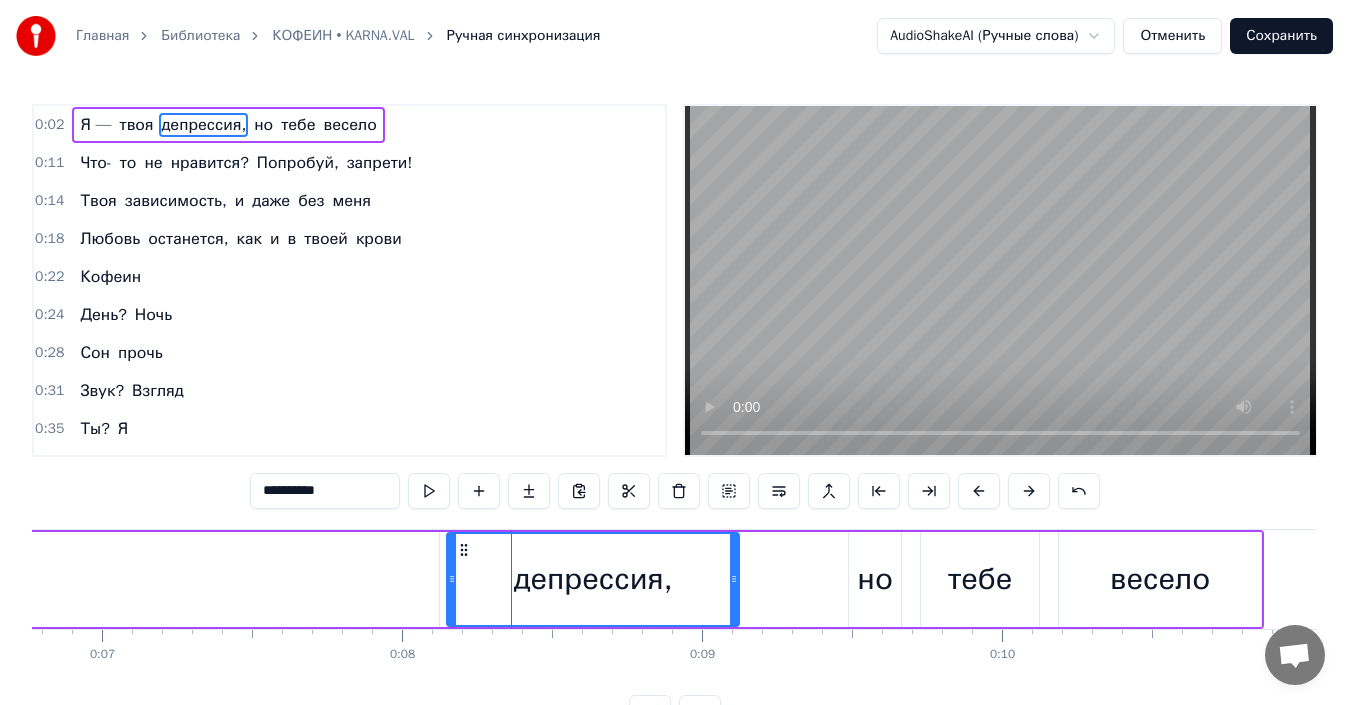 scroll, scrollTop: 0, scrollLeft: 1592, axis: horizontal 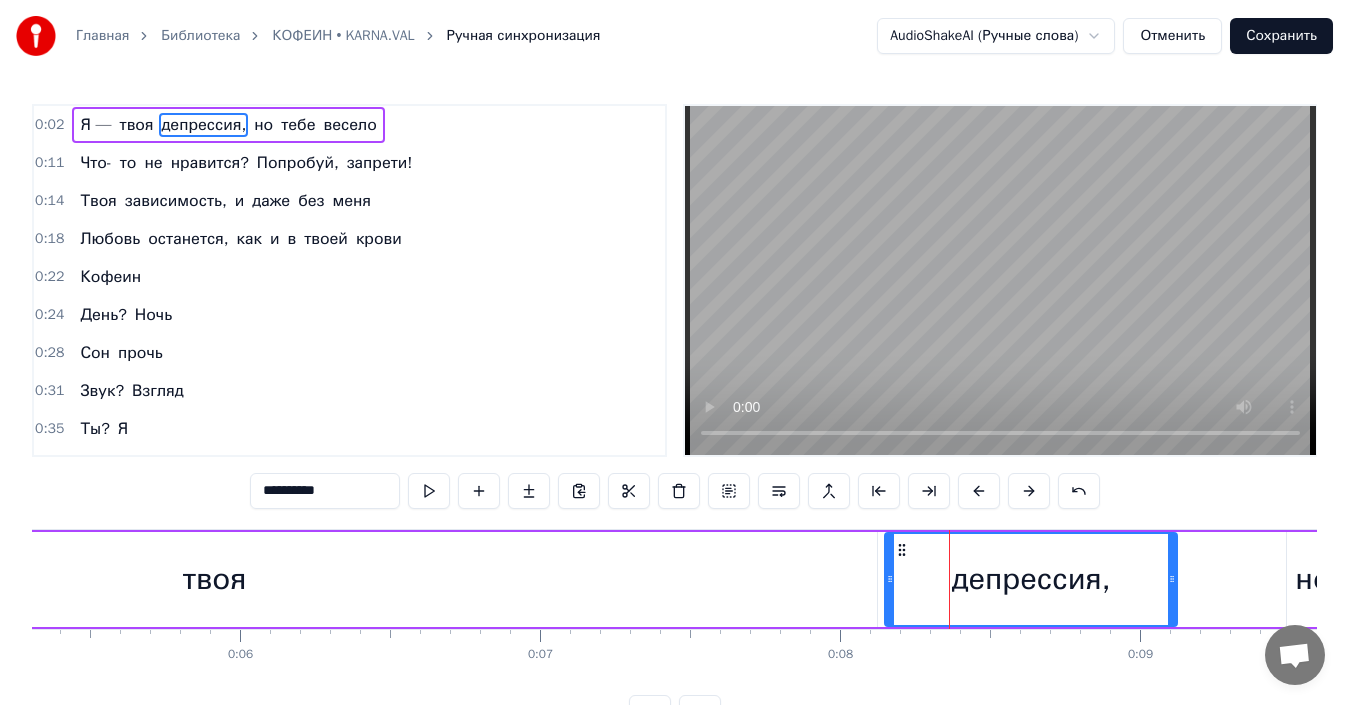 click on "твоя" at bounding box center (214, 579) 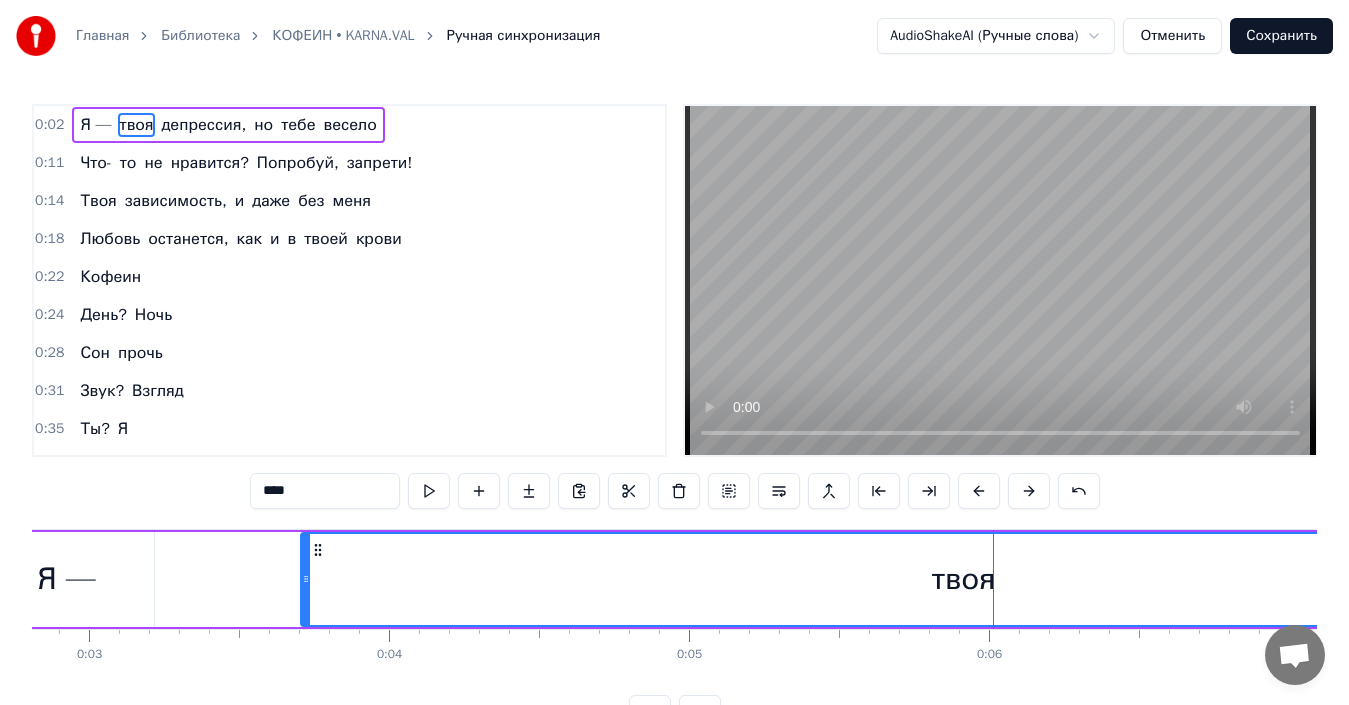 scroll, scrollTop: 0, scrollLeft: 874, axis: horizontal 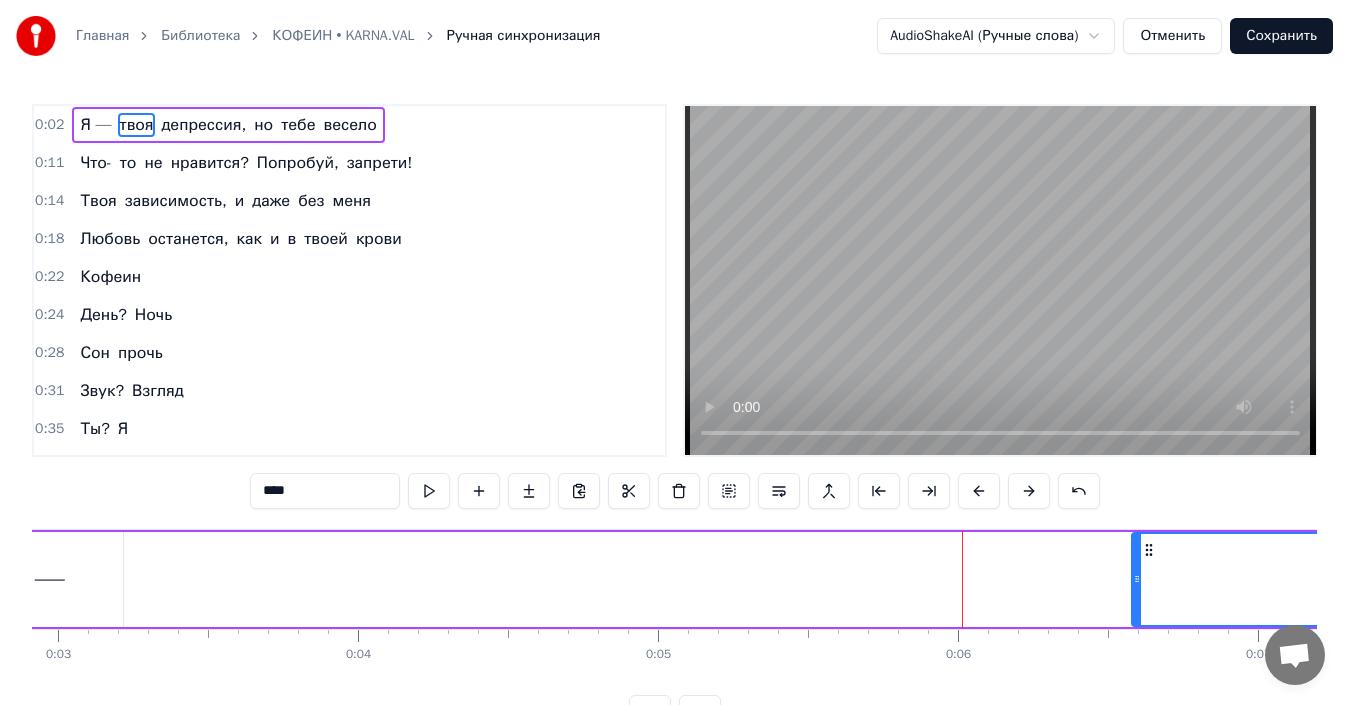 drag, startPoint x: 273, startPoint y: 611, endPoint x: 1134, endPoint y: 639, distance: 861.45514 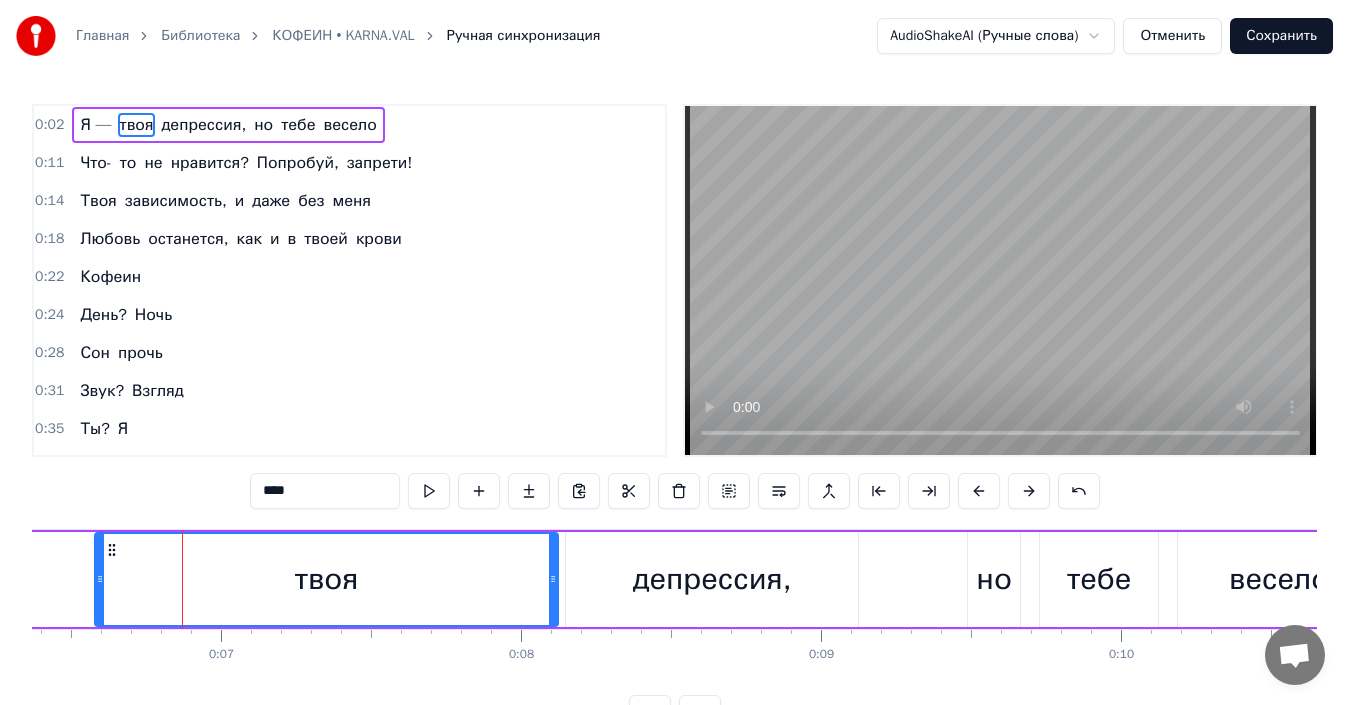 scroll, scrollTop: 0, scrollLeft: 1961, axis: horizontal 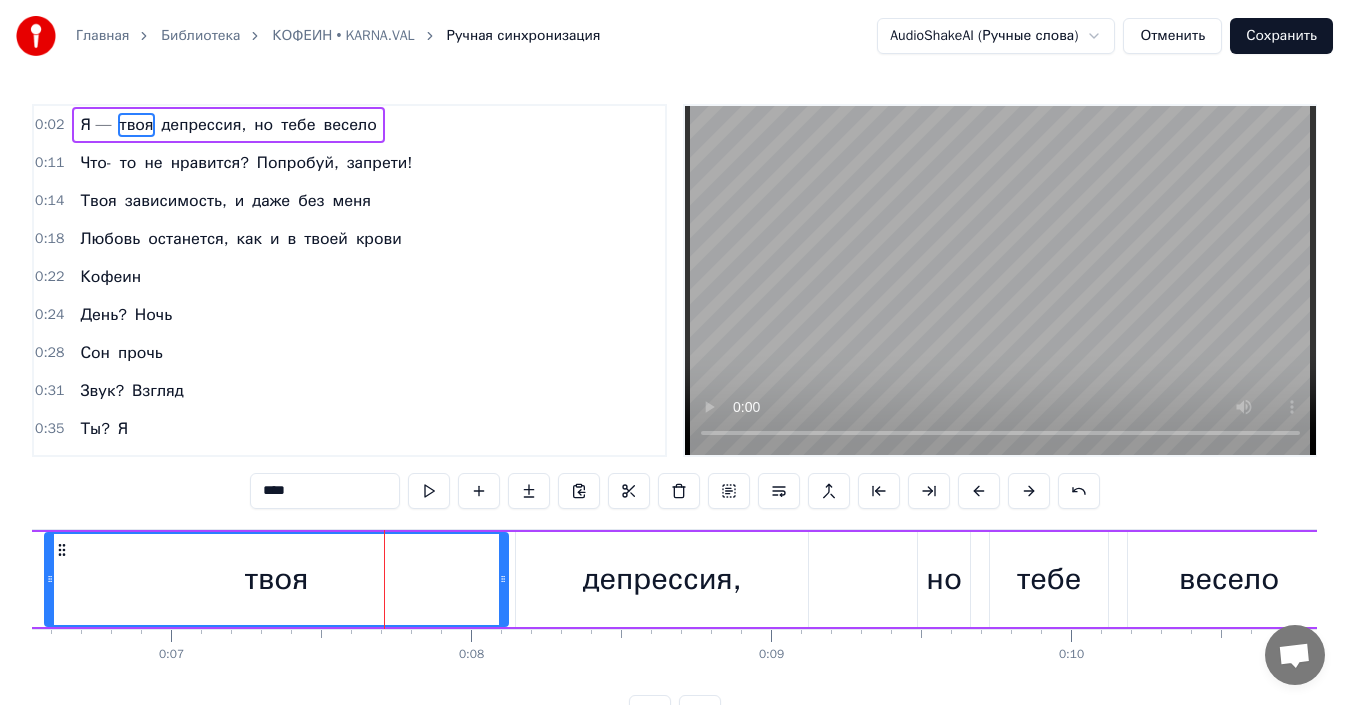 click on "твоя" at bounding box center (276, 579) 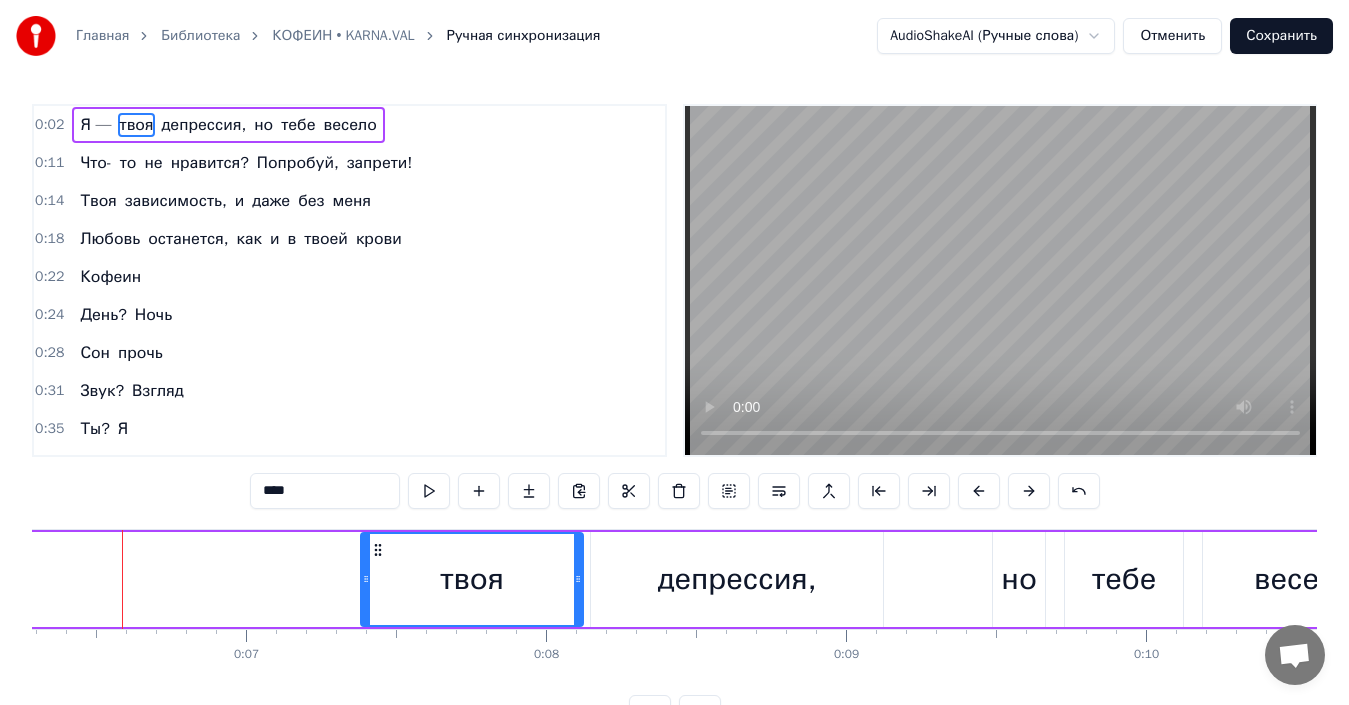 scroll, scrollTop: 0, scrollLeft: 1876, axis: horizontal 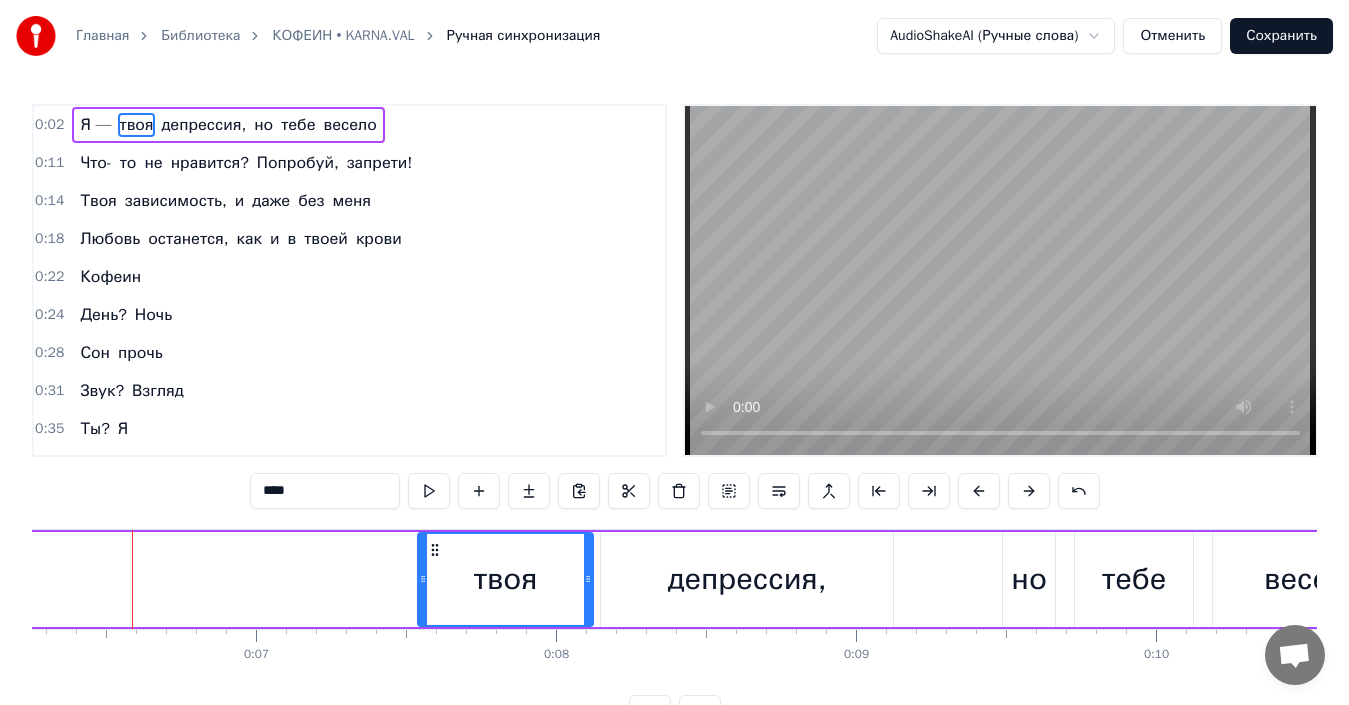 drag, startPoint x: 49, startPoint y: 576, endPoint x: 338, endPoint y: 596, distance: 289.69122 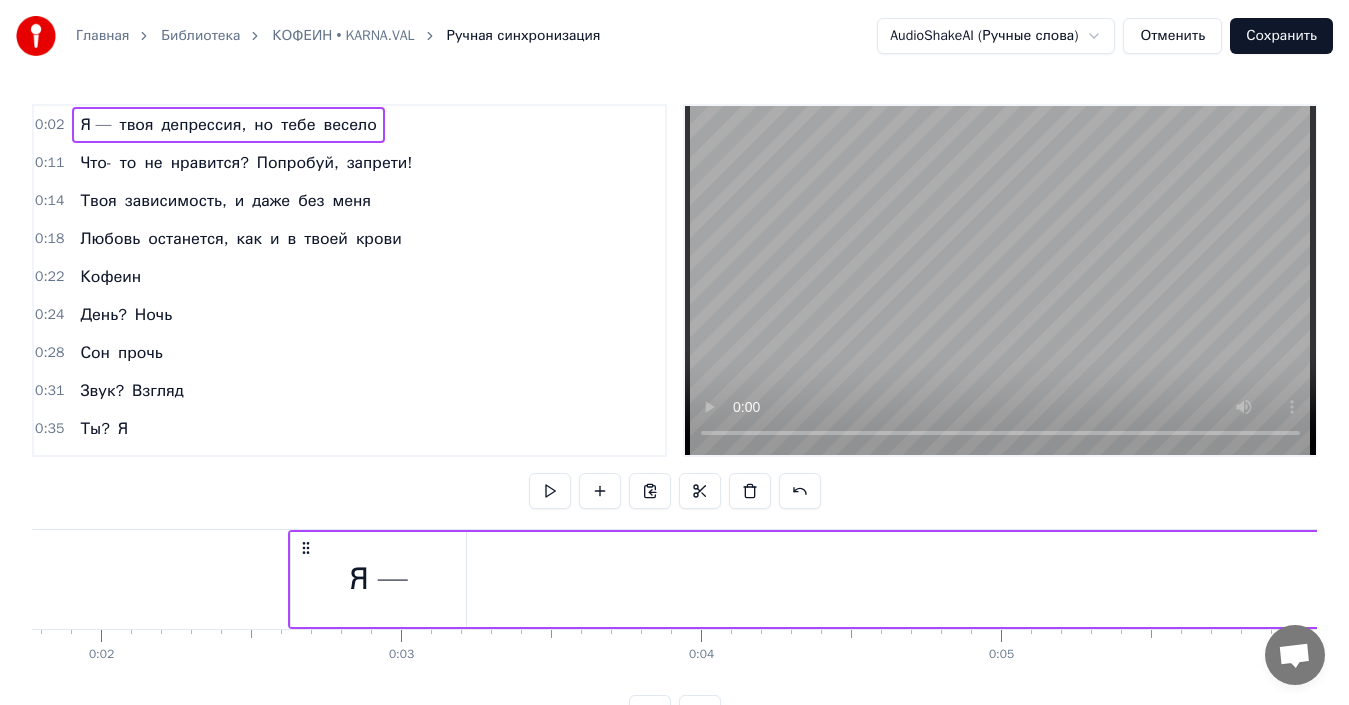 scroll, scrollTop: 0, scrollLeft: 500, axis: horizontal 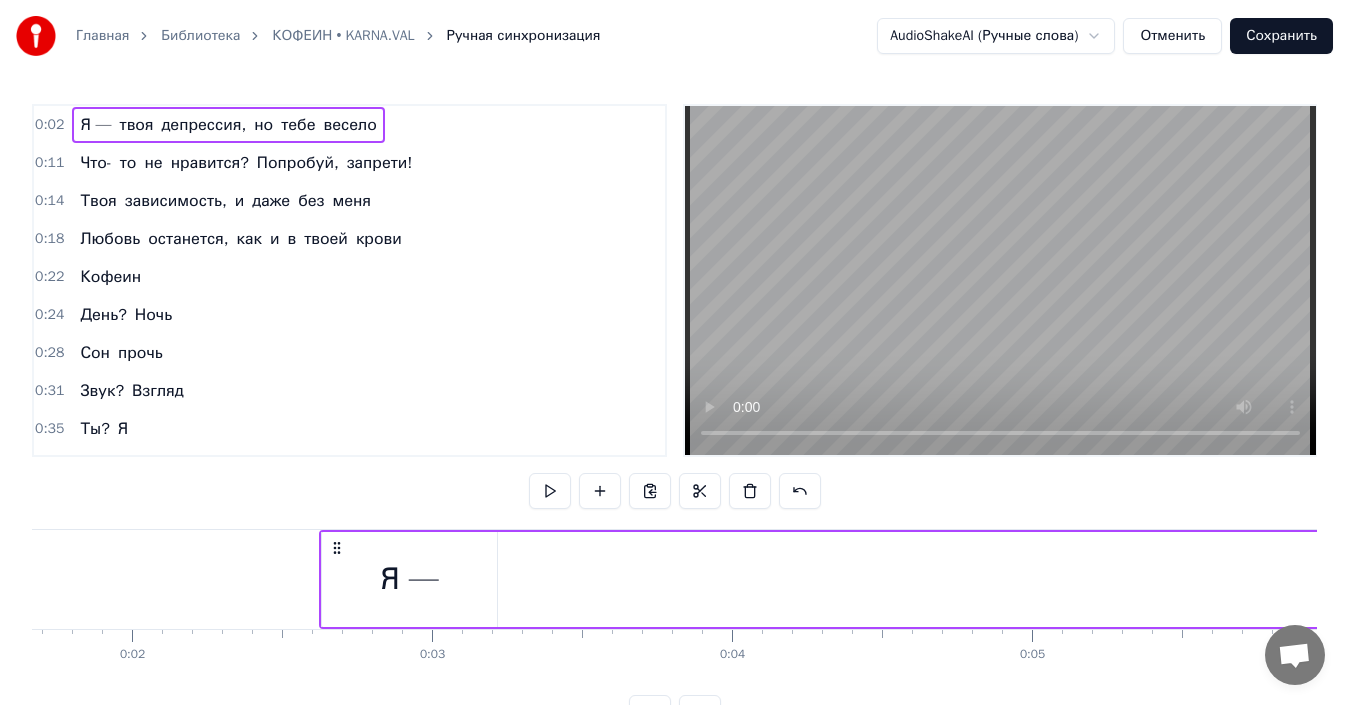 click on "Я —" at bounding box center (409, 579) 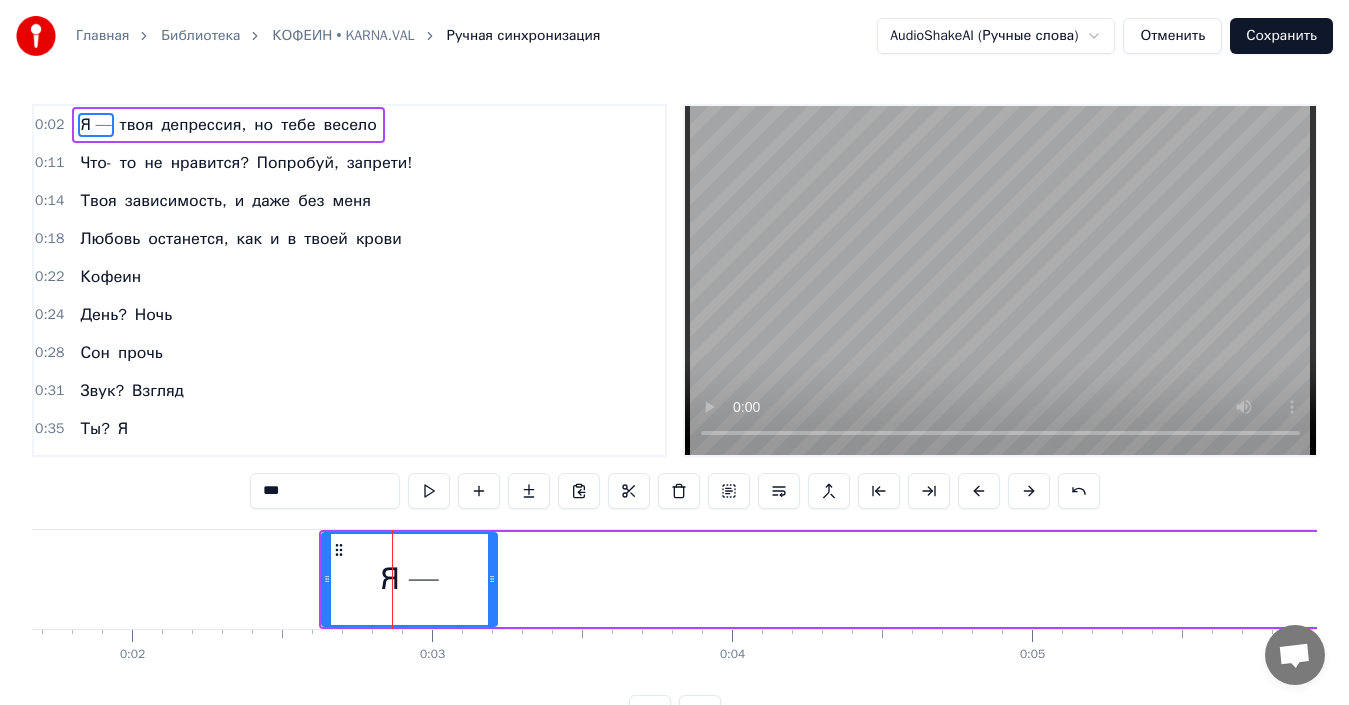 click 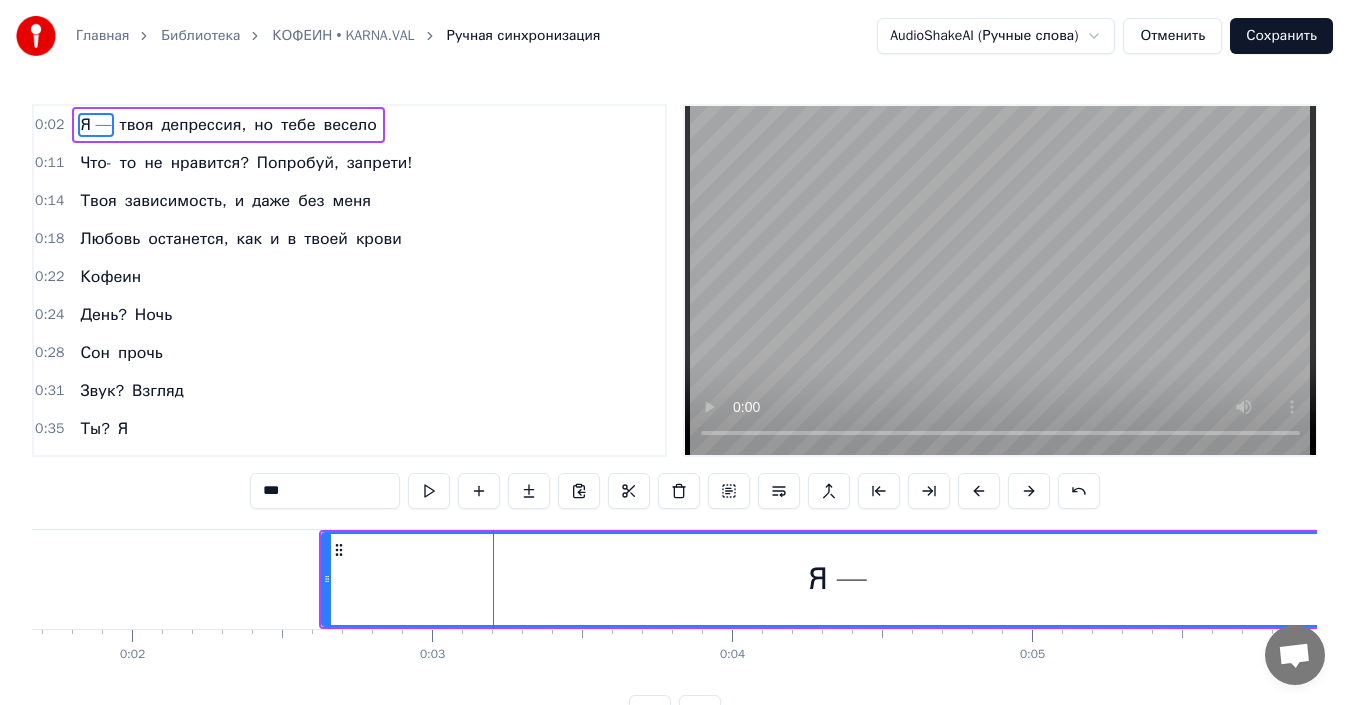 drag, startPoint x: 495, startPoint y: 580, endPoint x: 1351, endPoint y: 586, distance: 856.02106 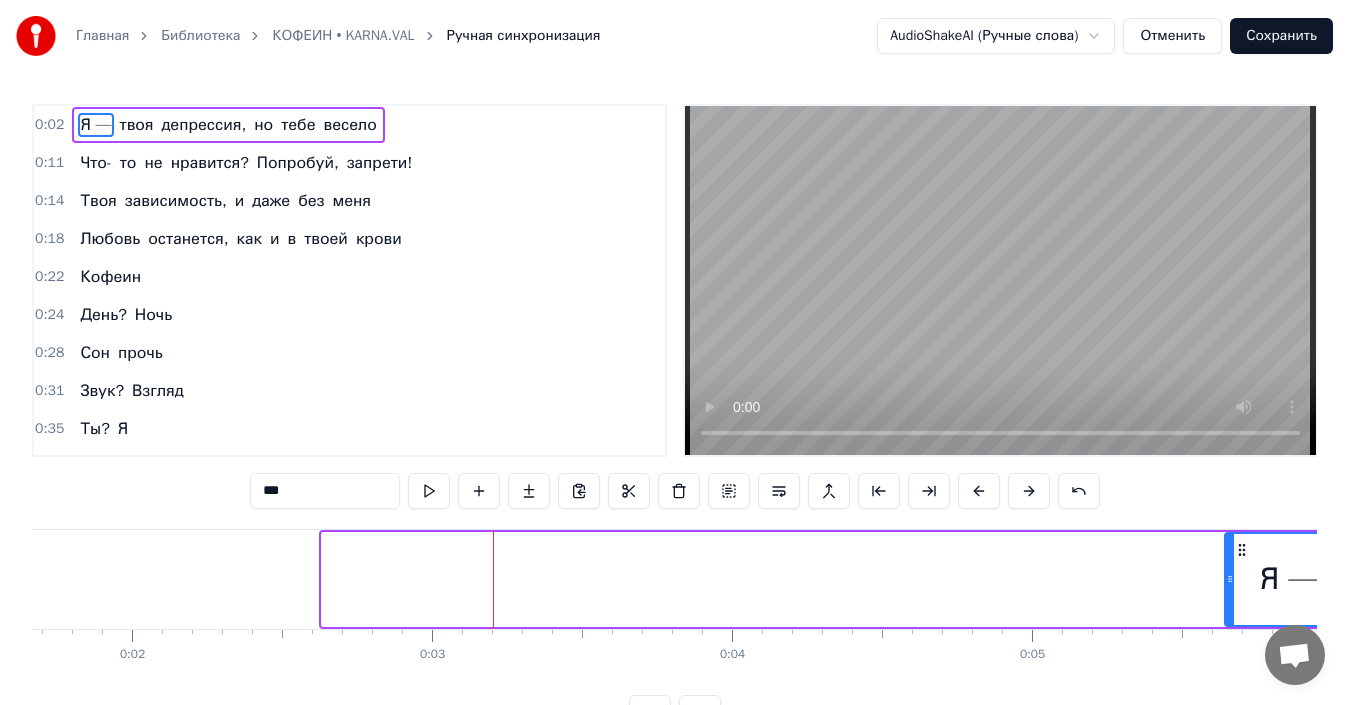 drag, startPoint x: 330, startPoint y: 604, endPoint x: 1208, endPoint y: 631, distance: 878.41504 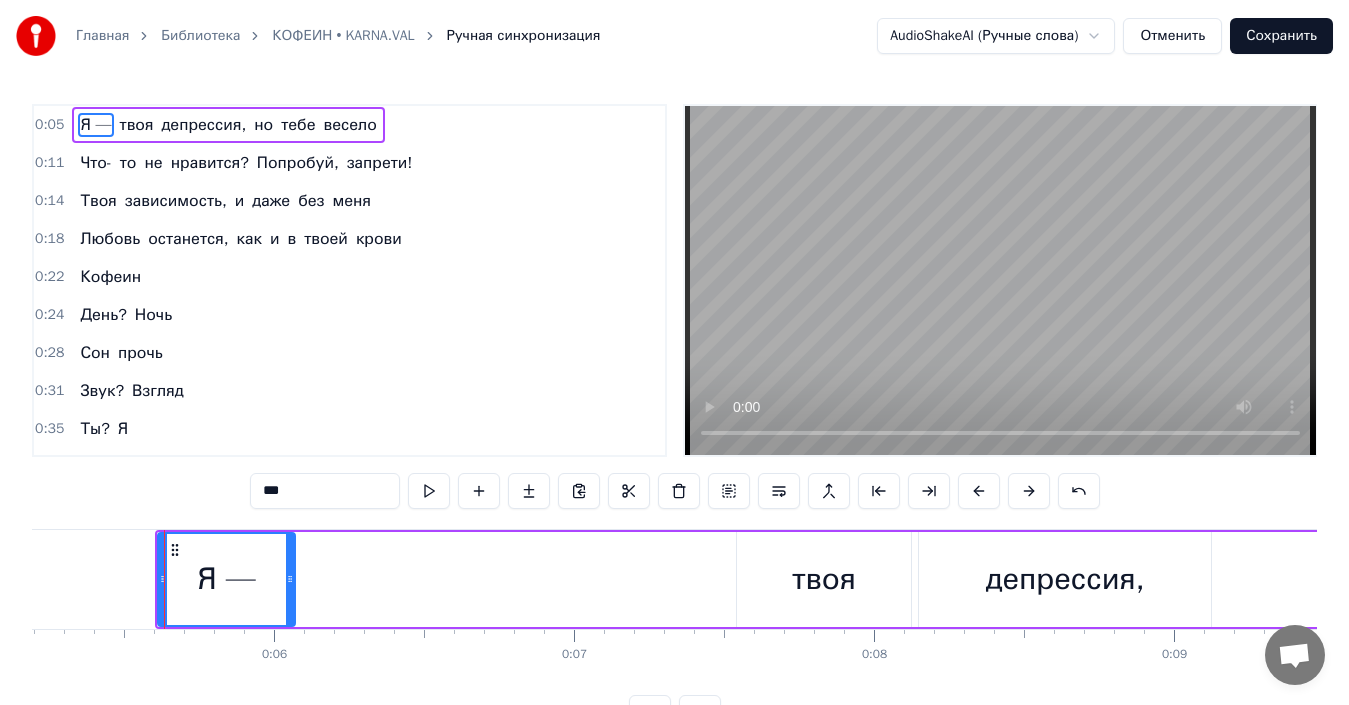 scroll, scrollTop: 0, scrollLeft: 1590, axis: horizontal 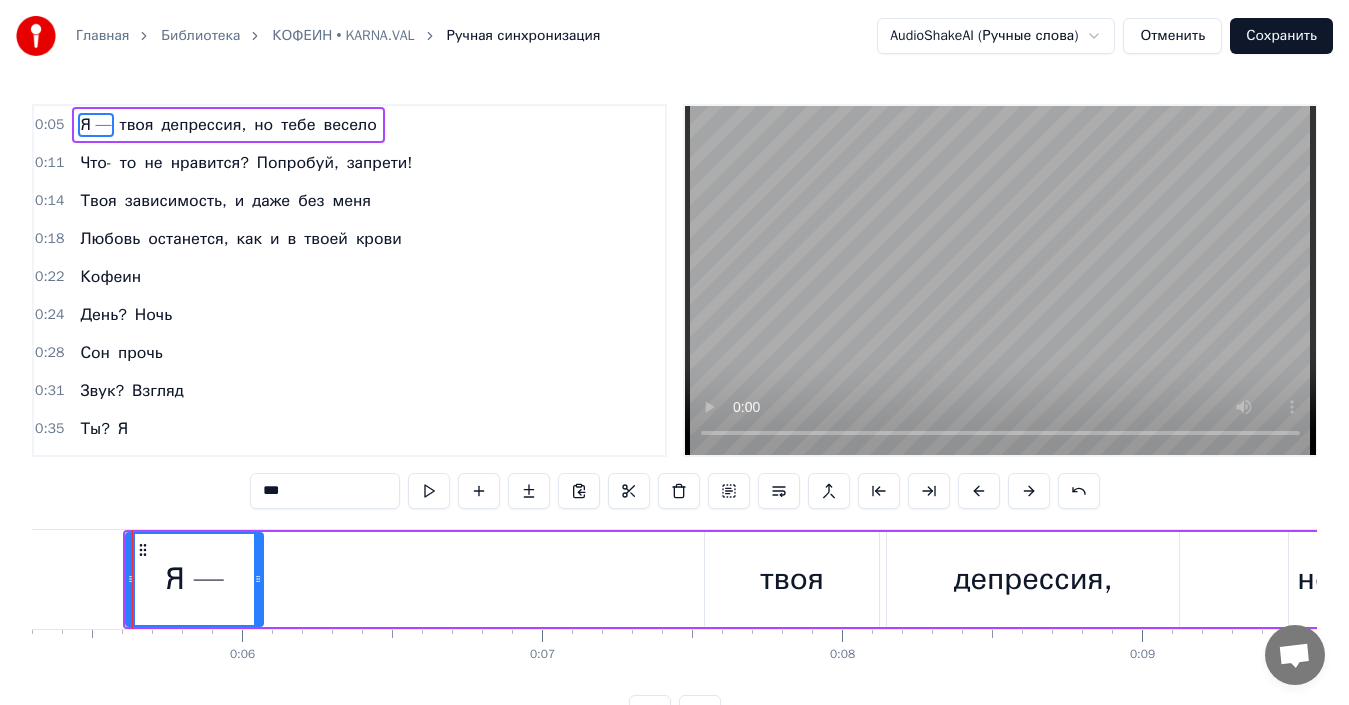 click on "Я —" at bounding box center (194, 579) 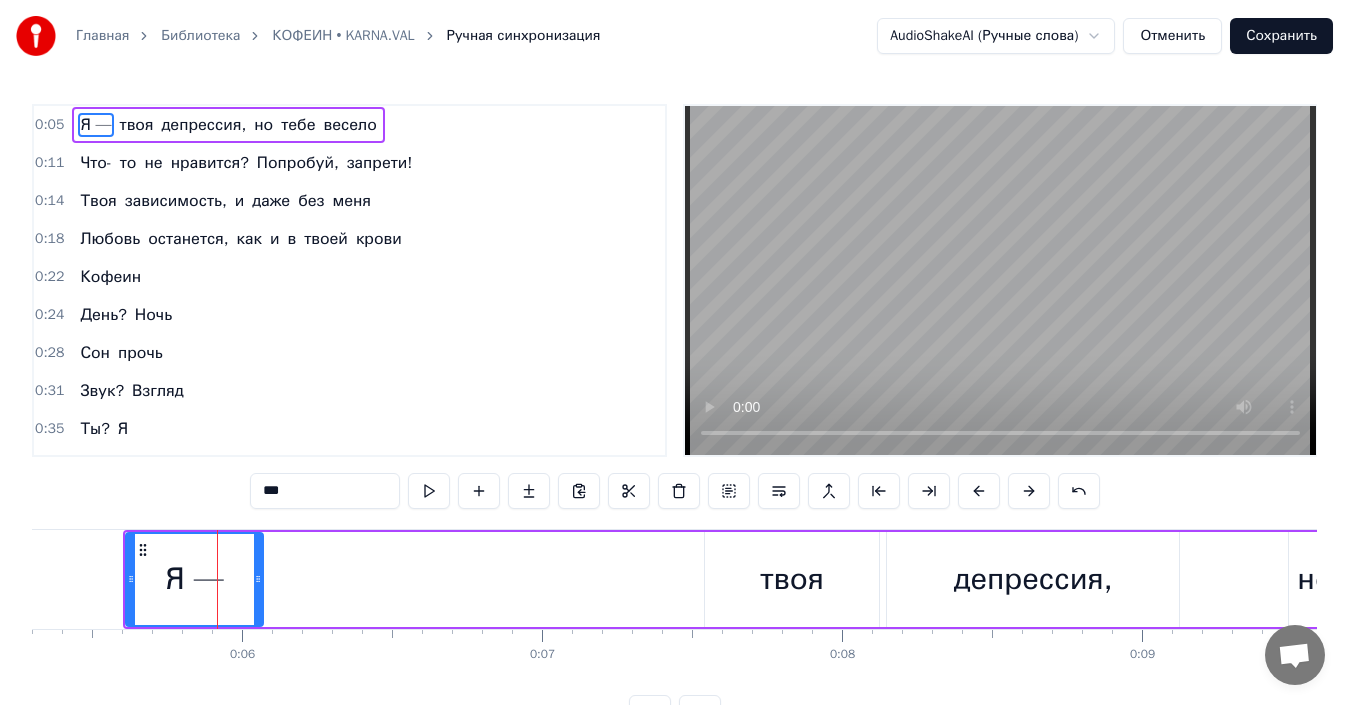 drag, startPoint x: 262, startPoint y: 582, endPoint x: 523, endPoint y: 586, distance: 261.03064 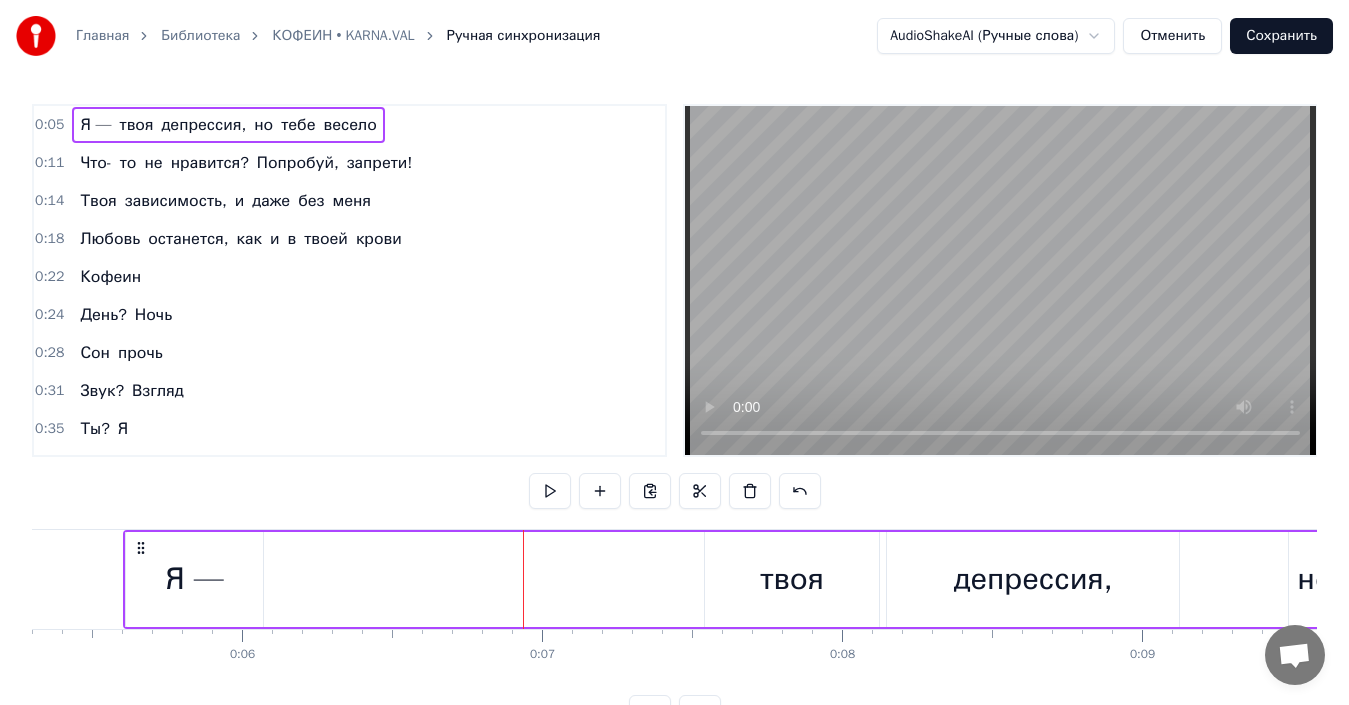 click on "Я —" at bounding box center (194, 579) 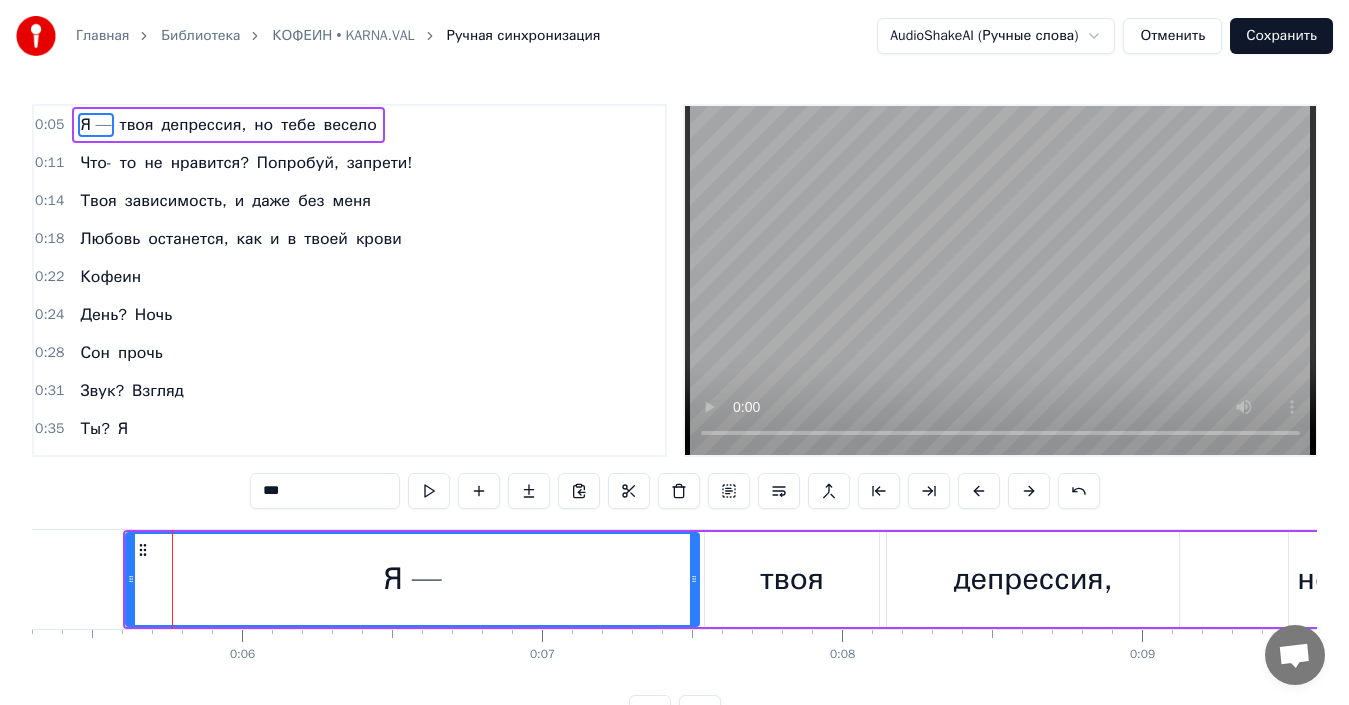 drag, startPoint x: 255, startPoint y: 588, endPoint x: 691, endPoint y: 627, distance: 437.74078 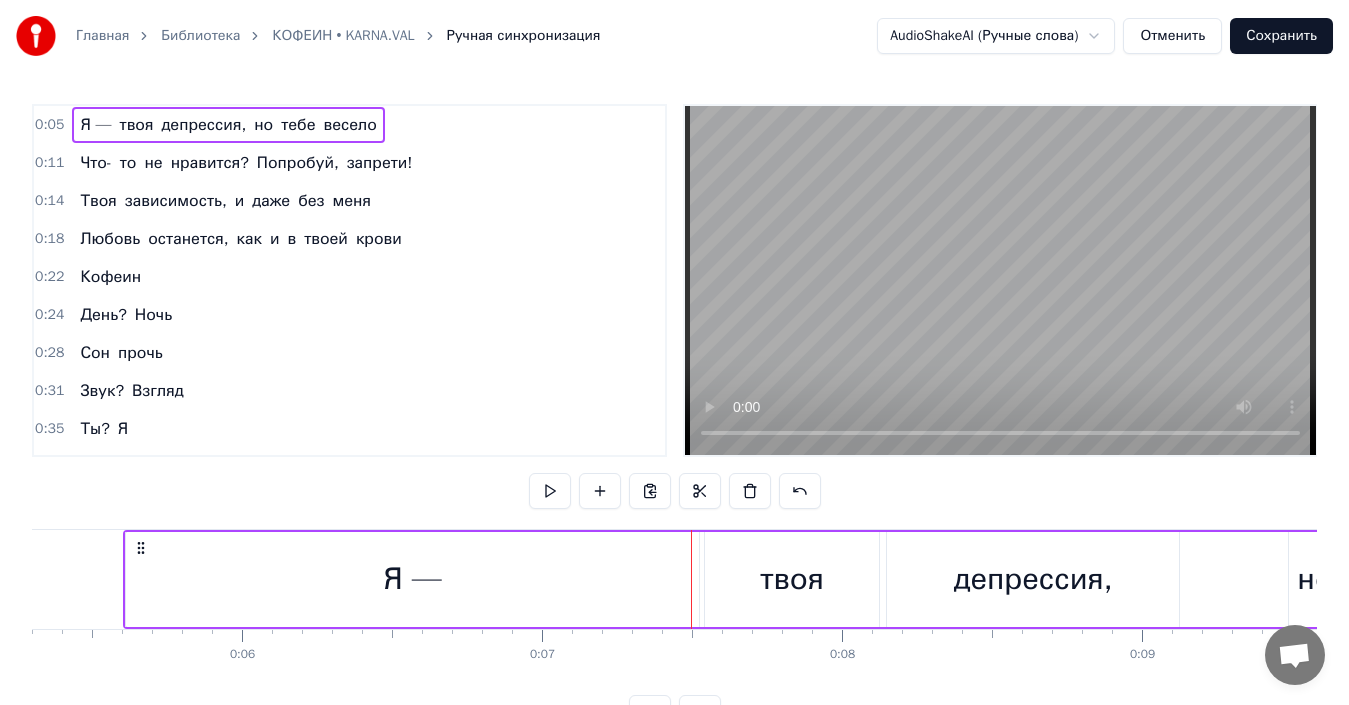 click on "Я —" at bounding box center [412, 579] 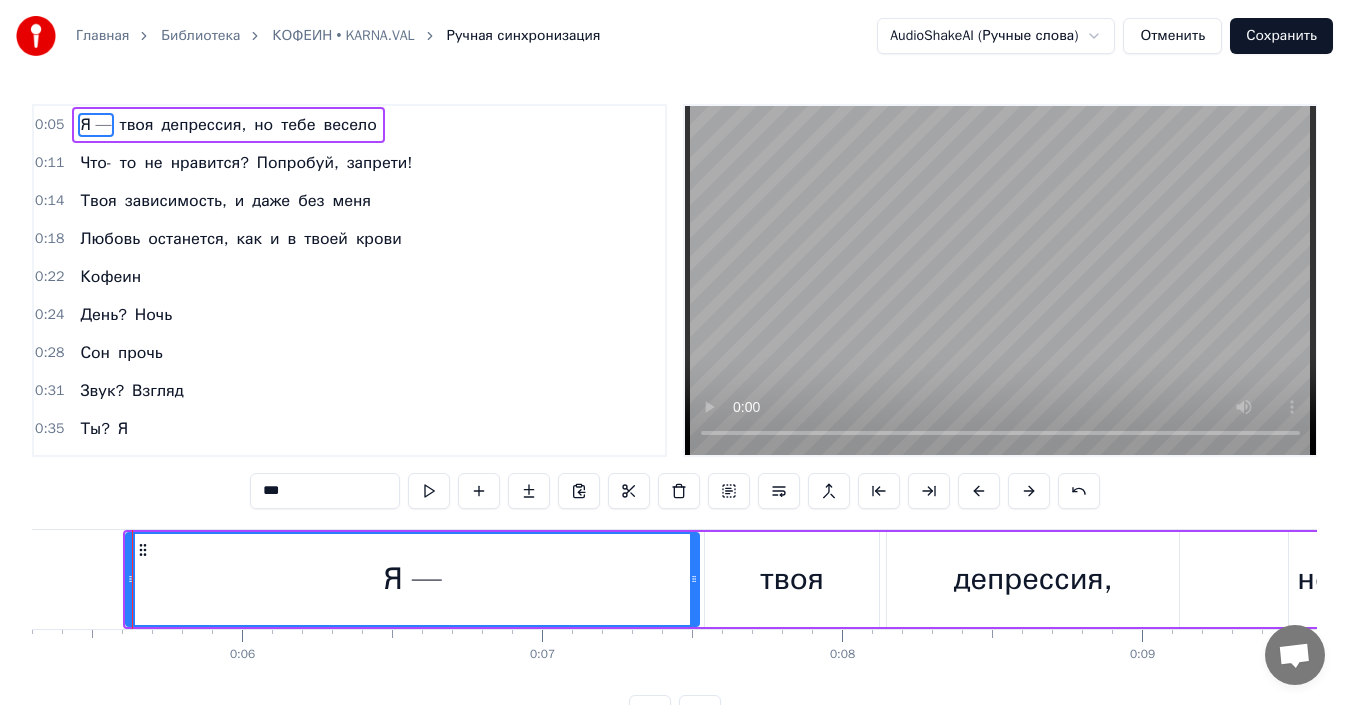 drag, startPoint x: 123, startPoint y: 597, endPoint x: 139, endPoint y: 597, distance: 16 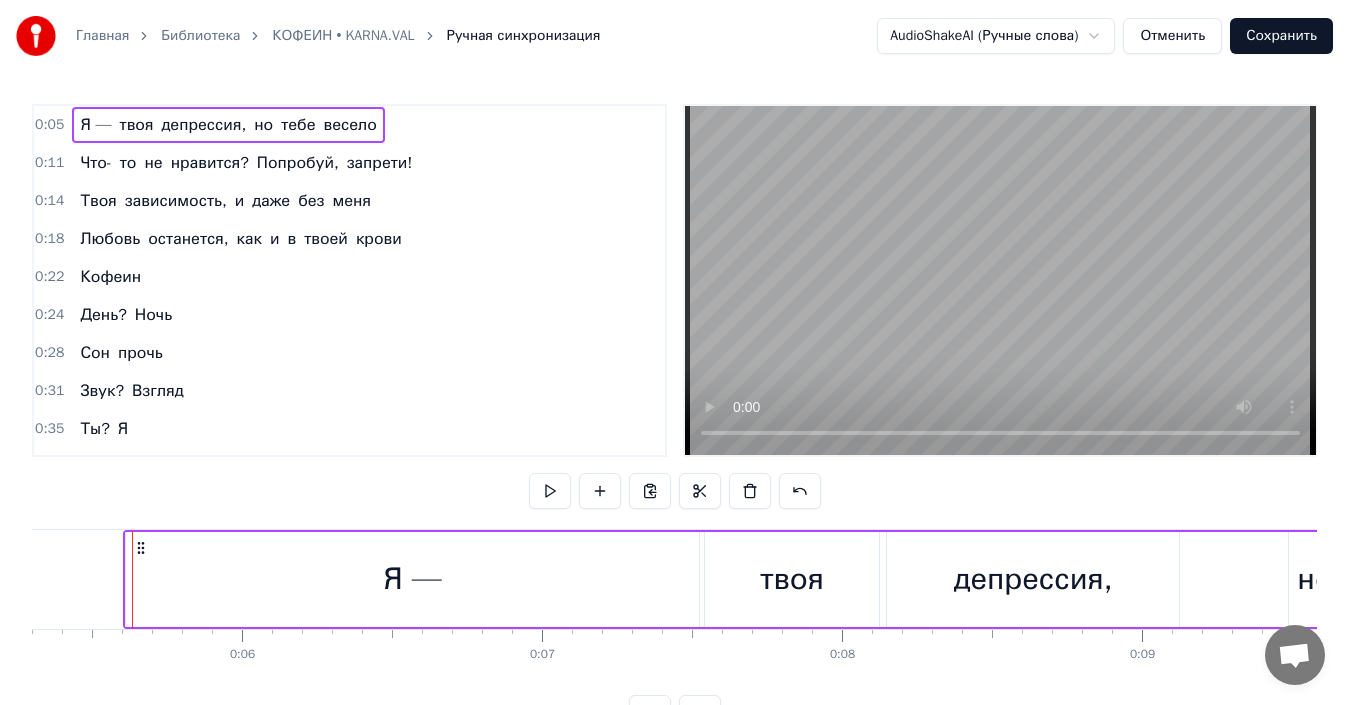 click on "Я —" at bounding box center (412, 579) 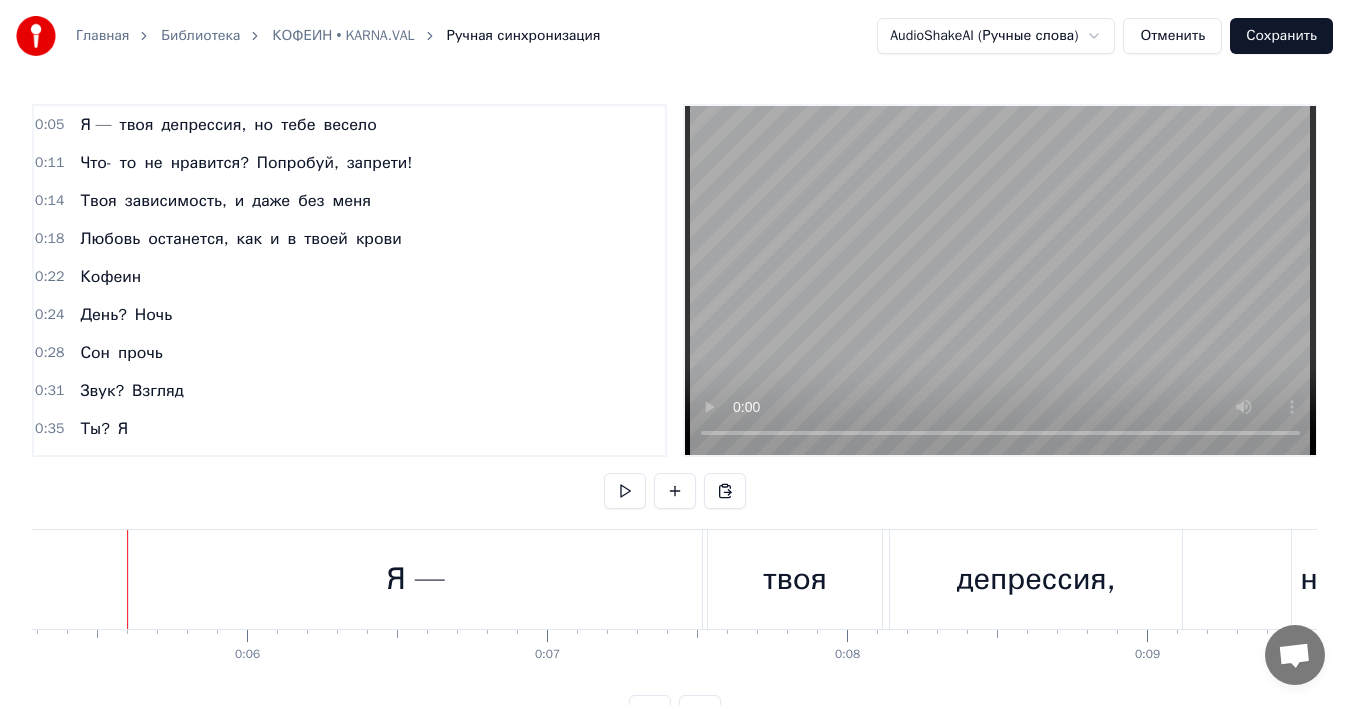 scroll, scrollTop: 0, scrollLeft: 1580, axis: horizontal 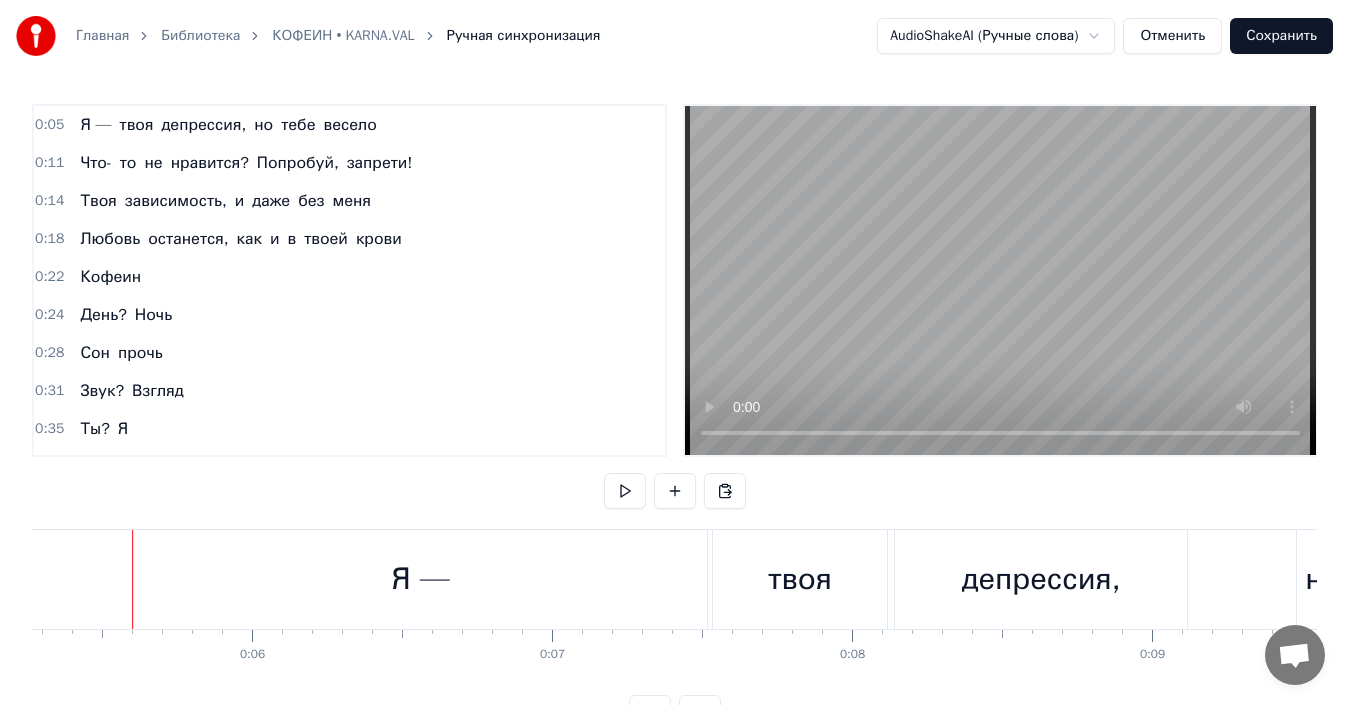 click on "Я —" at bounding box center [420, 579] 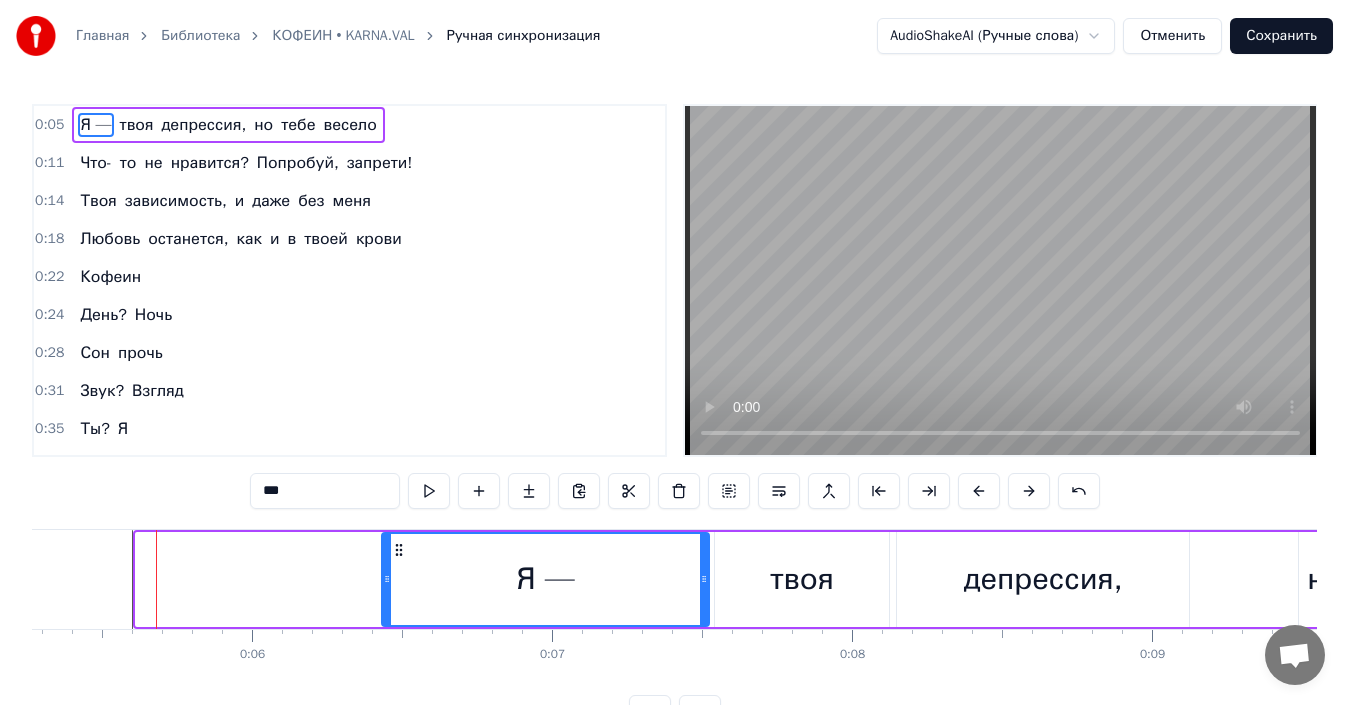 drag, startPoint x: 140, startPoint y: 591, endPoint x: 386, endPoint y: 587, distance: 246.03252 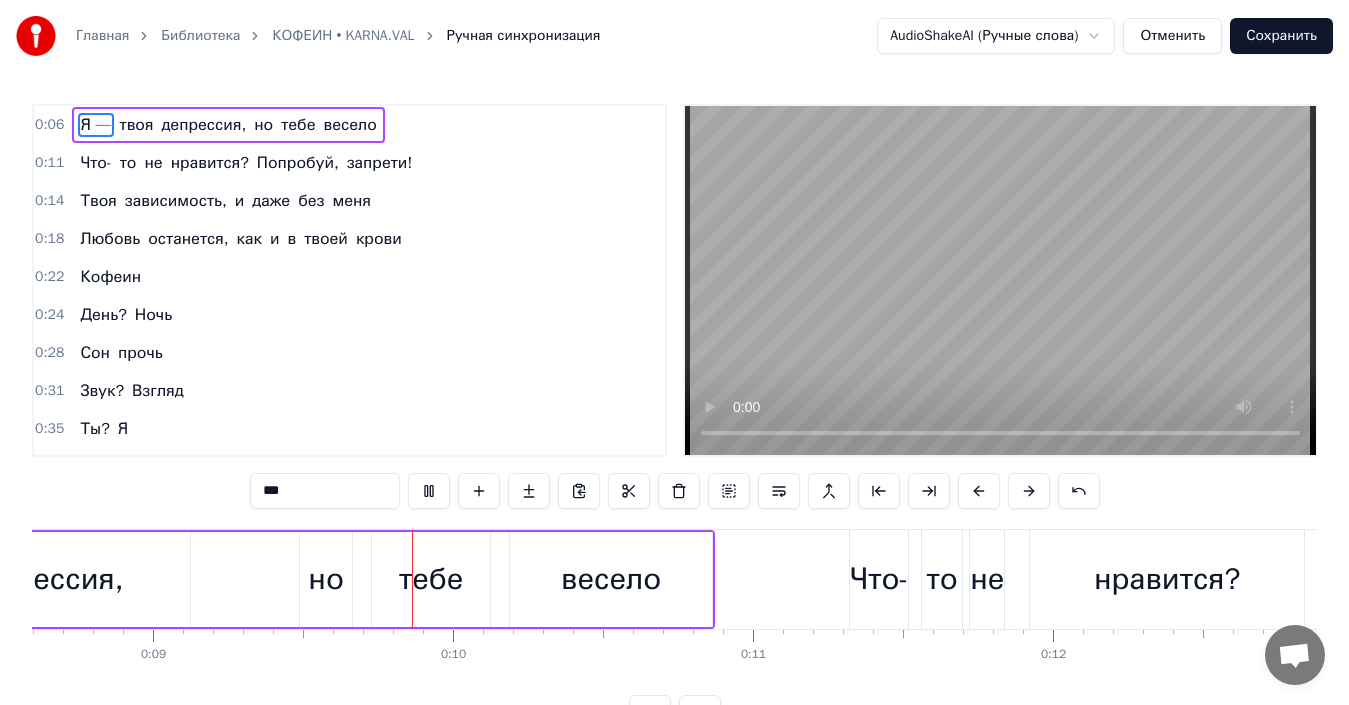 scroll, scrollTop: 0, scrollLeft: 2688, axis: horizontal 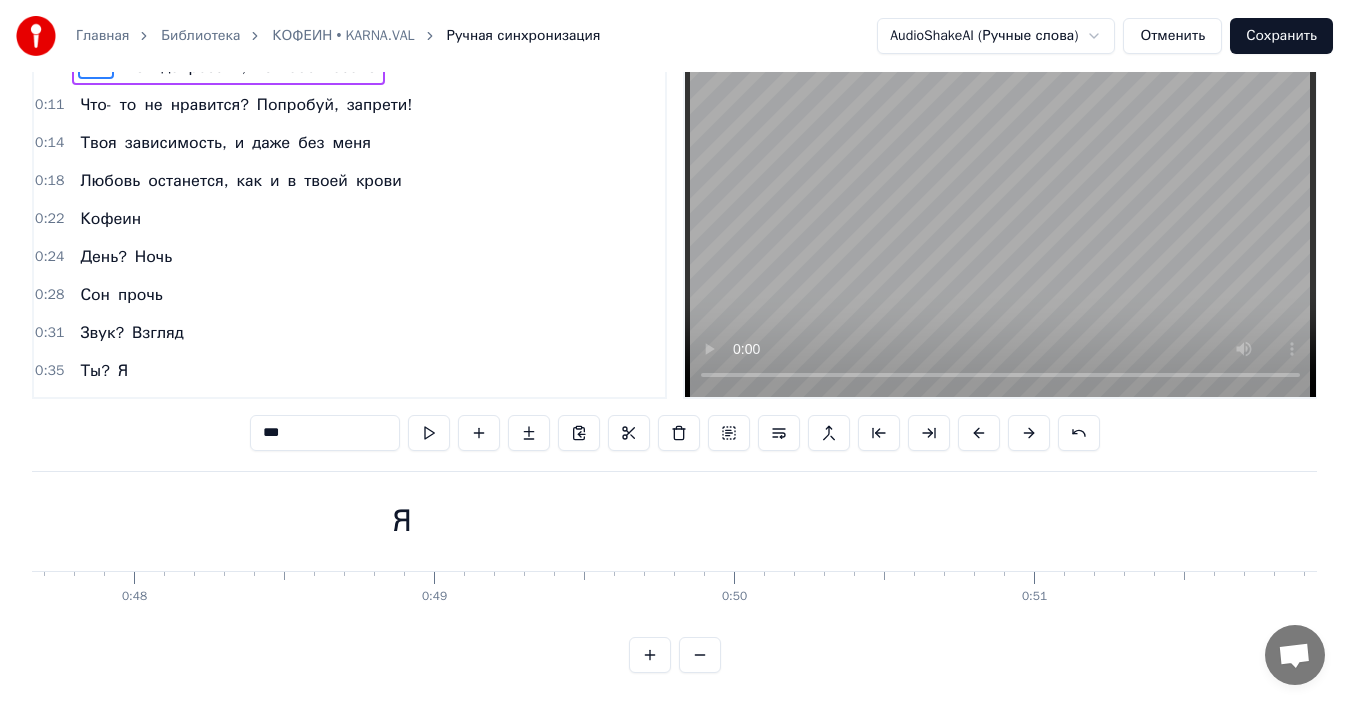 click on "Я" at bounding box center (401, 521) 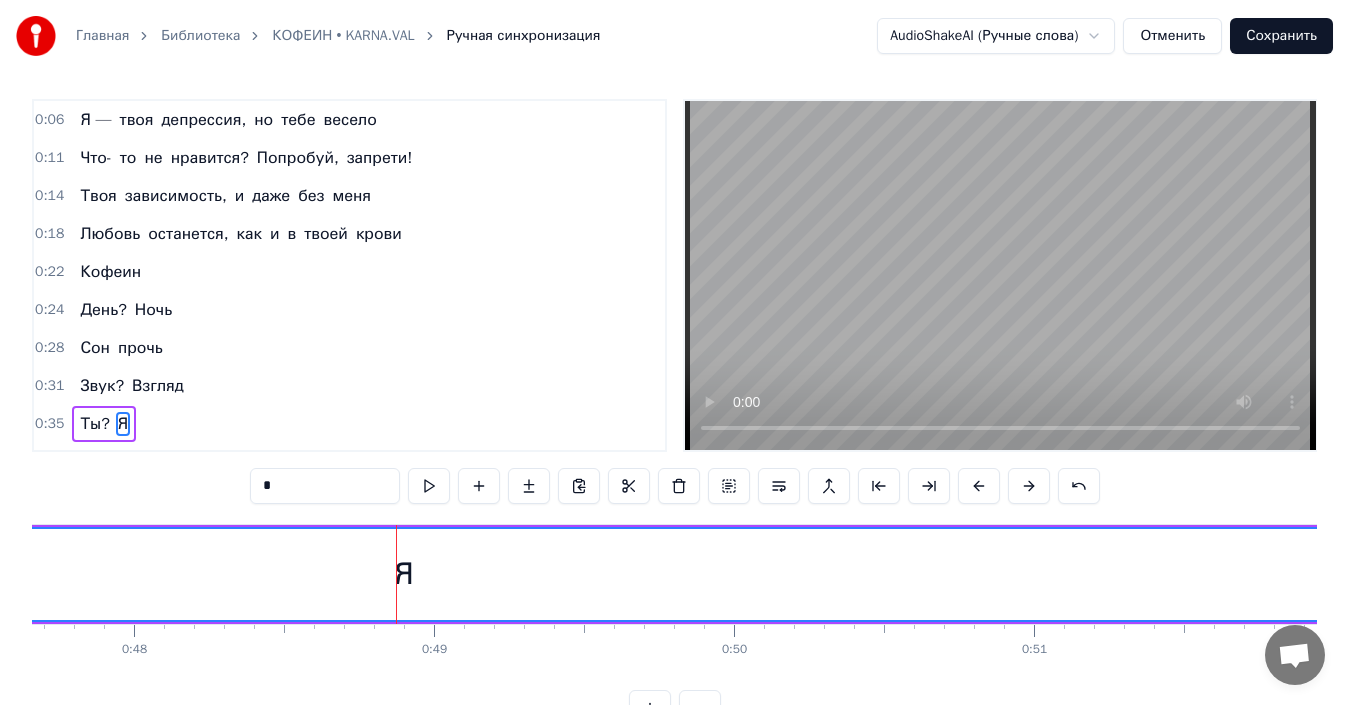 scroll, scrollTop: 0, scrollLeft: 0, axis: both 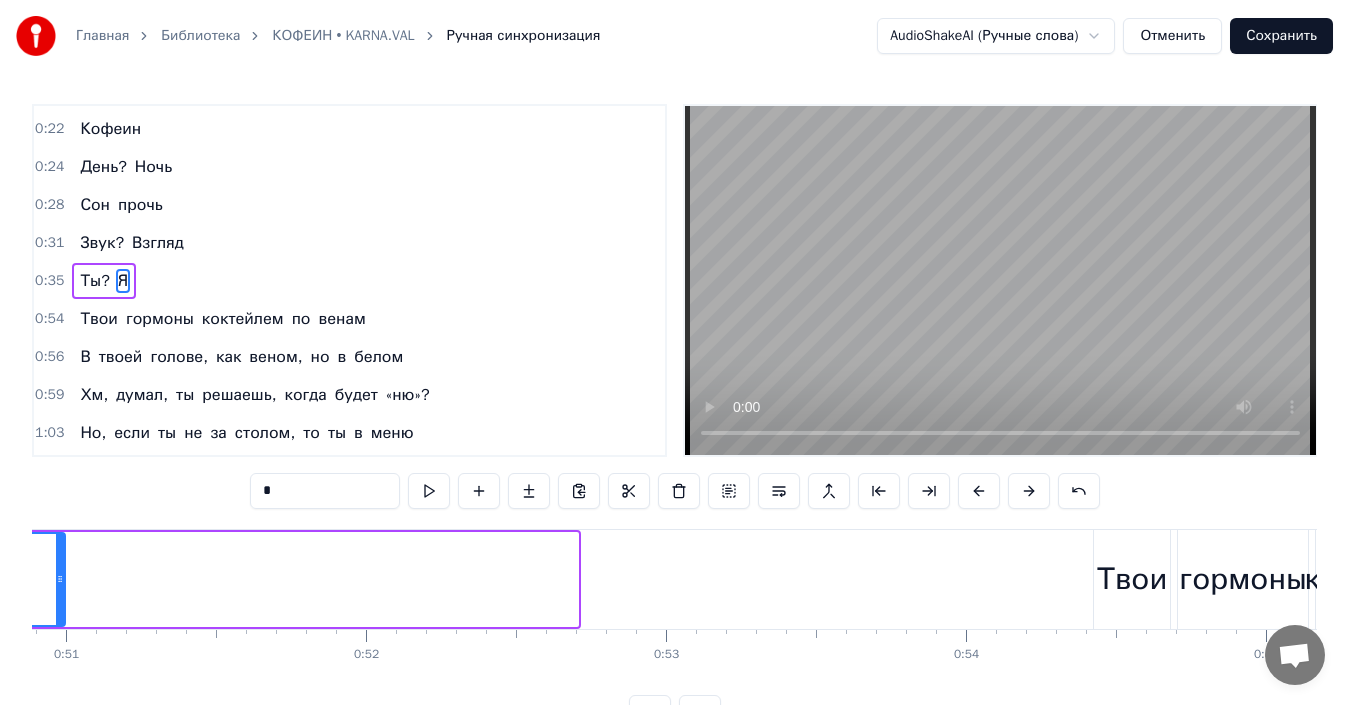 drag, startPoint x: 573, startPoint y: 593, endPoint x: 94, endPoint y: 633, distance: 480.66724 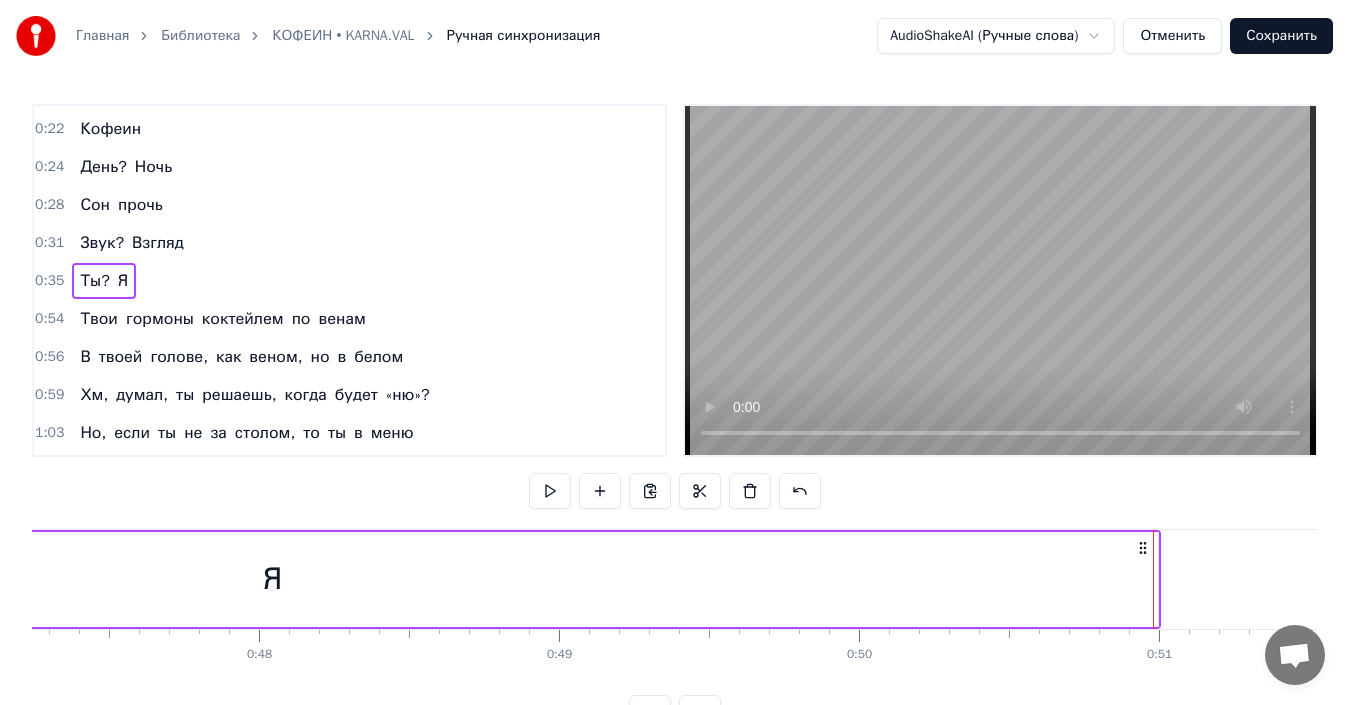 scroll, scrollTop: 0, scrollLeft: 14205, axis: horizontal 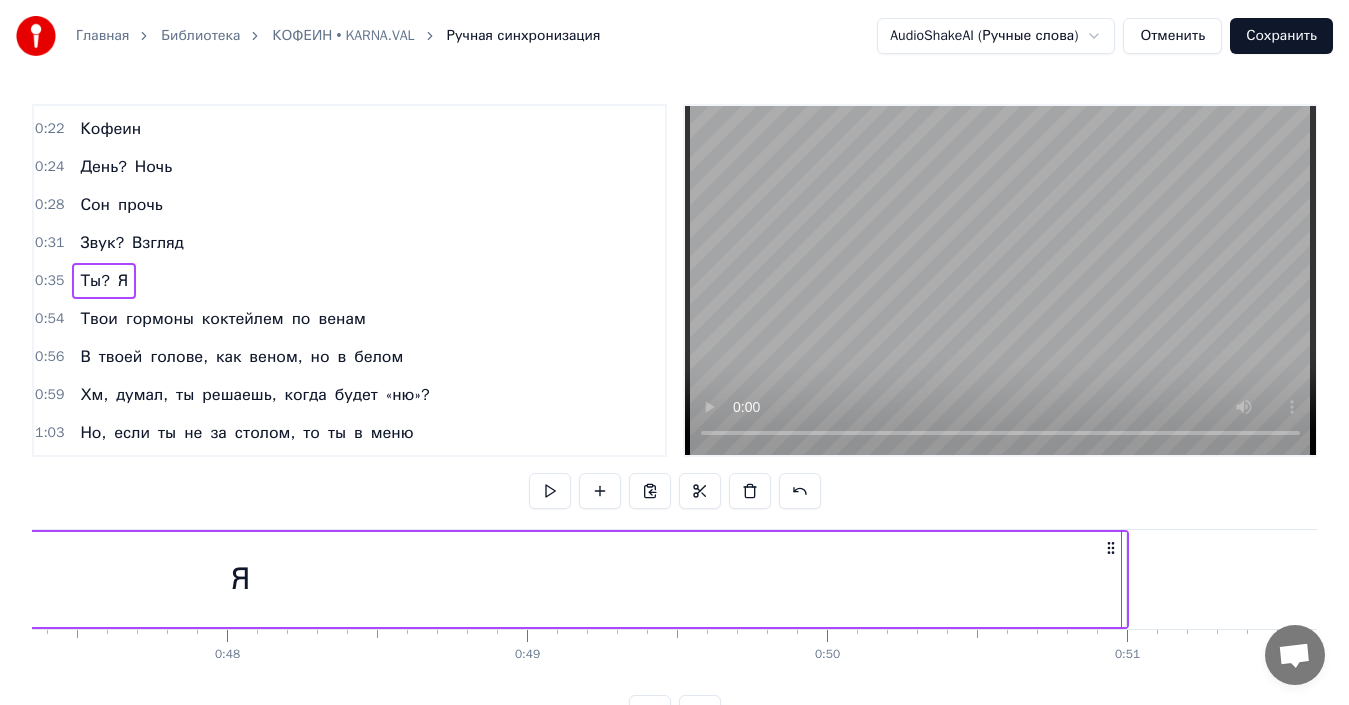 click on "Я" at bounding box center [240, 579] 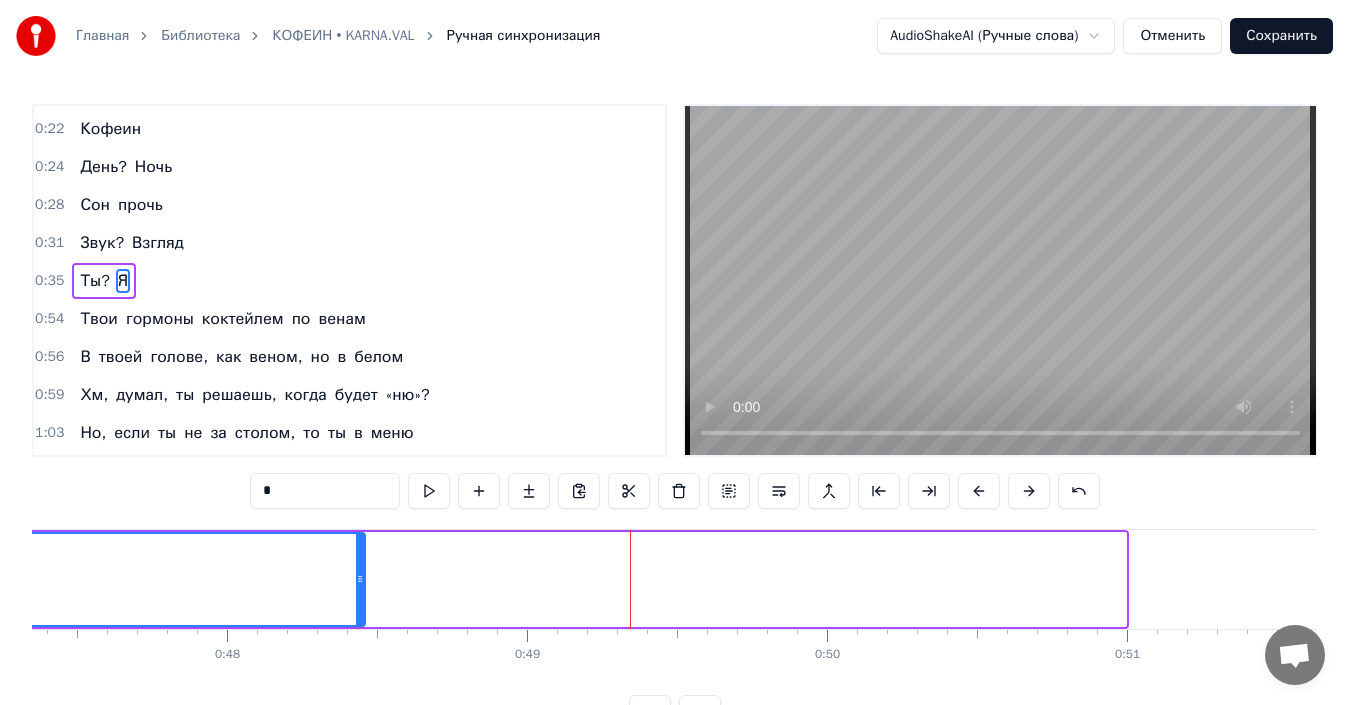 drag, startPoint x: 1120, startPoint y: 585, endPoint x: 359, endPoint y: 623, distance: 761.9482 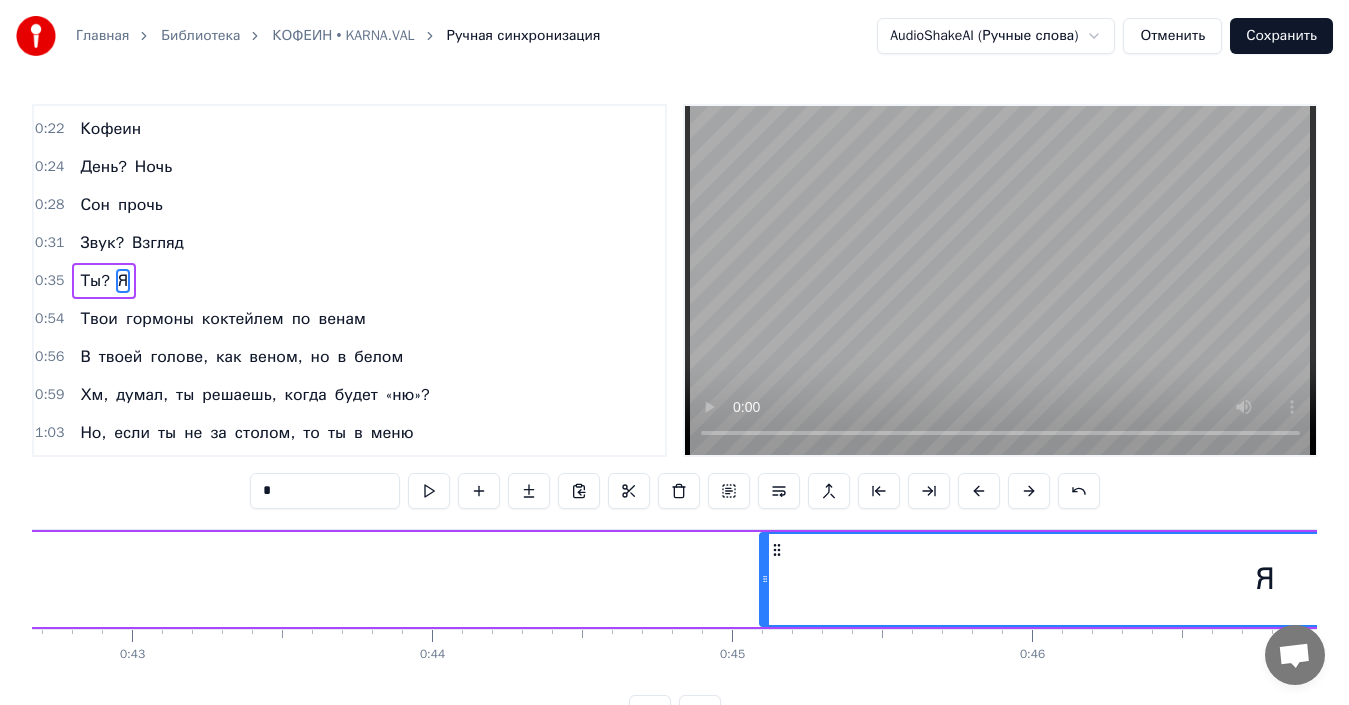 scroll, scrollTop: 0, scrollLeft: 12768, axis: horizontal 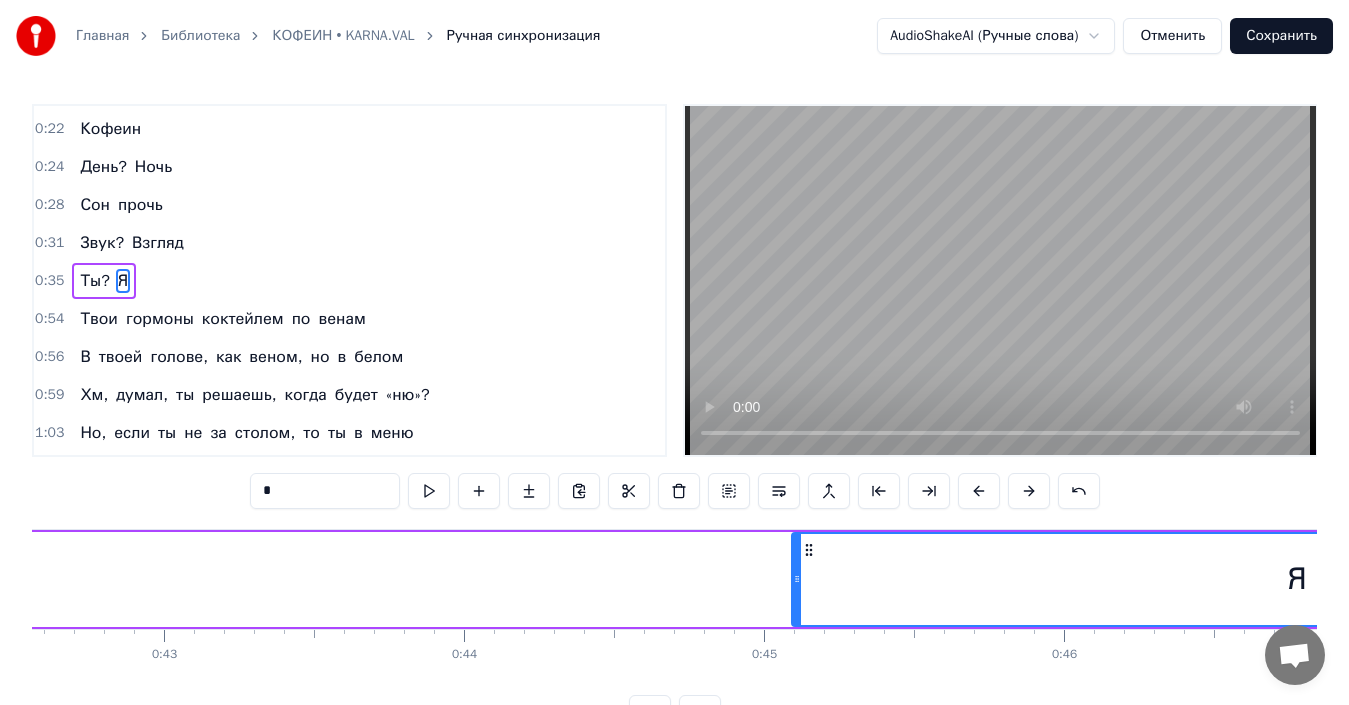 drag, startPoint x: 791, startPoint y: 593, endPoint x: 394, endPoint y: 623, distance: 398.1319 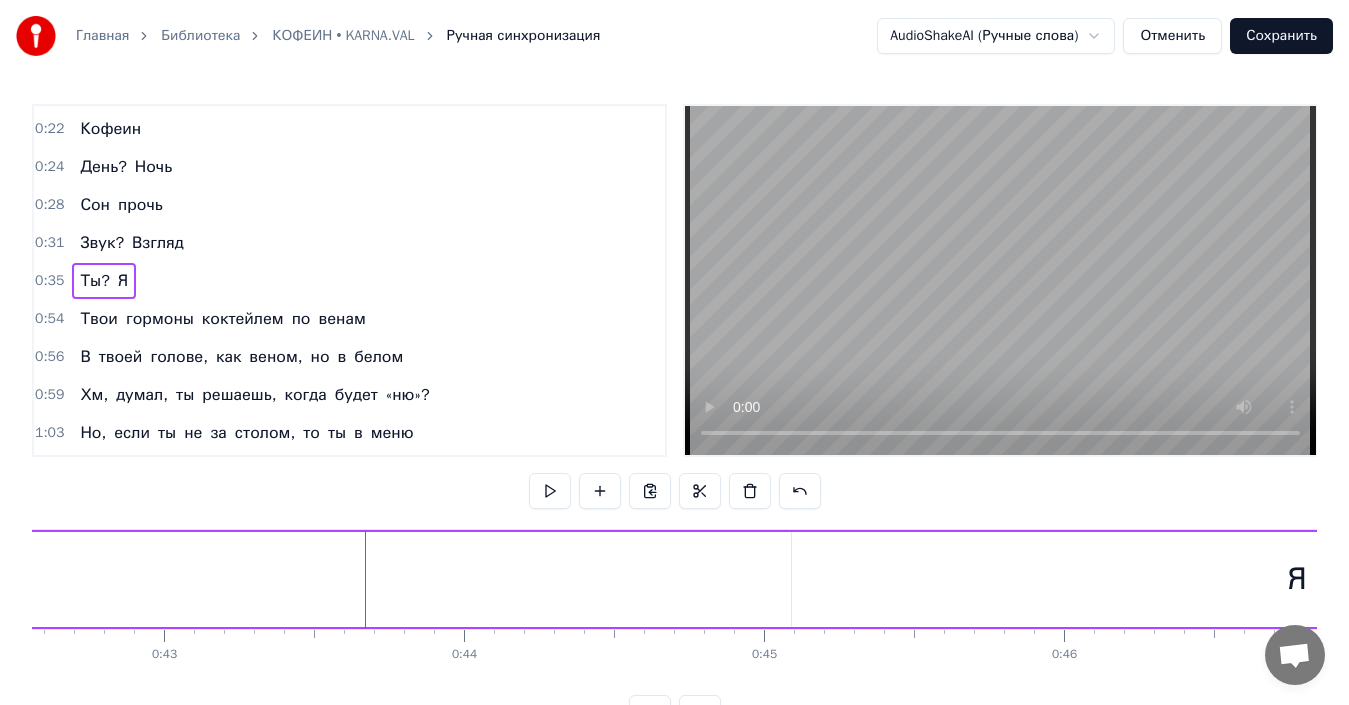 drag, startPoint x: 160, startPoint y: 597, endPoint x: 173, endPoint y: 593, distance: 13.601471 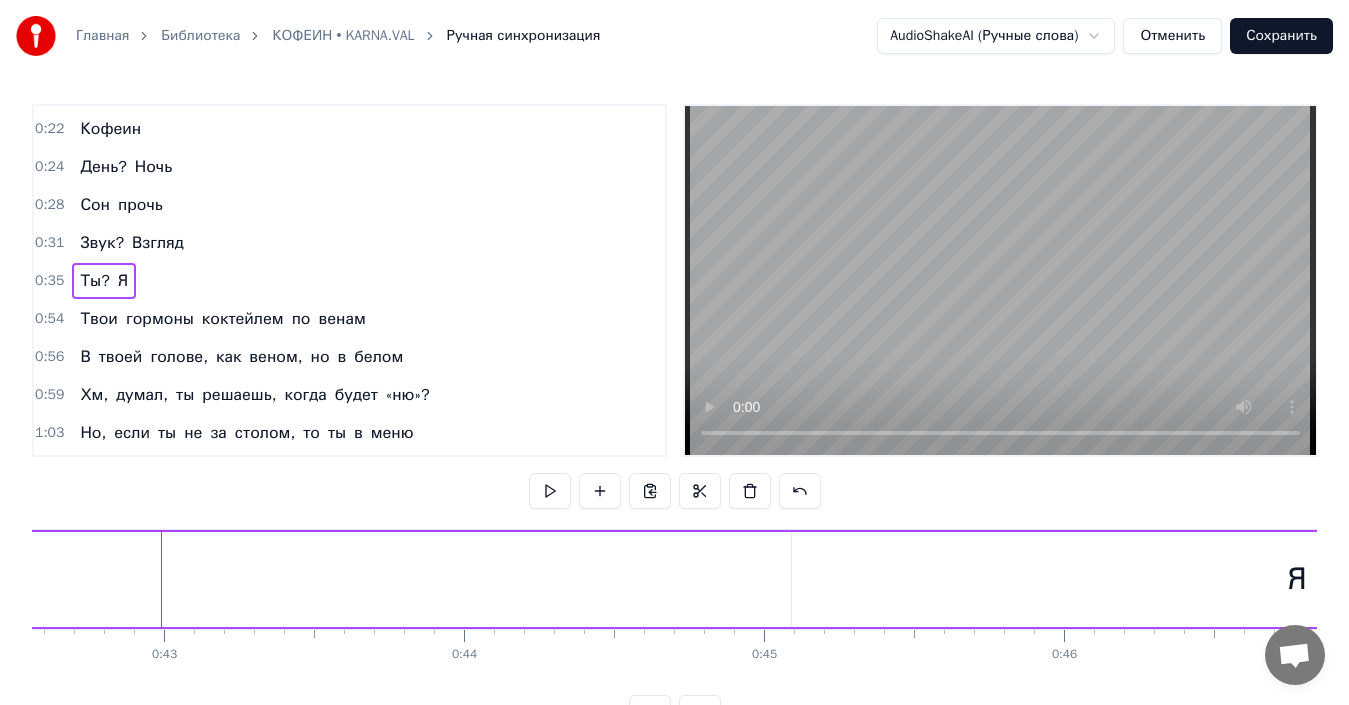 click on "Ты? Я" at bounding box center [-137, 579] 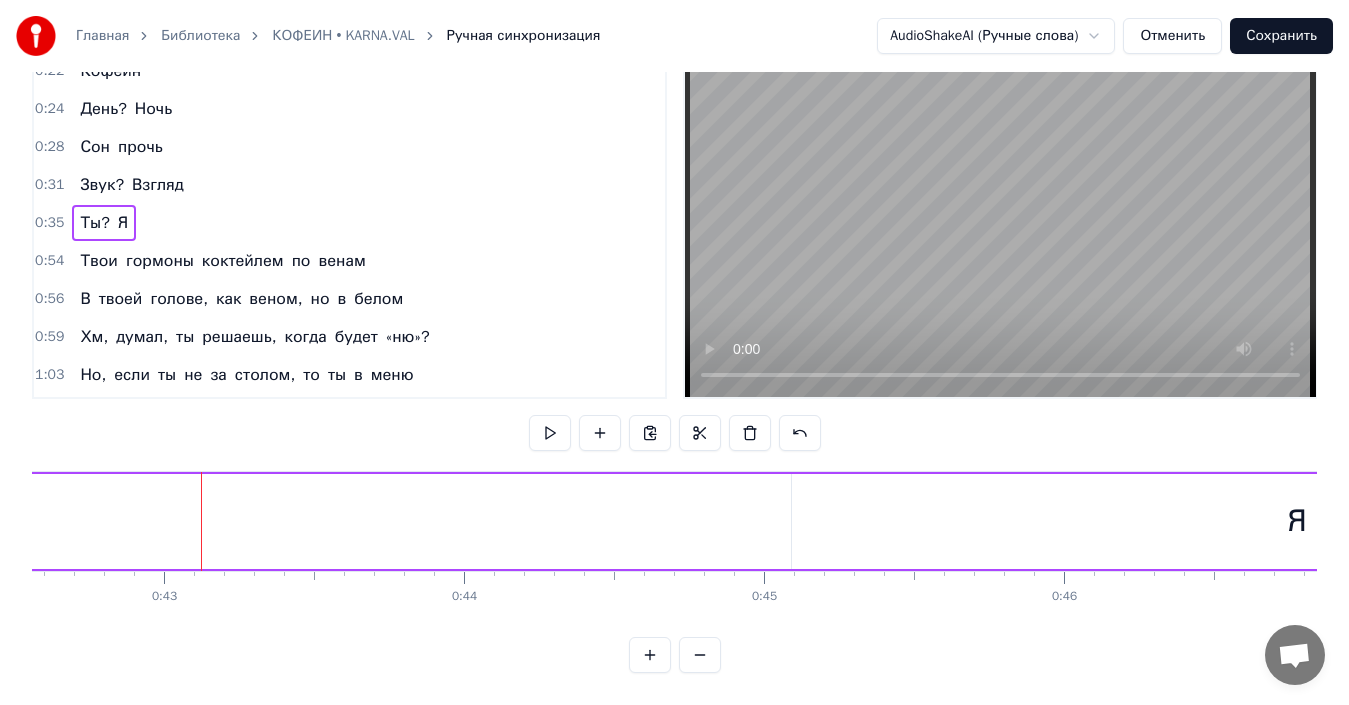 scroll, scrollTop: 75, scrollLeft: 0, axis: vertical 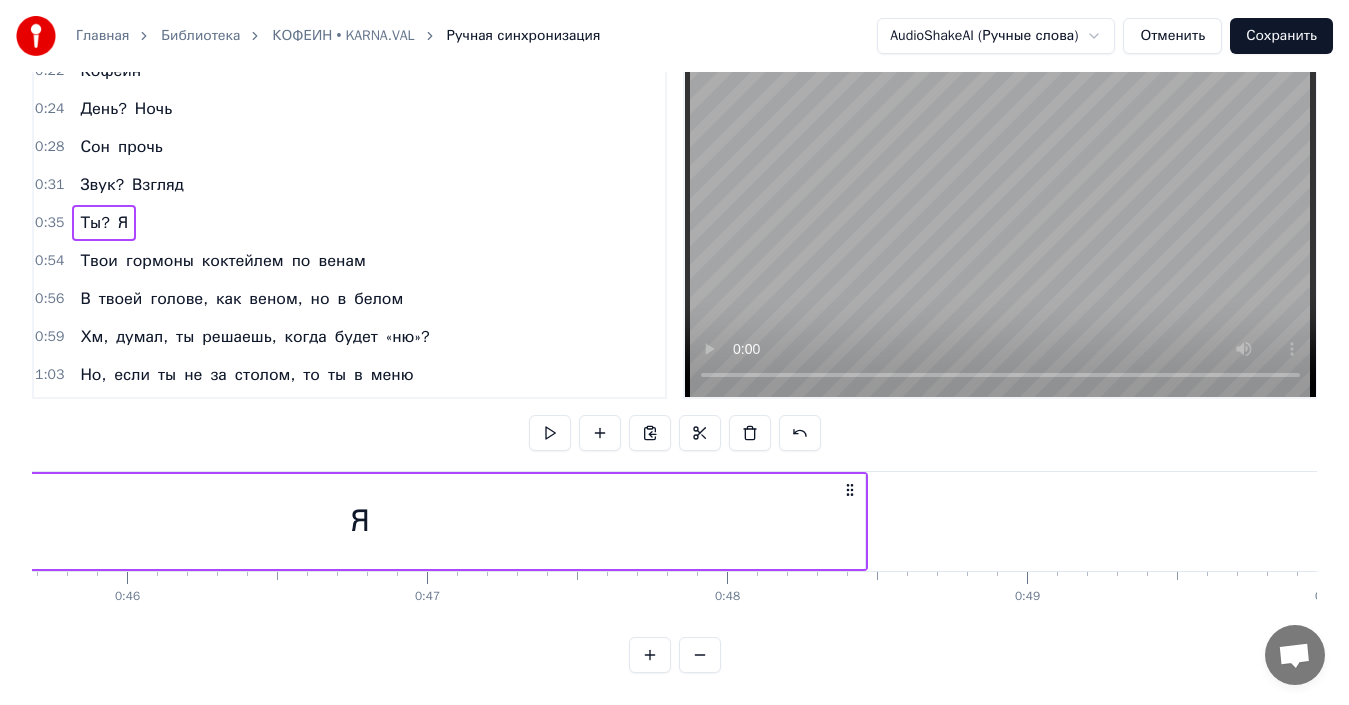 click on "Я" at bounding box center [360, 521] 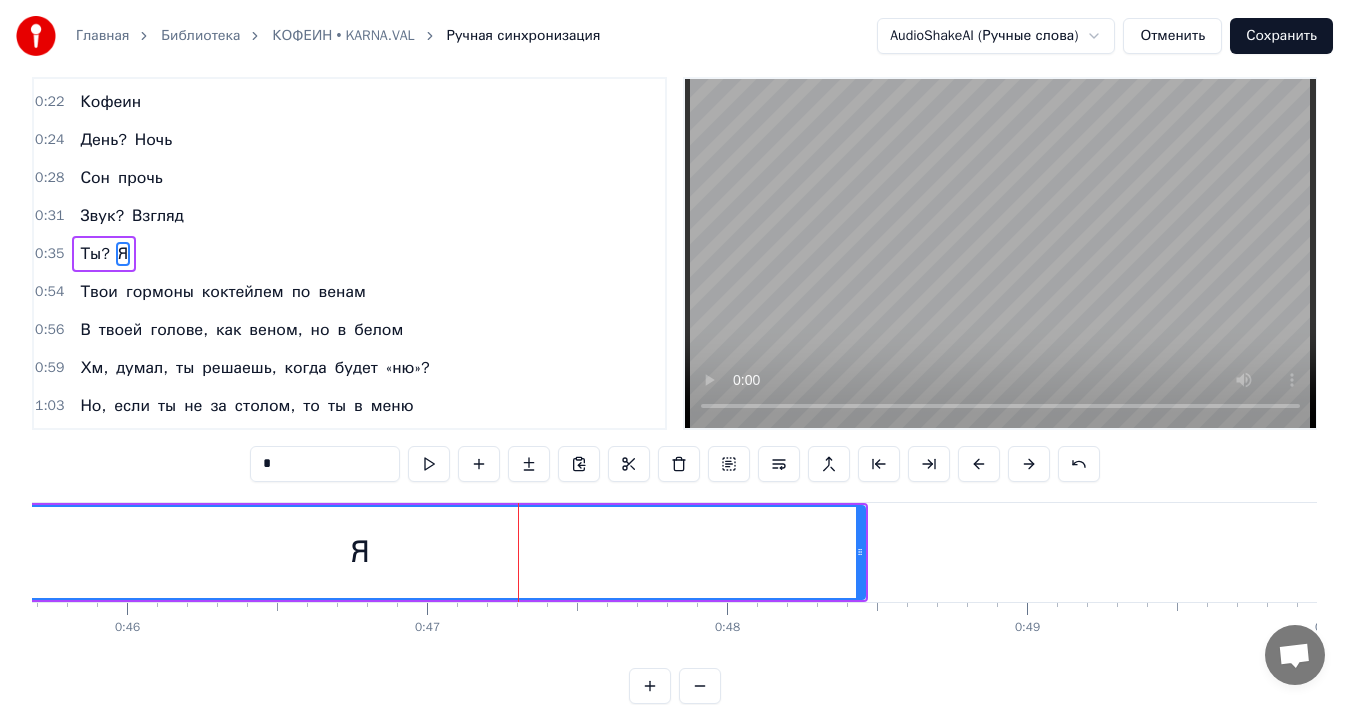 scroll, scrollTop: 0, scrollLeft: 0, axis: both 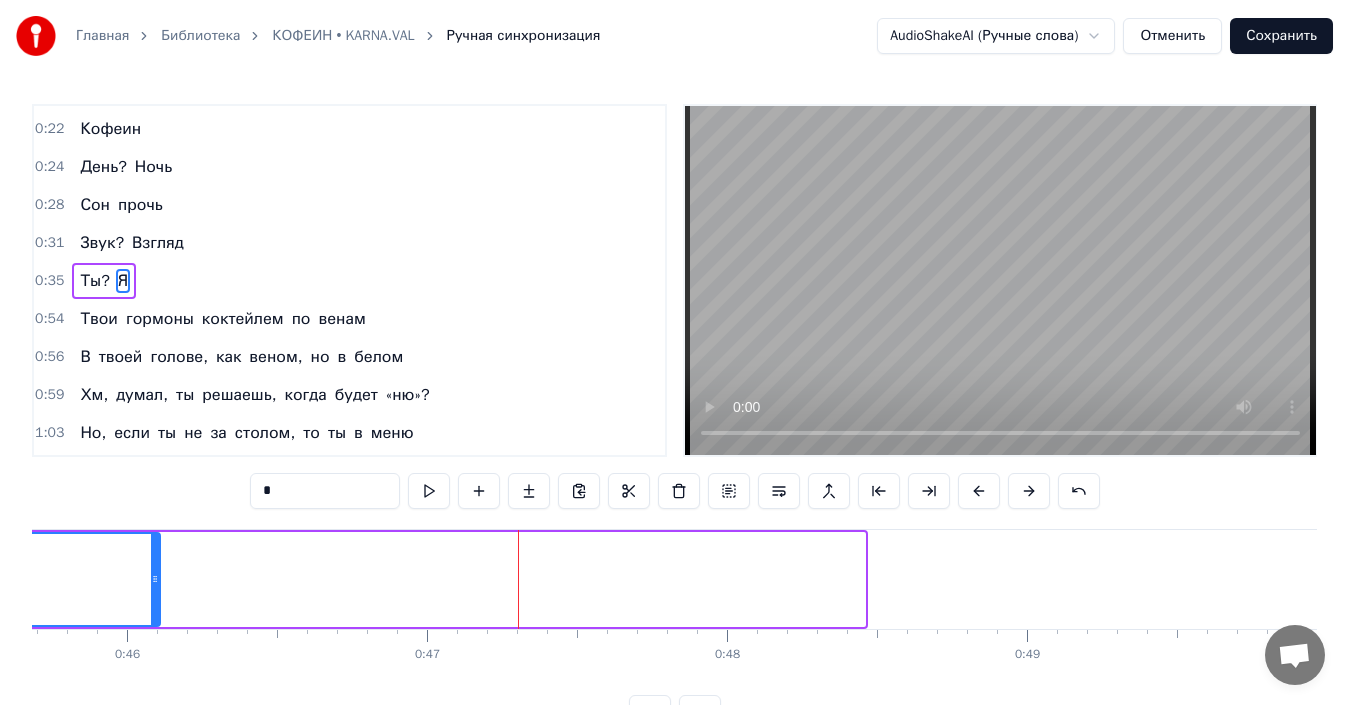 drag, startPoint x: 861, startPoint y: 558, endPoint x: 156, endPoint y: 556, distance: 705.0028 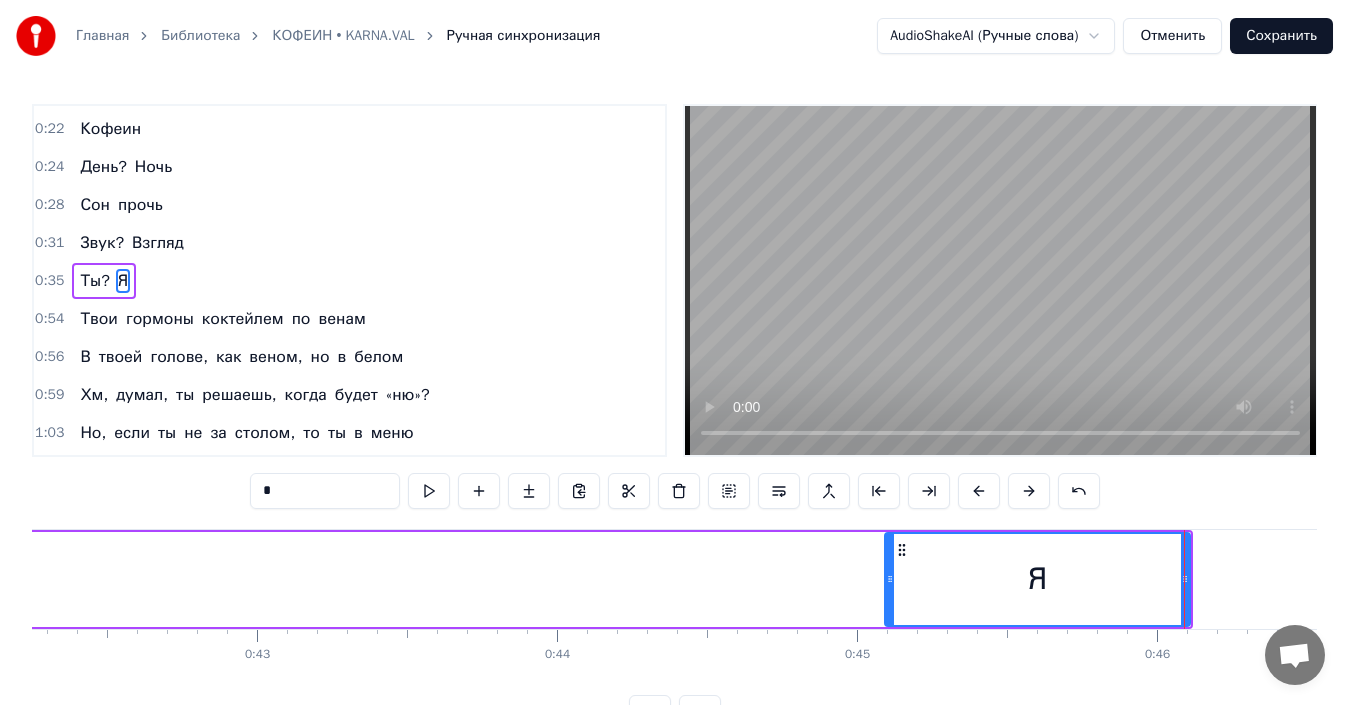 scroll, scrollTop: 0, scrollLeft: 12706, axis: horizontal 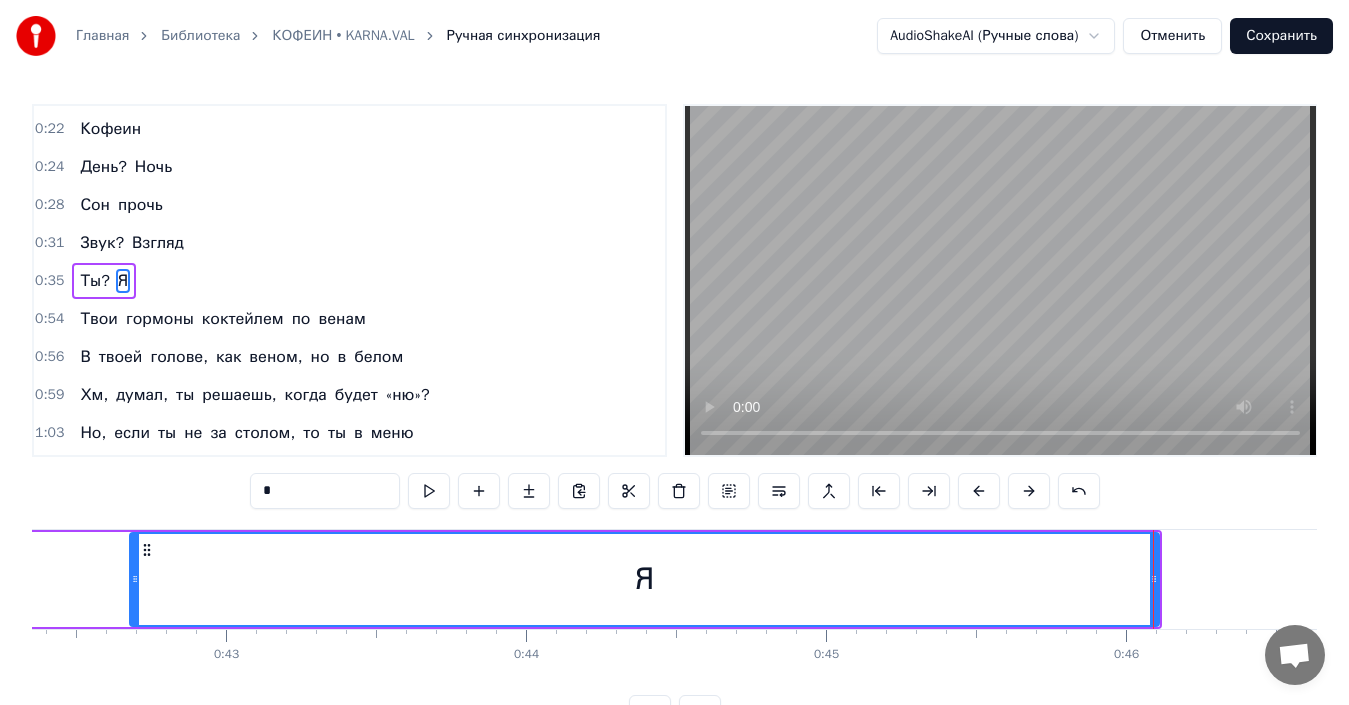 drag, startPoint x: 857, startPoint y: 581, endPoint x: 115, endPoint y: 610, distance: 742.56647 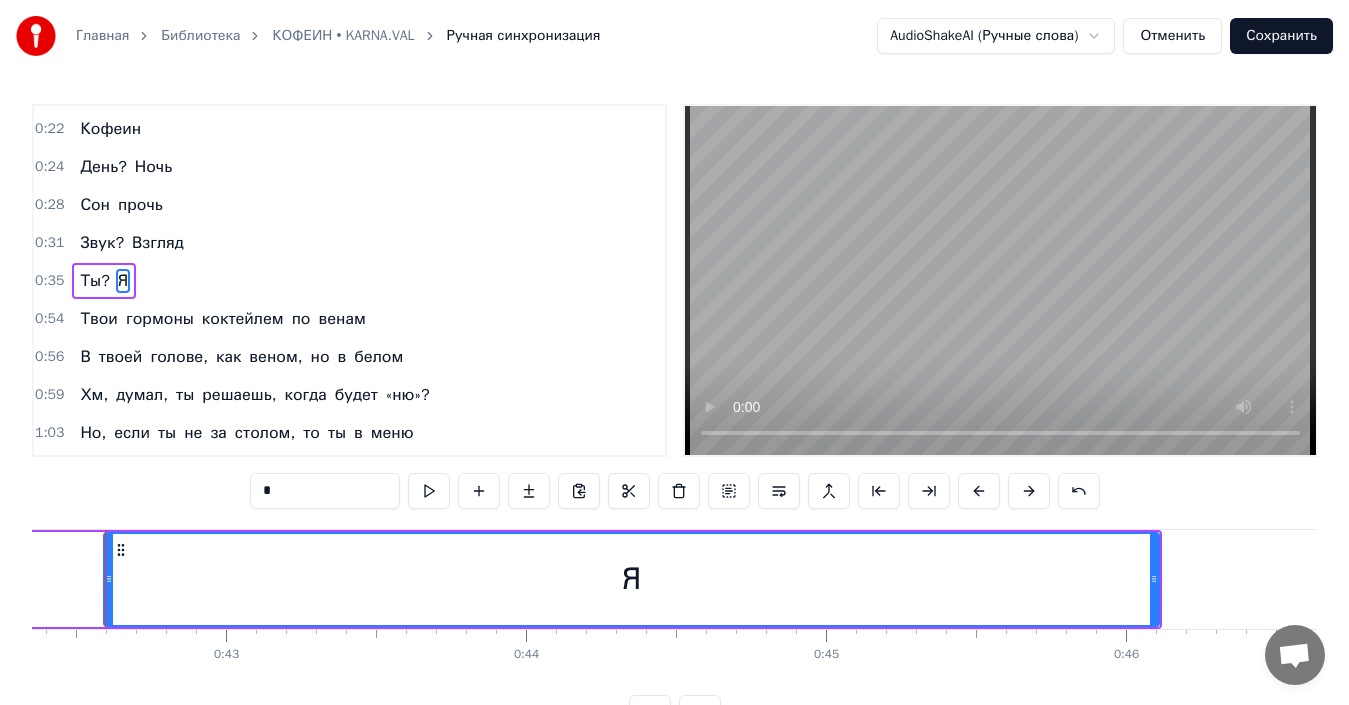 scroll, scrollTop: 0, scrollLeft: 12679, axis: horizontal 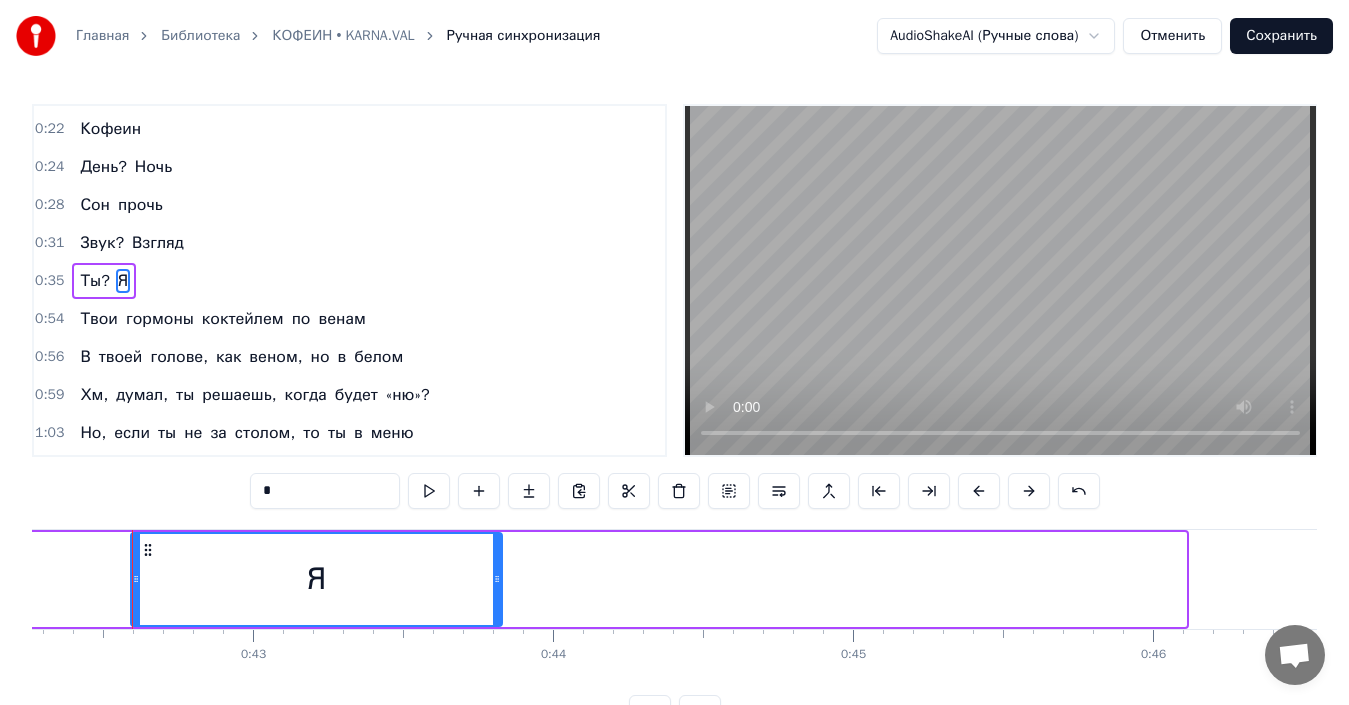 drag, startPoint x: 1179, startPoint y: 568, endPoint x: 495, endPoint y: 576, distance: 684.04675 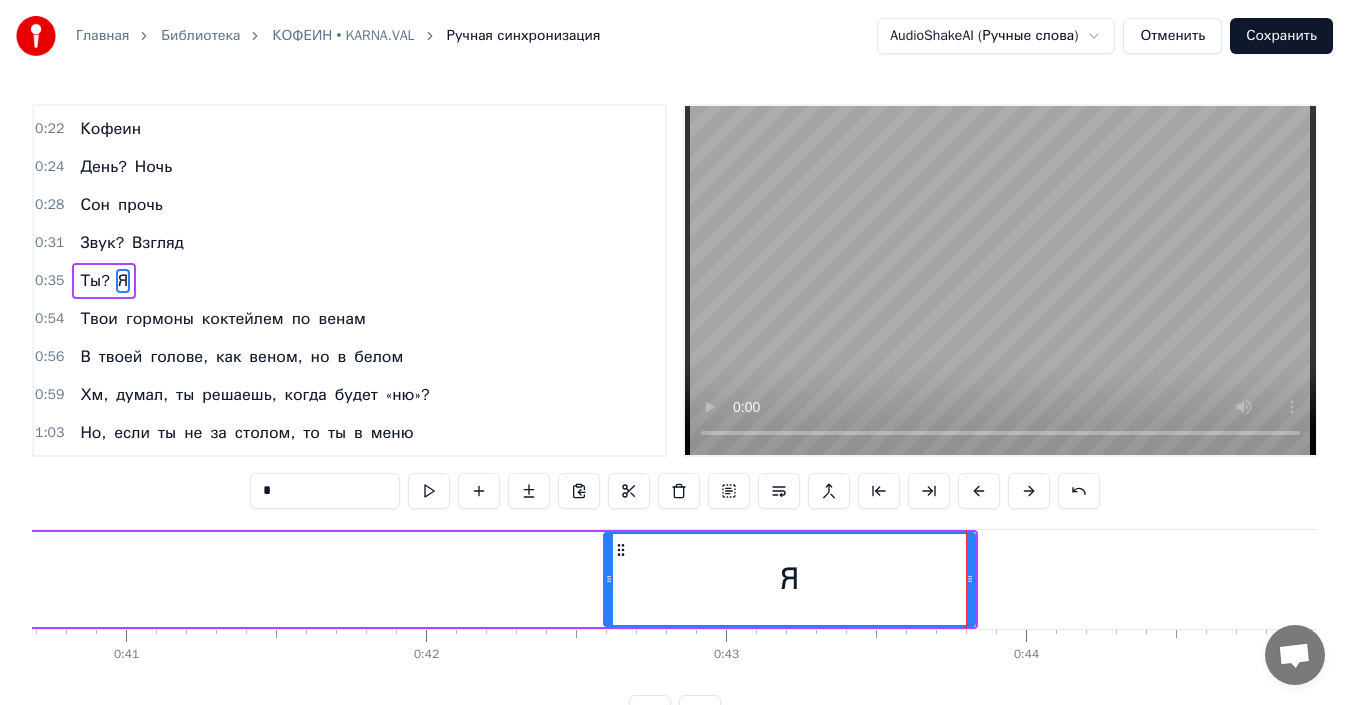 scroll, scrollTop: 0, scrollLeft: 12113, axis: horizontal 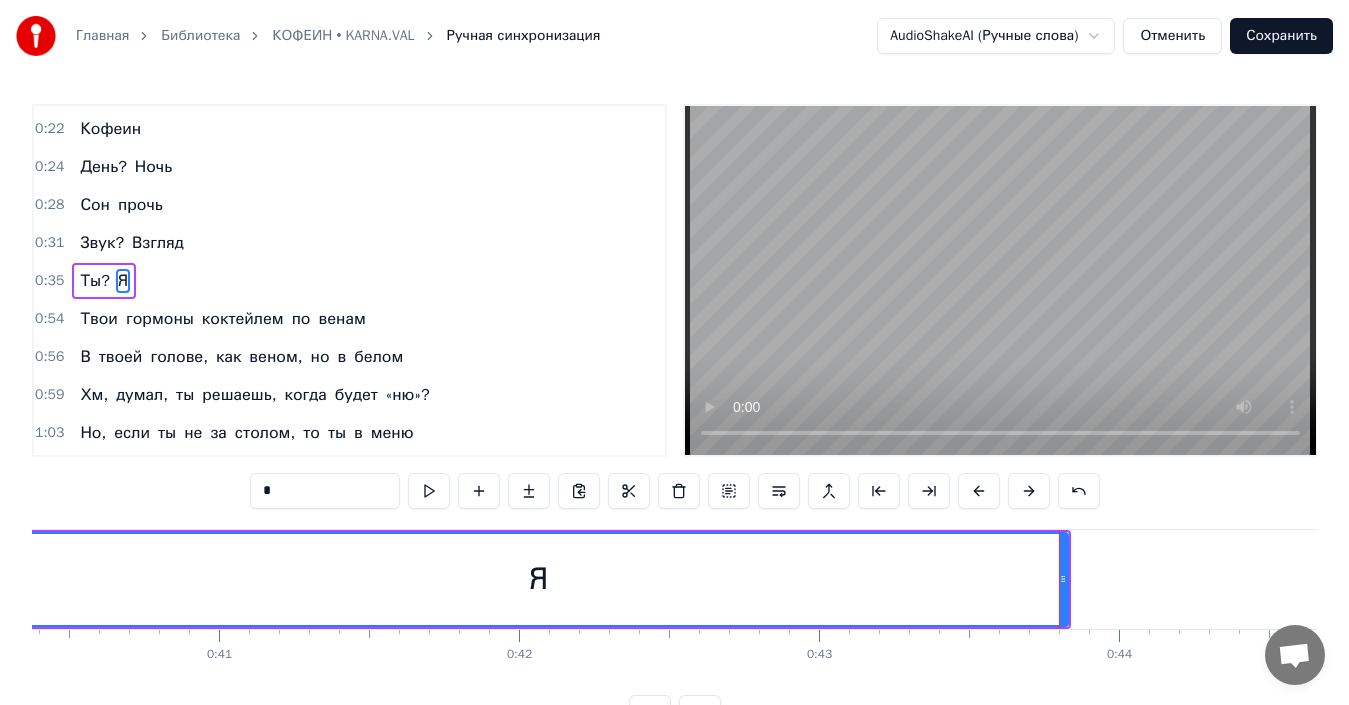 drag, startPoint x: 698, startPoint y: 579, endPoint x: 10, endPoint y: 576, distance: 688.00653 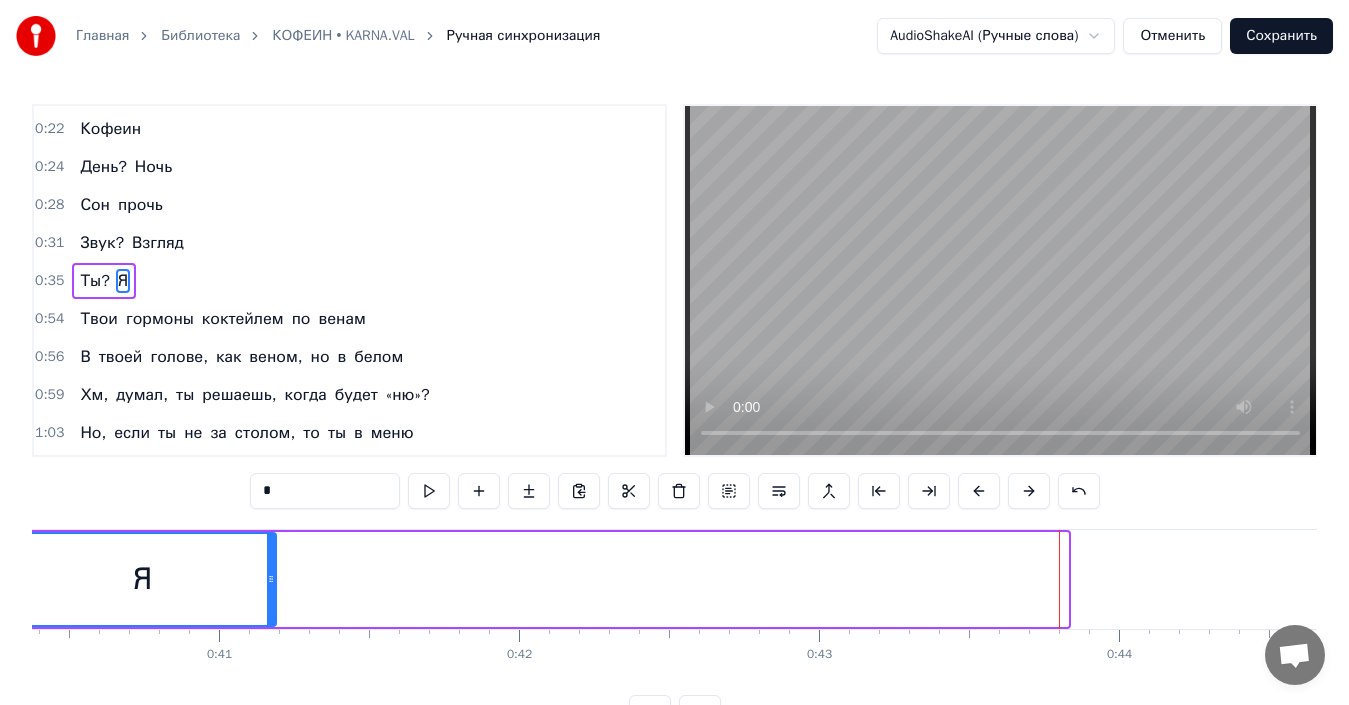 drag, startPoint x: 1067, startPoint y: 558, endPoint x: 265, endPoint y: 608, distance: 803.55707 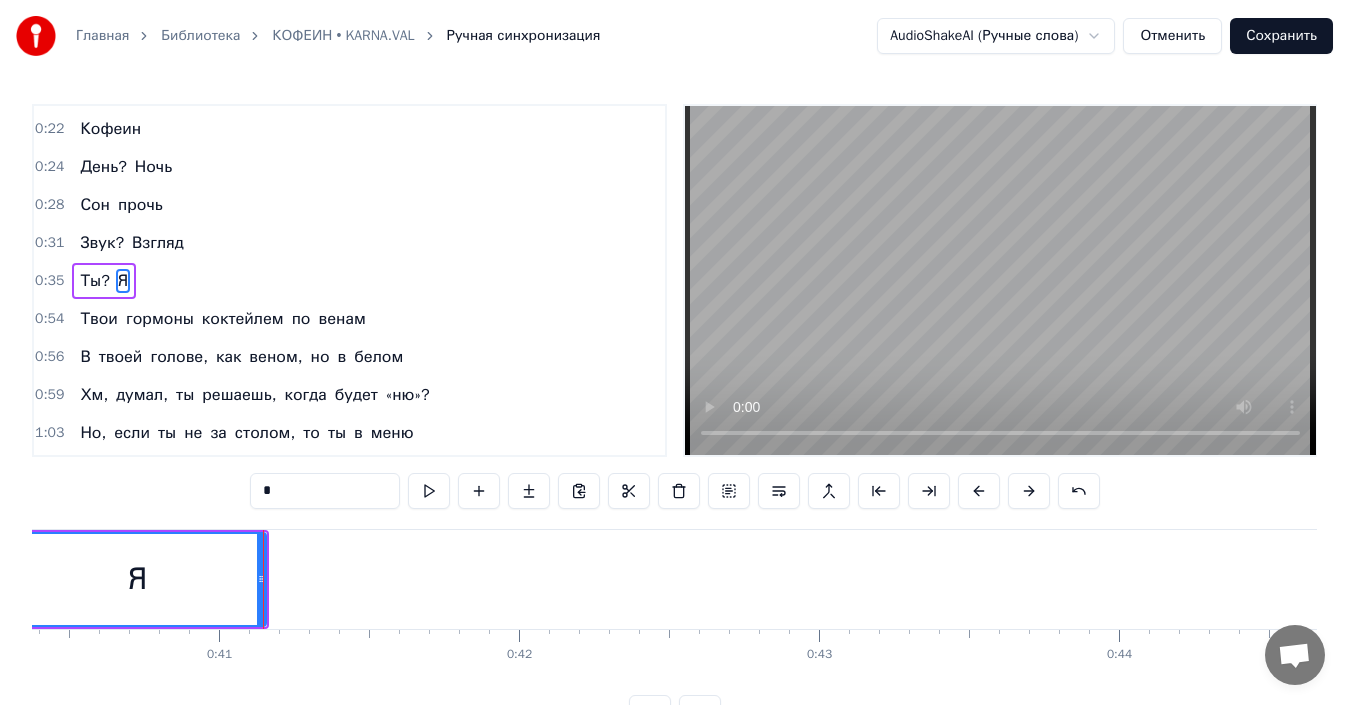 scroll, scrollTop: 0, scrollLeft: 11270, axis: horizontal 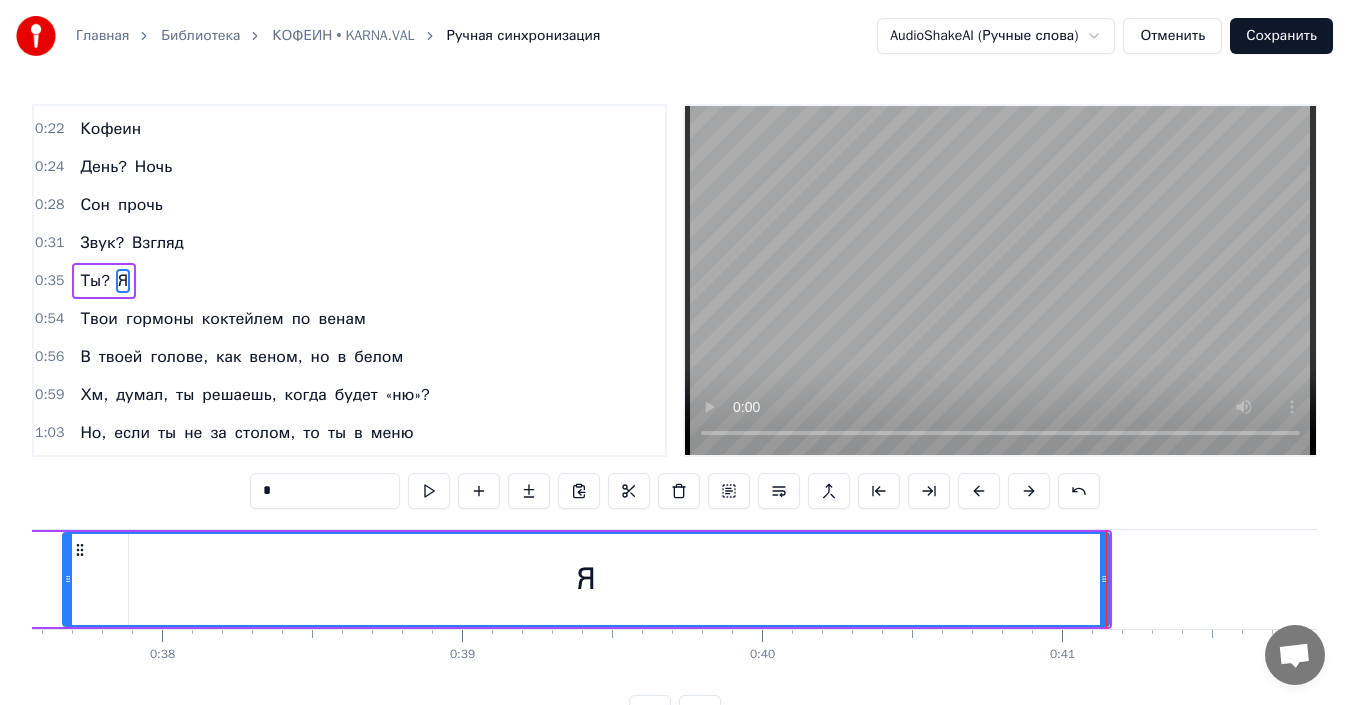 drag, startPoint x: 856, startPoint y: 576, endPoint x: 46, endPoint y: 642, distance: 812.68445 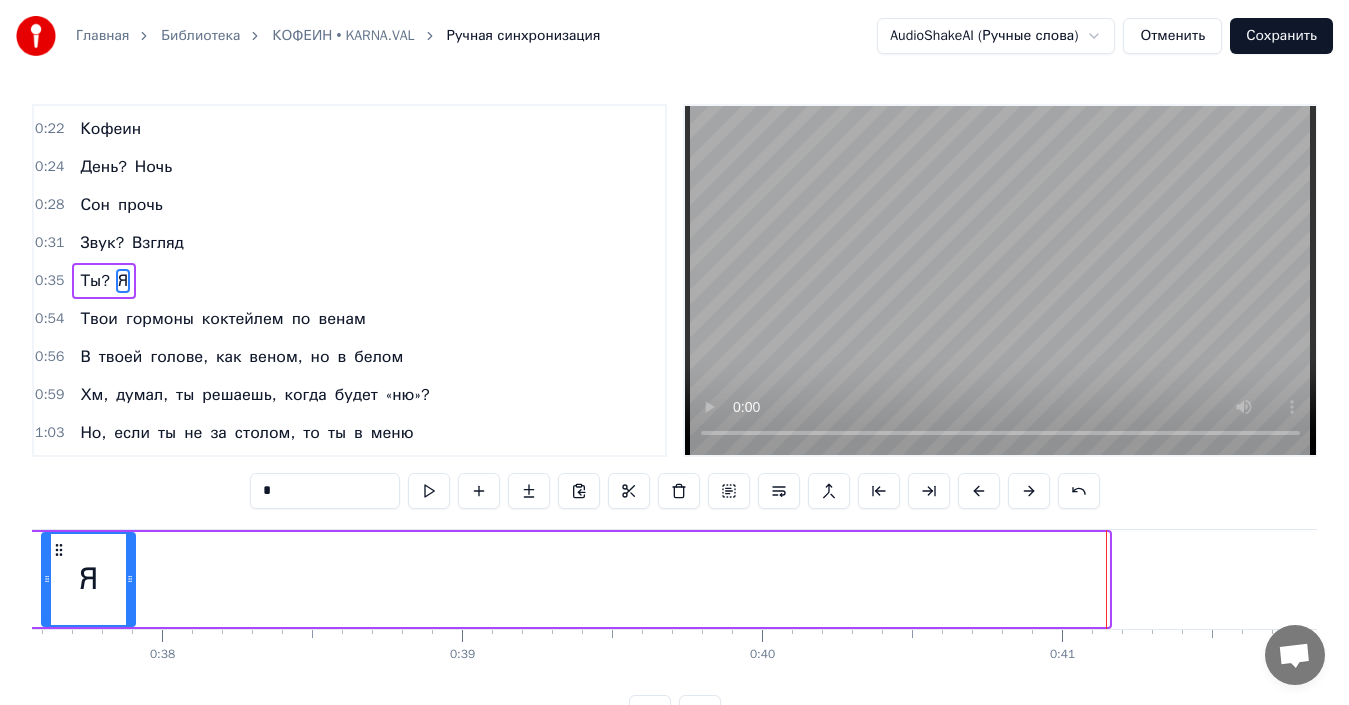 drag, startPoint x: 1101, startPoint y: 560, endPoint x: 128, endPoint y: 607, distance: 974.13446 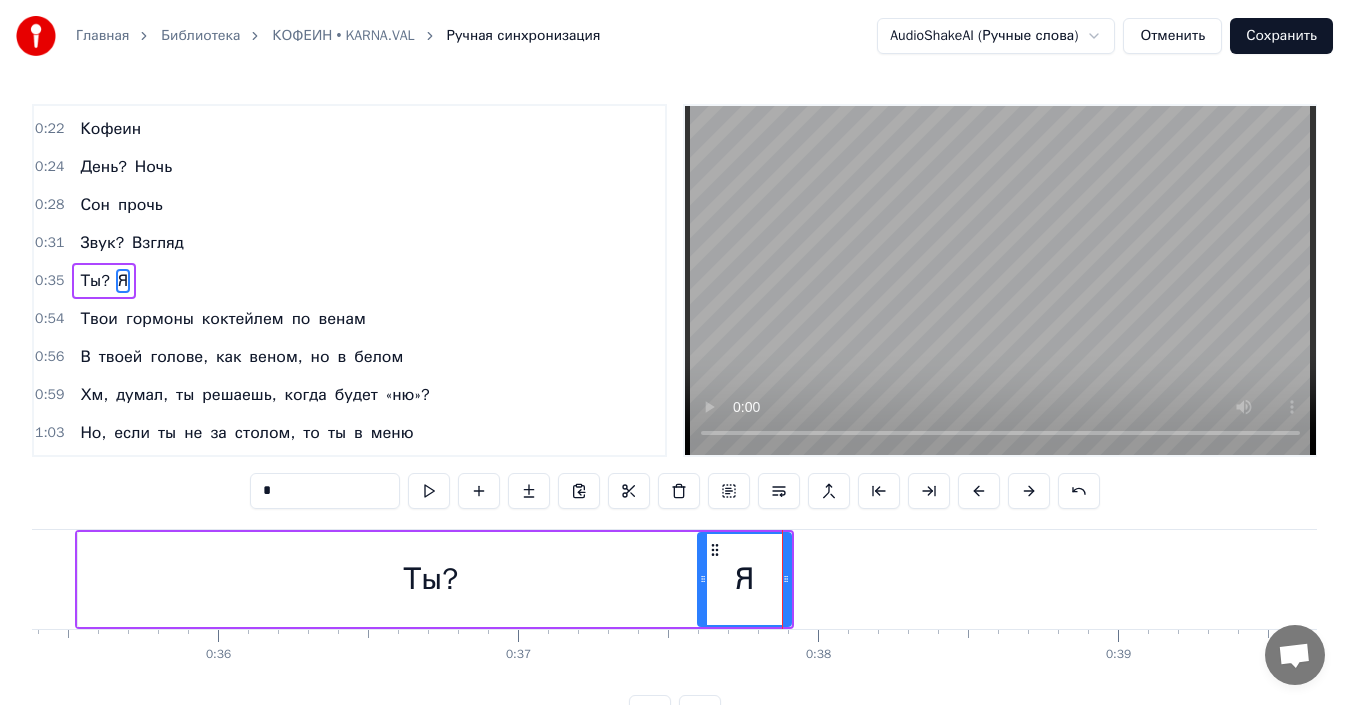 scroll, scrollTop: 0, scrollLeft: 10552, axis: horizontal 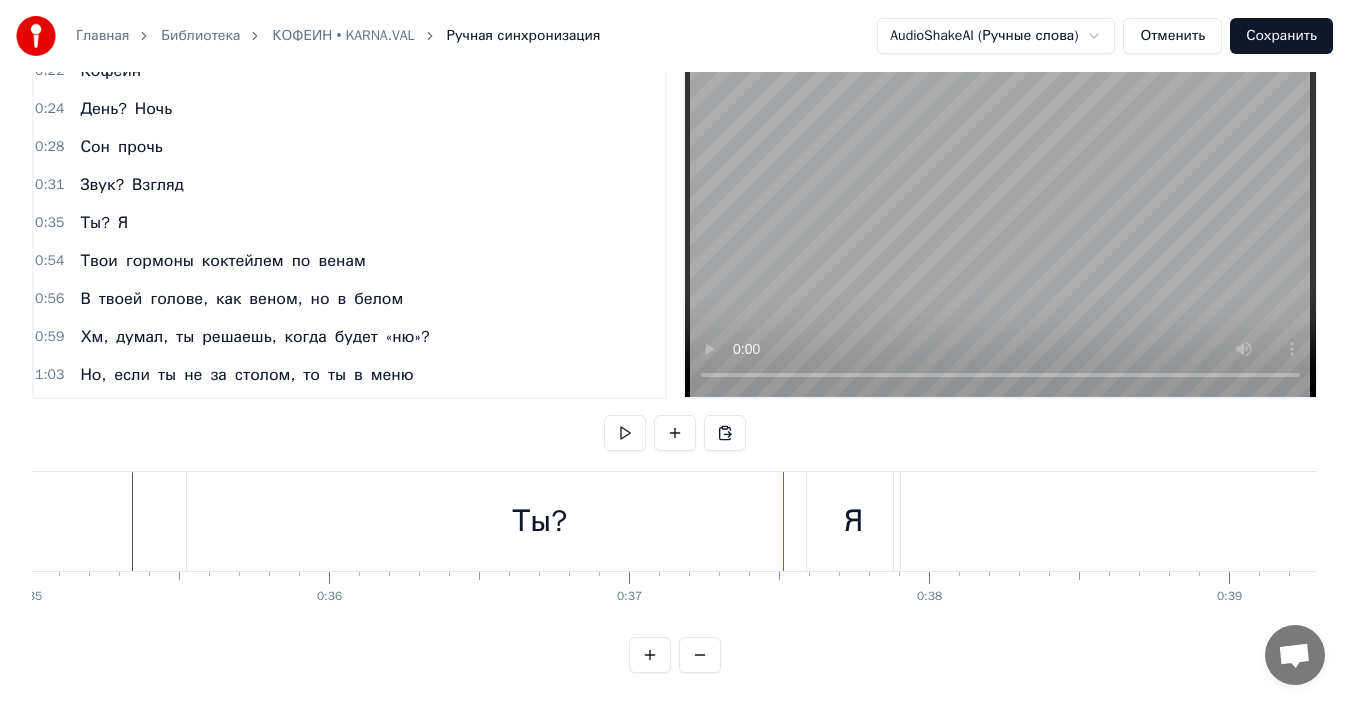 click on "Я" at bounding box center (853, 521) 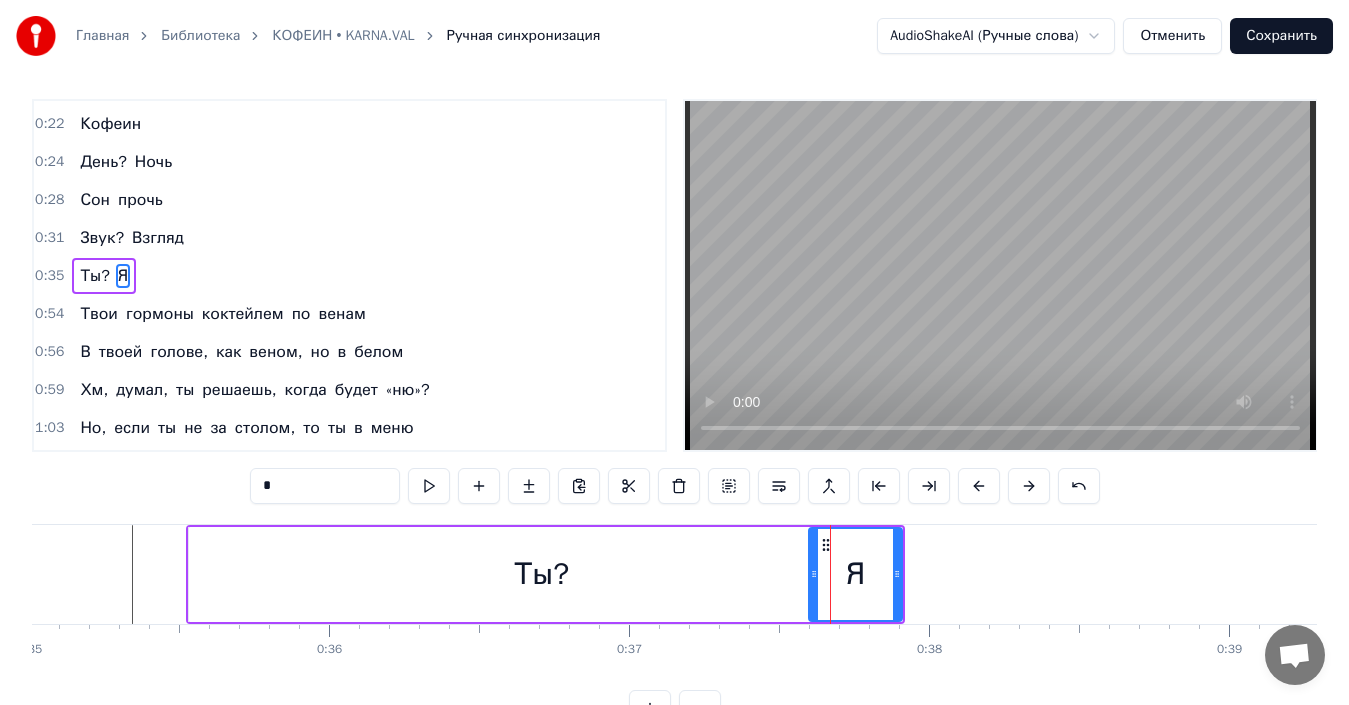 scroll, scrollTop: 0, scrollLeft: 0, axis: both 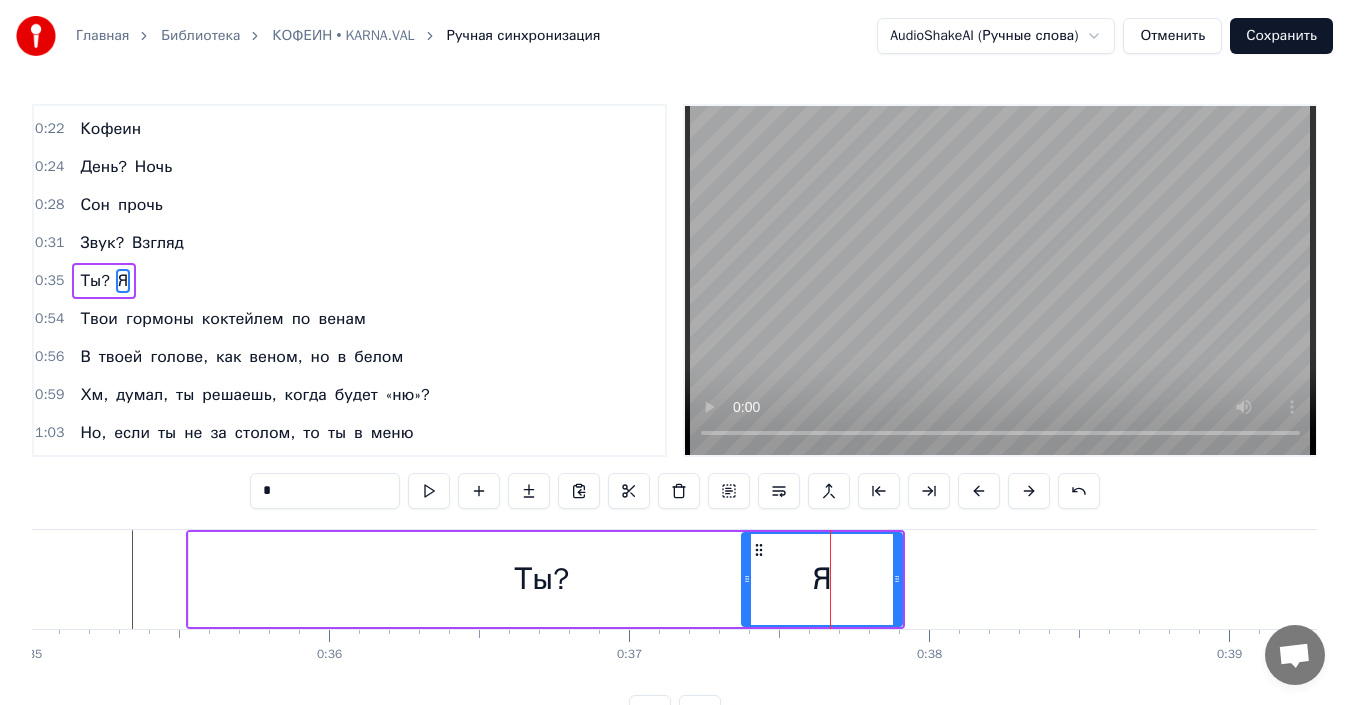 drag, startPoint x: 809, startPoint y: 593, endPoint x: 742, endPoint y: 595, distance: 67.02985 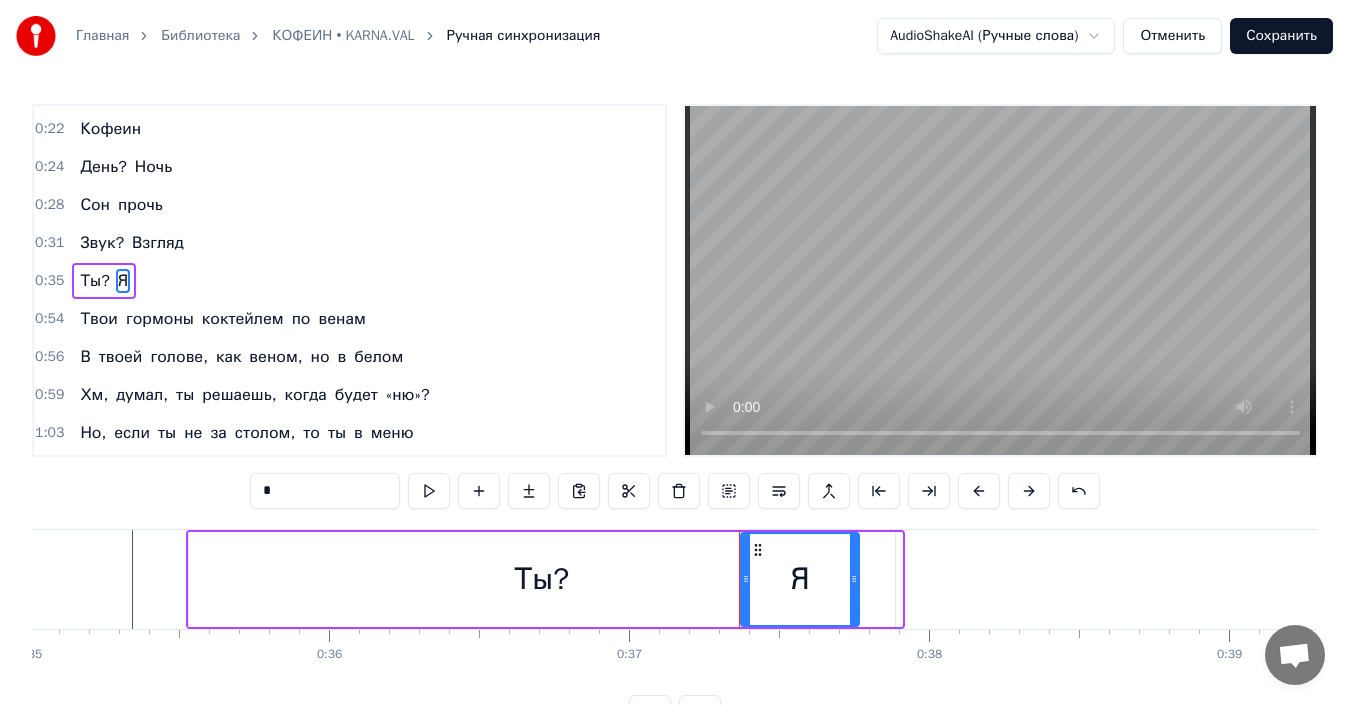 drag, startPoint x: 883, startPoint y: 595, endPoint x: 854, endPoint y: 596, distance: 29.017237 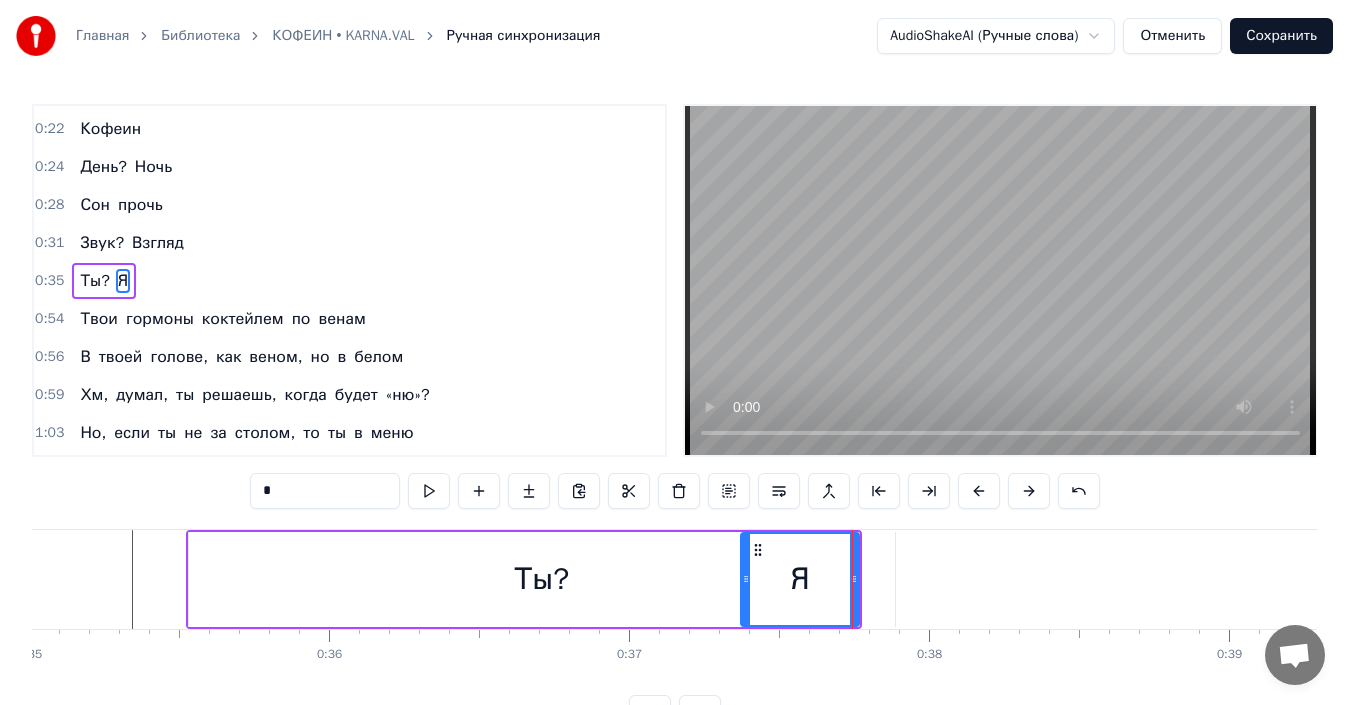 click at bounding box center [9059, 579] 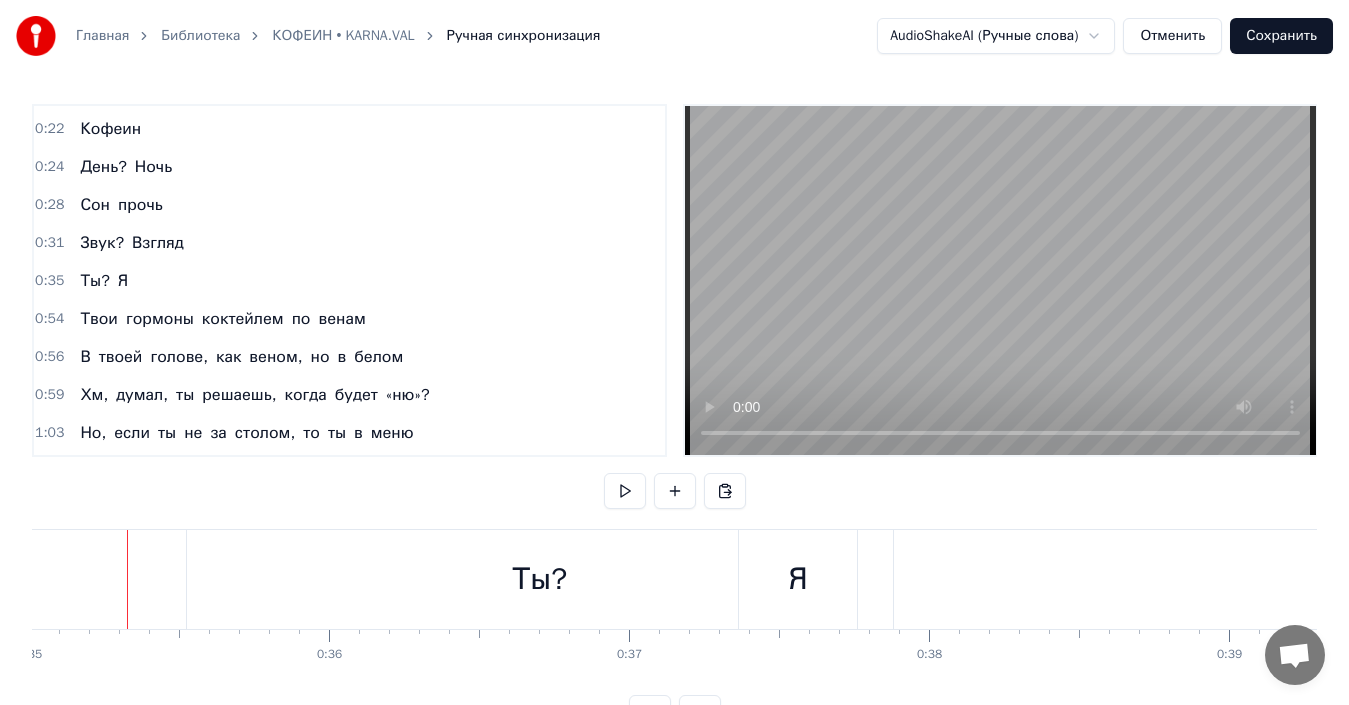 scroll, scrollTop: 0, scrollLeft: 10498, axis: horizontal 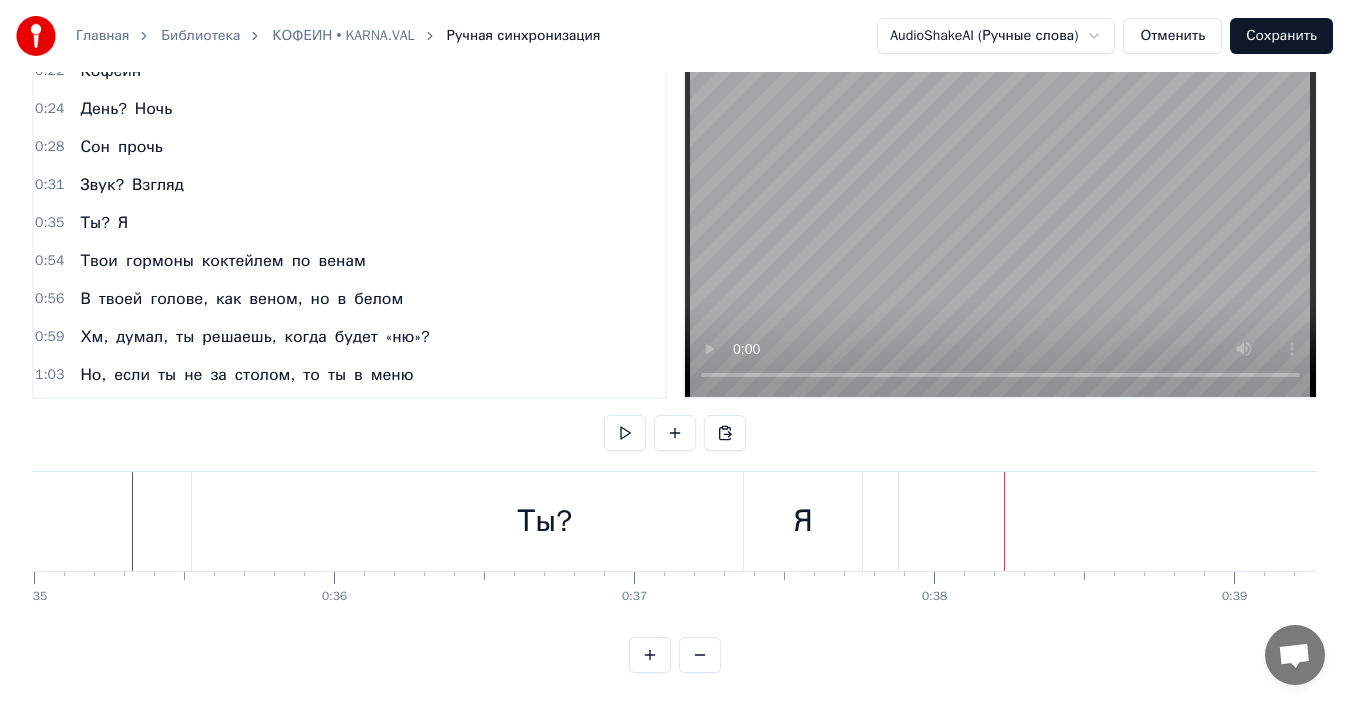 click on "Я" at bounding box center (803, 521) 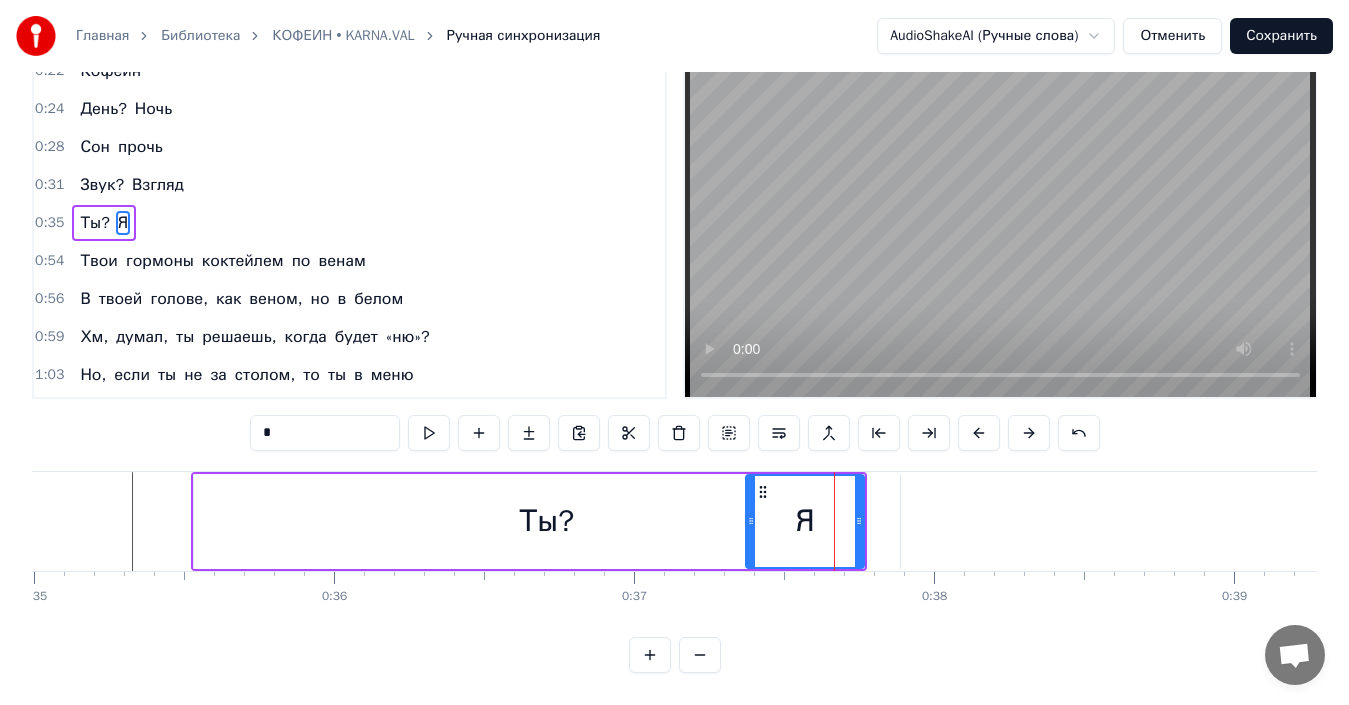 scroll, scrollTop: 0, scrollLeft: 0, axis: both 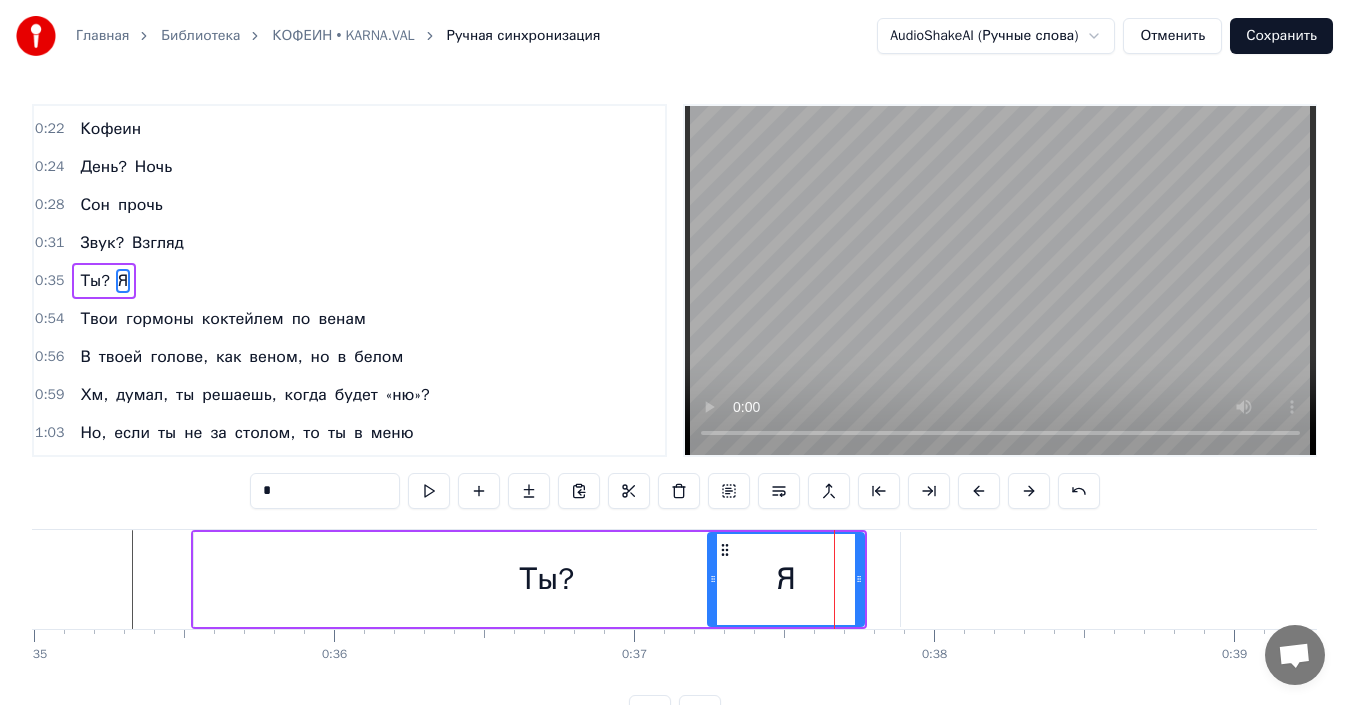 drag, startPoint x: 753, startPoint y: 566, endPoint x: 715, endPoint y: 565, distance: 38.013157 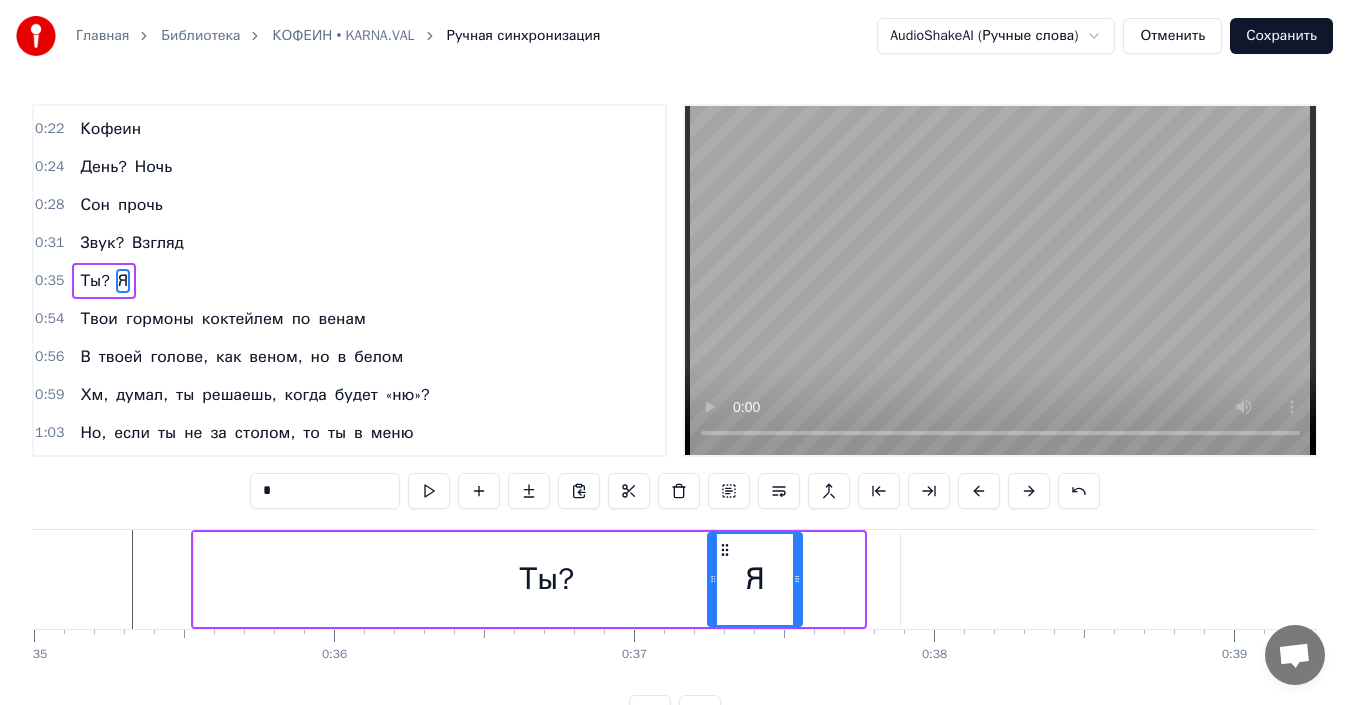 drag, startPoint x: 863, startPoint y: 575, endPoint x: 795, endPoint y: 595, distance: 70.88018 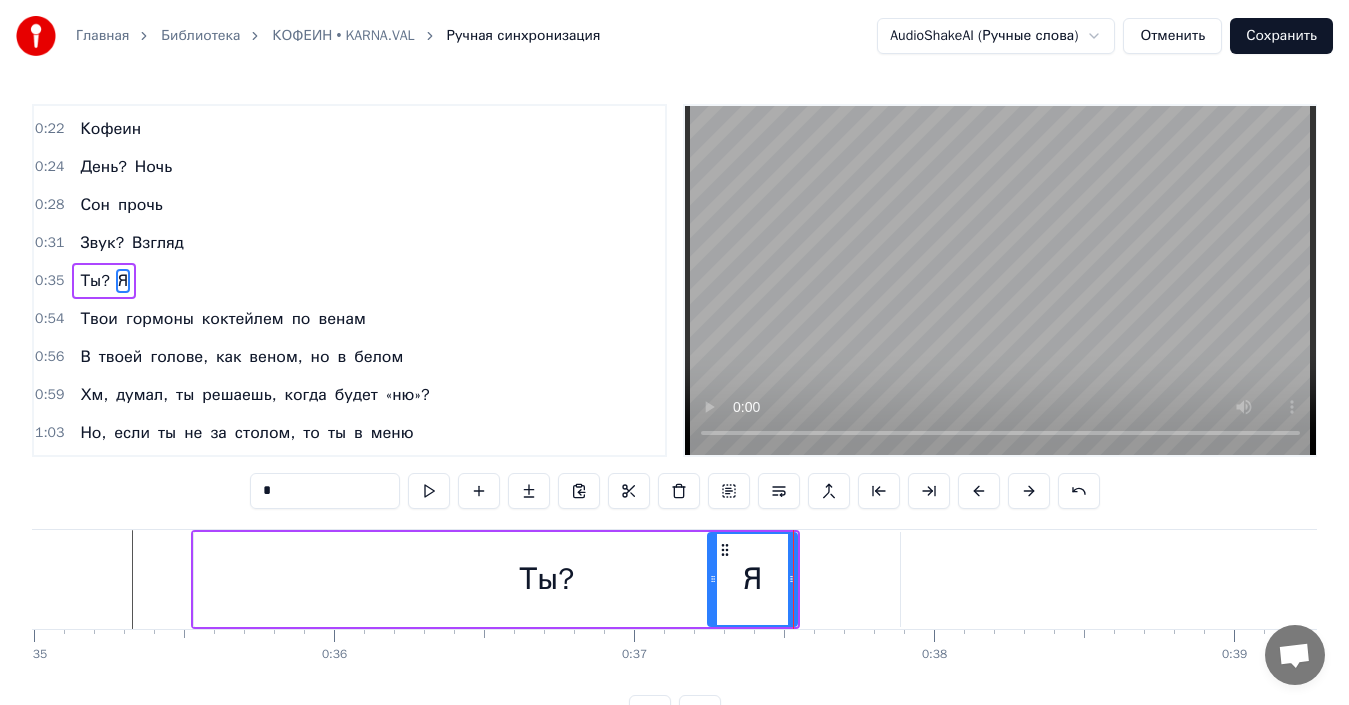 click on "Ты? Я" at bounding box center [495, 579] 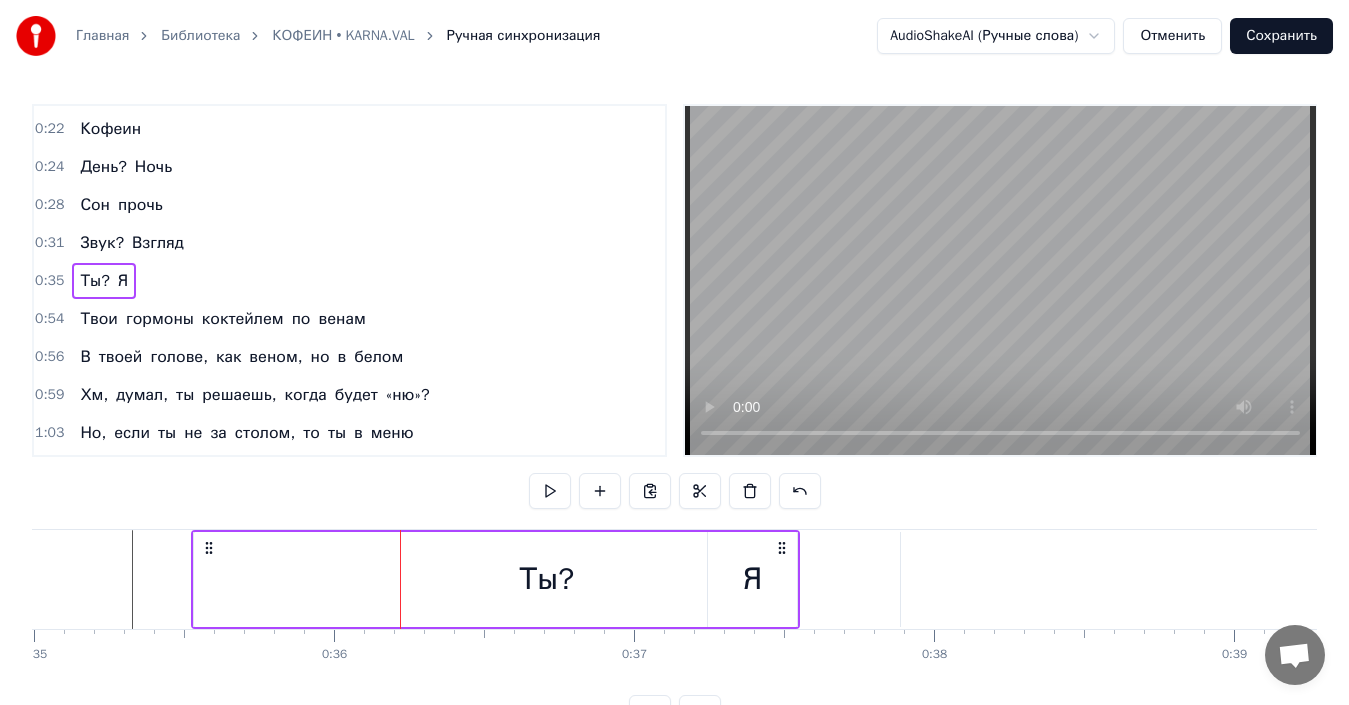 click on "Ты?" at bounding box center [547, 579] 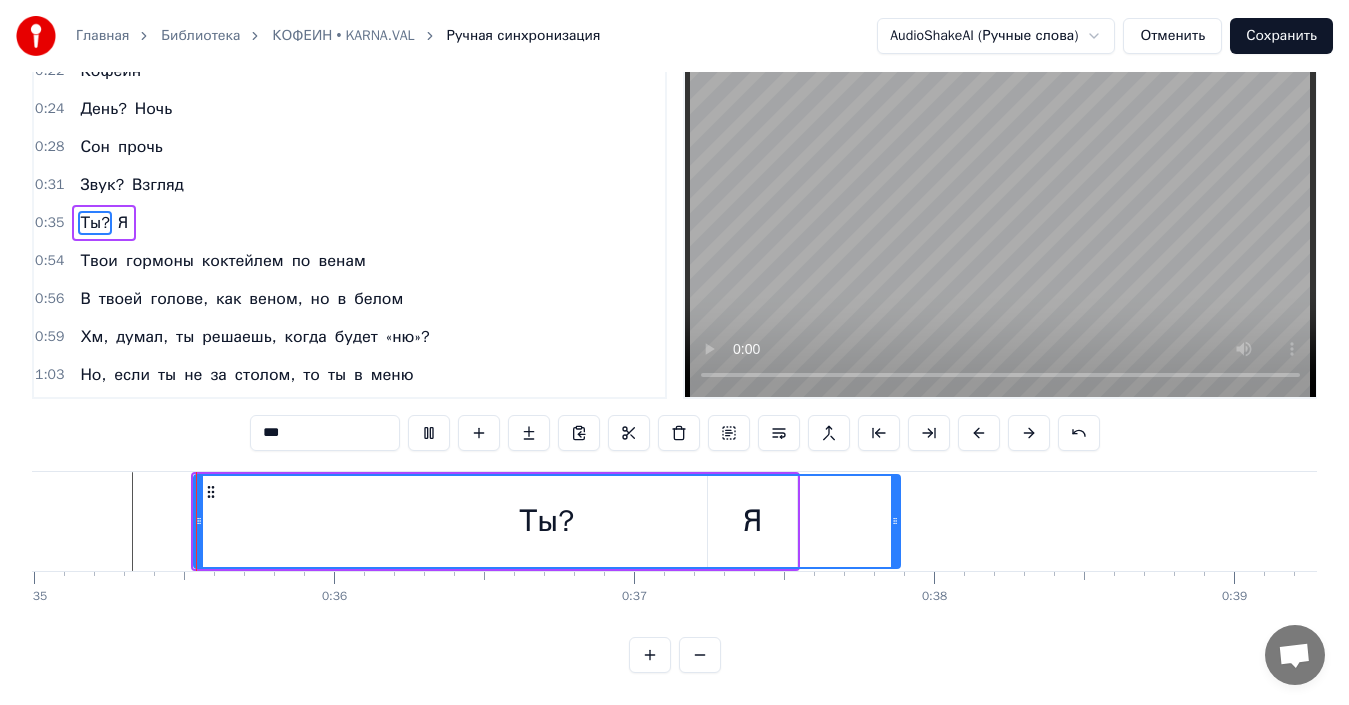 scroll, scrollTop: 75, scrollLeft: 0, axis: vertical 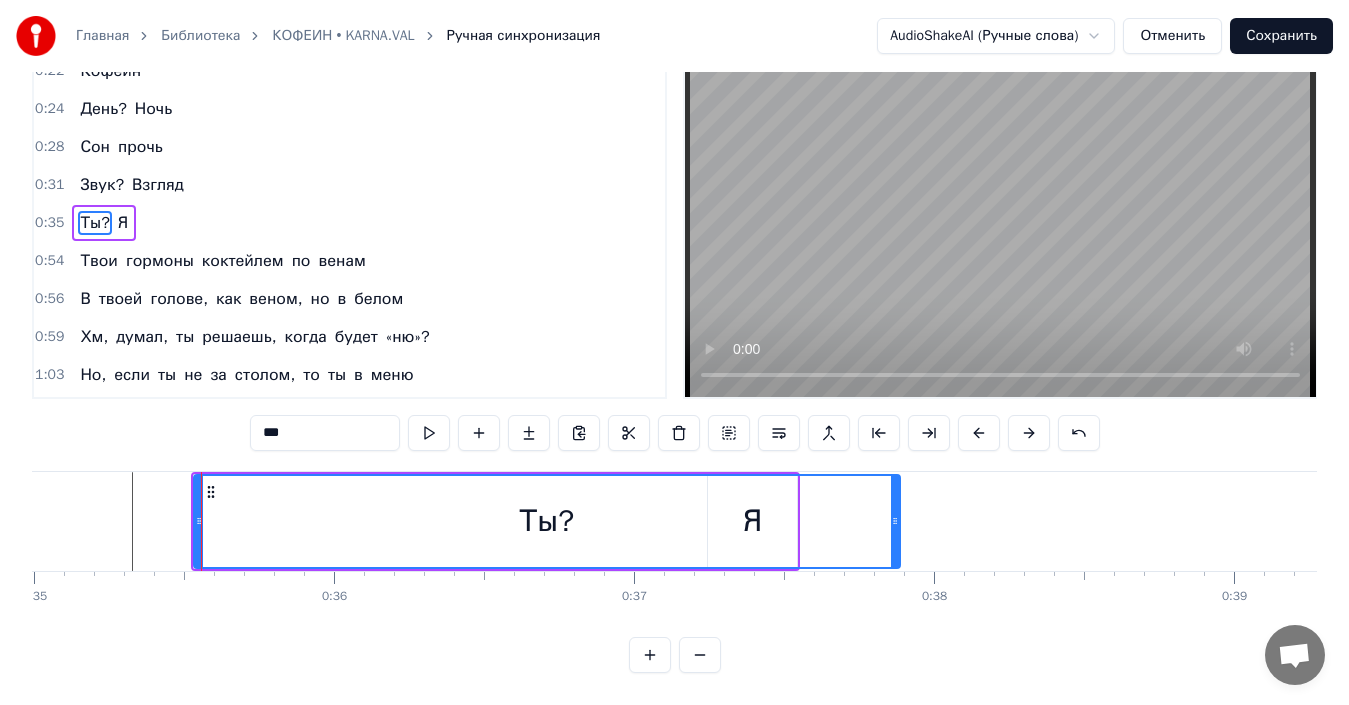 click on "0 0:01 0:02 0:03 0:04 0:05 0:06 0:07 0:08 0:09 0:10 0:11 0:12 0:13 0:14 0:15 0:16 0:17 0:18 0:19 0:20 0:21 0:22 0:23 0:24 0:25 0:26 0:27 0:28 0:29 0:30 0:31 0:32 0:33 0:34 0:35 0:36 0:37 0:38 0:39 0:40 0:41 0:42 0:43 0:44 0:45 0:46 0:47 0:48 0:49 0:50 0:51 0:52 0:53 0:54 0:55 0:56 0:57 0:58 0:59 1:00 1:01 1:02 1:03 1:04 1:05 1:06 1:07 1:08 1:09 1:10 1:11 1:12 1:13 1:14 1:15 1:16 1:17 1:18 1:19 1:20 1:21 1:22 1:23 1:24 1:25 1:26 1:27 1:28 1:29 1:30 1:31 1:32 1:33 1:34 1:35 1:36 1:37 1:38 1:39 1:40 1:41 1:42 1:43 1:44 1:45 1:46 1:47 1:48 1:49 1:50 1:51 1:52 1:53 1:54 1:55 1:56 1:57 1:58 1:59 2:00 2:01 2:02 2:03 2:04 2:05 2:06 2:07 2:08 2:09 2:10" at bounding box center [9064, 587] 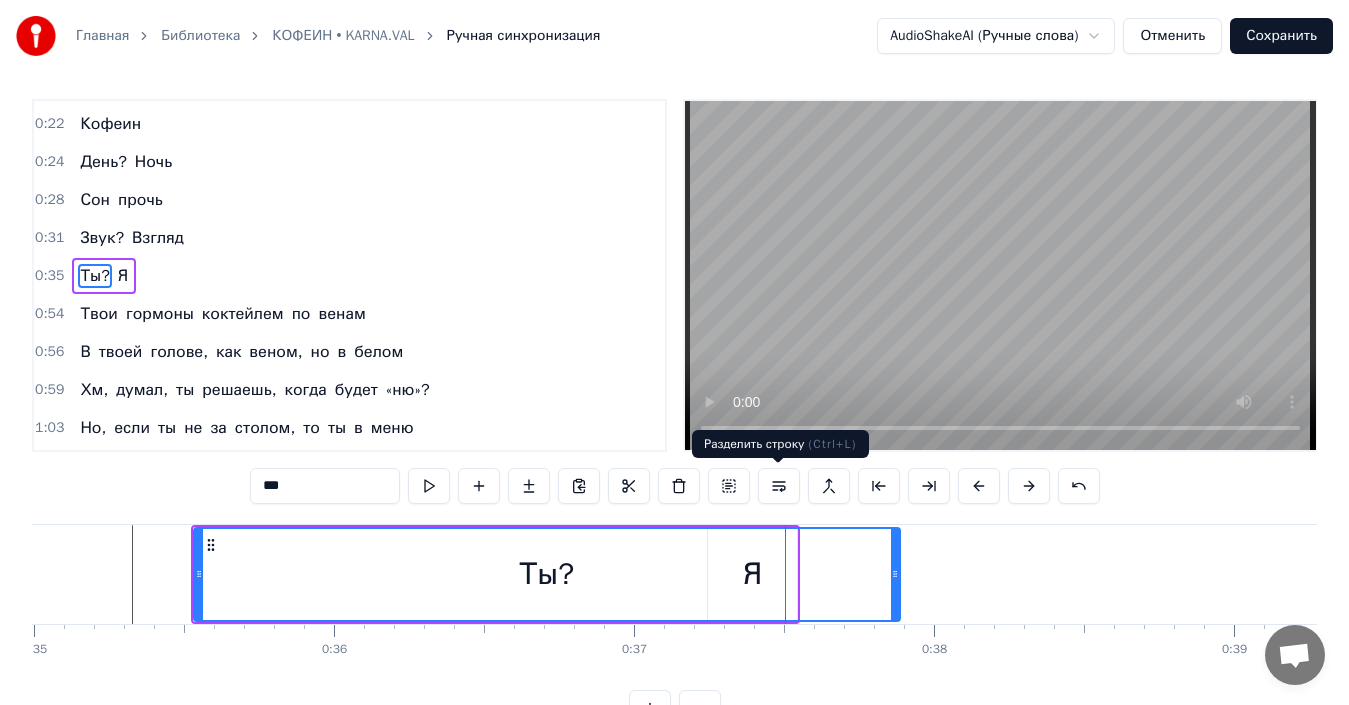 scroll, scrollTop: 0, scrollLeft: 0, axis: both 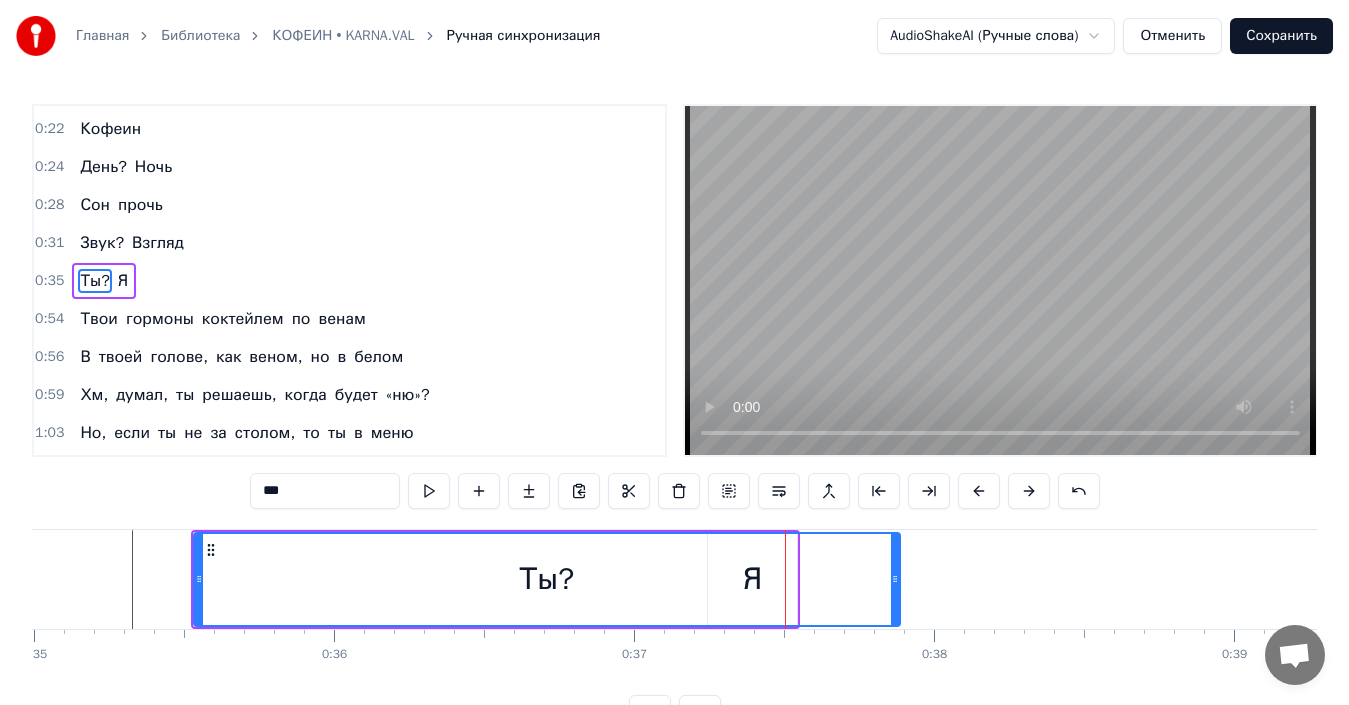 click on "Ты?" at bounding box center [547, 579] 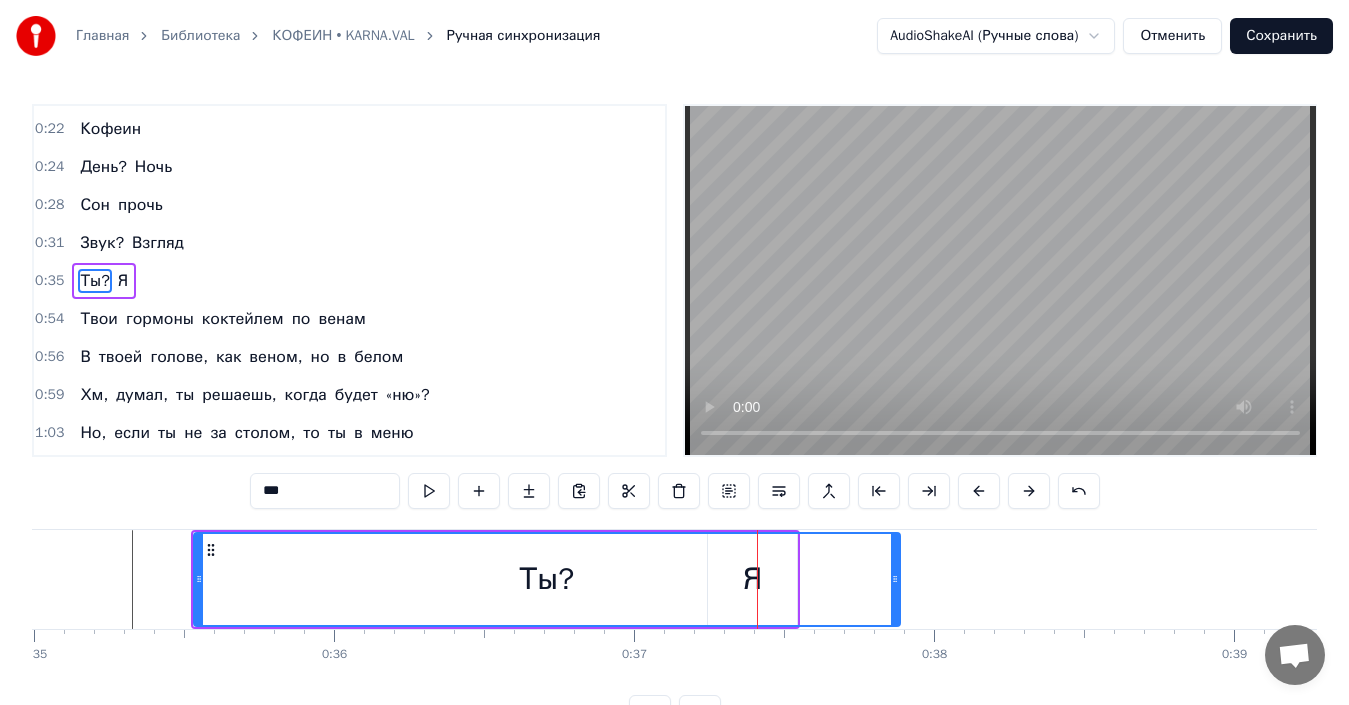 click on "Ты?" at bounding box center [547, 579] 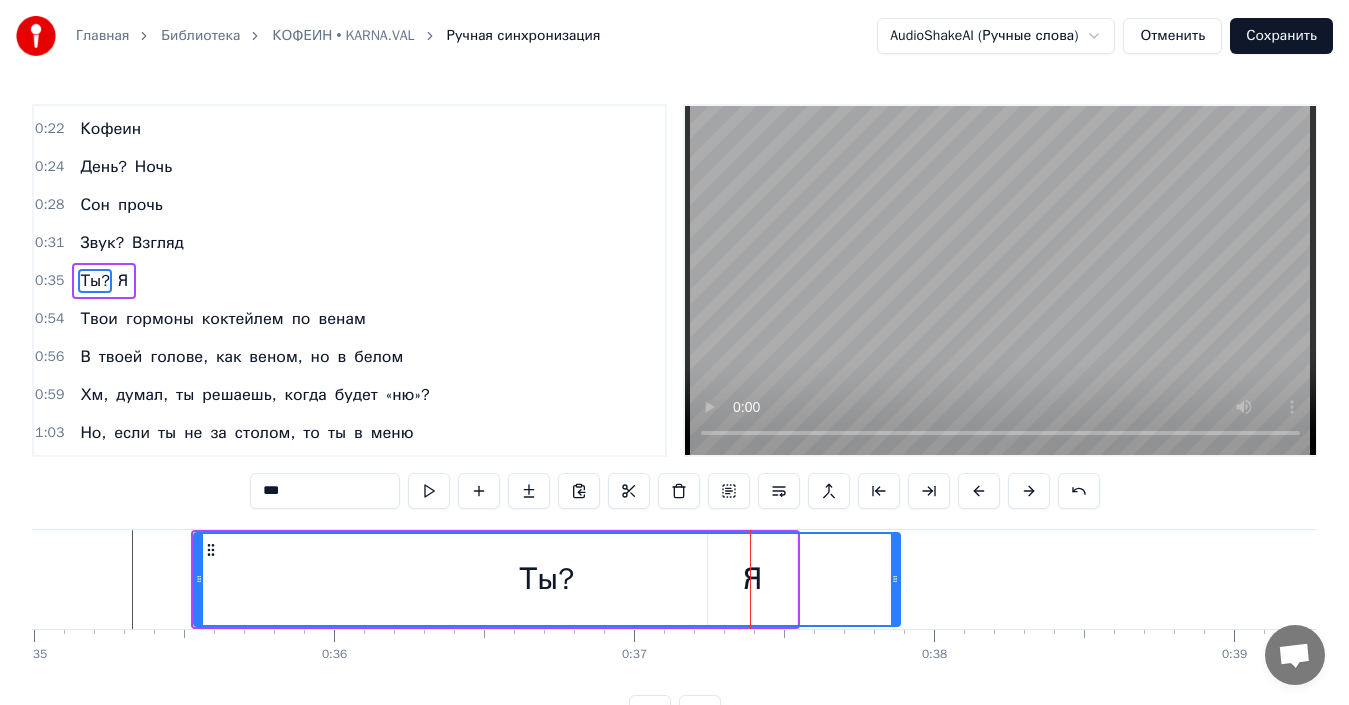 click on "Ты?" at bounding box center (547, 579) 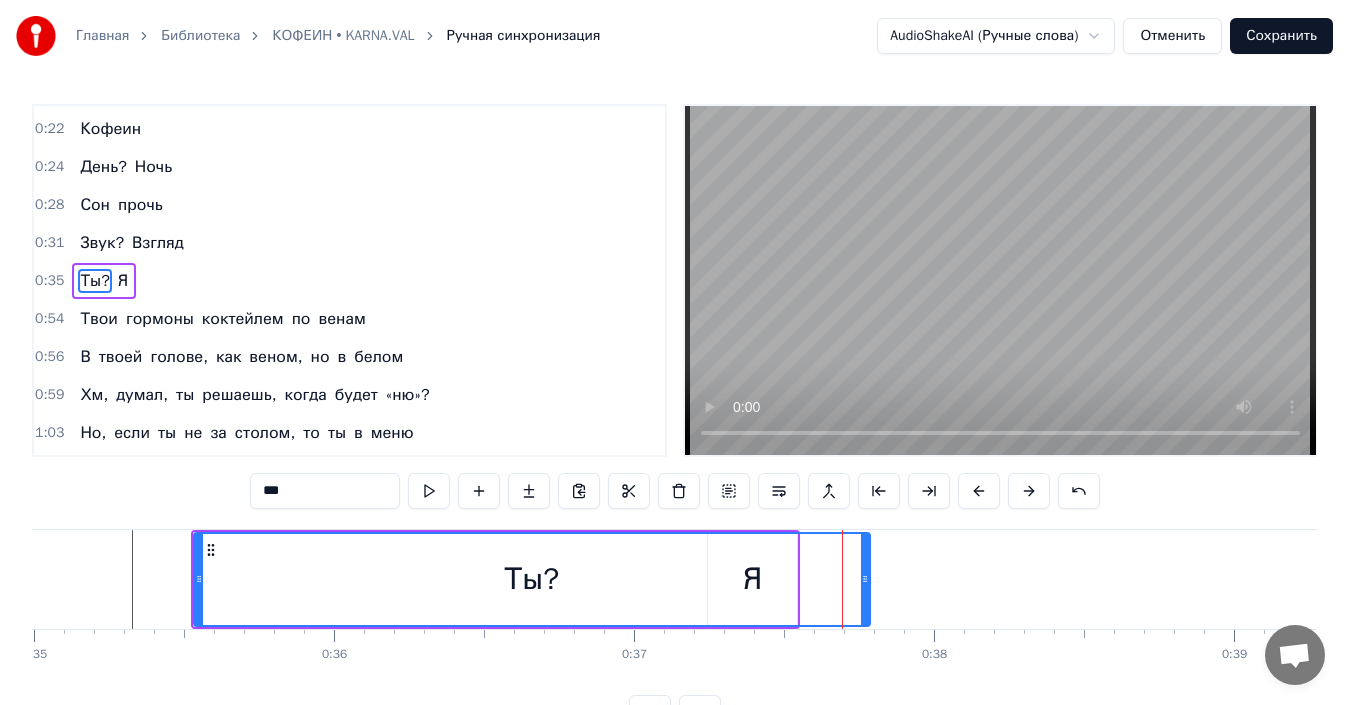 drag, startPoint x: 891, startPoint y: 564, endPoint x: 862, endPoint y: 585, distance: 35.805027 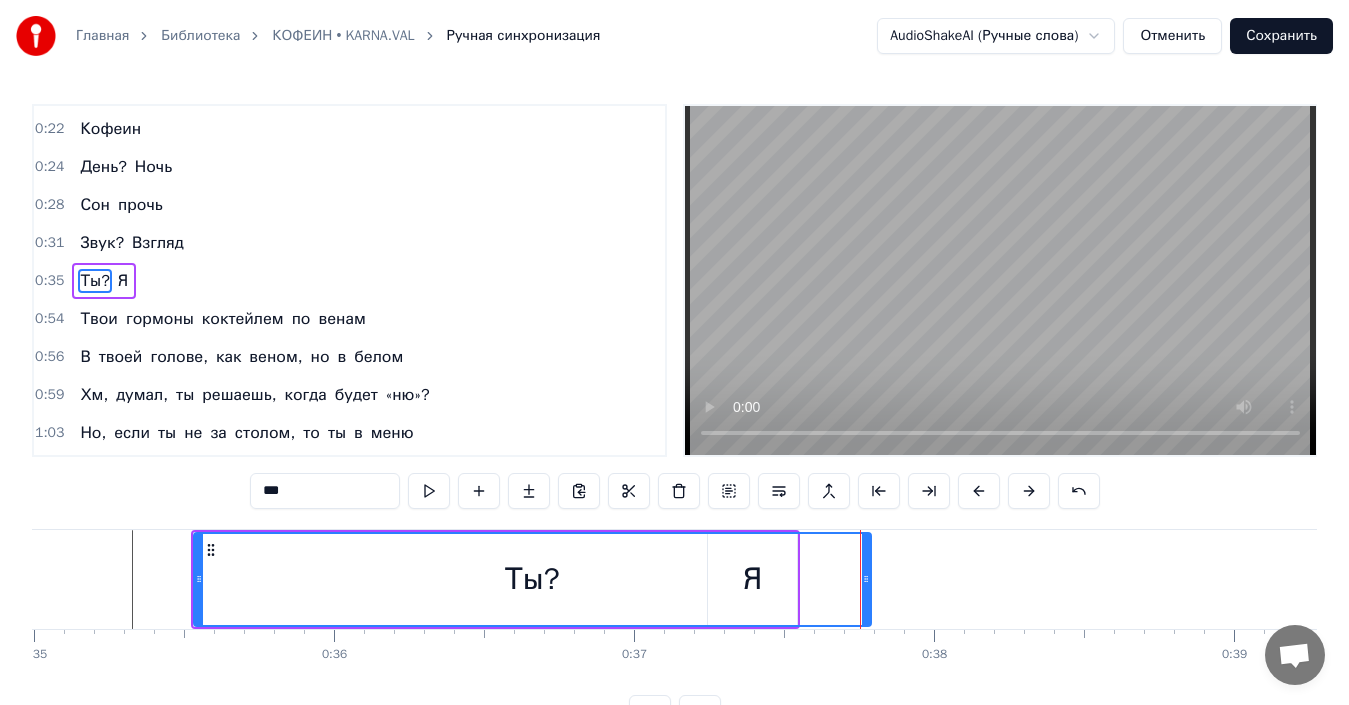click on "Ты?" at bounding box center [532, 579] 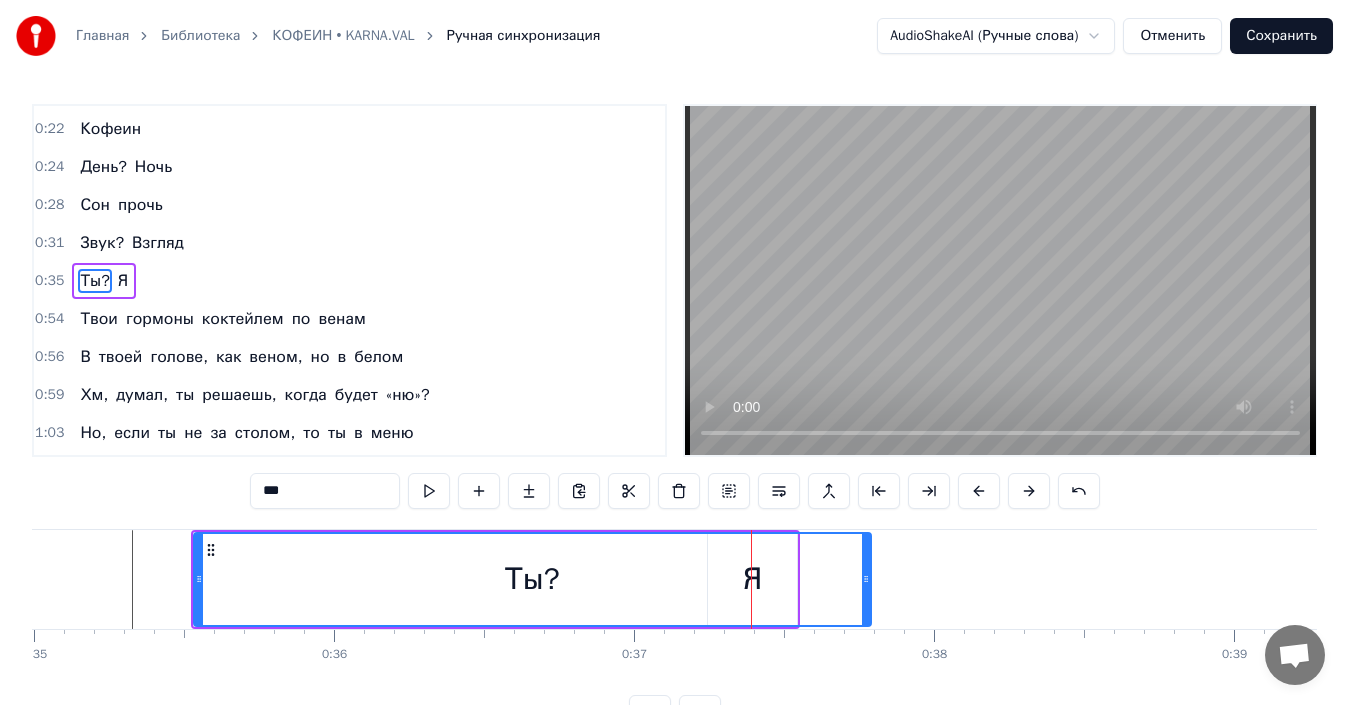 drag, startPoint x: 737, startPoint y: 555, endPoint x: 708, endPoint y: 555, distance: 29 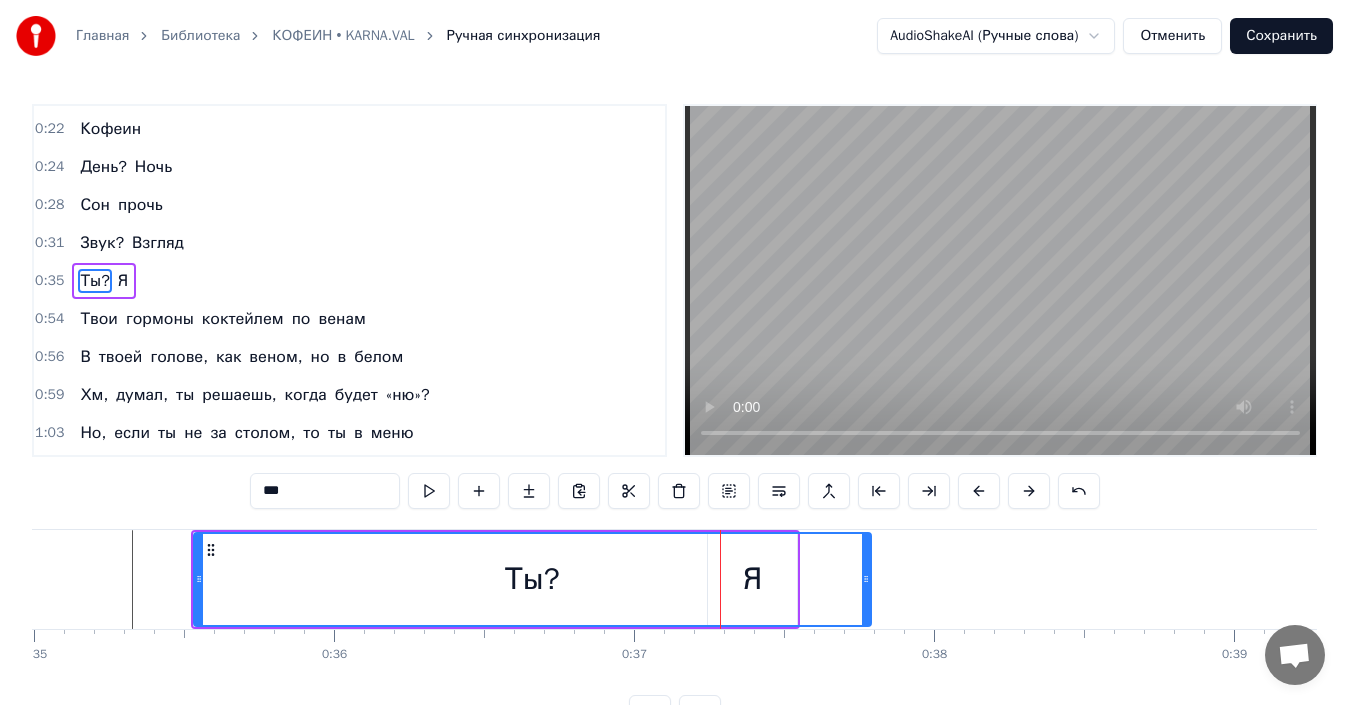 click on "Ты?" at bounding box center [532, 579] 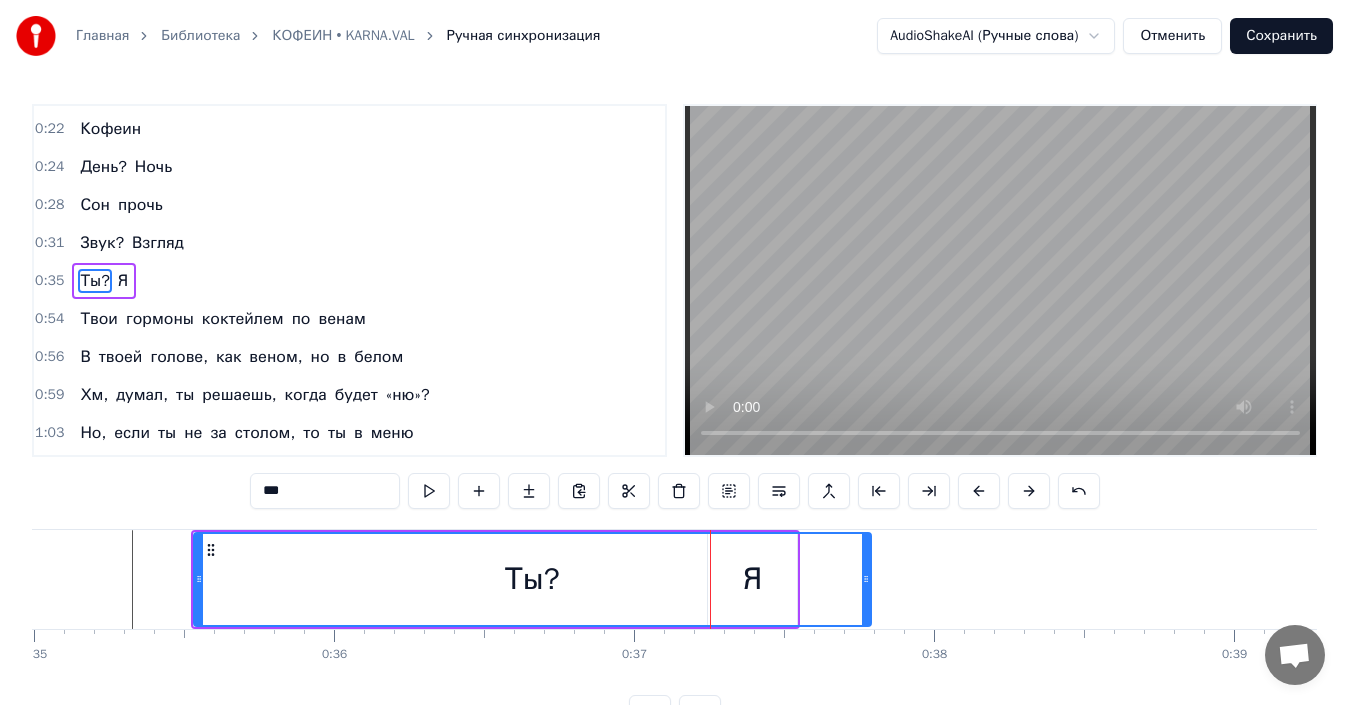 click on "Ты?" at bounding box center [532, 579] 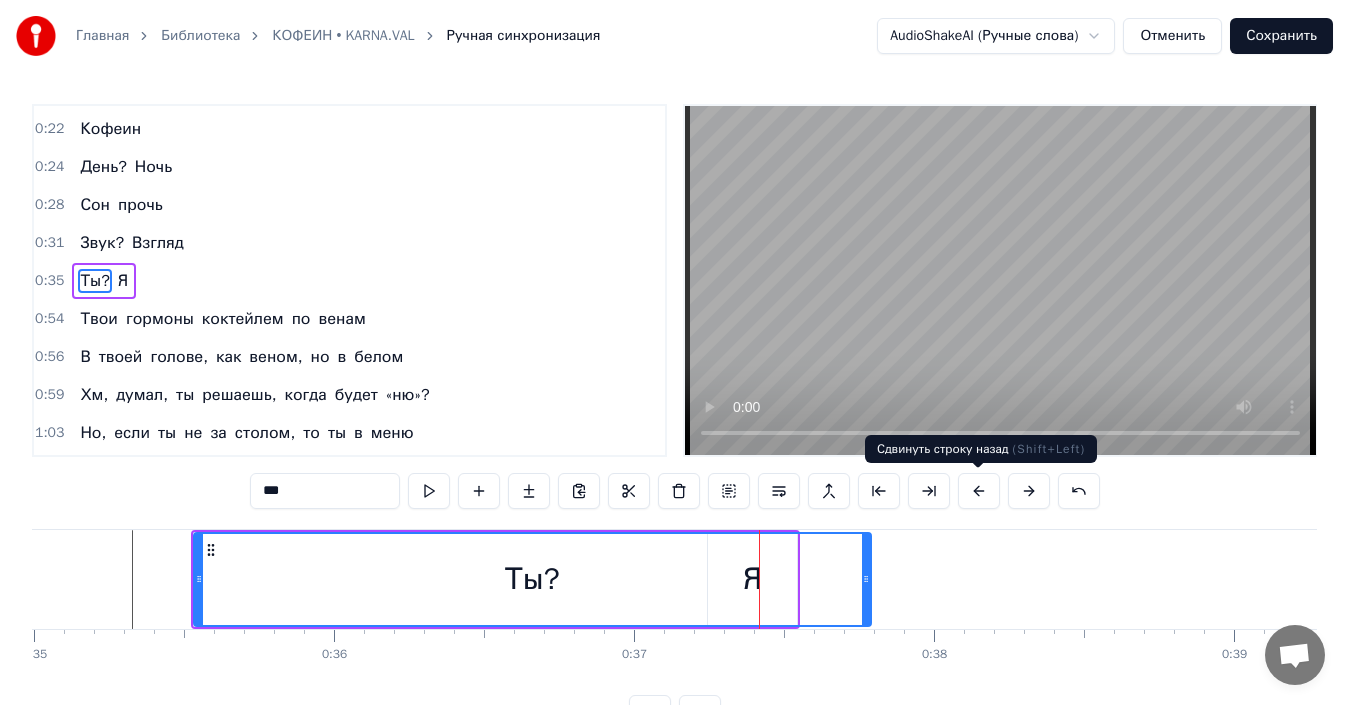 drag, startPoint x: 989, startPoint y: 489, endPoint x: 999, endPoint y: 483, distance: 11.661903 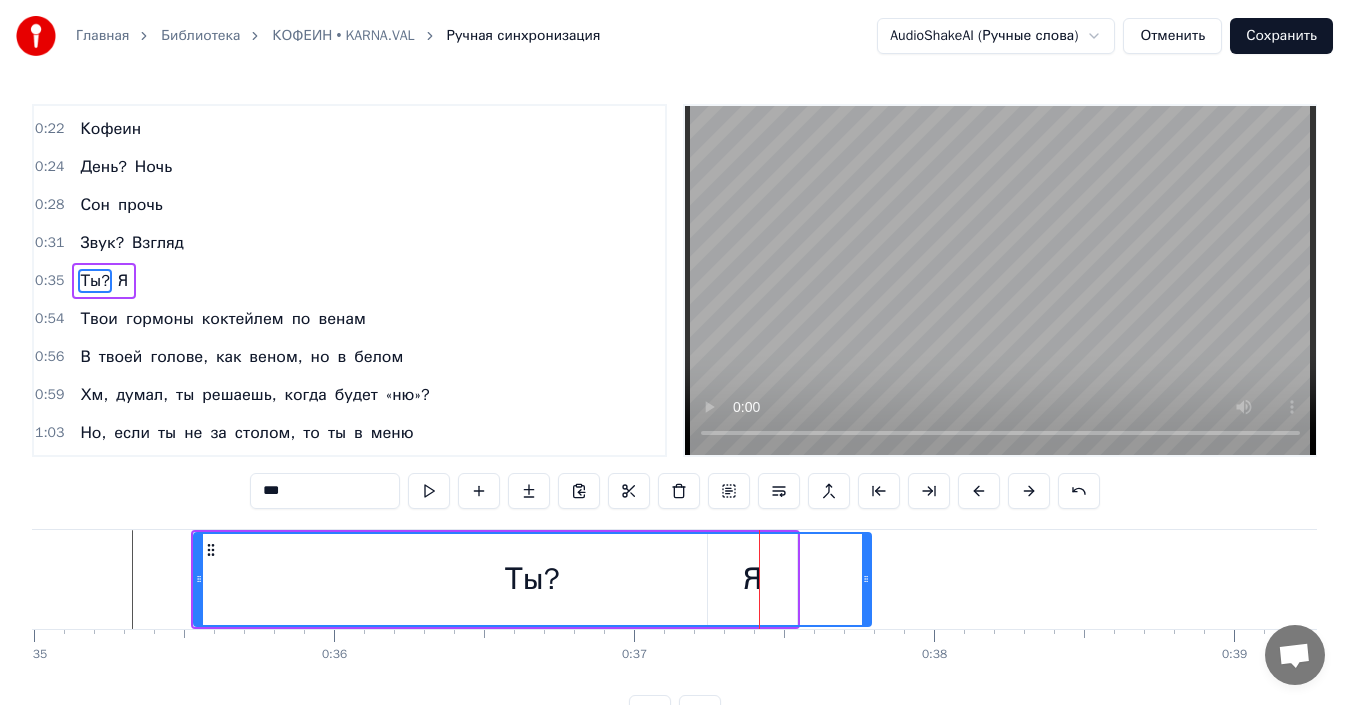 click on "0:06 Я — твоя депрессия, но тебе весело 0:11 Что- то не нравится? Попробуй, запрети! 0:14 Твоя зависимость, и даже без меня 0:18 Любовь останется, как и в твоей крови 0:22 Кофеин 0:24 День? Ночь 0:28 Сон прочь 0:31 Звук? Взгляд 0:35 Ты? Я 0:54 Твои гормоны коктейлем по венам 0:56 В твоей голове, как веном, но в белом 0:59 Хм, думал, ты решаешь, когда будет «ню»? 1:03 Но, если ты не за столом, то ты в меню 1:06 Я — твоя бестия, на краю лезвие 1:10 Но мне без разницы, а ты как взаперти 1:14 Твоя зависимость, и даже без меня 1:17 Любовь останется, как и в твоей крови 1:21 Кофеин 1:23 День? Ночь 1:27 Сон прочь 1:30 Звук?" at bounding box center (674, 417) 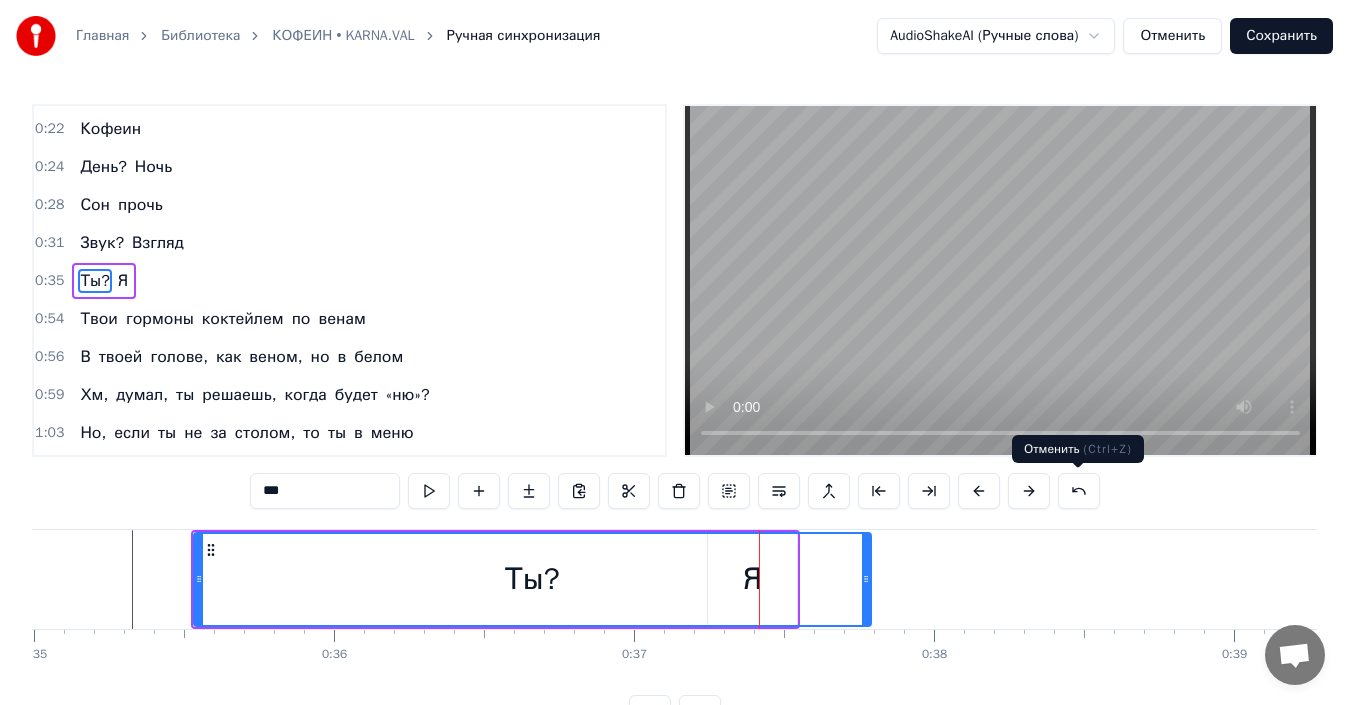 click on "0:06 Я — твоя депрессия, но тебе весело 0:11 Что- то не нравится? Попробуй, запрети! 0:14 Твоя зависимость, и даже без меня 0:18 Любовь останется, как и в твоей крови 0:22 Кофеин 0:24 День? Ночь 0:28 Сон прочь 0:31 Звук? Взгляд 0:35 Ты? Я 0:54 Твои гормоны коктейлем по венам 0:56 В твоей голове, как веном, но в белом 0:59 Хм, думал, ты решаешь, когда будет «ню»? 1:03 Но, если ты не за столом, то ты в меню 1:06 Я — твоя бестия, на краю лезвие 1:10 Но мне без разницы, а ты как взаперти 1:14 Твоя зависимость, и даже без меня 1:17 Любовь останется, как и в твоей крови 1:21 Кофеин 1:23 День? Ночь 1:27 Сон прочь 1:30 Звук?" at bounding box center (674, 417) 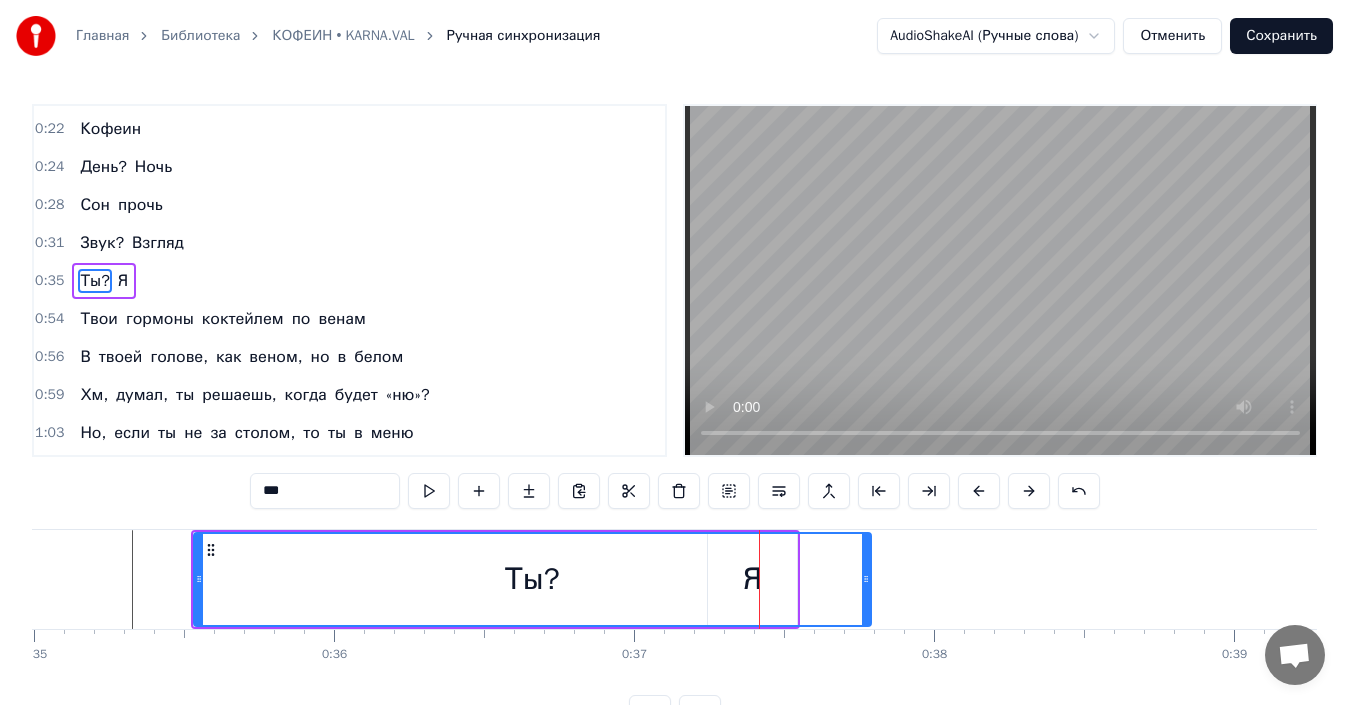 drag, startPoint x: 1201, startPoint y: 476, endPoint x: 1191, endPoint y: 481, distance: 11.18034 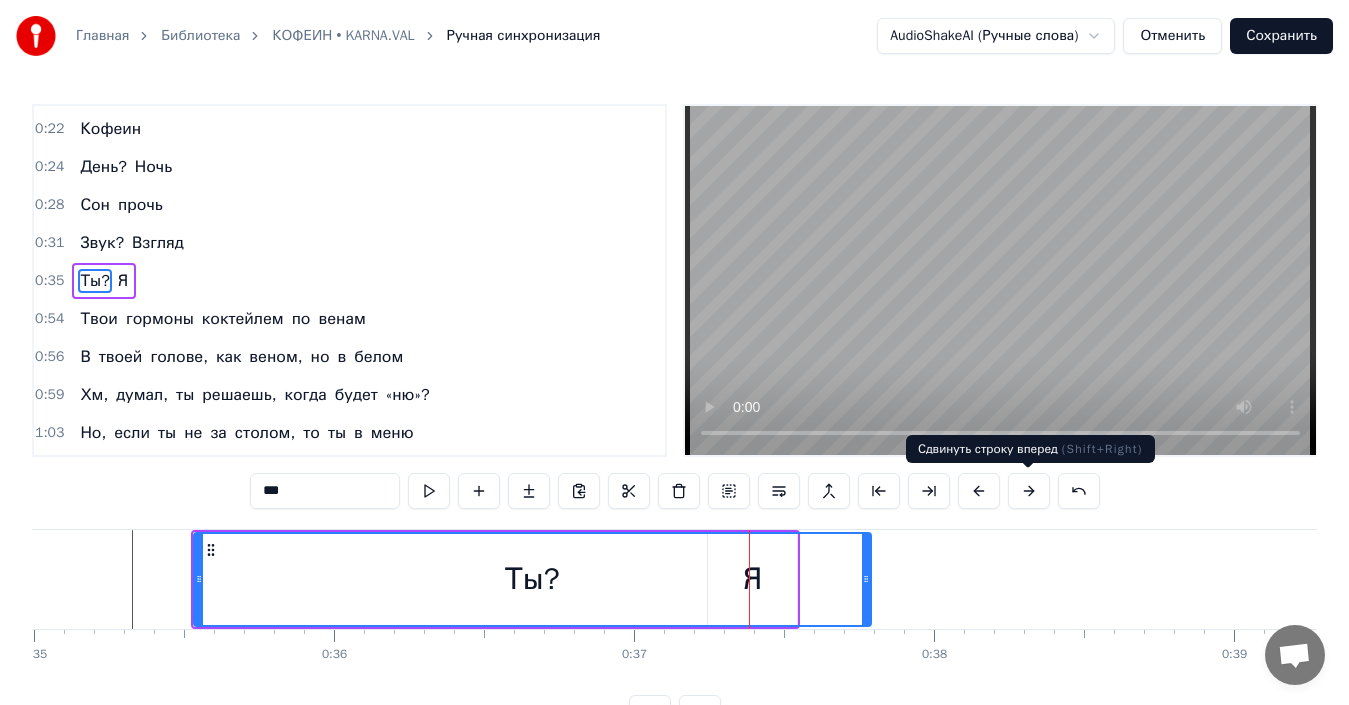 click at bounding box center (1029, 491) 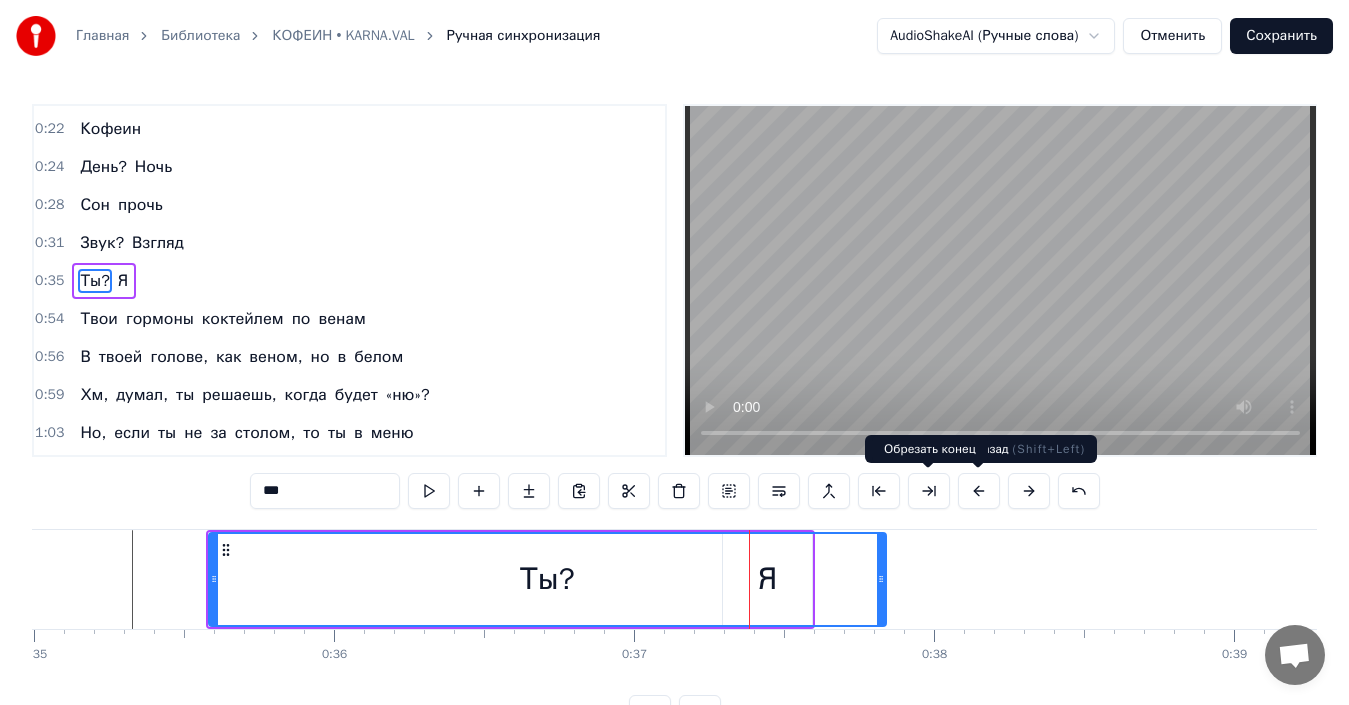 click at bounding box center [979, 491] 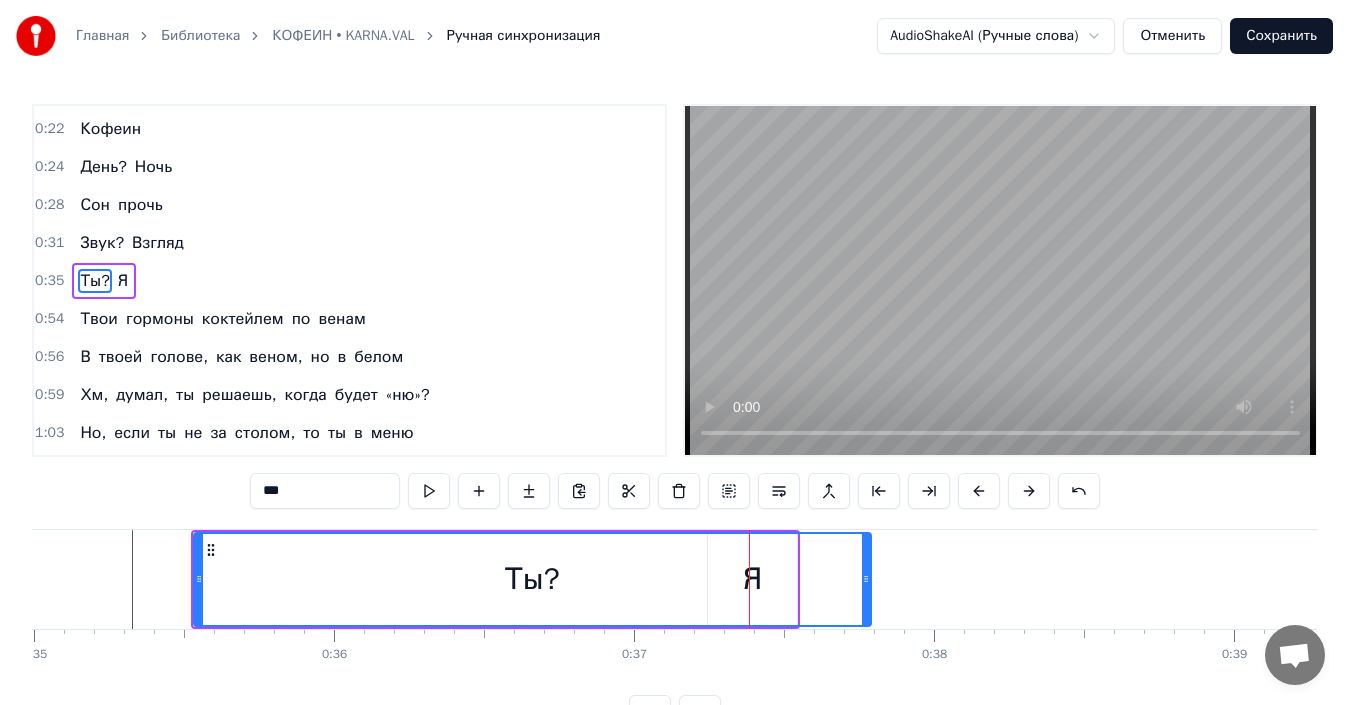 click at bounding box center (979, 491) 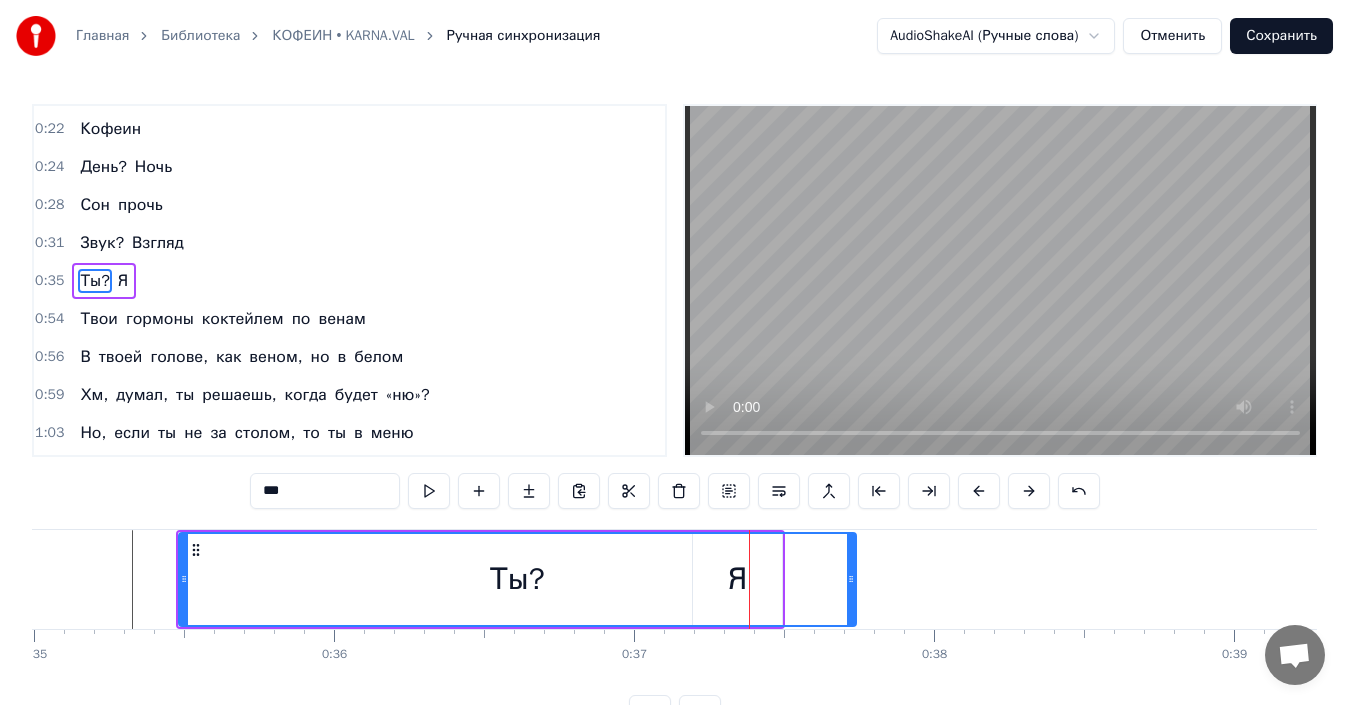 click on "Ты?" at bounding box center (517, 579) 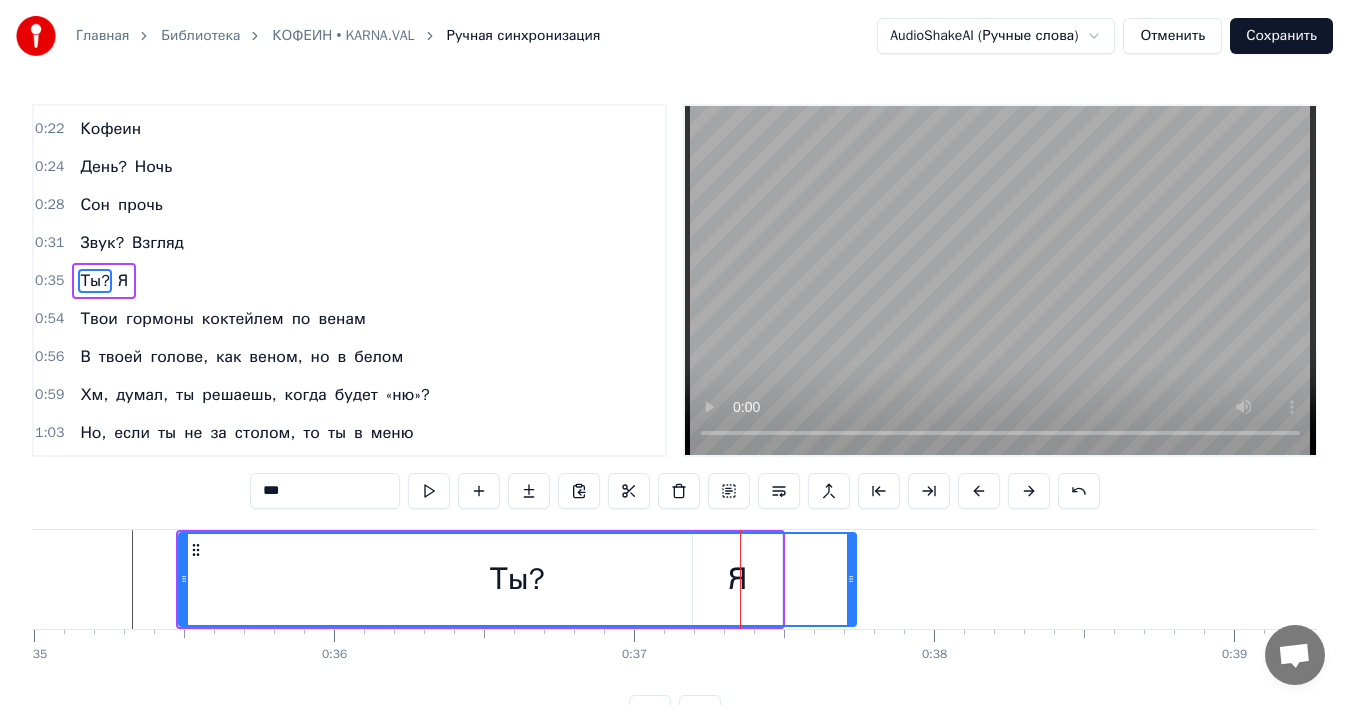 click on "Ты?" at bounding box center [517, 579] 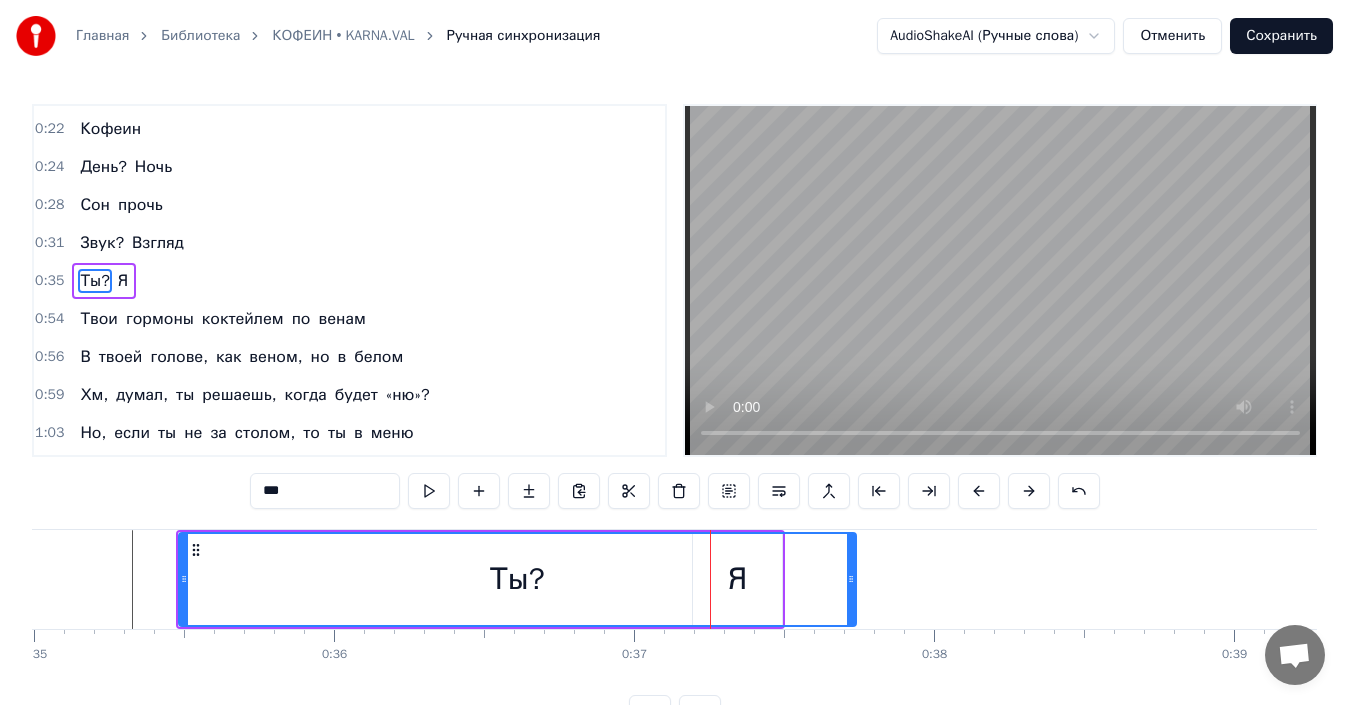 click on "Ты?" at bounding box center (517, 579) 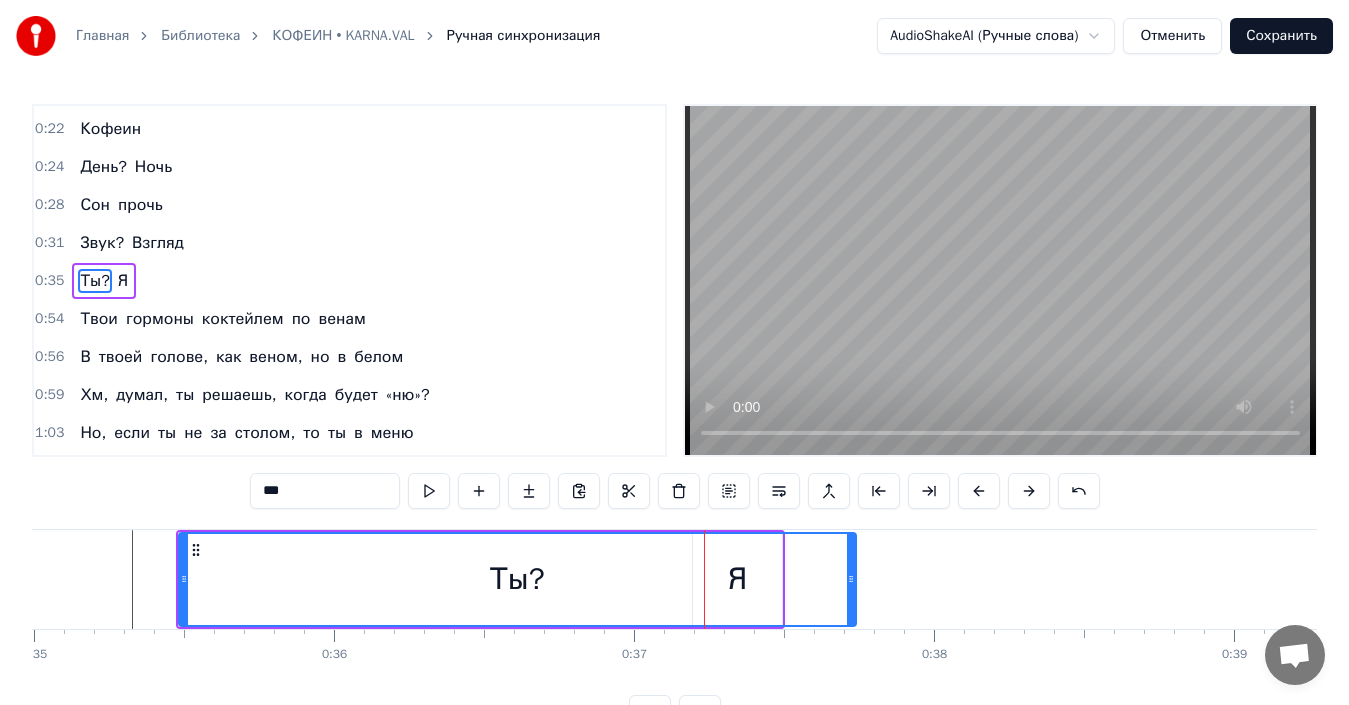 click on "Я — твоя депрессия, но тебе весело Что- то не нравится? Попробуй, запрети! Твоя зависимость, и даже без меня Любовь останется, как и в твоей крови Кофеин День? Ночь Сон прочь Звук? Взгляд Ты? Я Твои гормоны коктейлем по венам В твоей голове, как веном, но в белом Хм, думал, ты решаешь, когда будет «ню»? Но, если ты не за столом, то ты в меню Я — твоя бестия, на краю лезвие Но мне без разницы, а ты как взаперти Твоя зависимость, и даже без меня Любовь останется, как и в твоей крови Кофеин День? Ночь Сон прочь Звук? Взгляд Ты? Я" at bounding box center [9064, 579] 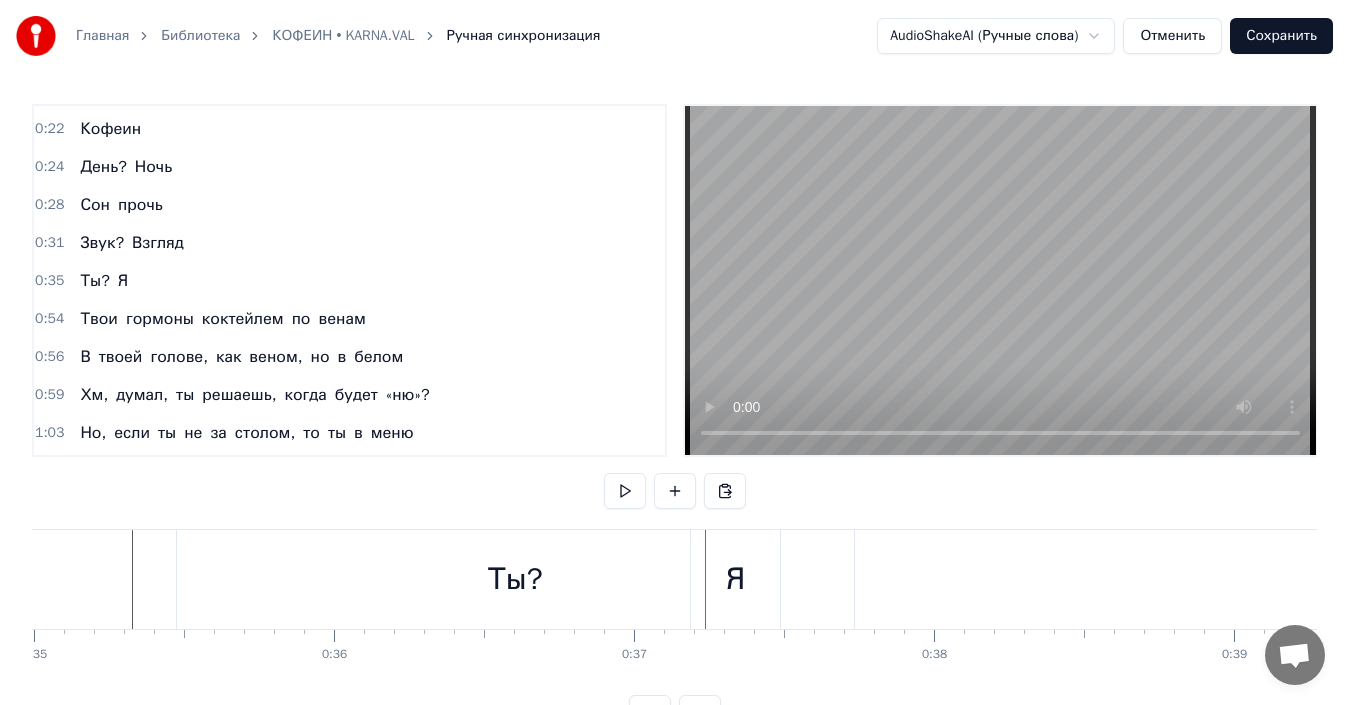click on "Я" at bounding box center [735, 579] 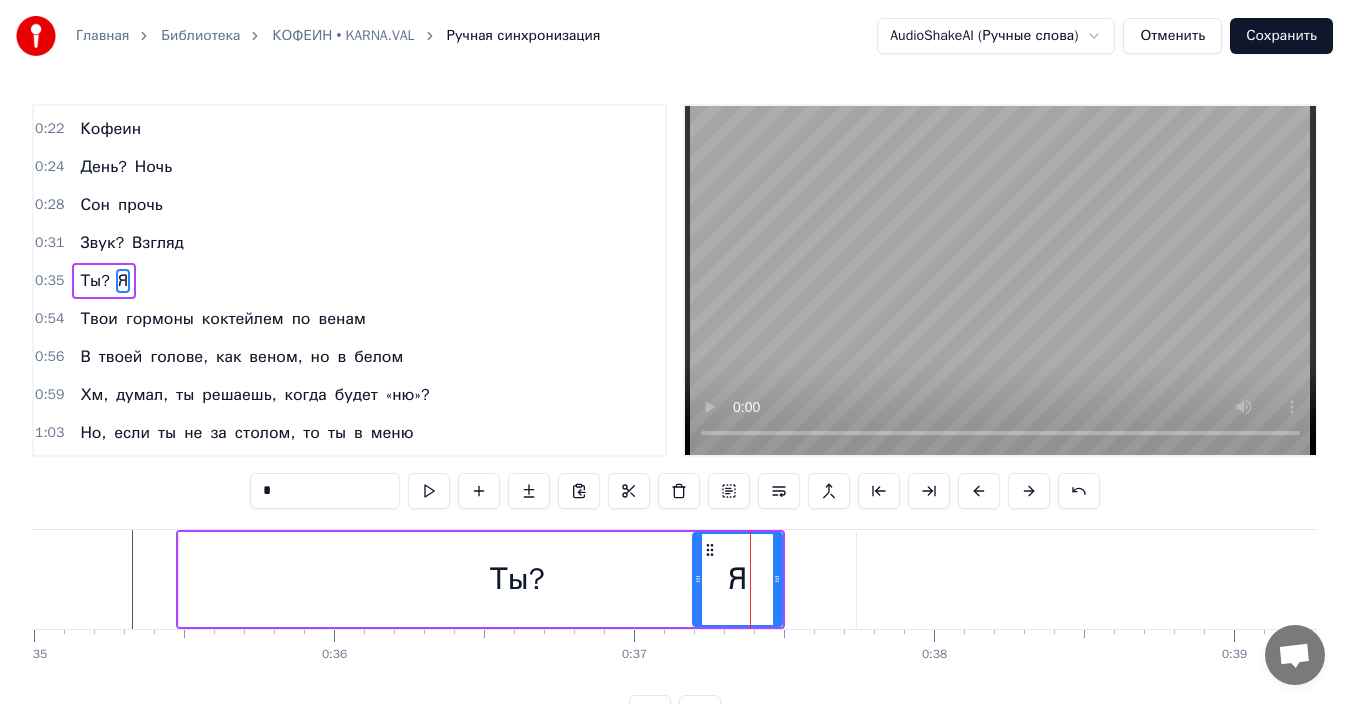 click 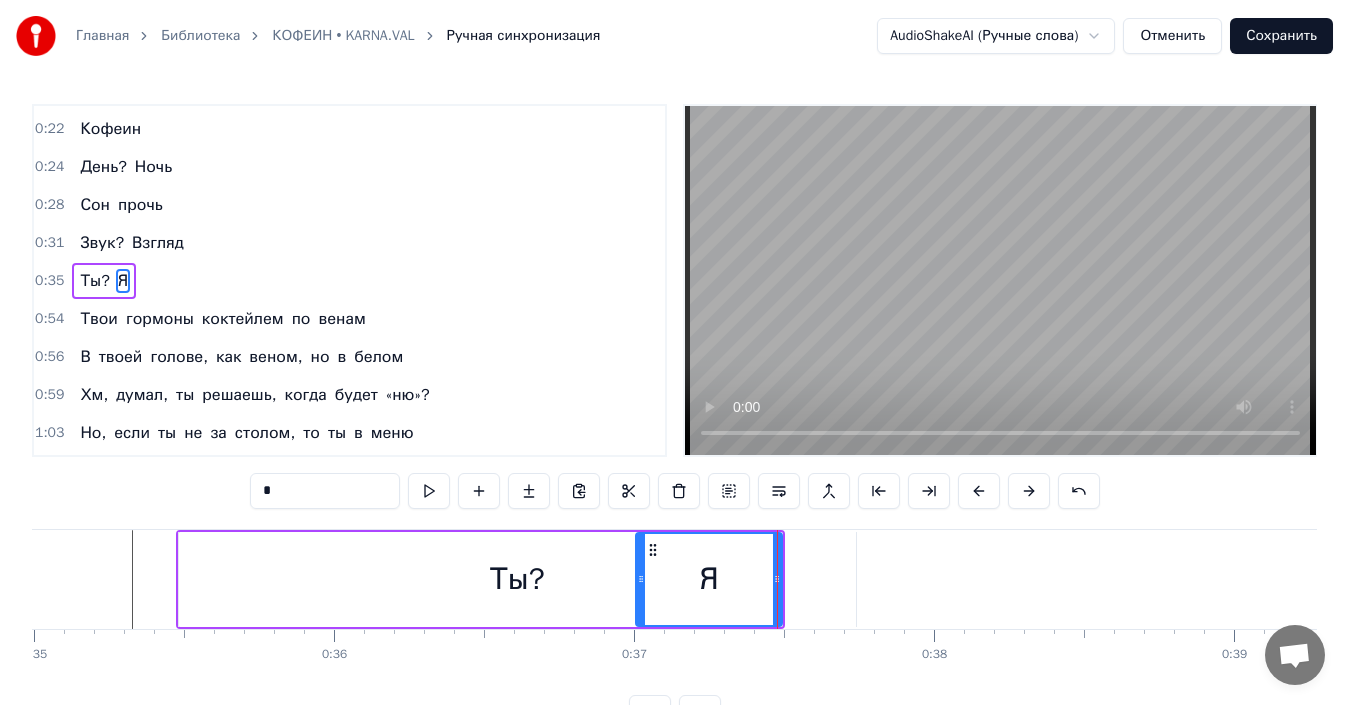 drag, startPoint x: 684, startPoint y: 593, endPoint x: 640, endPoint y: 596, distance: 44.102154 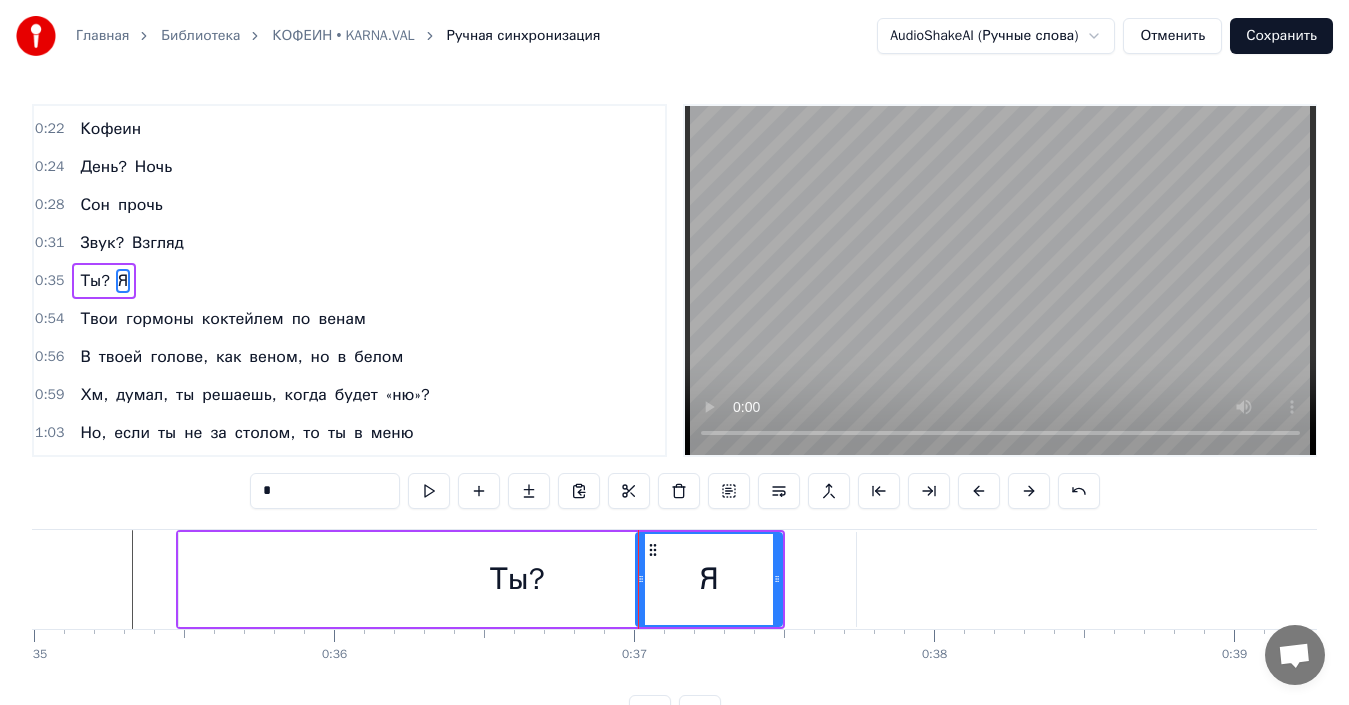 click at bounding box center [638, 579] 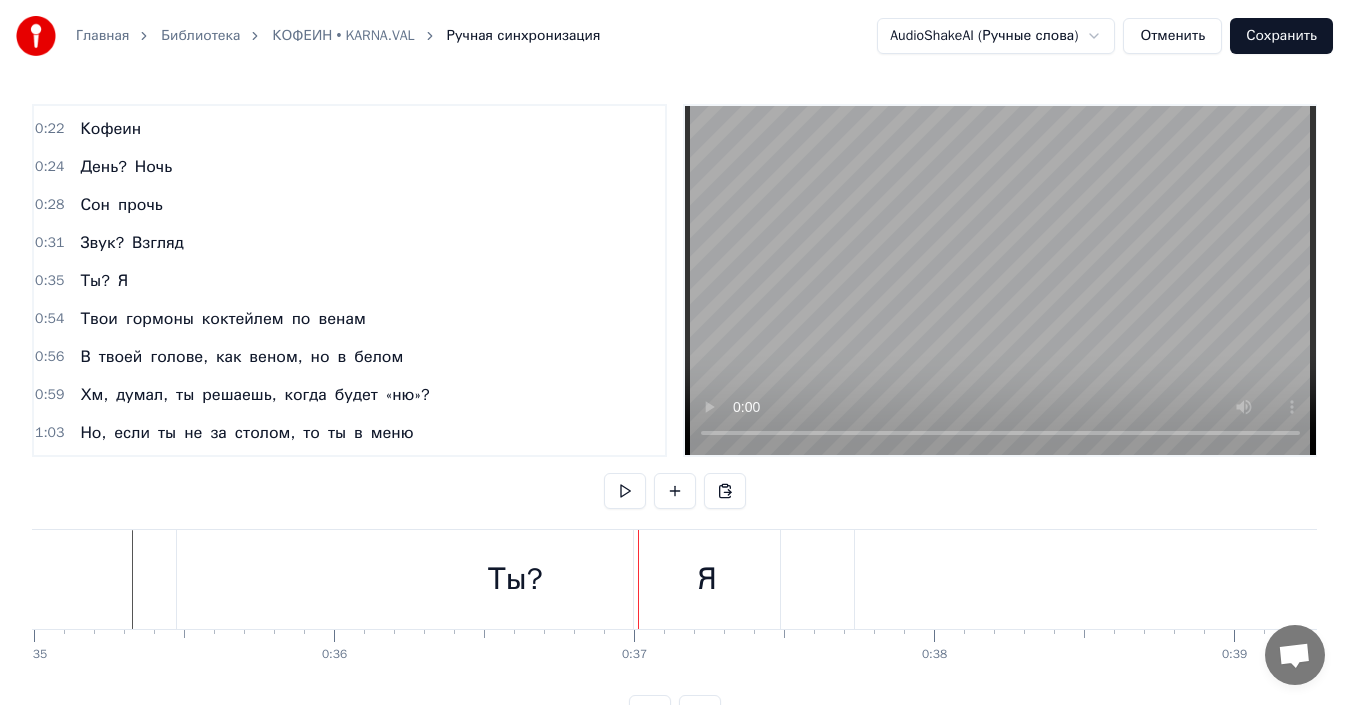 click on "Я" at bounding box center [707, 579] 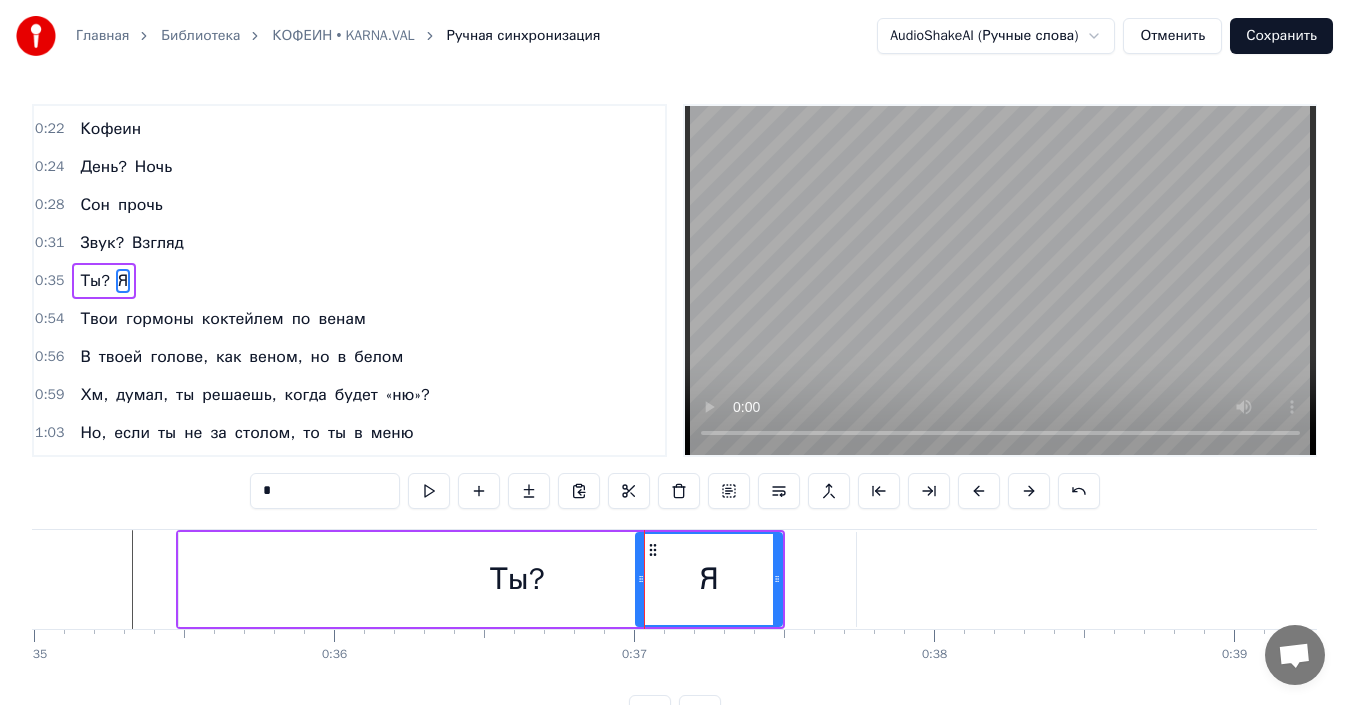 click on "Я — твоя депрессия, но тебе весело Что- то не нравится? Попробуй, запрети! Твоя зависимость, и даже без меня Любовь останется, как и в твоей крови Кофеин День? Ночь Сон прочь Звук? Взгляд Ты? Я Твои гормоны коктейлем по венам В твоей голове, как веном, но в белом Хм, думал, ты решаешь, когда будет «ню»? Но, если ты не за столом, то ты в меню Я — твоя бестия, на краю лезвие Но мне без разницы, а ты как взаперти Твоя зависимость, и даже без меня Любовь останется, как и в твоей крови Кофеин День? Ночь Сон прочь Звук? Взгляд Ты? Я 0 0:01 0:02 0:03 0:04 0:05 0:06 0:07 0:08 0:09 0:10 0:11 0:12 0:13 0:14 0:15 0:16" at bounding box center [674, 604] 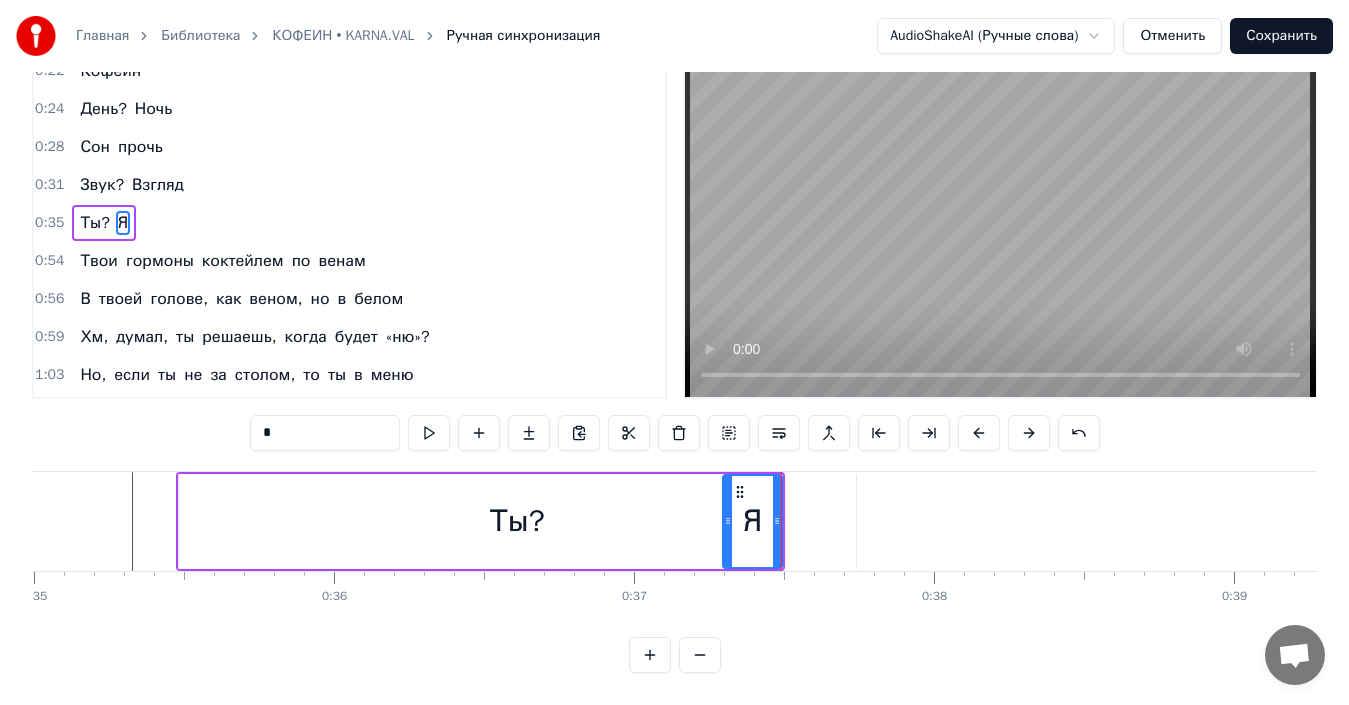drag, startPoint x: 640, startPoint y: 521, endPoint x: 728, endPoint y: 521, distance: 88 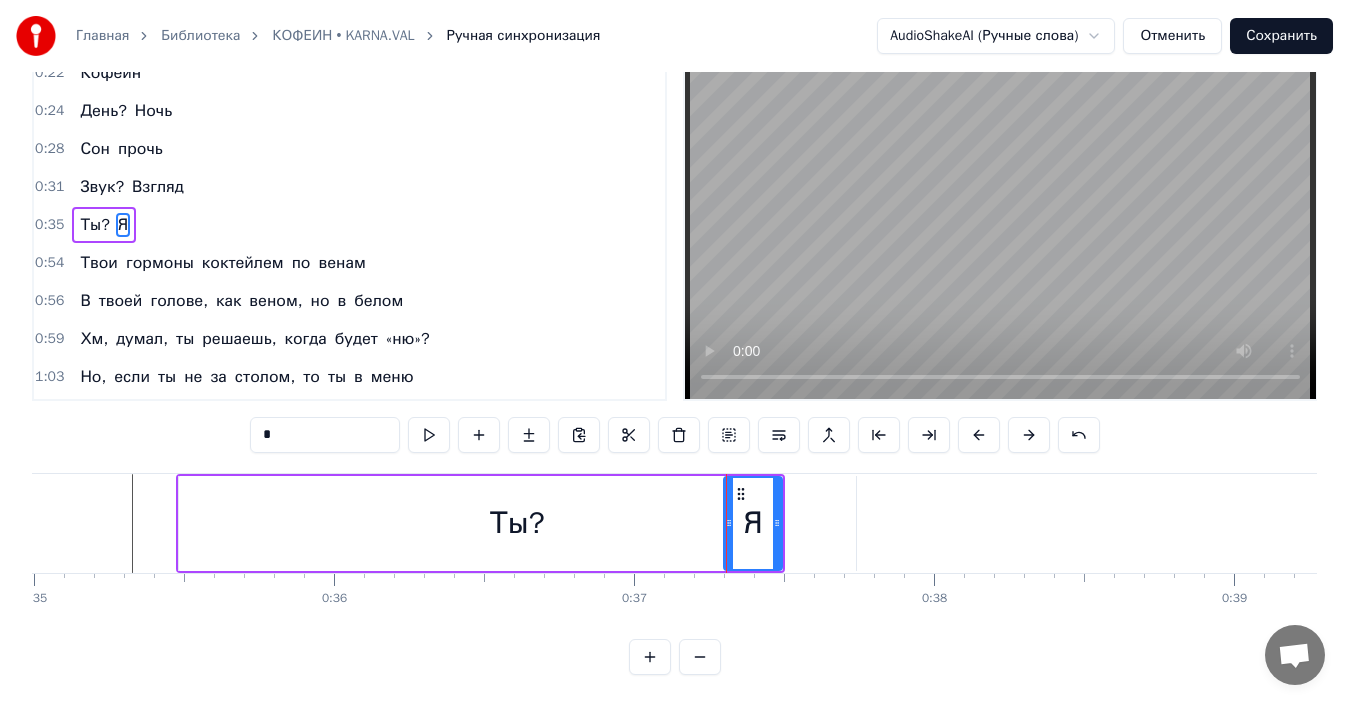 scroll, scrollTop: 0, scrollLeft: 0, axis: both 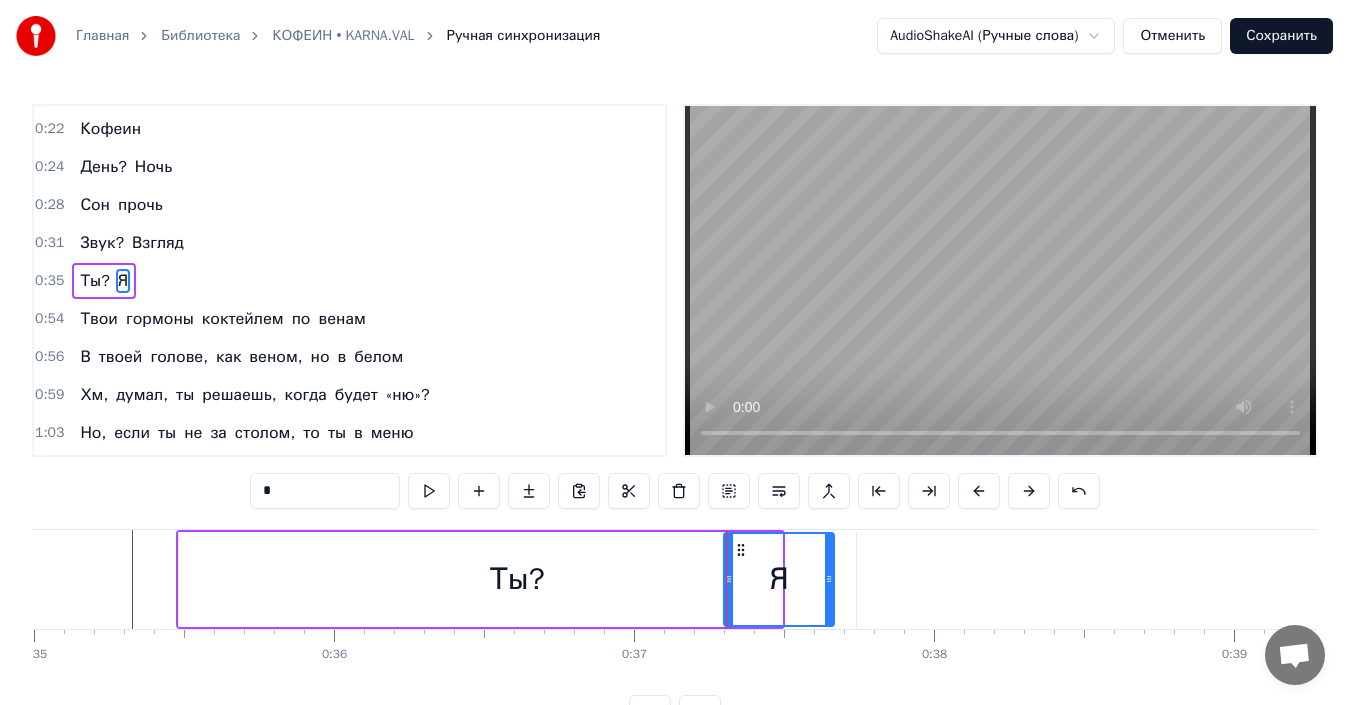drag, startPoint x: 775, startPoint y: 574, endPoint x: 826, endPoint y: 572, distance: 51.0392 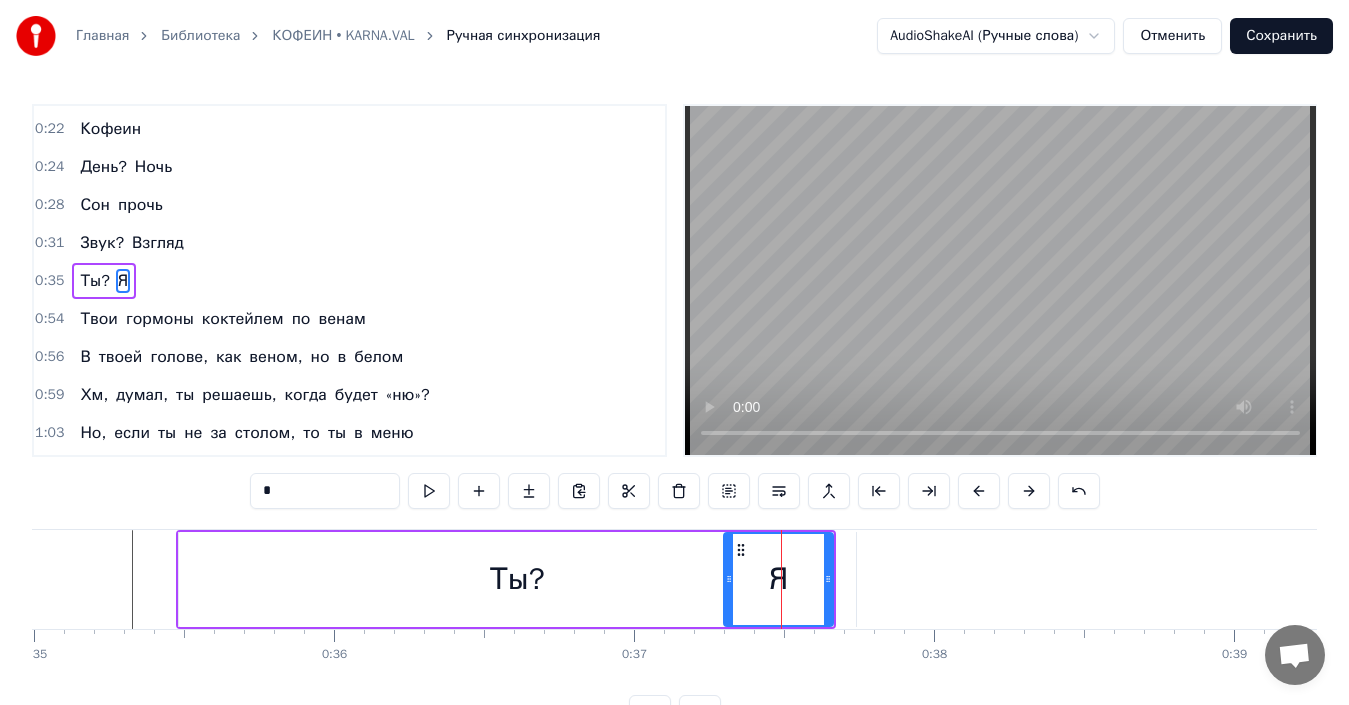 scroll, scrollTop: 75, scrollLeft: 0, axis: vertical 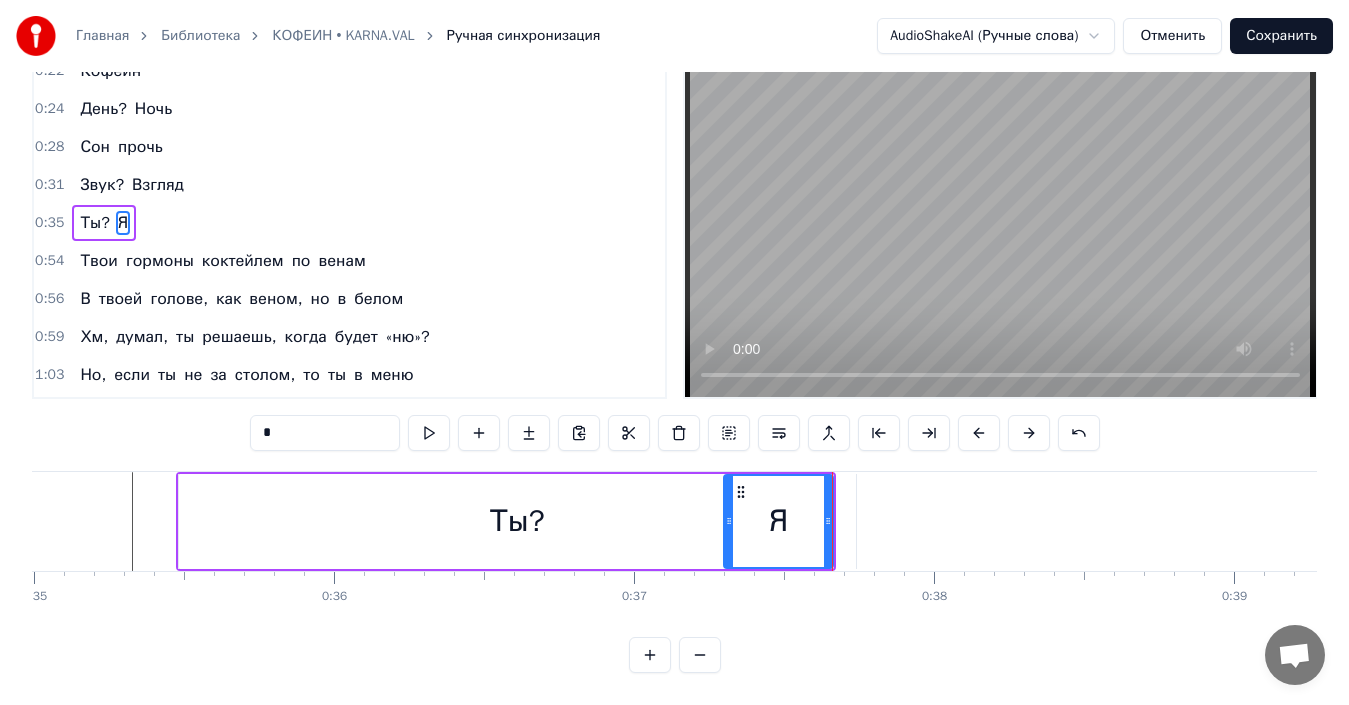 click on "Я — твоя депрессия, но тебе весело Что- то не нравится? Попробуй, запрети! Твоя зависимость, и даже без меня Любовь останется, как и в твоей крови Кофеин День? Ночь Сон прочь Звук? Взгляд Ты? Я Твои гормоны коктейлем по венам В твоей голове, как веном, но в белом Хм, думал, ты решаешь, когда будет «ню»? Но, если ты не за столом, то ты в меню Я — твоя бестия, на краю лезвие Но мне без разницы, а ты как взаперти Твоя зависимость, и даже без меня Любовь останется, как и в твоей крови Кофеин День? Ночь Сон прочь Звук? Взгляд Ты? Я 0 0:01 0:02 0:03 0:04 0:05 0:06 0:07 0:08 0:09 0:10 0:11 0:12 0:13 0:14 0:15 0:16" at bounding box center (674, 546) 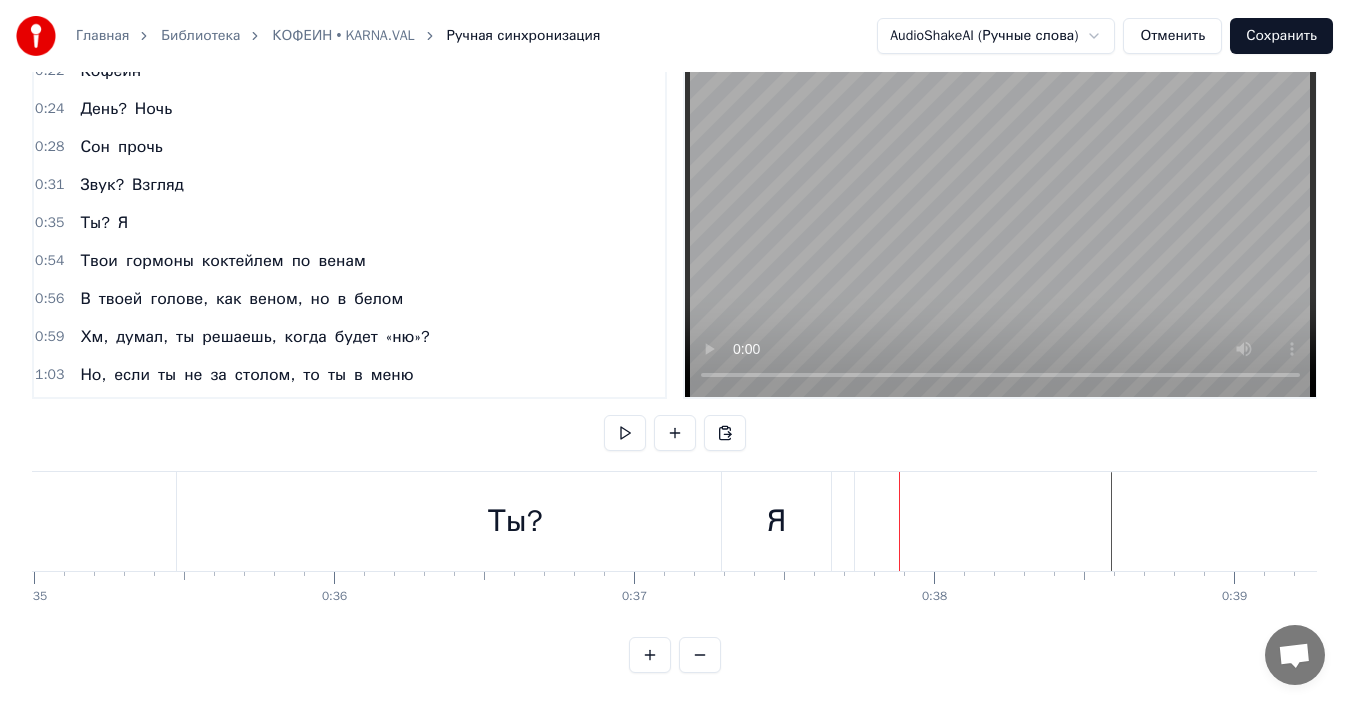 click at bounding box center (9064, 521) 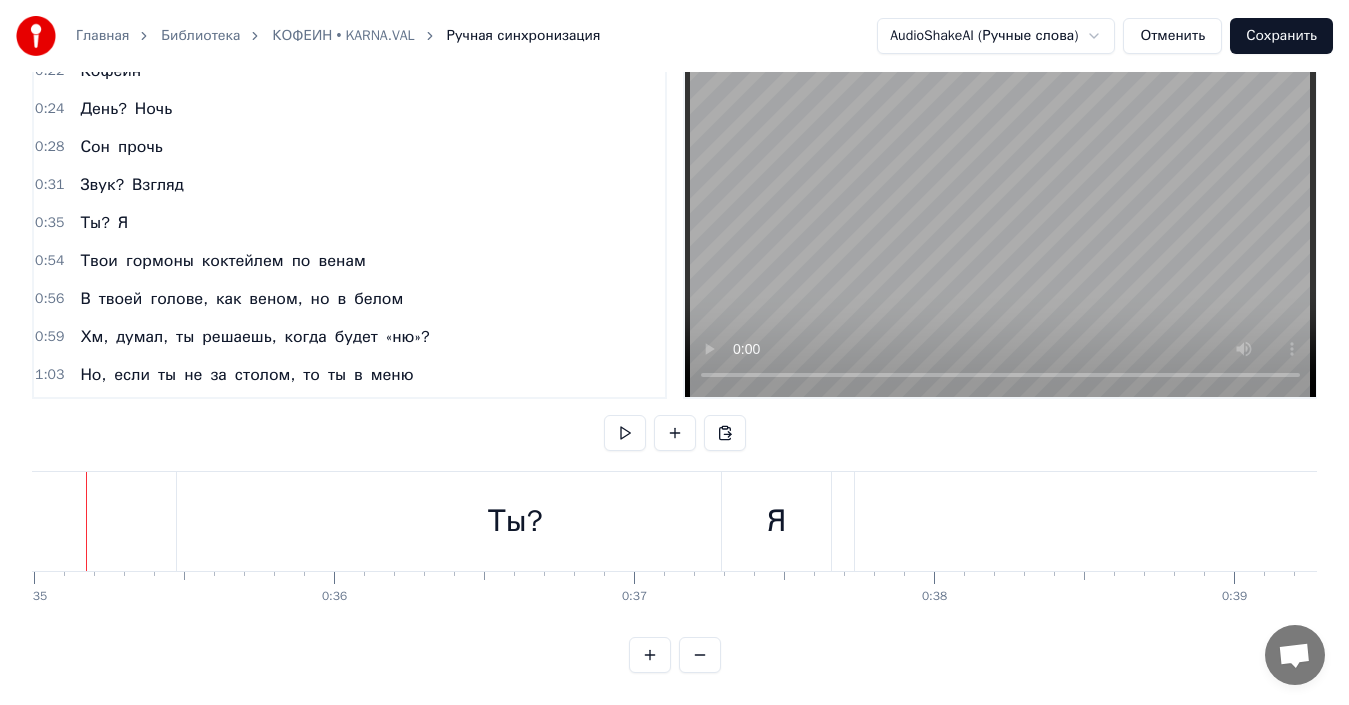 scroll, scrollTop: 0, scrollLeft: 10452, axis: horizontal 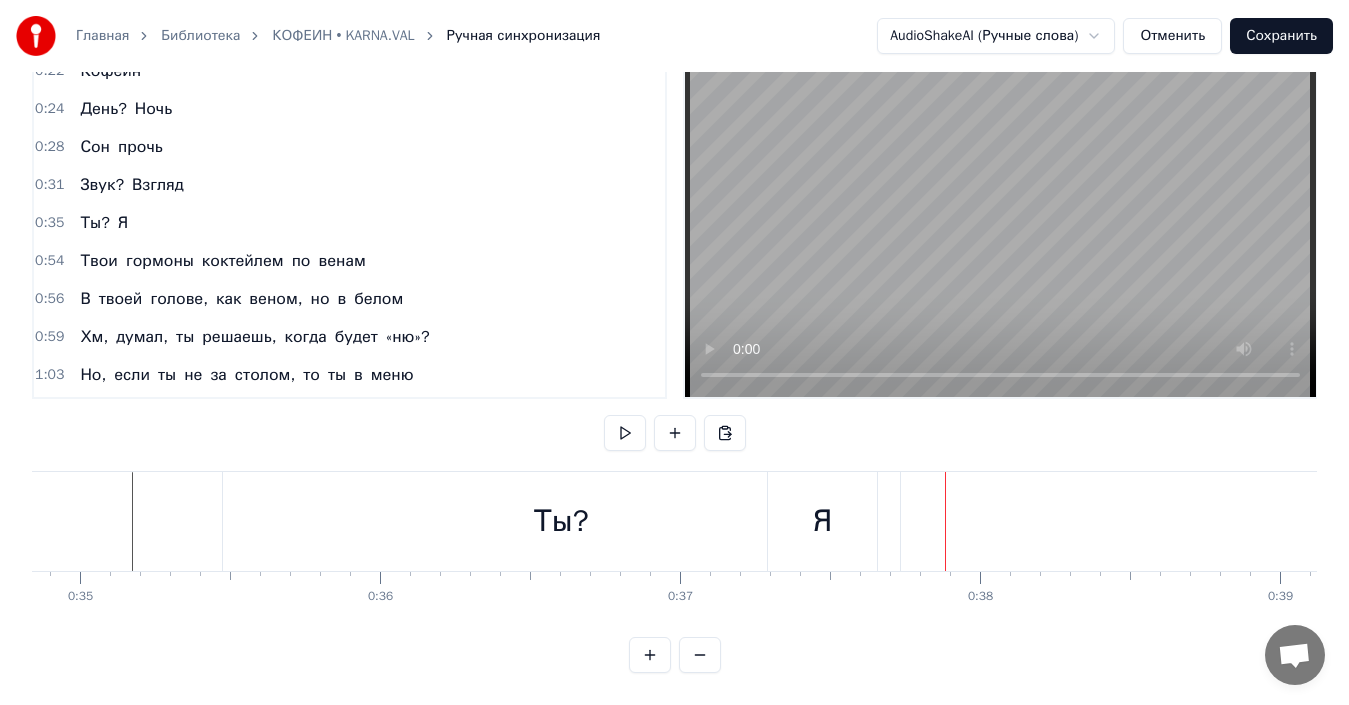 click on "Я" at bounding box center (822, 521) 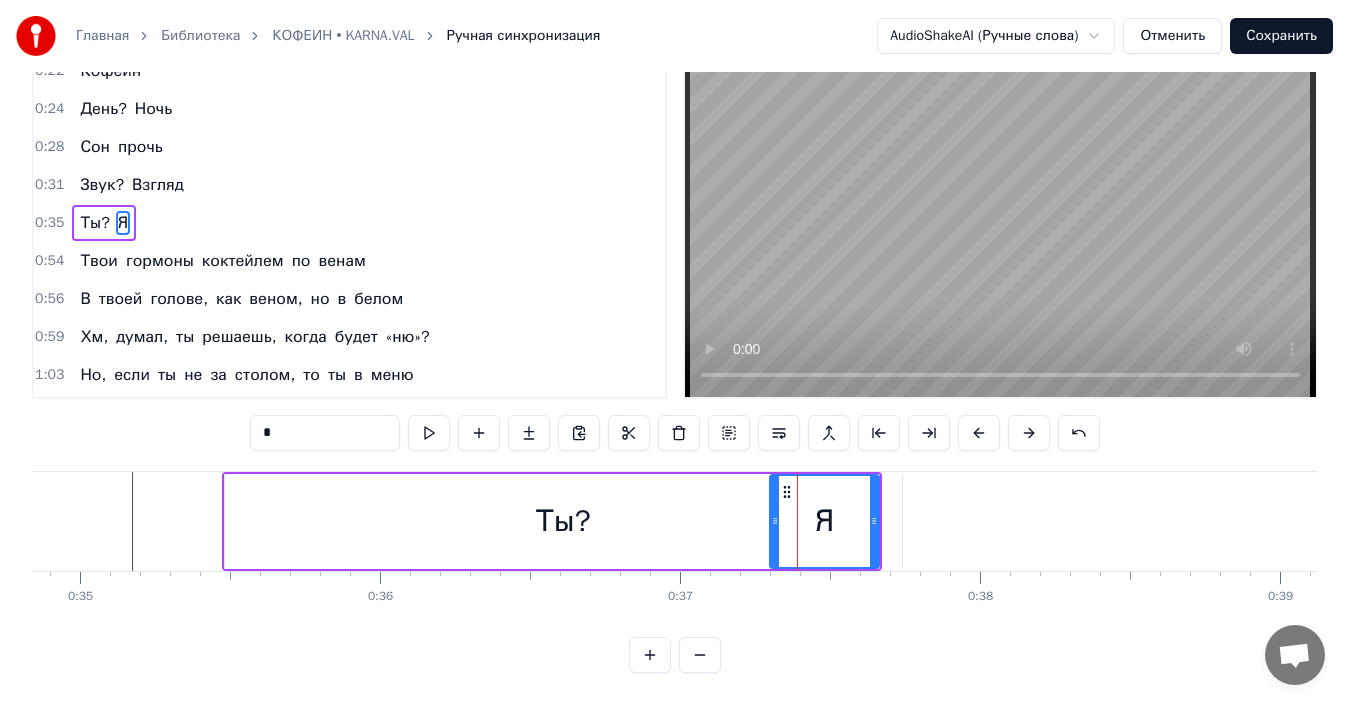 scroll, scrollTop: 0, scrollLeft: 0, axis: both 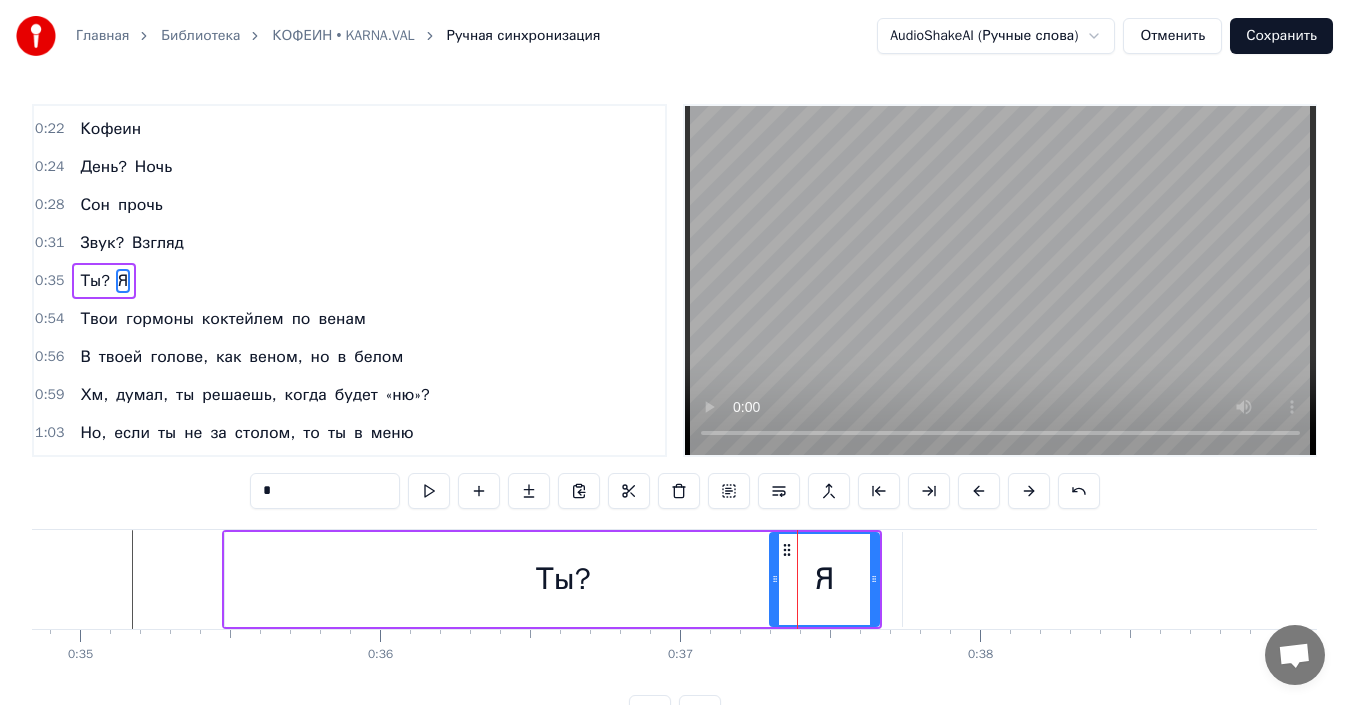 click on "Ты?" at bounding box center (563, 579) 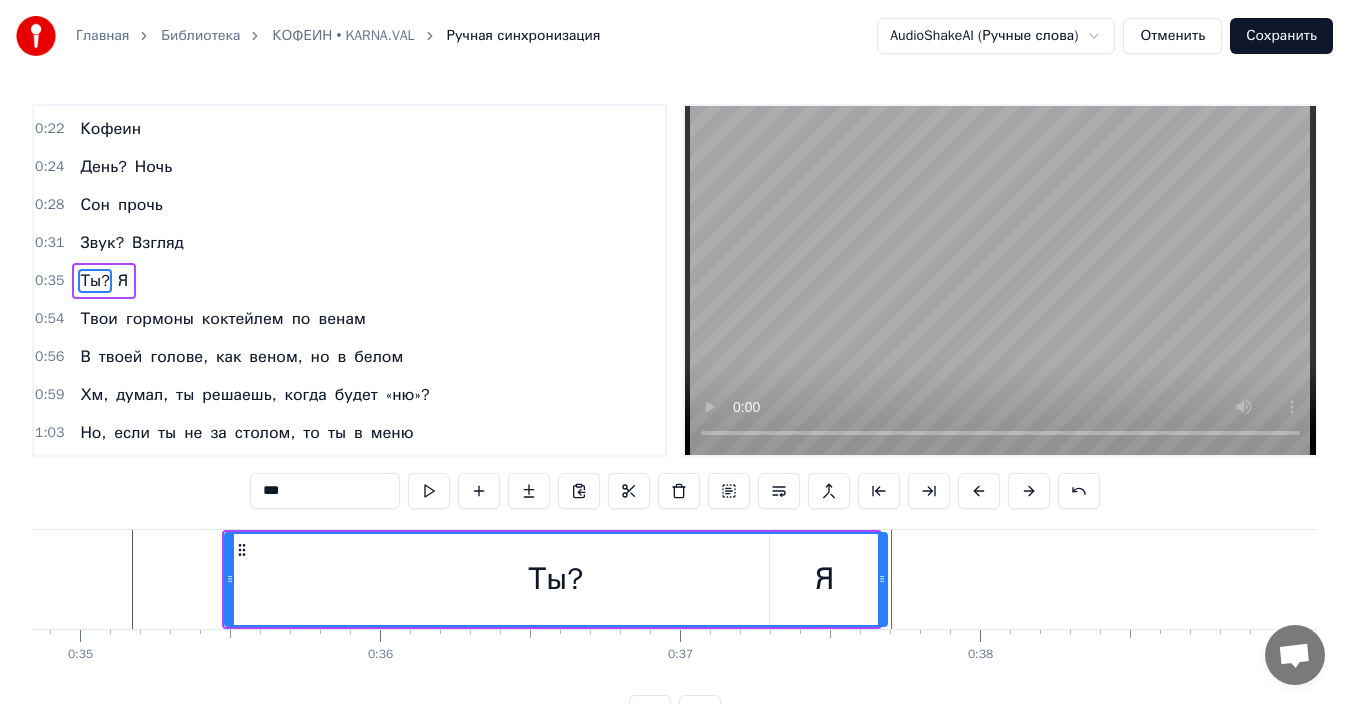 drag, startPoint x: 900, startPoint y: 581, endPoint x: 885, endPoint y: 594, distance: 19.849434 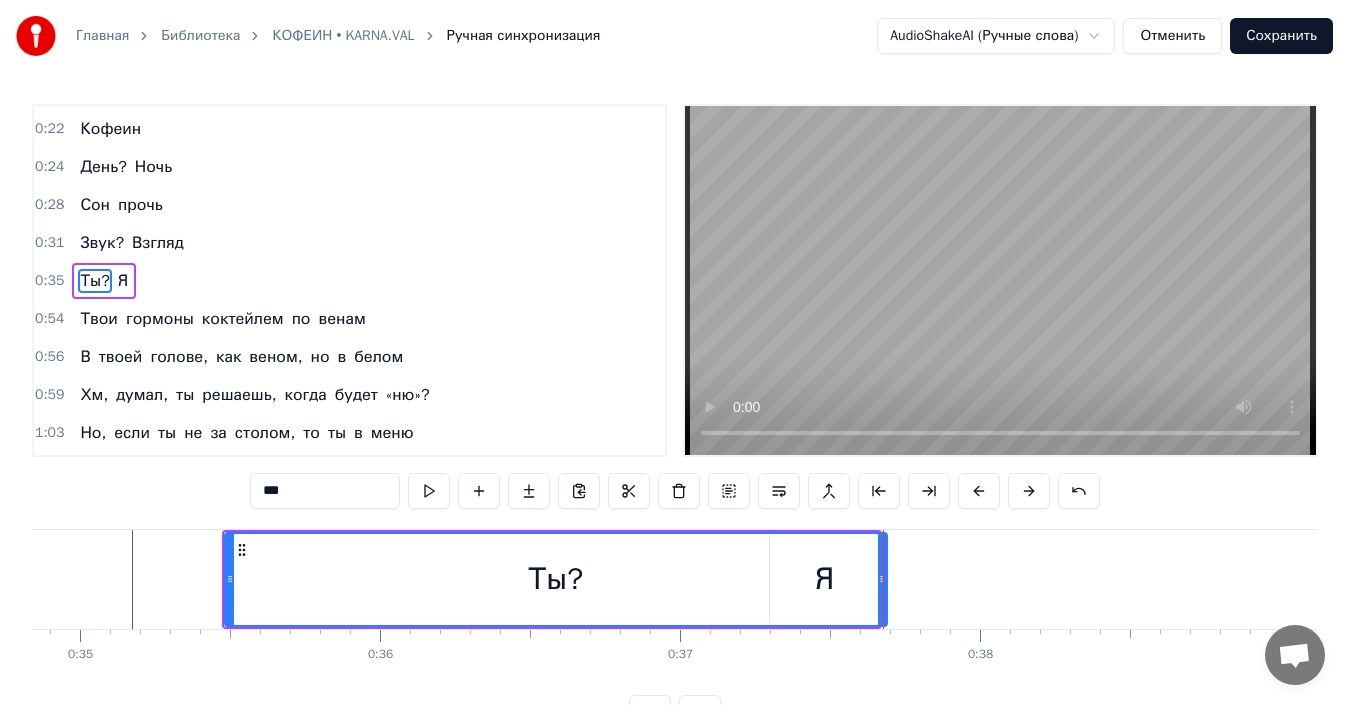 click on "Ты?" at bounding box center (556, 579) 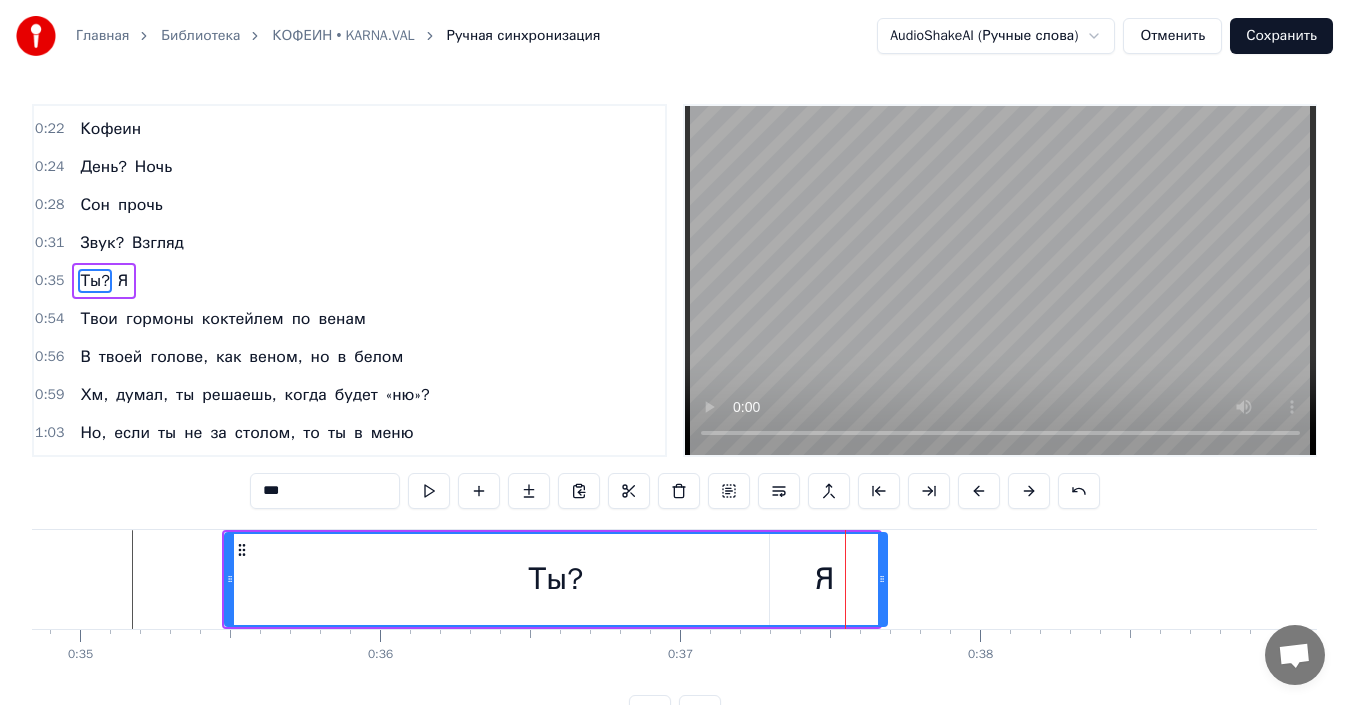 click on "0 0:01 0:02 0:03 0:04 0:05 0:06 0:07 0:08 0:09 0:10 0:11 0:12 0:13 0:14 0:15 0:16 0:17 0:18 0:19 0:20 0:21 0:22 0:23 0:24 0:25 0:26 0:27 0:28 0:29 0:30 0:31 0:32 0:33 0:34 0:35 0:36 0:37 0:38 0:39 0:40 0:41 0:42 0:43 0:44 0:45 0:46 0:47 0:48 0:49 0:50 0:51 0:52 0:53 0:54 0:55 0:56 0:57 0:58 0:59 1:00 1:01 1:02 1:03 1:04 1:05 1:06 1:07 1:08 1:09 1:10 1:11 1:12 1:13 1:14 1:15 1:16 1:17 1:18 1:19 1:20 1:21 1:22 1:23 1:24 1:25 1:26 1:27 1:28 1:29 1:30 1:31 1:32 1:33 1:34 1:35 1:36 1:37 1:38 1:39 1:40 1:41 1:42 1:43 1:44 1:45 1:46 1:47 1:48 1:49 1:50 1:51 1:52 1:53 1:54 1:55 1:56 1:57 1:58 1:59 2:00 2:01 2:02 2:03 2:04 2:05 2:06 2:07 2:08 2:09 2:10" at bounding box center [9110, 645] 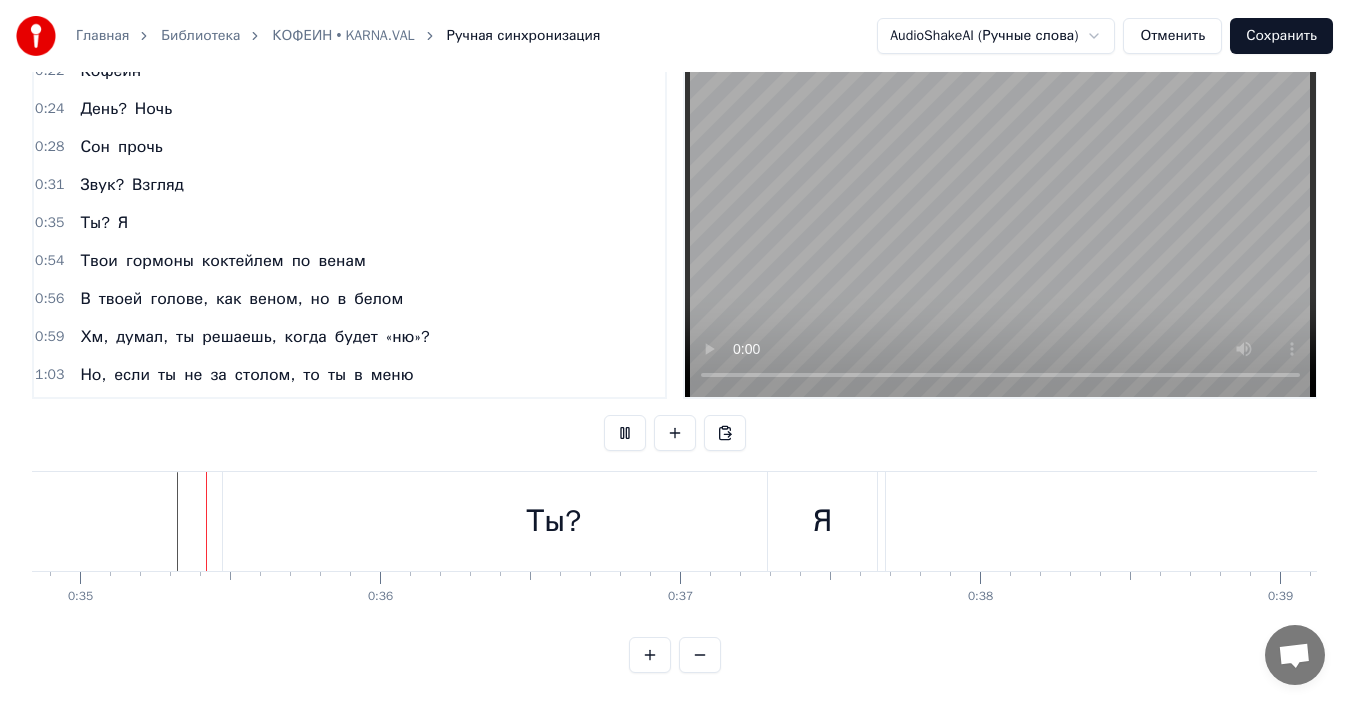 scroll, scrollTop: 75, scrollLeft: 0, axis: vertical 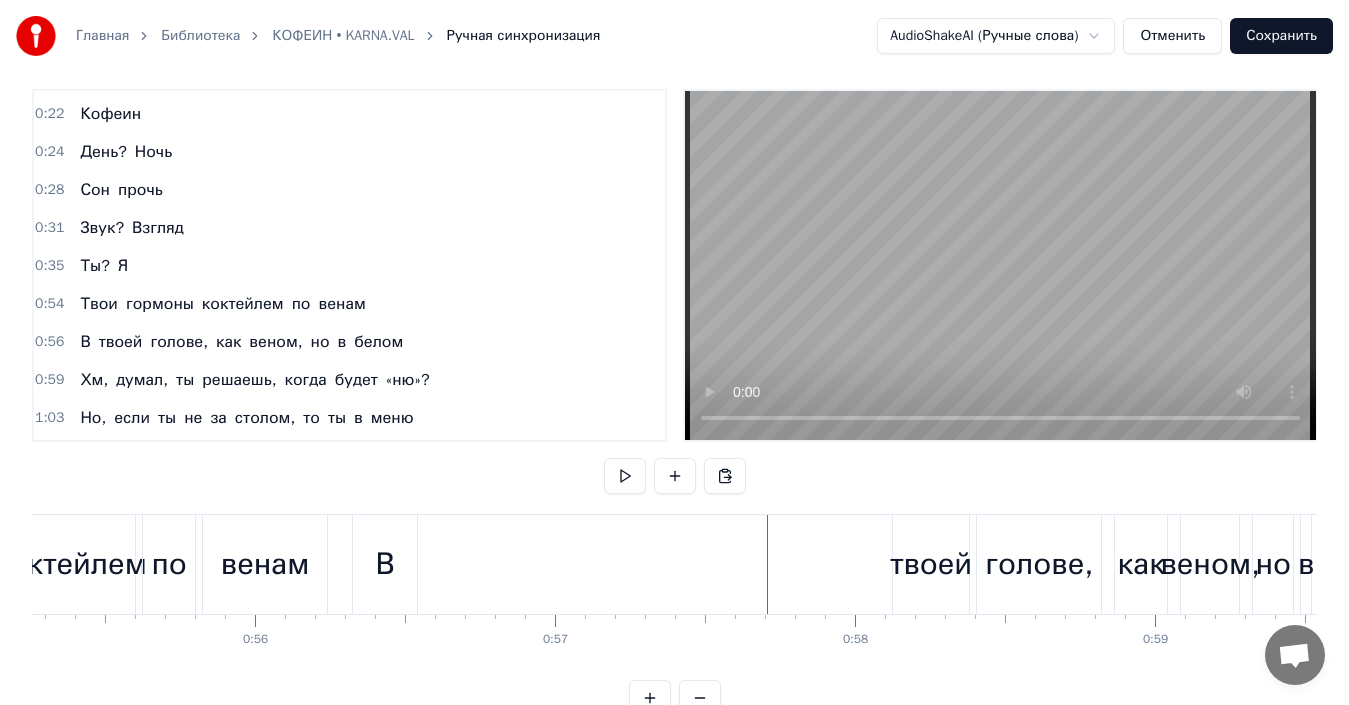 drag, startPoint x: 388, startPoint y: 574, endPoint x: 407, endPoint y: 570, distance: 19.416489 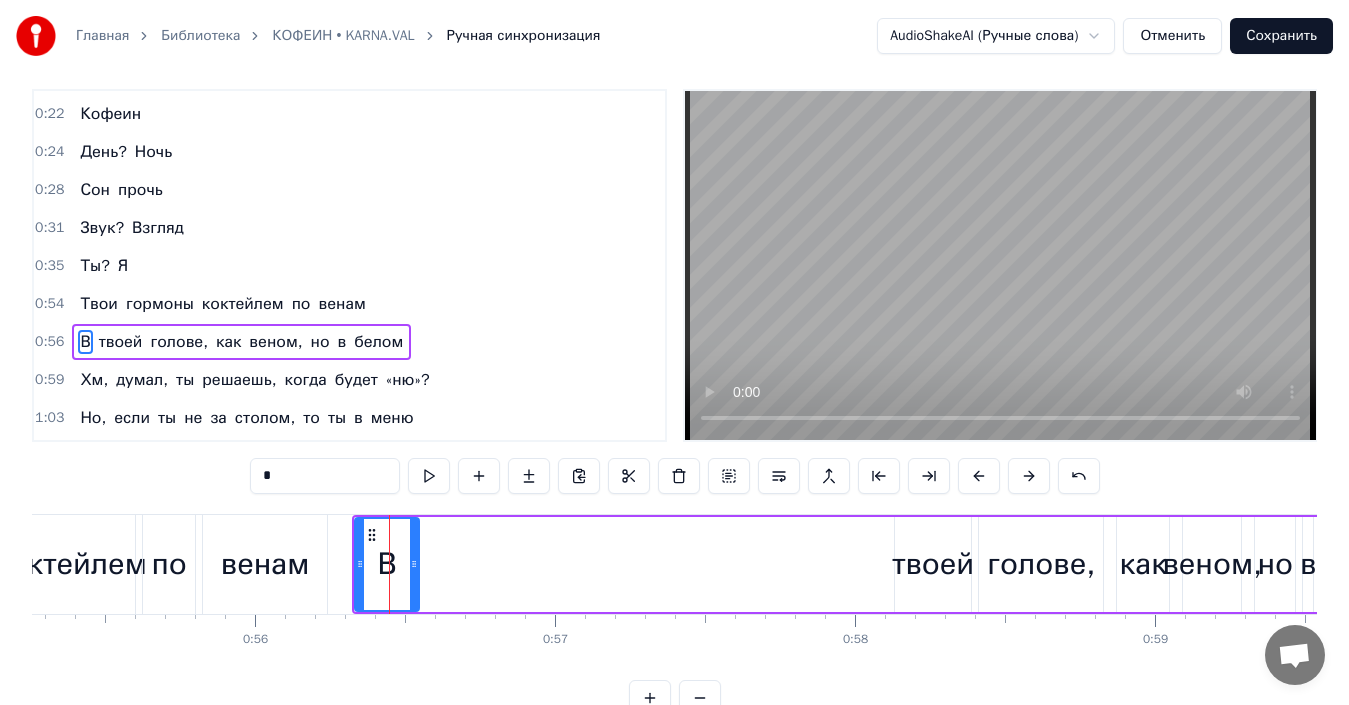 scroll, scrollTop: 0, scrollLeft: 0, axis: both 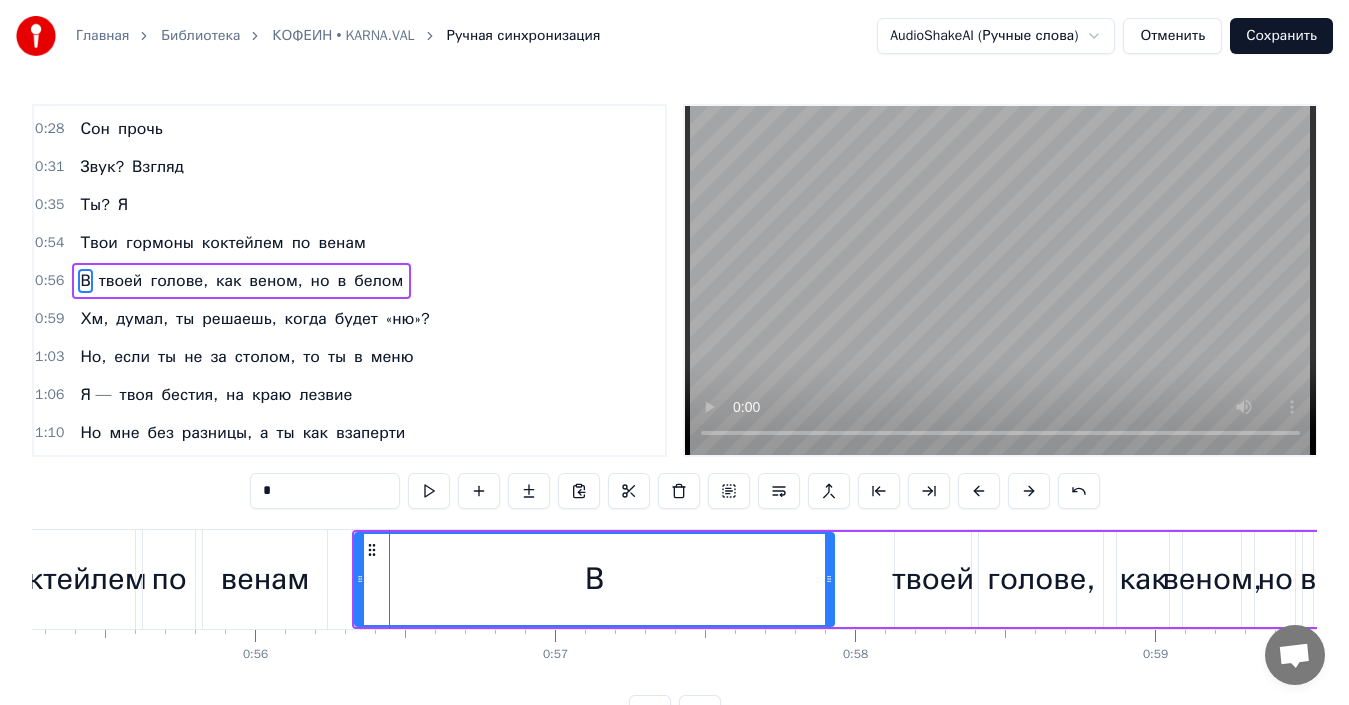 drag, startPoint x: 412, startPoint y: 580, endPoint x: 828, endPoint y: 582, distance: 416.00482 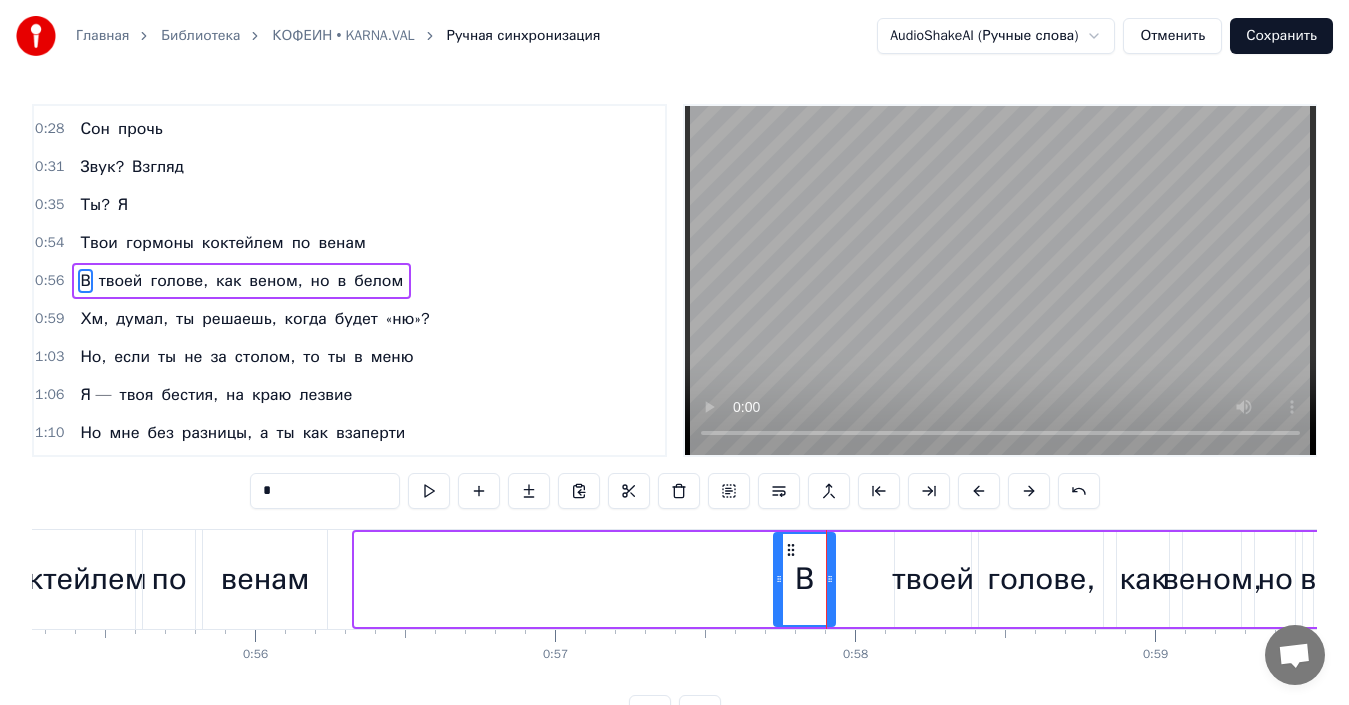 drag, startPoint x: 403, startPoint y: 599, endPoint x: 777, endPoint y: 616, distance: 374.38617 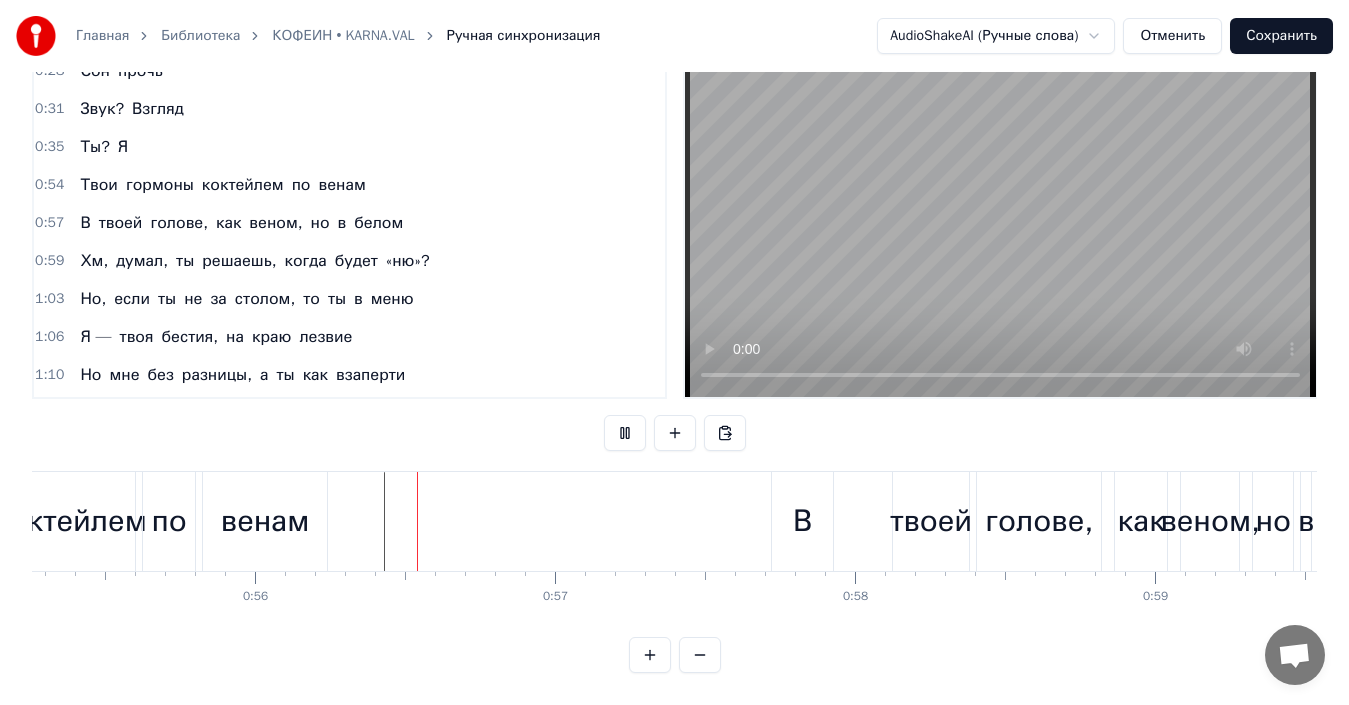 scroll, scrollTop: 75, scrollLeft: 0, axis: vertical 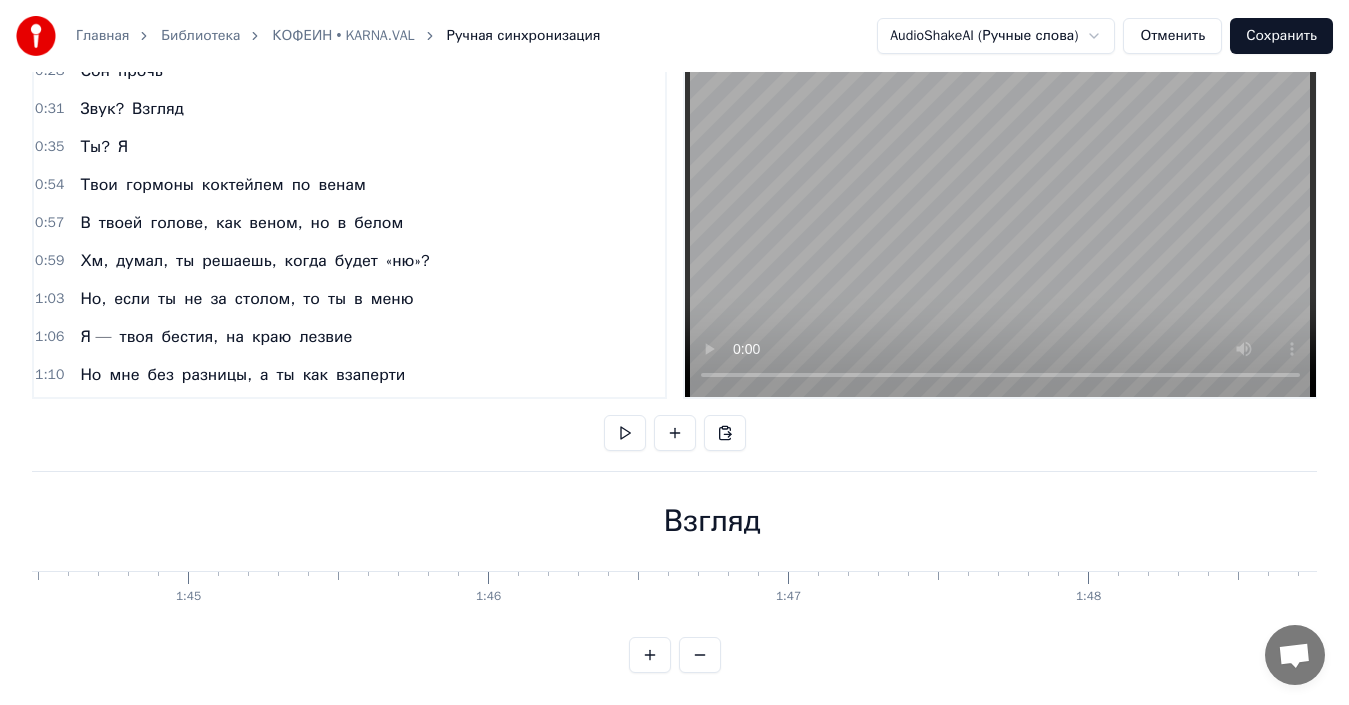 click on "Взгляд" at bounding box center [712, 521] 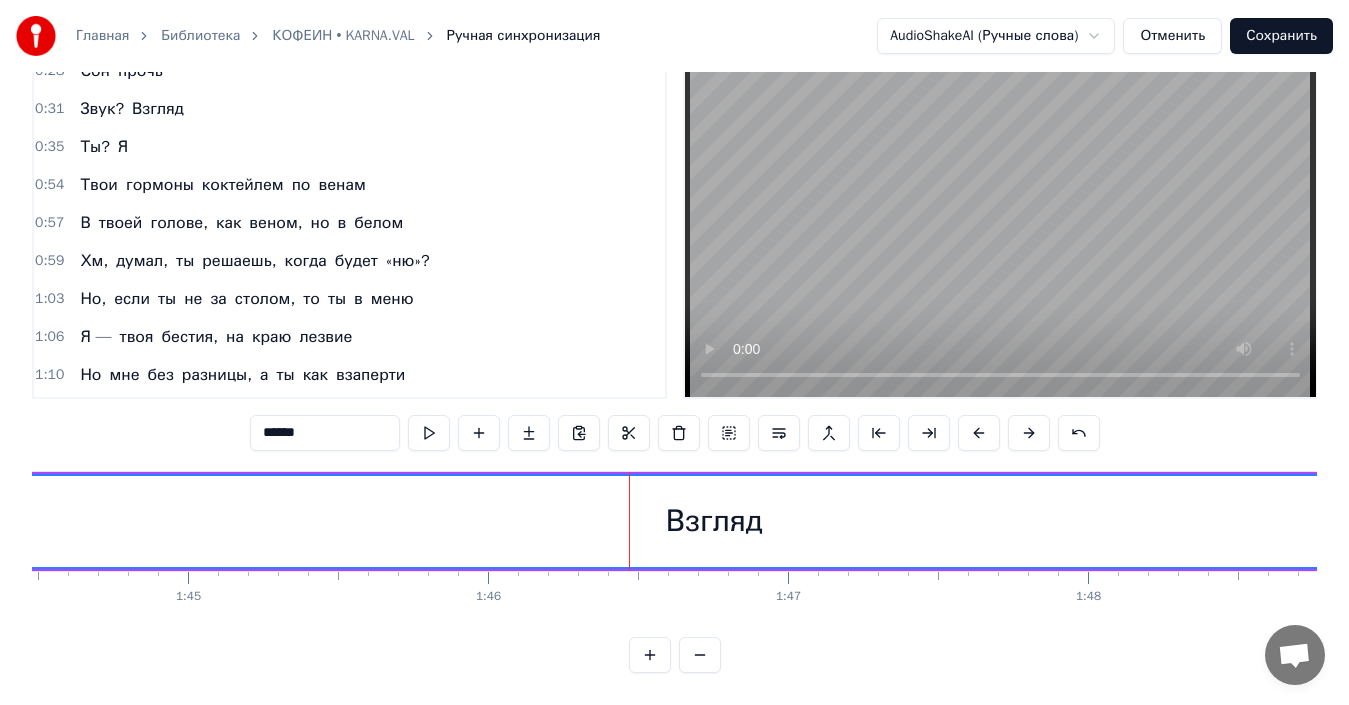 scroll, scrollTop: 45, scrollLeft: 0, axis: vertical 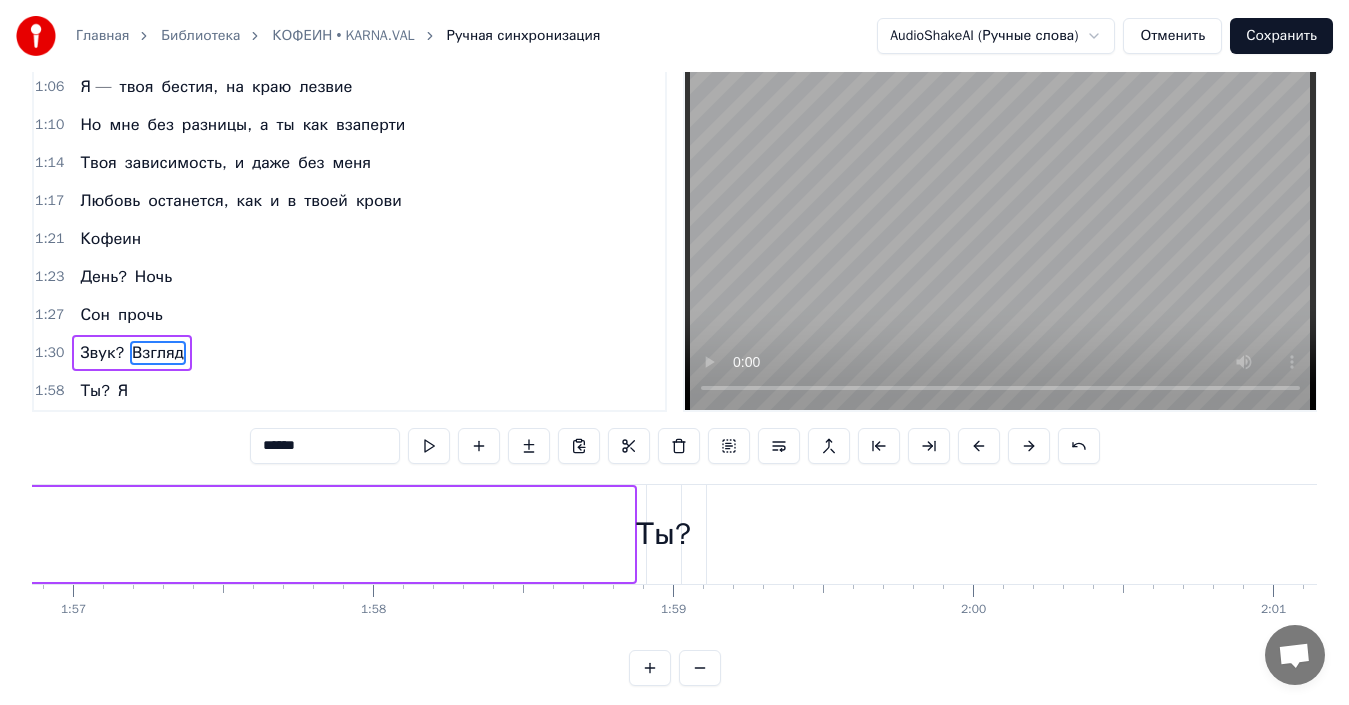 drag, startPoint x: 631, startPoint y: 542, endPoint x: 0, endPoint y: 547, distance: 631.01984 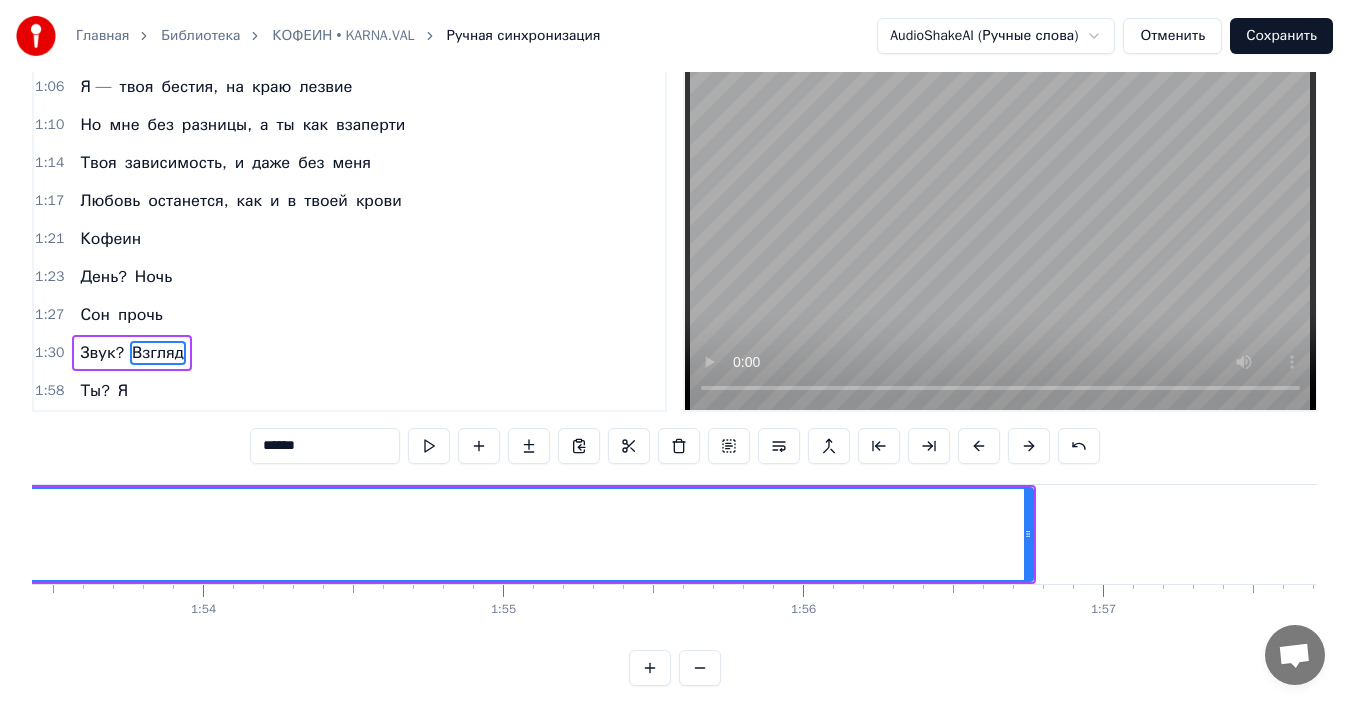scroll, scrollTop: 0, scrollLeft: 33873, axis: horizontal 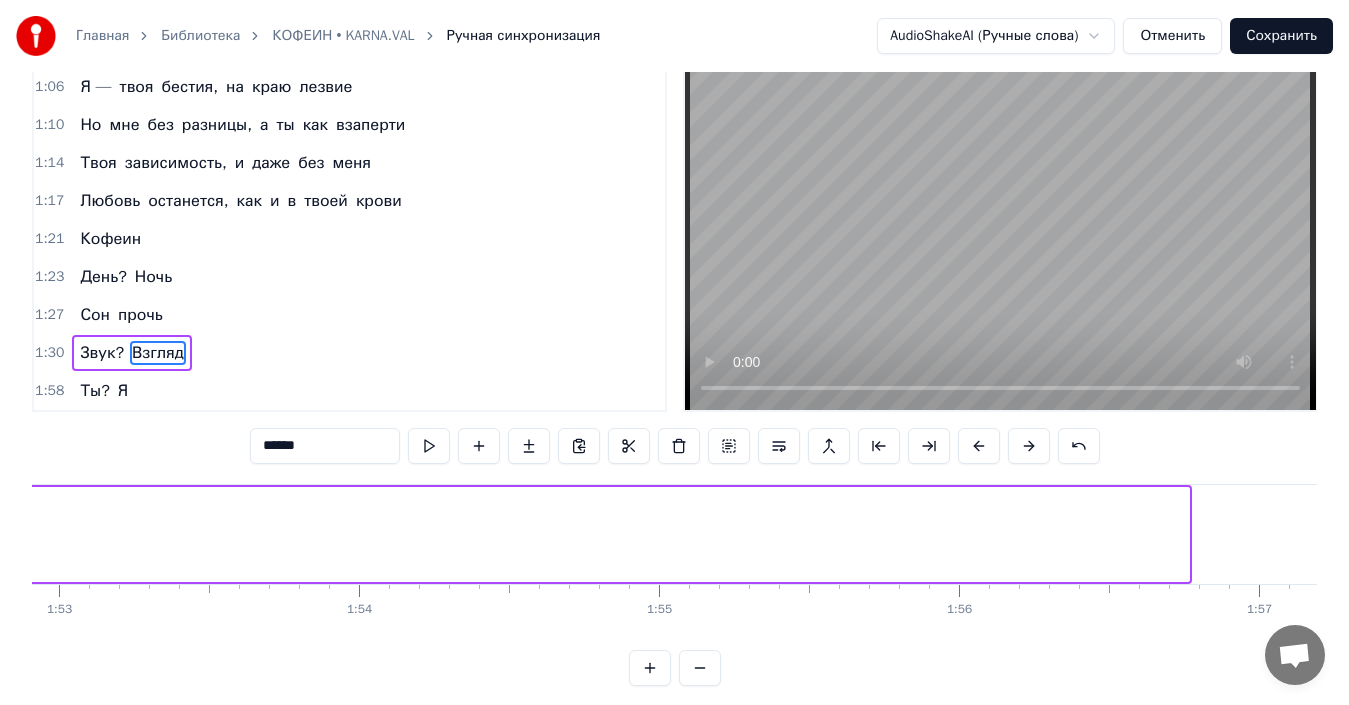 drag, startPoint x: 1184, startPoint y: 554, endPoint x: 0, endPoint y: 527, distance: 1184.3079 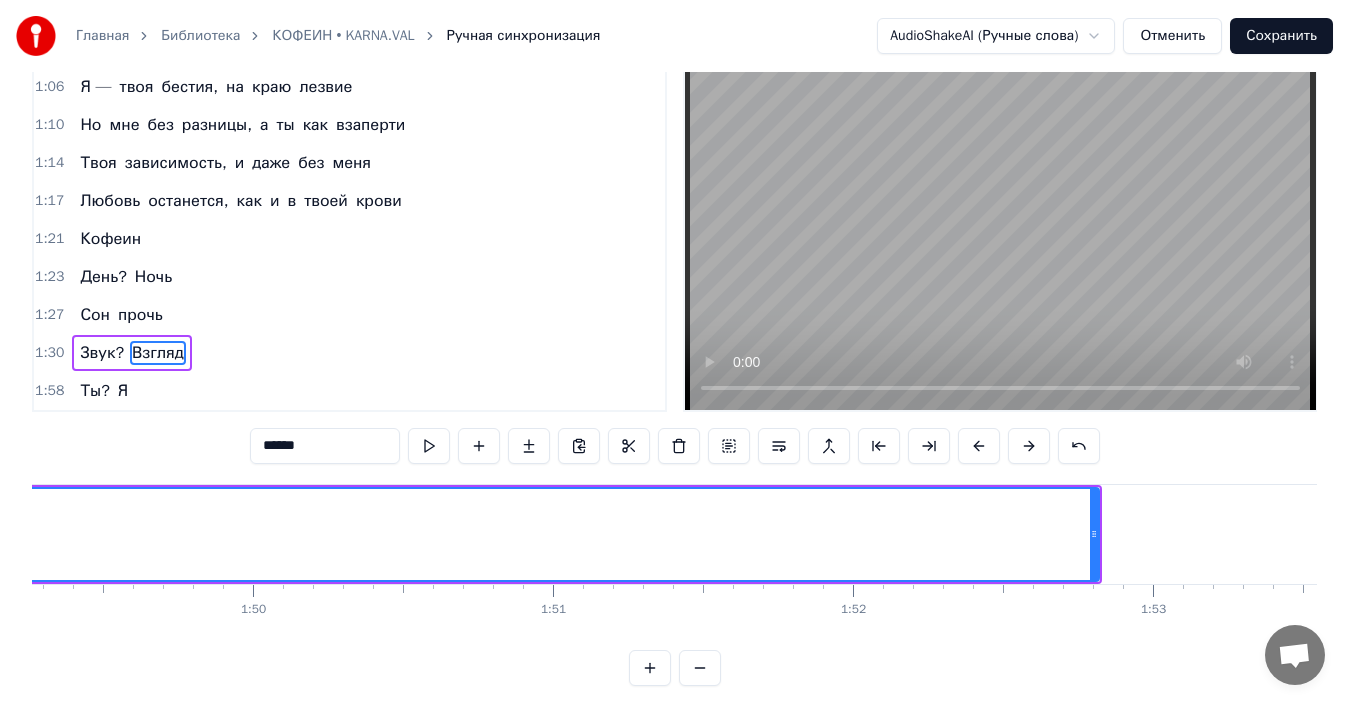scroll, scrollTop: 0, scrollLeft: 32686, axis: horizontal 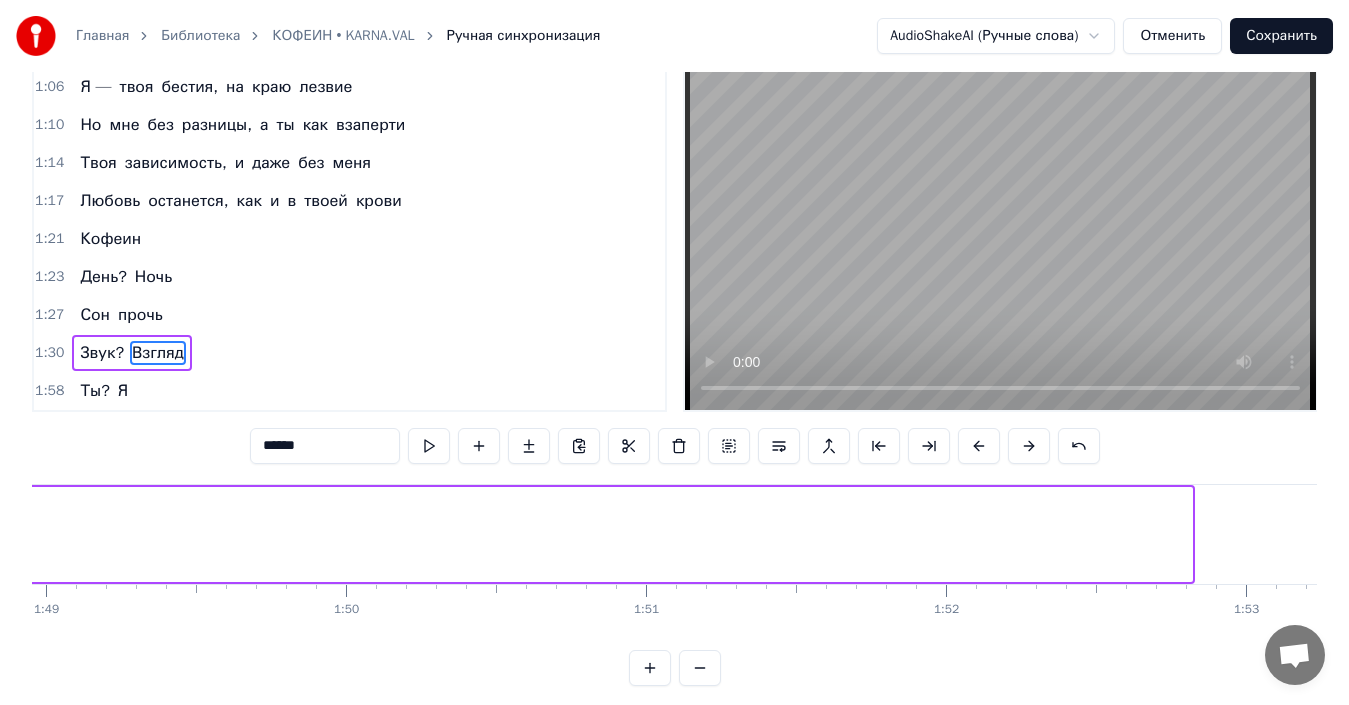 drag, startPoint x: 1186, startPoint y: 547, endPoint x: 0, endPoint y: 520, distance: 1186.3073 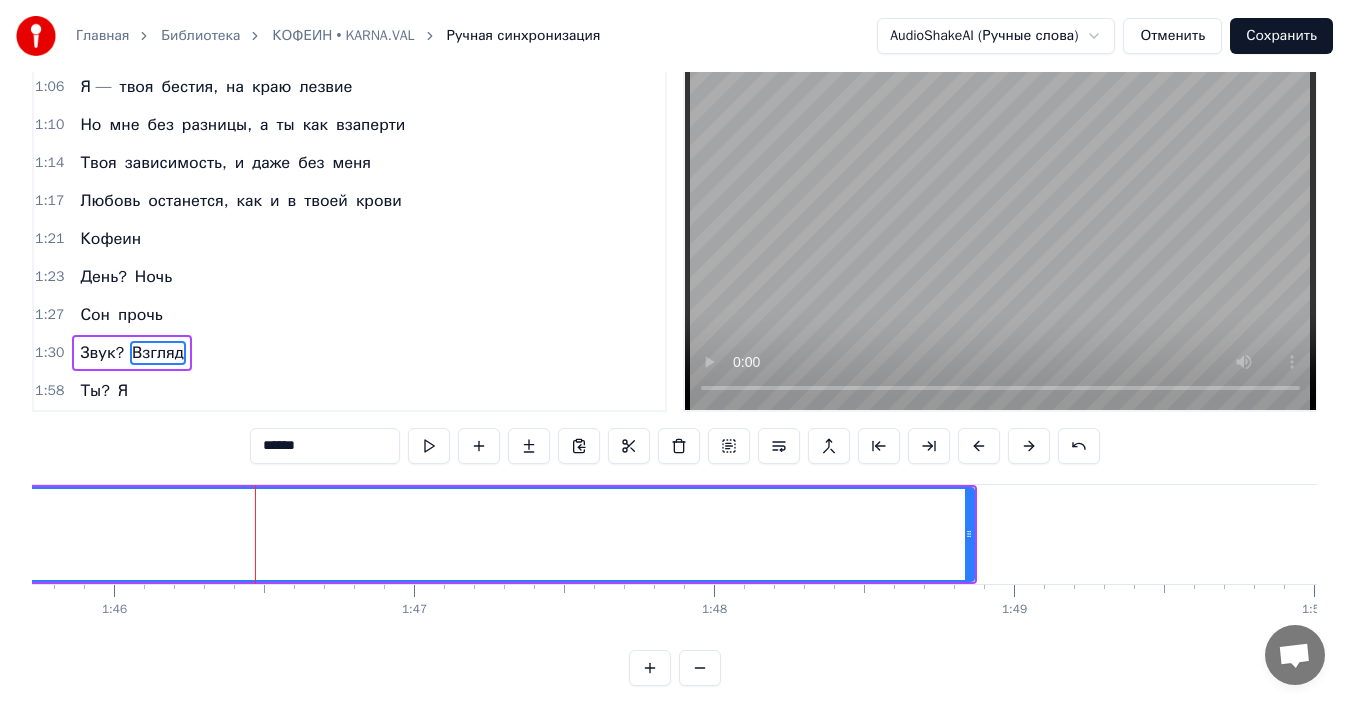 scroll, scrollTop: 0, scrollLeft: 31469, axis: horizontal 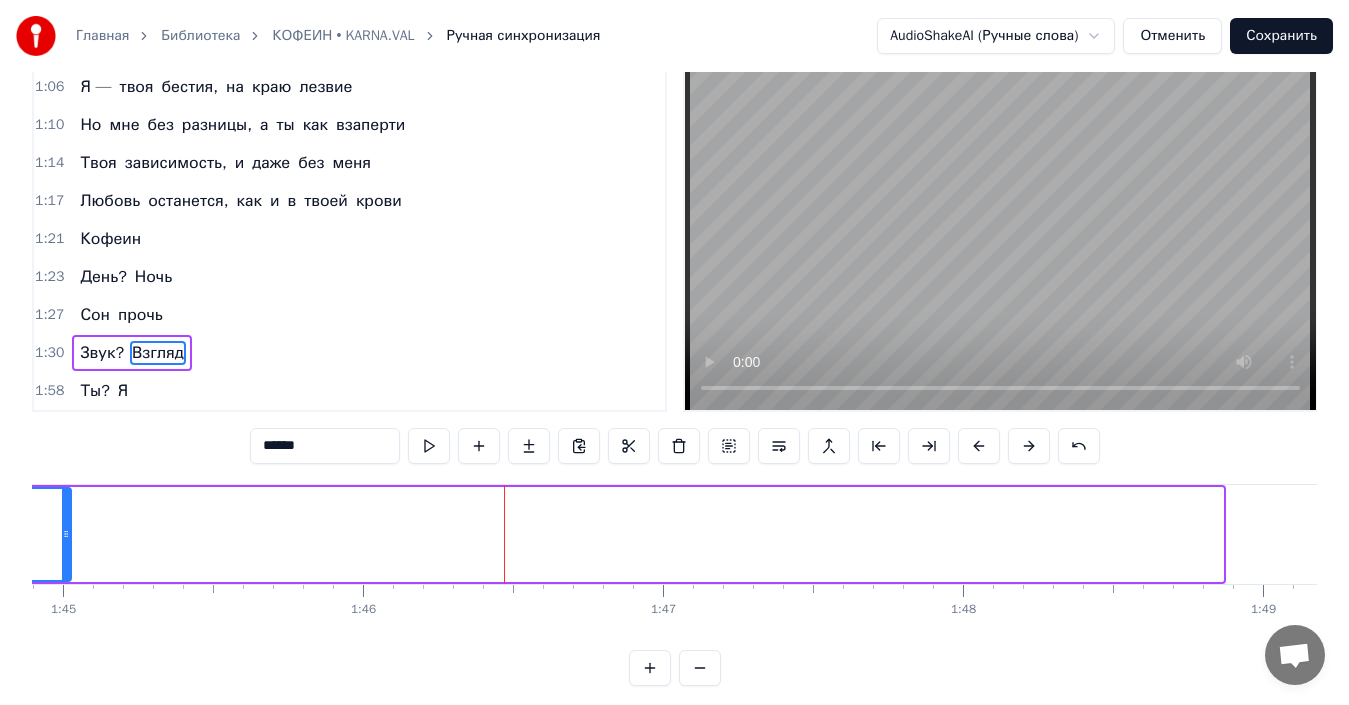drag, startPoint x: 1220, startPoint y: 559, endPoint x: 68, endPoint y: 560, distance: 1152.0005 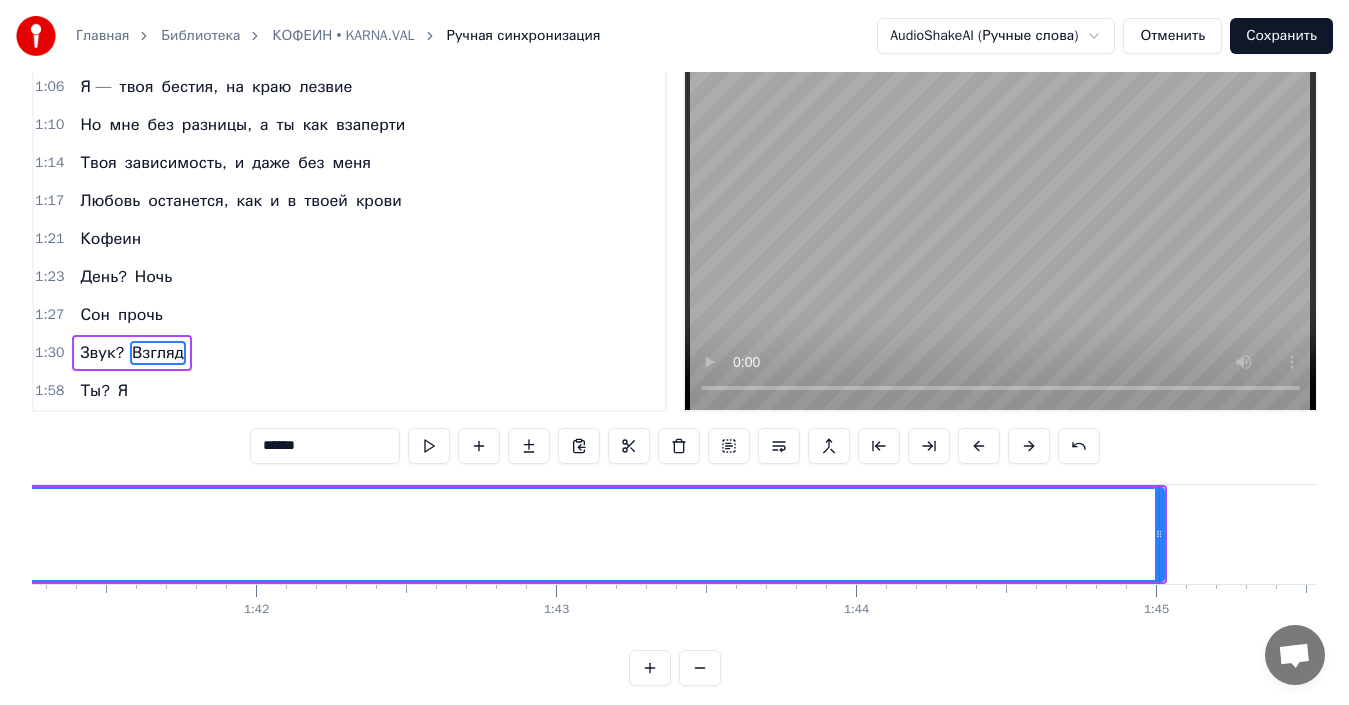 scroll, scrollTop: 0, scrollLeft: 30657, axis: horizontal 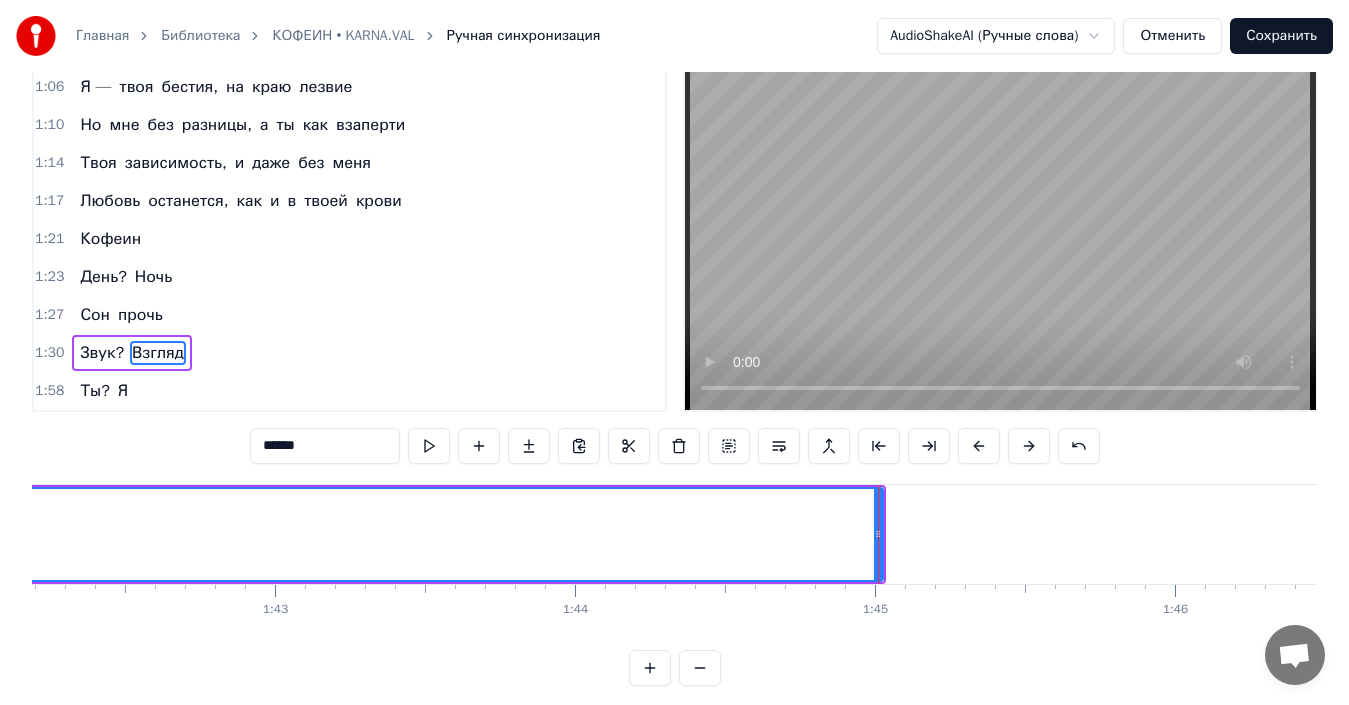 drag, startPoint x: 879, startPoint y: 543, endPoint x: 764, endPoint y: 545, distance: 115.01739 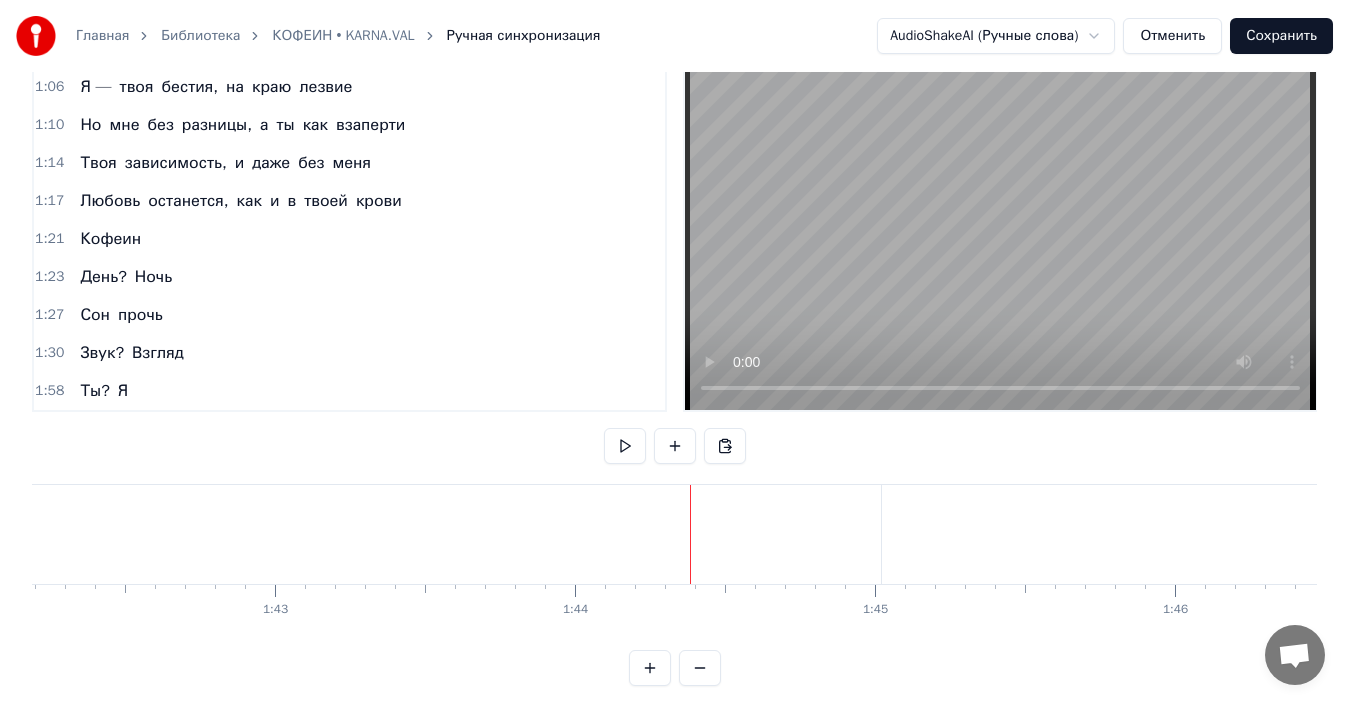 click at bounding box center (700, 668) 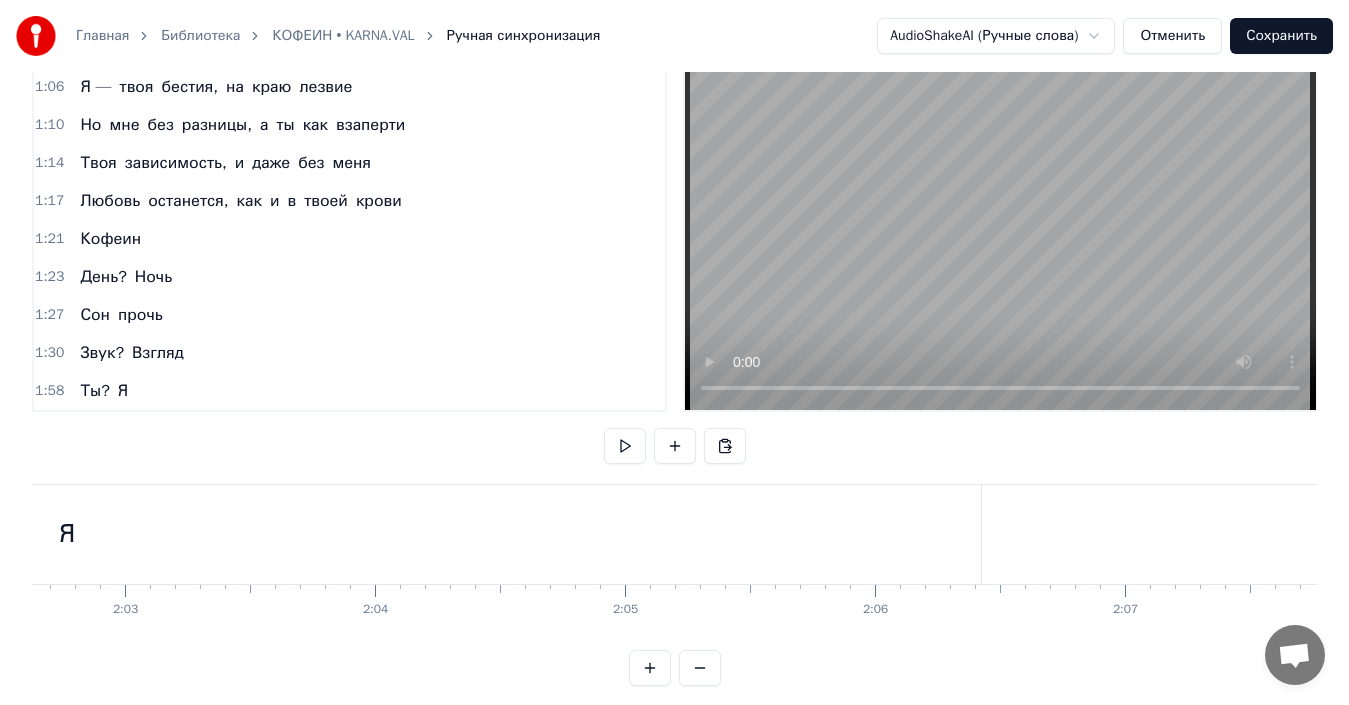 click at bounding box center [700, 668] 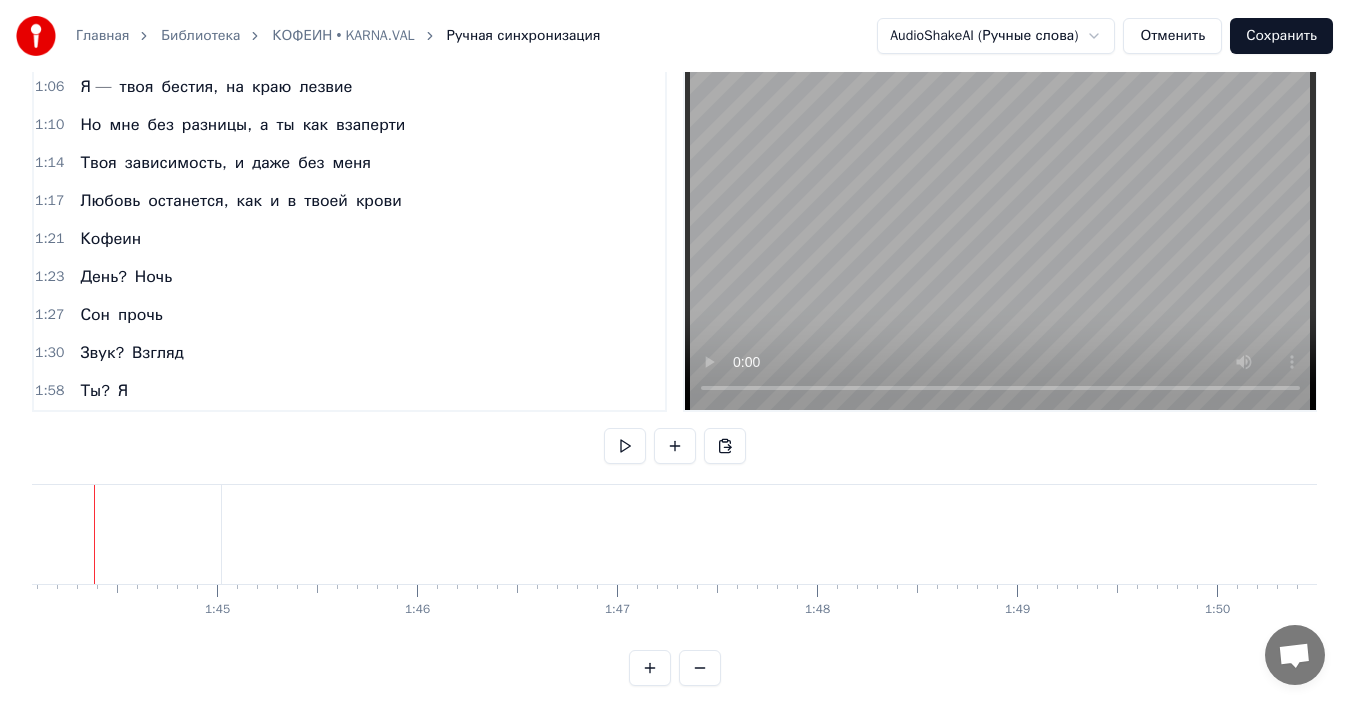 scroll, scrollTop: 0, scrollLeft: 20776, axis: horizontal 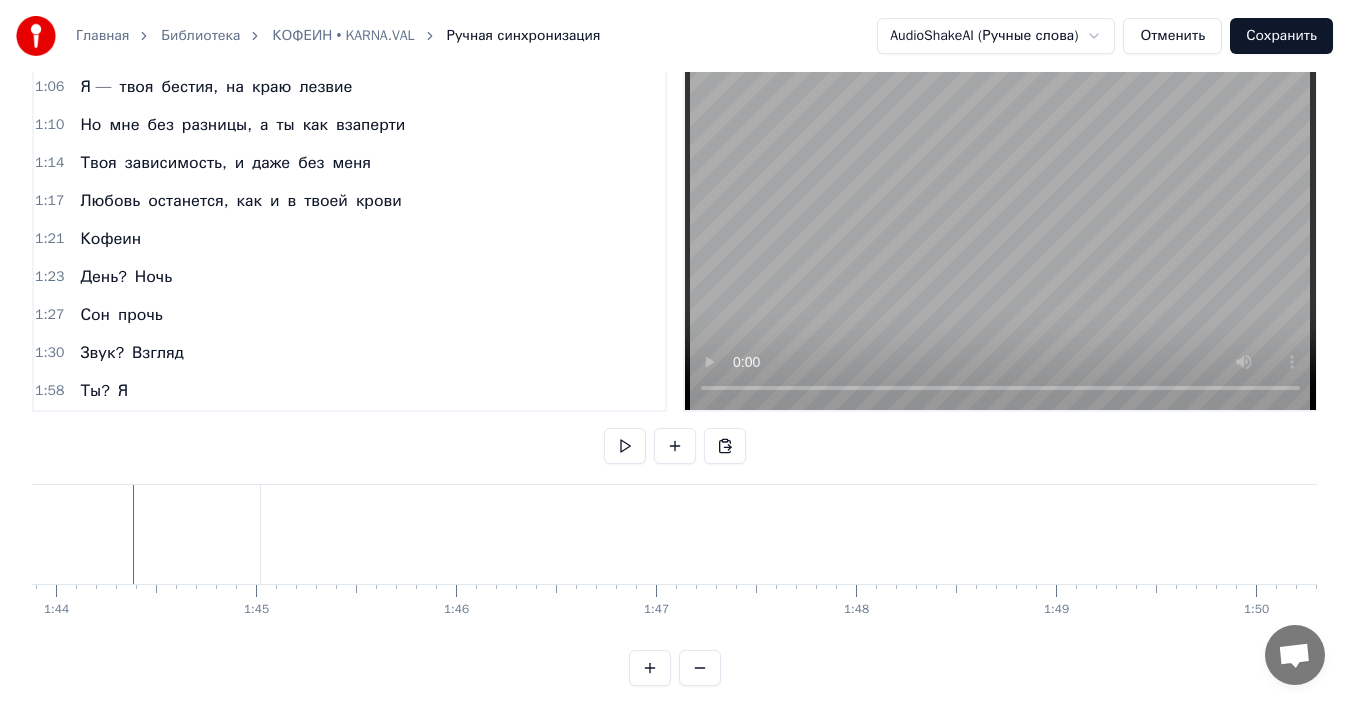 click at bounding box center (650, 668) 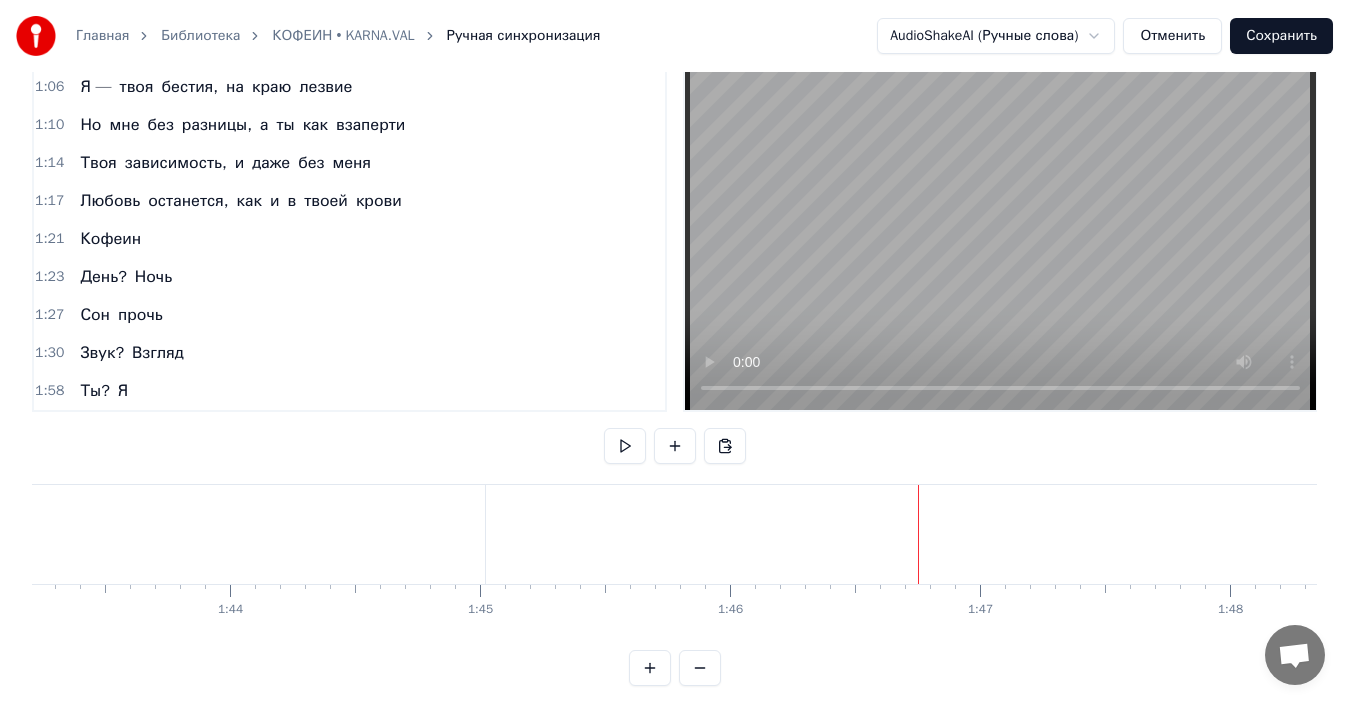 scroll, scrollTop: 0, scrollLeft: 25698, axis: horizontal 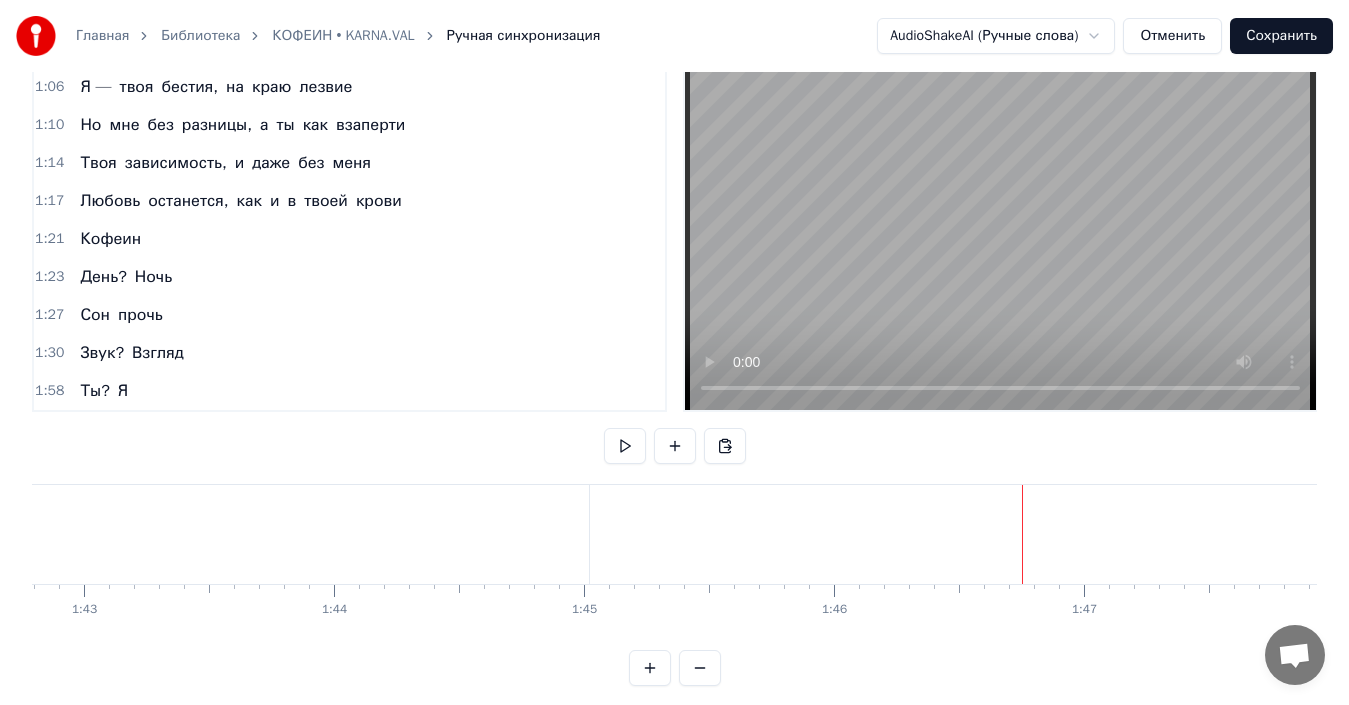 click on "Взгляд" at bounding box center [158, 353] 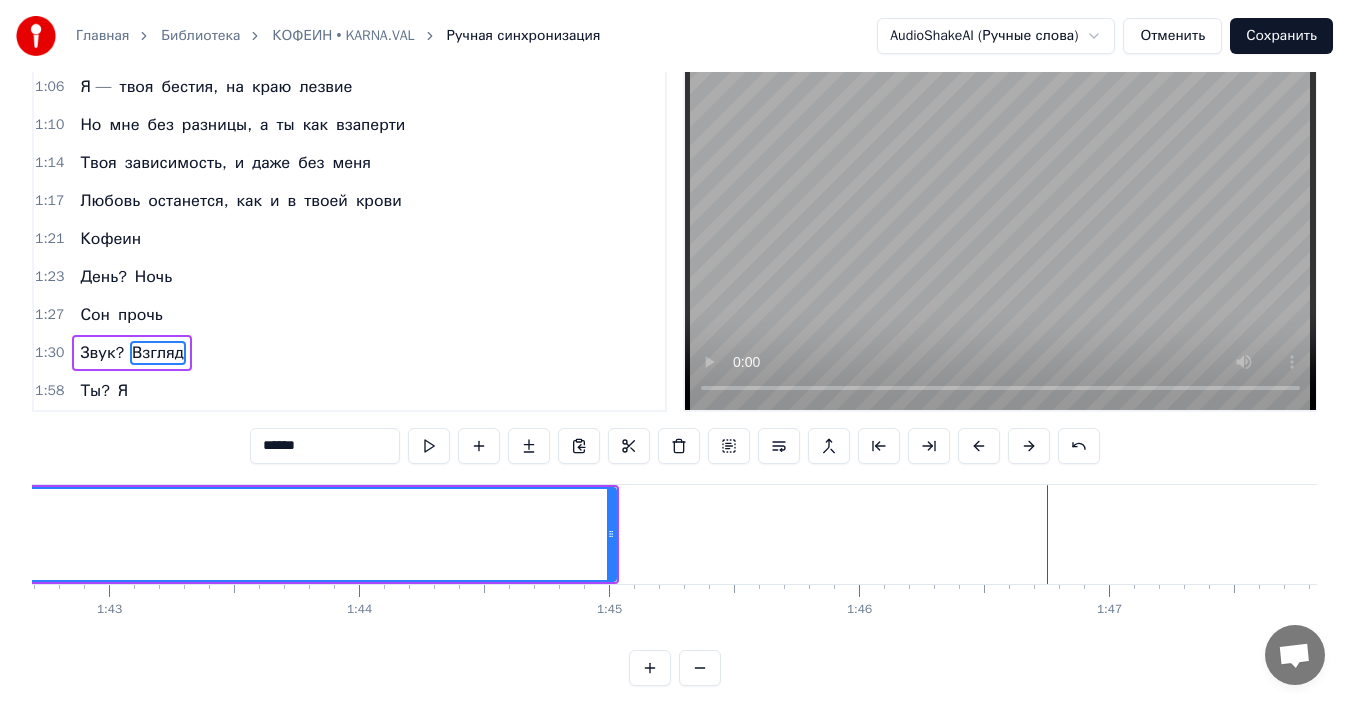 scroll, scrollTop: 0, scrollLeft: 25334, axis: horizontal 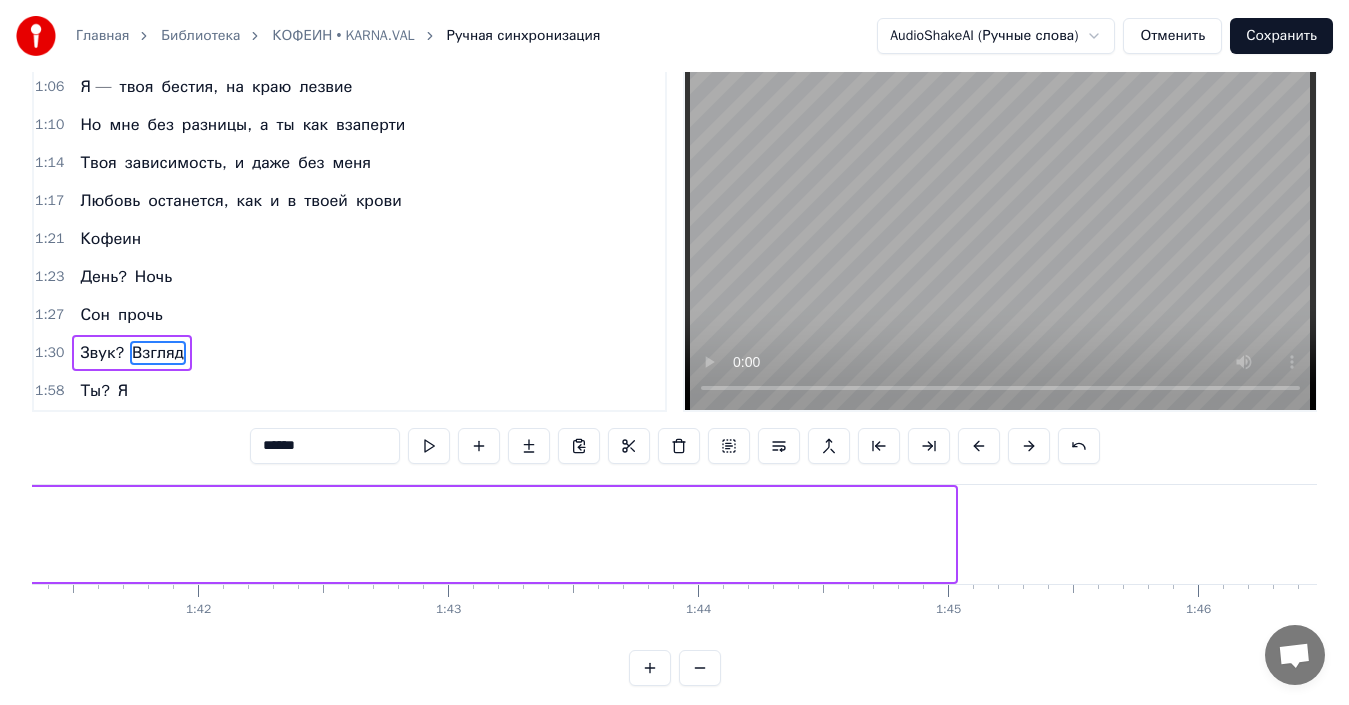 drag, startPoint x: 949, startPoint y: 543, endPoint x: 0, endPoint y: 542, distance: 949.00055 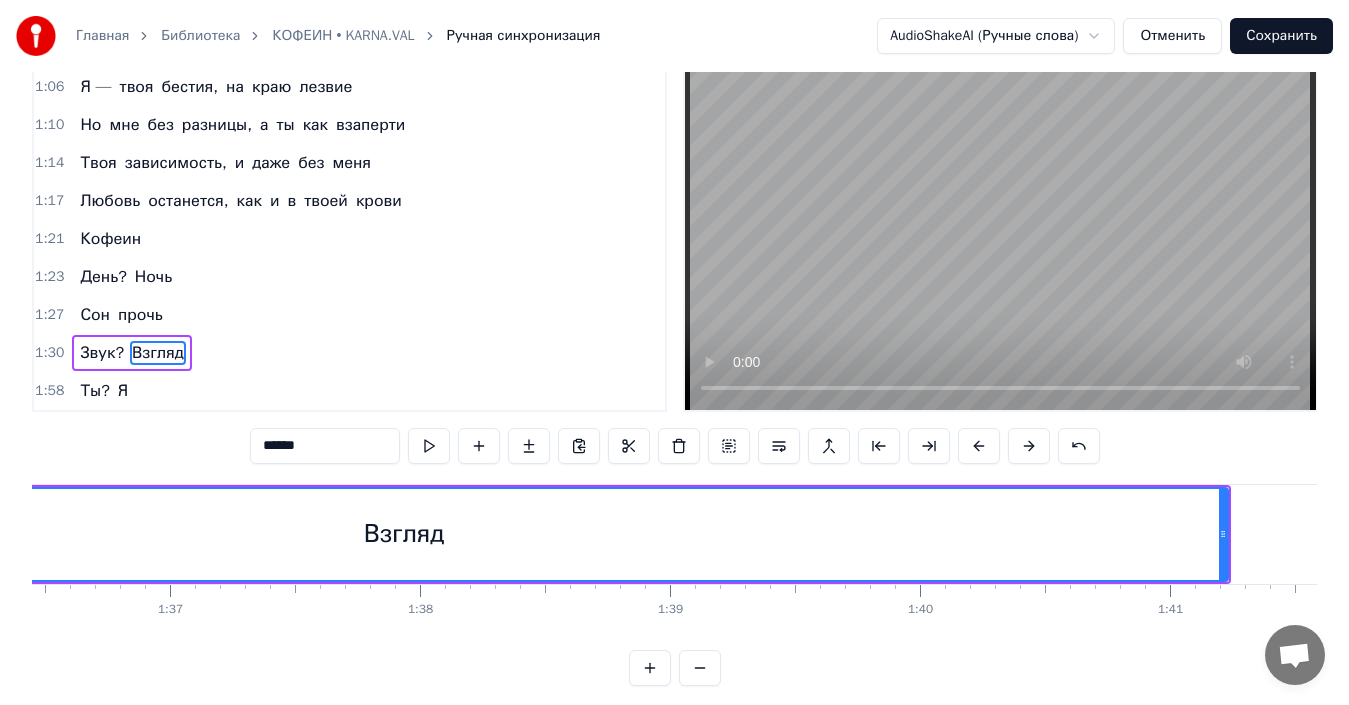 scroll, scrollTop: 0, scrollLeft: 24138, axis: horizontal 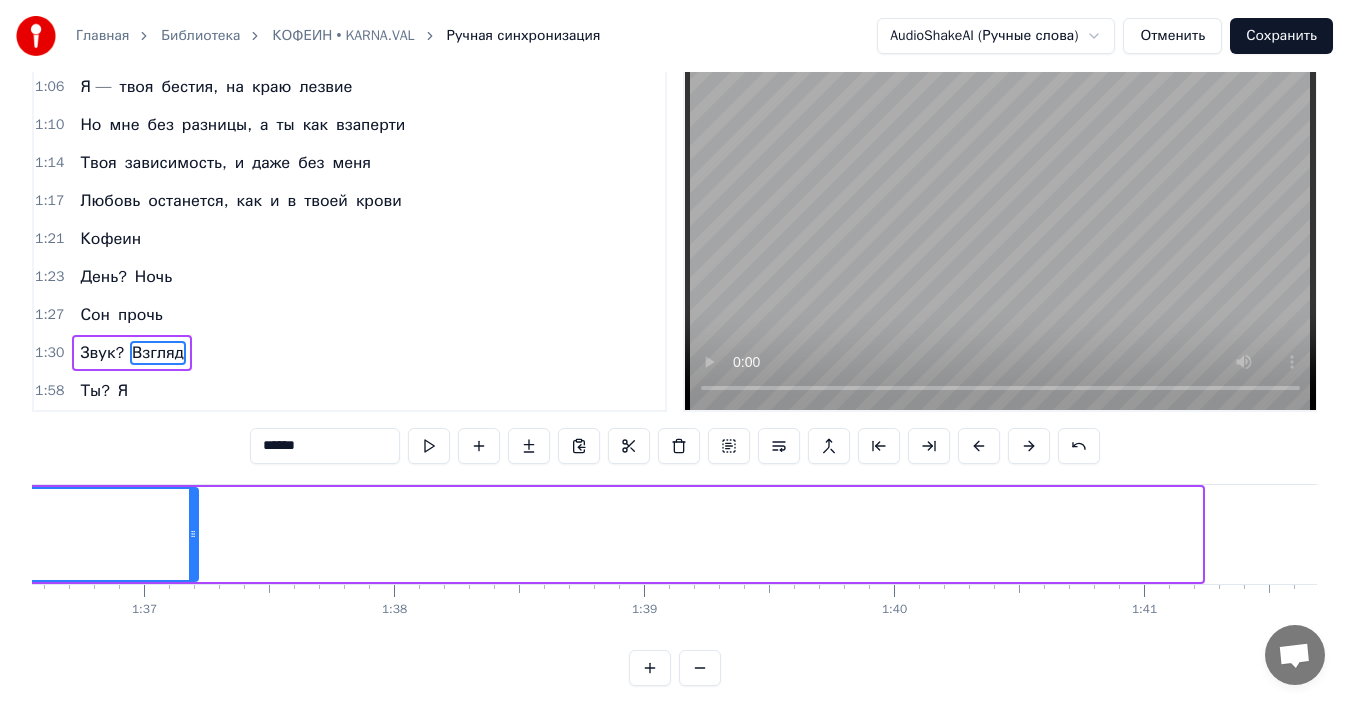 drag, startPoint x: 1194, startPoint y: 543, endPoint x: 492, endPoint y: 643, distance: 709.08673 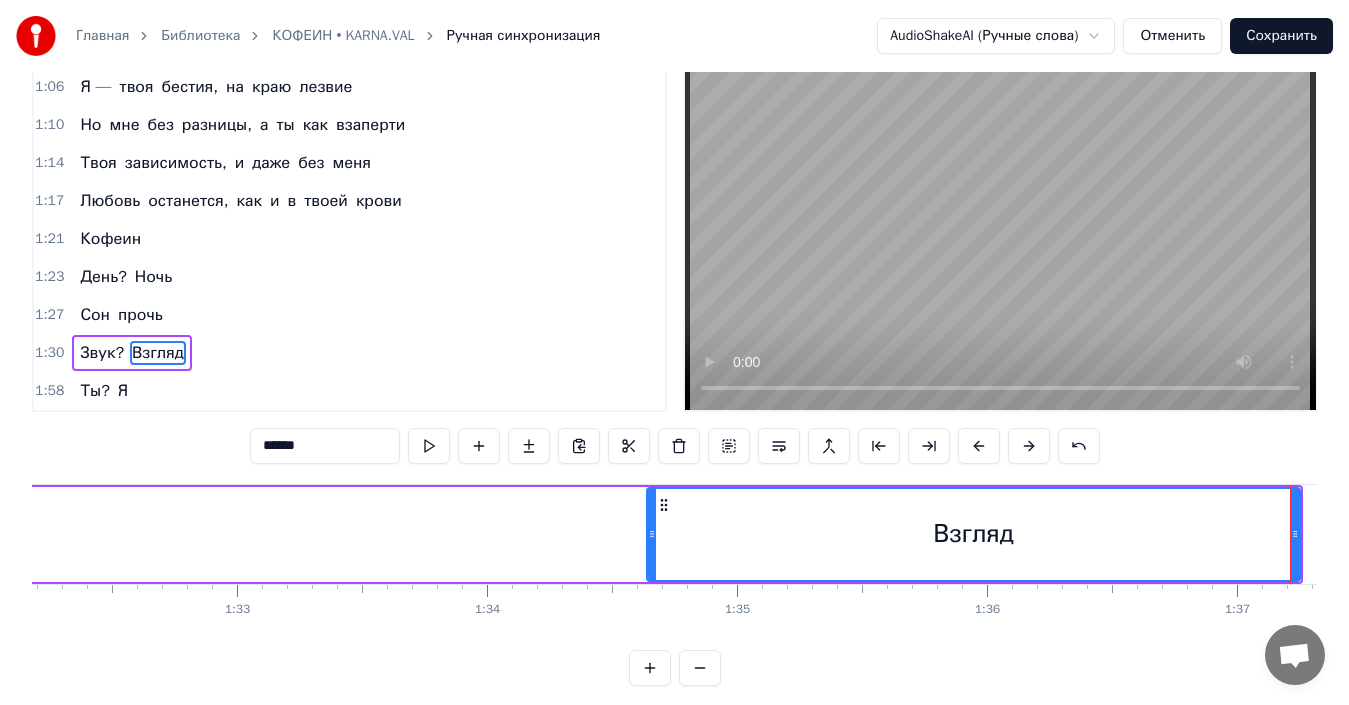 scroll, scrollTop: 0, scrollLeft: 22968, axis: horizontal 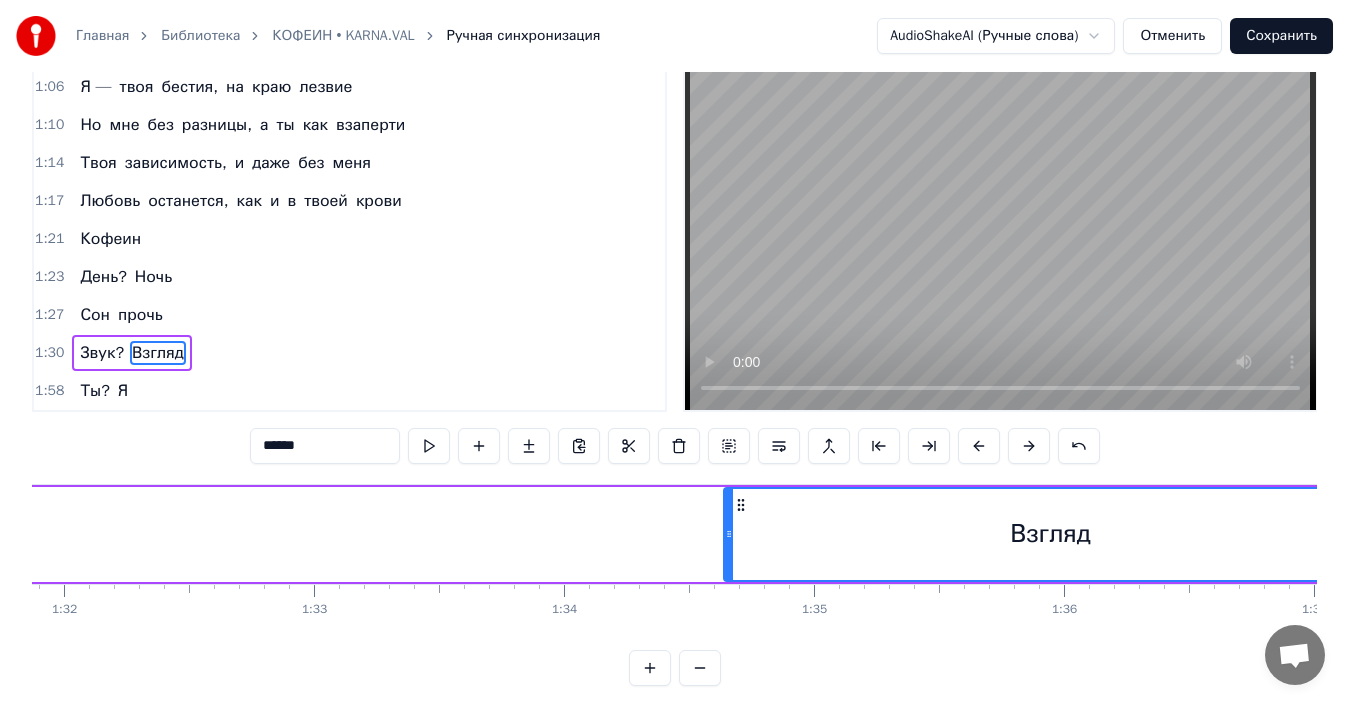 click on "0:06 Я — твоя депрессия, но тебе весело 0:11 Что- то не нравится? Попробуй, запрети! 0:14 Твоя зависимость, и даже без меня 0:18 Любовь останется, как и в твоей крови 0:22 Кофеин 0:24 День? Ночь 0:28 Сон прочь 0:31 Звук? Взгляд 0:35 Ты? Я 0:54 Твои гормоны коктейлем по венам 0:57 В твоей голове, как веном, но в белом 0:59 Хм, думал, ты решаешь, когда будет «ню»? 1:03 Но, если ты не за столом, то ты в меню 1:06 Я — твоя бестия, на краю лезвие 1:10 Но мне без разницы, а ты как взаперти 1:14 Твоя зависимость, и даже без меня 1:17 Любовь останется, как и в твоей крови 1:21 Кофеин 1:23 День? Ночь 1:27 Сон прочь 1:30 Звук?" at bounding box center (674, 372) 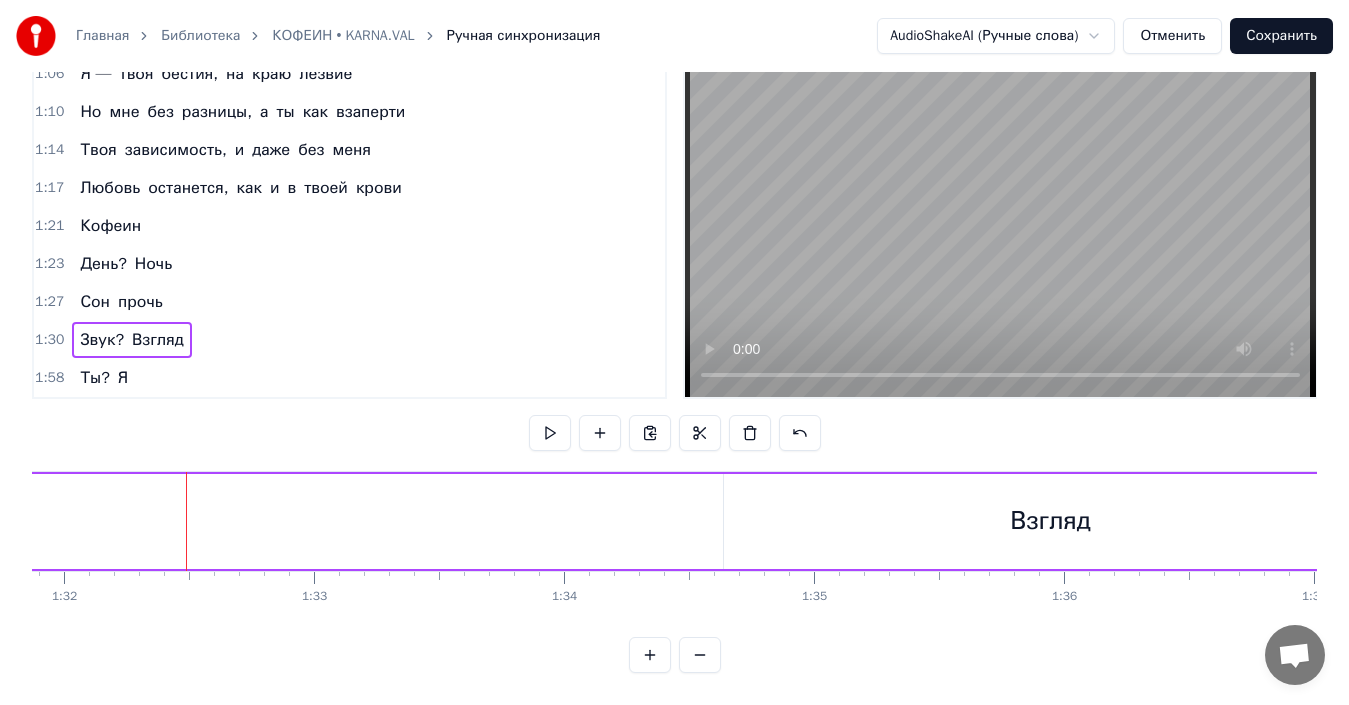scroll, scrollTop: 75, scrollLeft: 0, axis: vertical 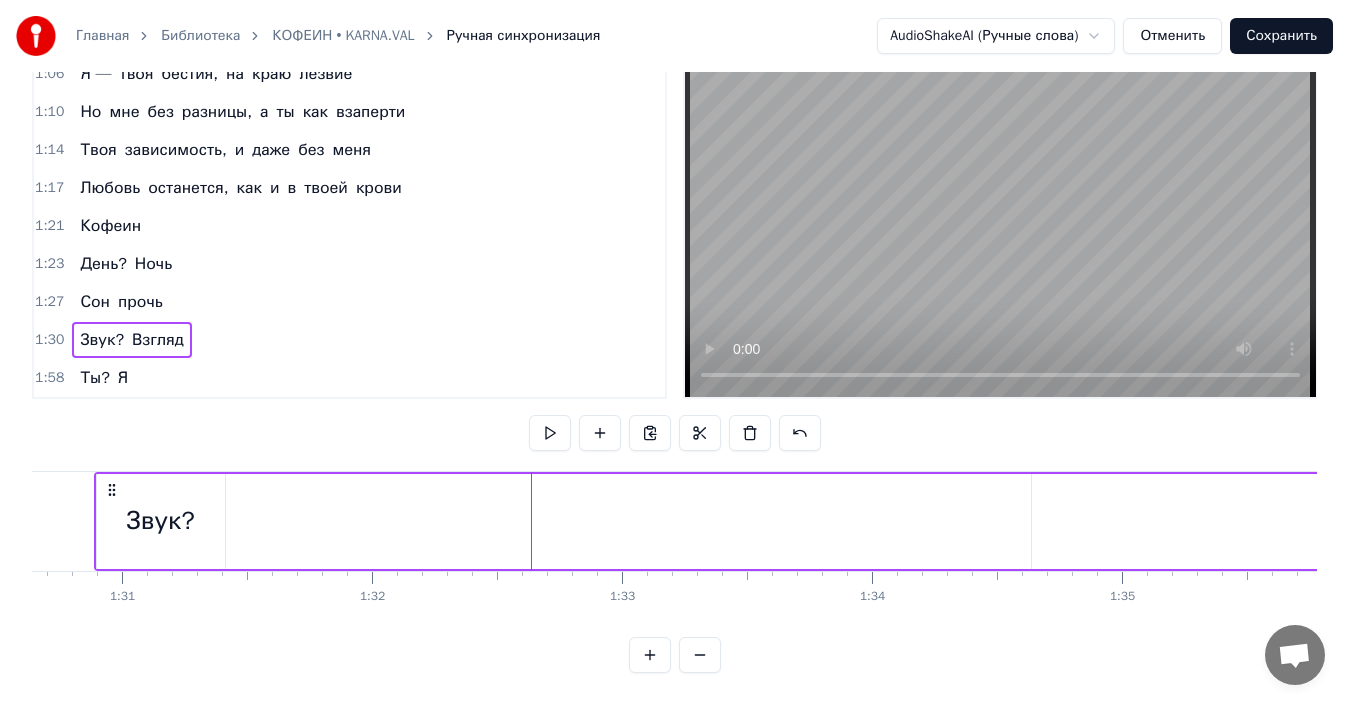 click on "Взгляд" at bounding box center [1359, 521] 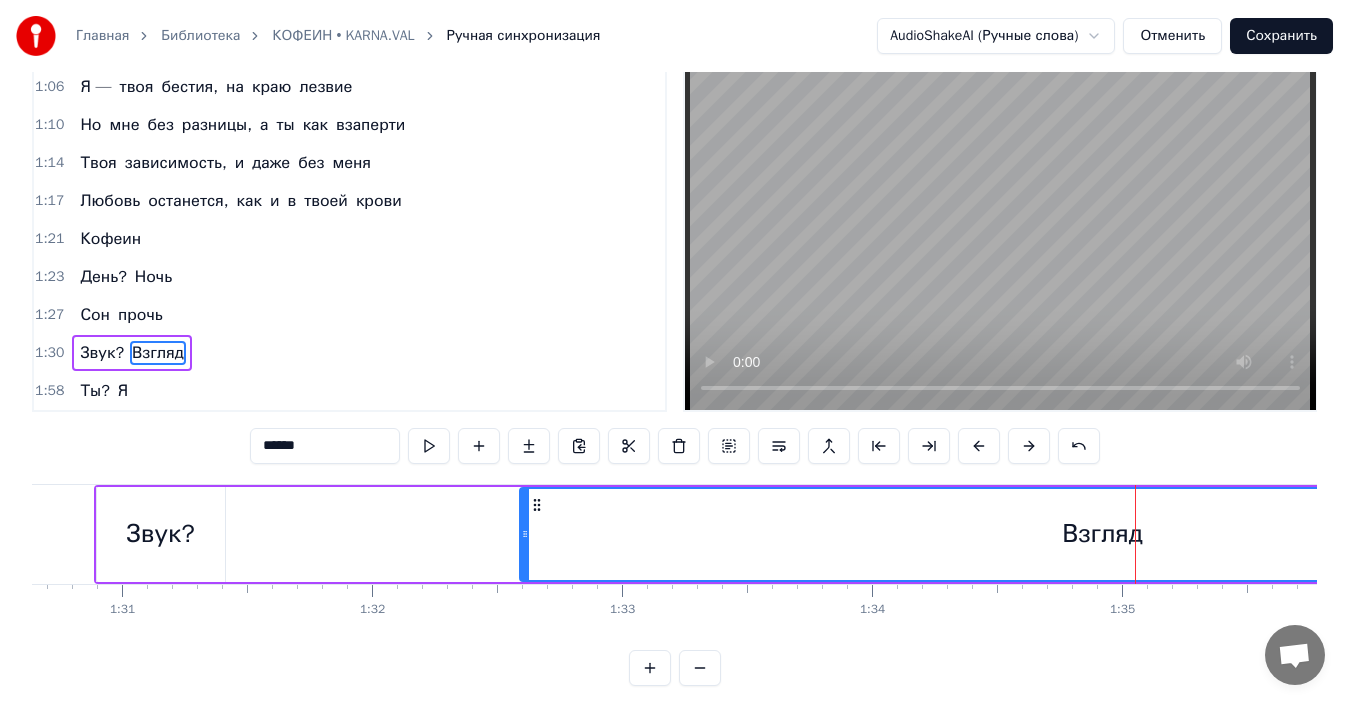 drag, startPoint x: 1036, startPoint y: 524, endPoint x: 524, endPoint y: 531, distance: 512.04785 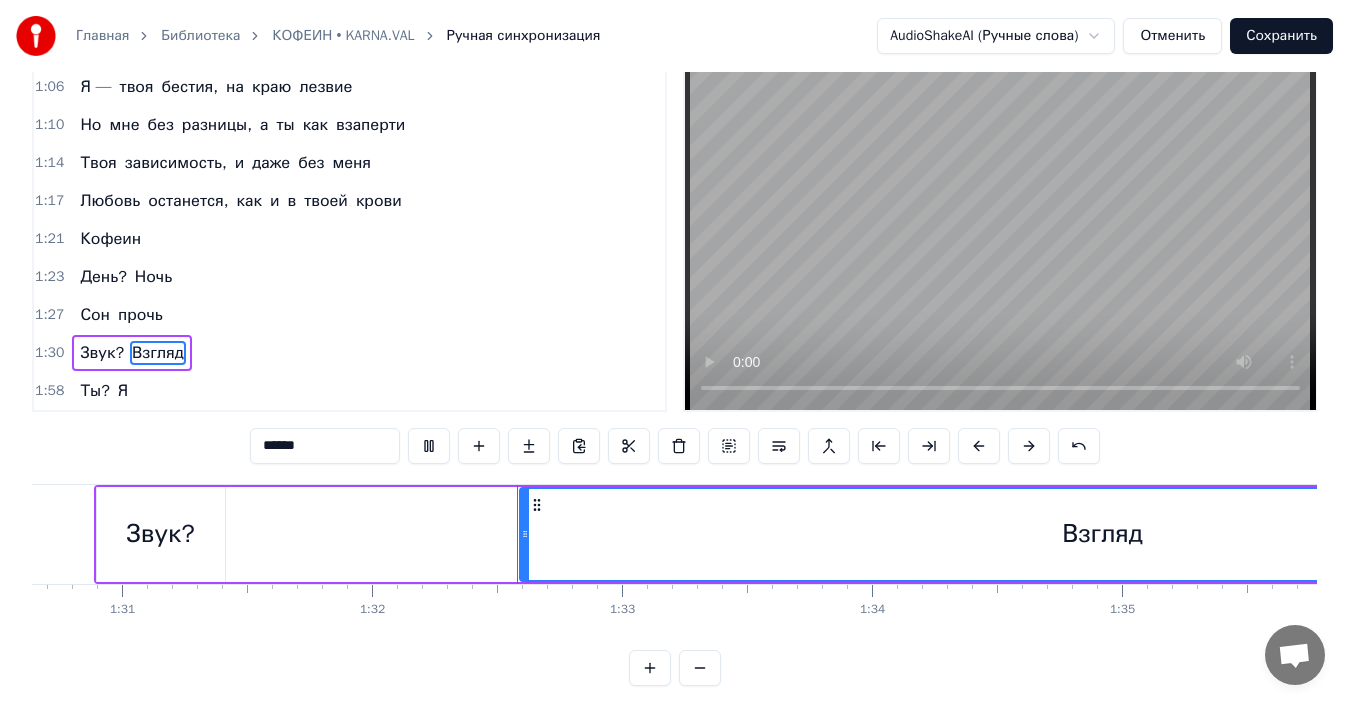scroll, scrollTop: 75, scrollLeft: 0, axis: vertical 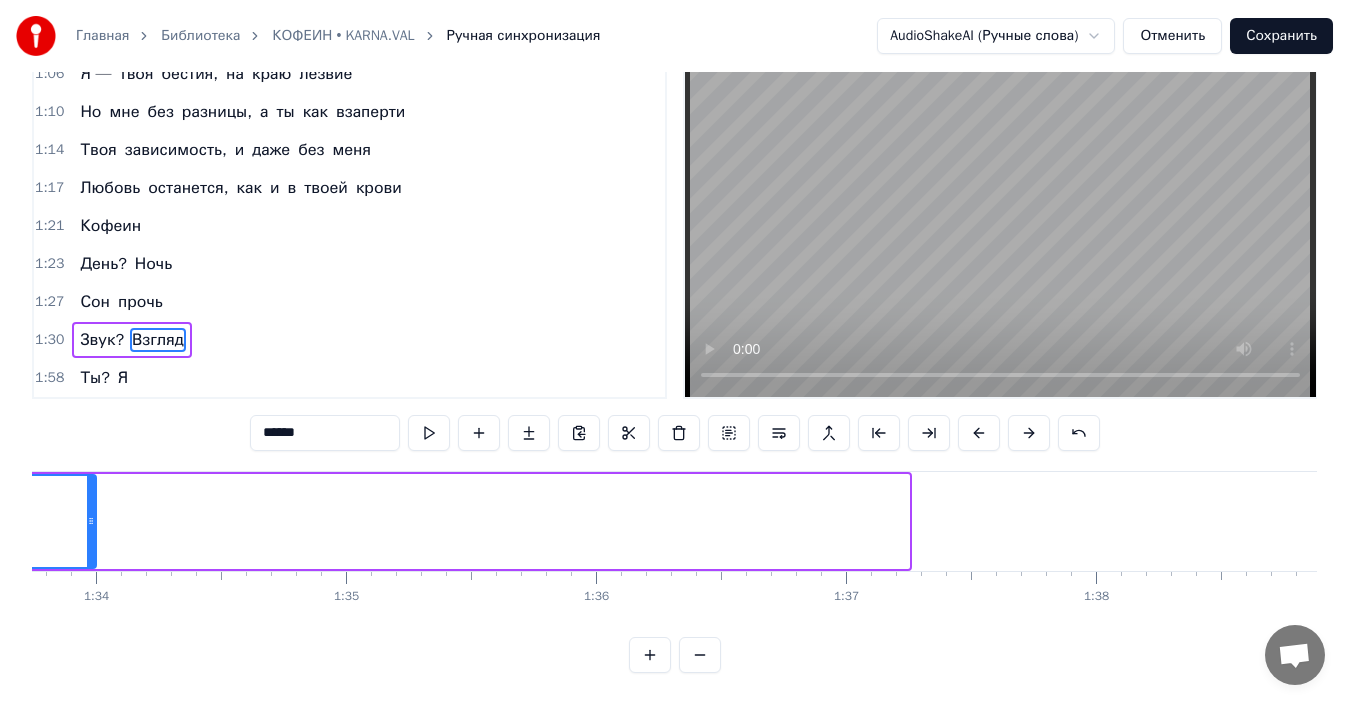 drag, startPoint x: 903, startPoint y: 520, endPoint x: 88, endPoint y: 465, distance: 816.8537 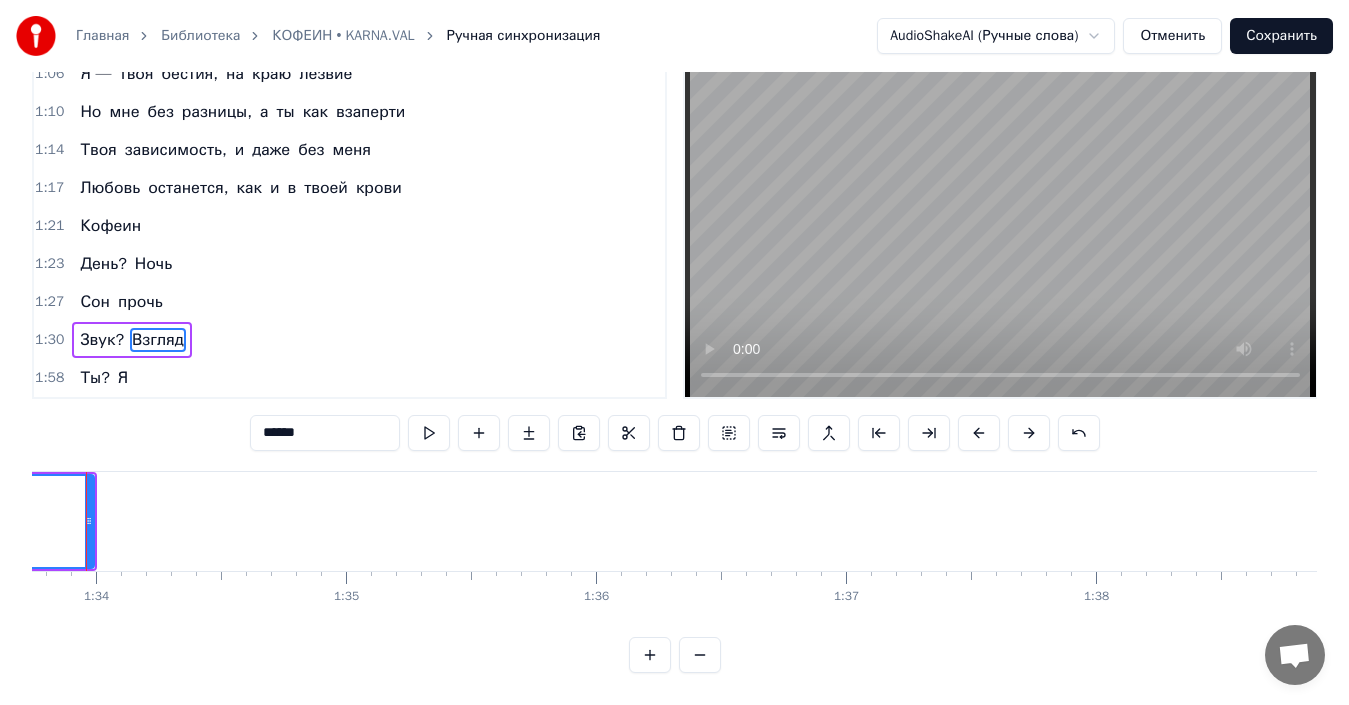 scroll, scrollTop: 45, scrollLeft: 0, axis: vertical 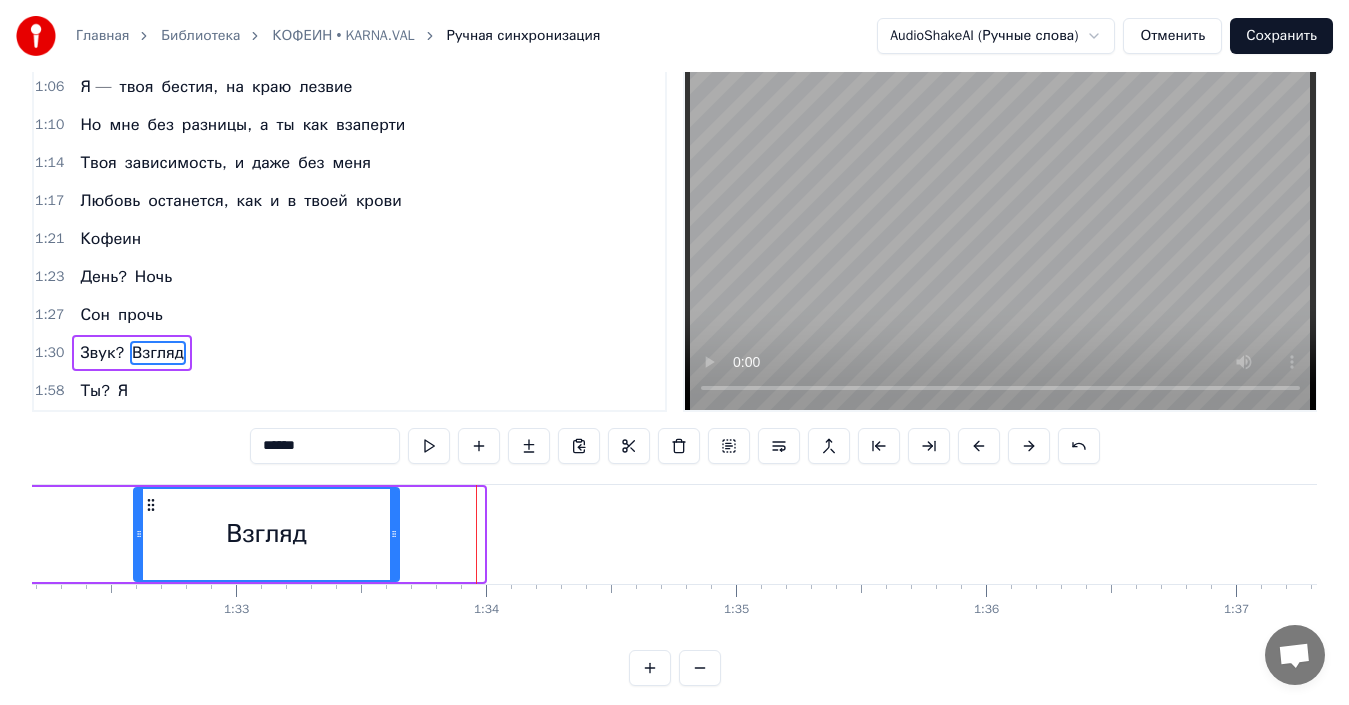 drag, startPoint x: 455, startPoint y: 543, endPoint x: 412, endPoint y: 532, distance: 44.38468 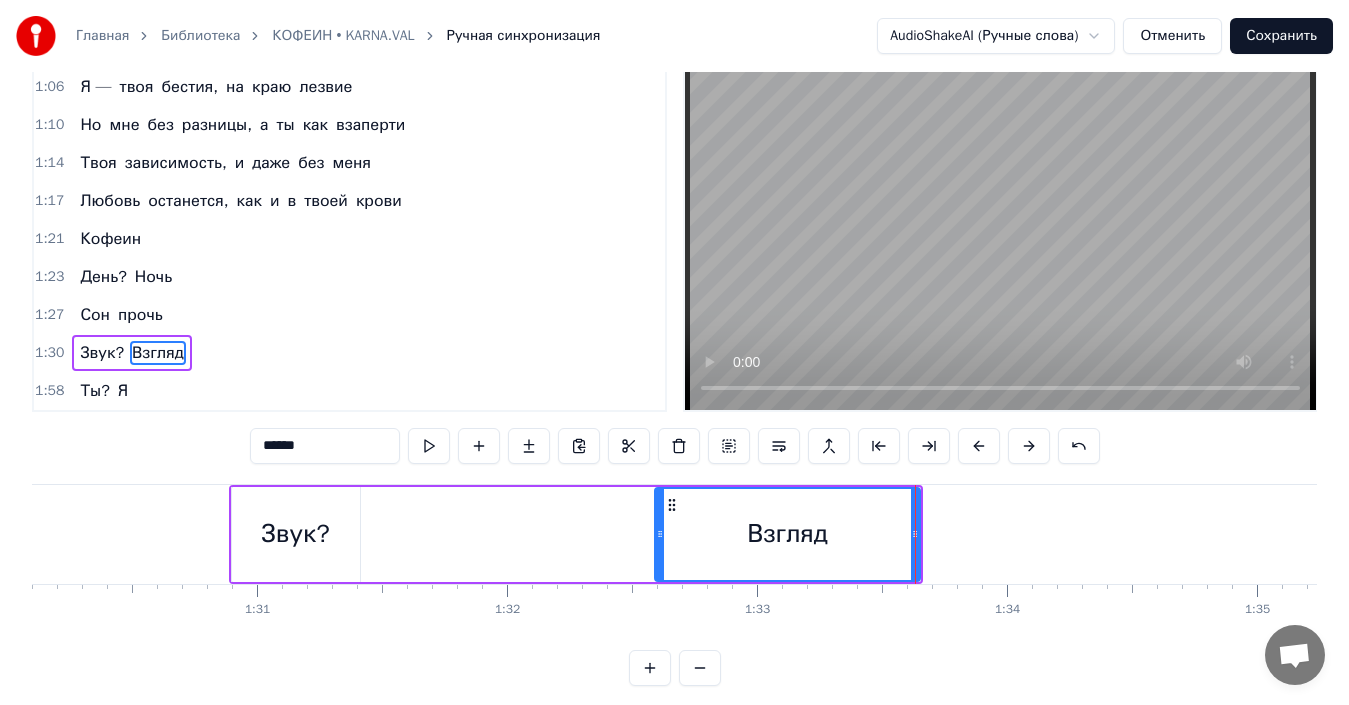 scroll, scrollTop: 0, scrollLeft: 22447, axis: horizontal 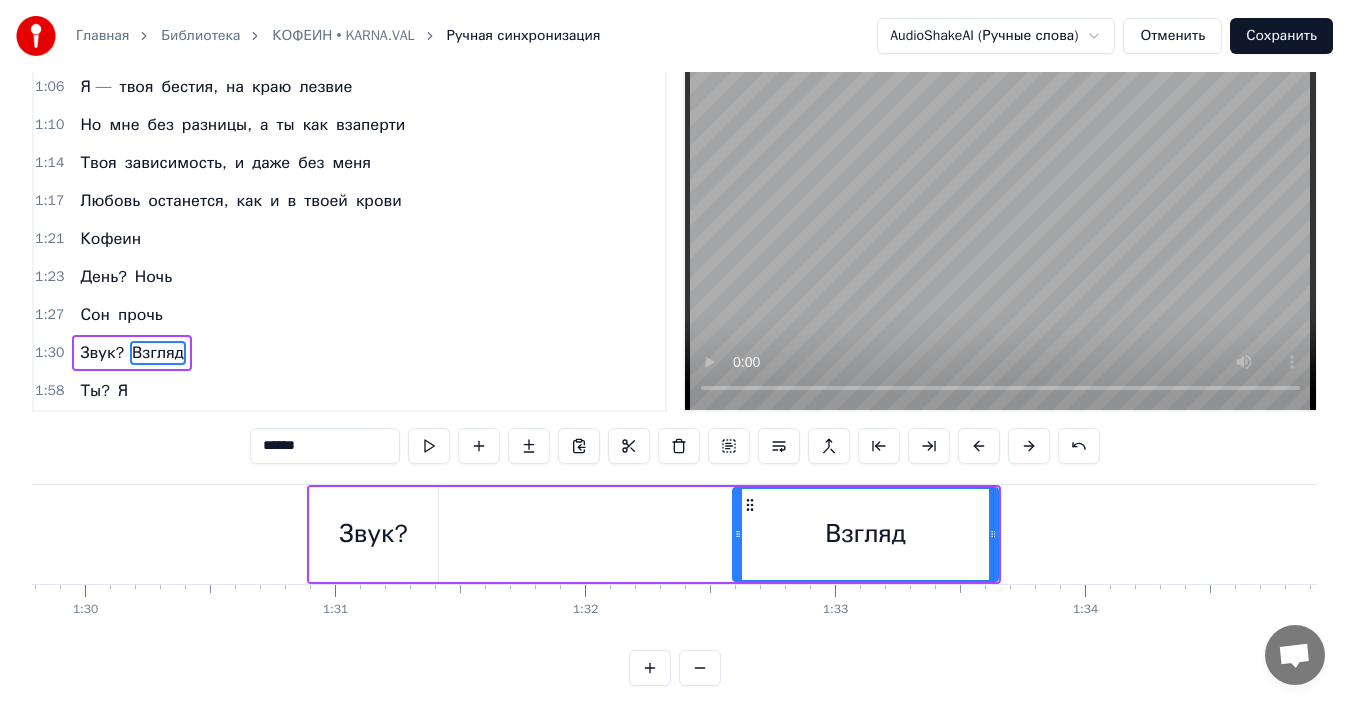 click on "Звук?" at bounding box center (373, 534) 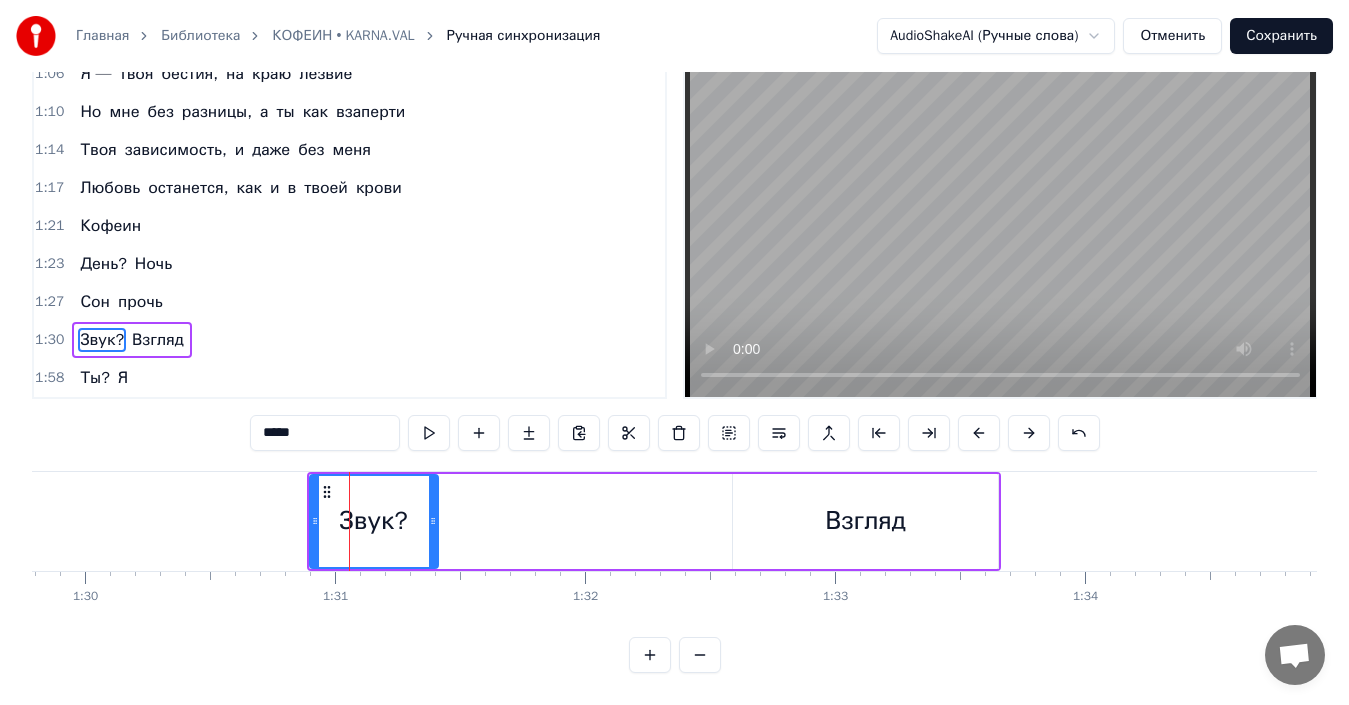 scroll, scrollTop: 75, scrollLeft: 0, axis: vertical 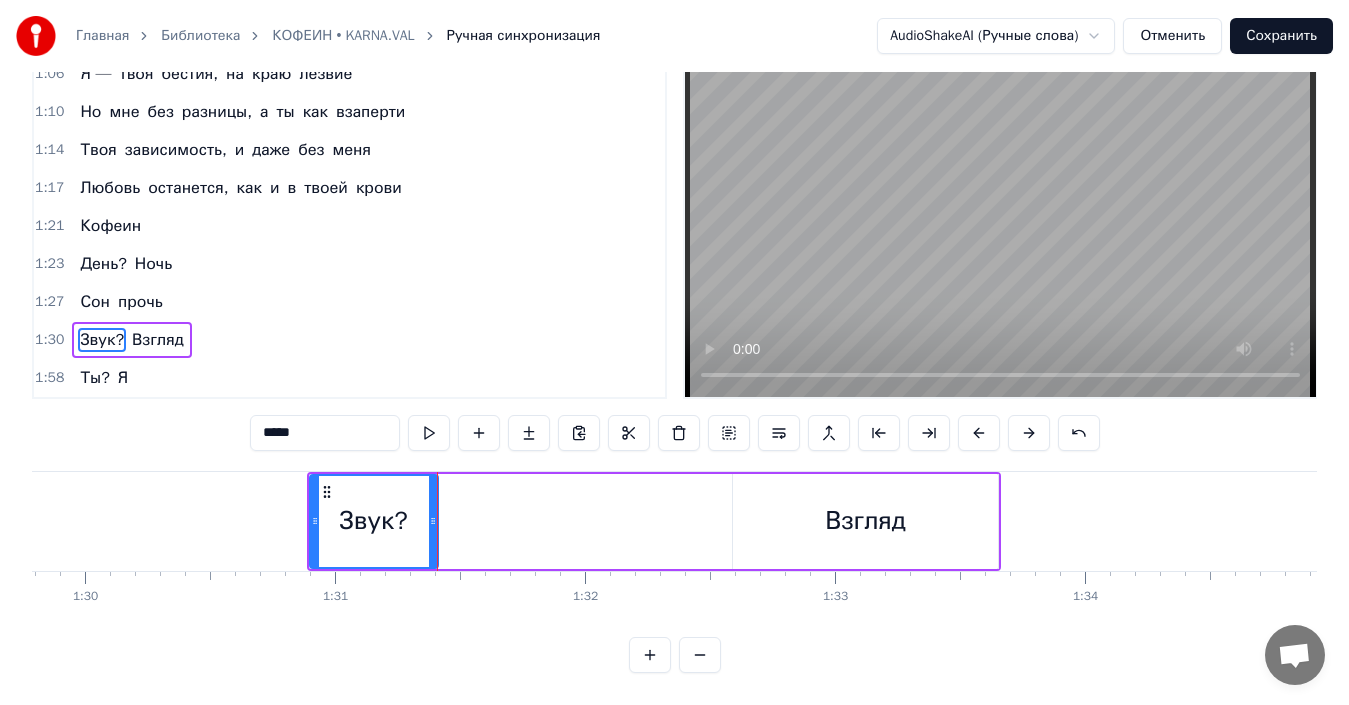 click at bounding box center (675, 655) 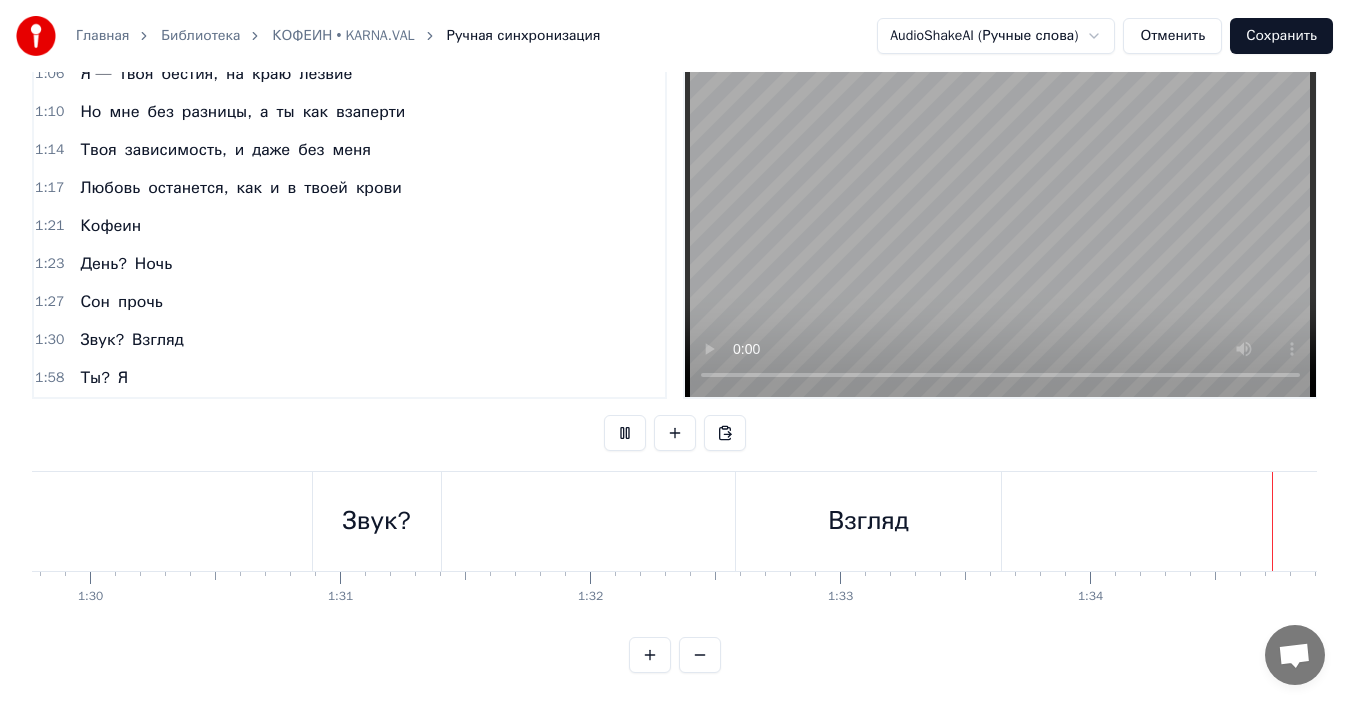 scroll, scrollTop: 0, scrollLeft: 22902, axis: horizontal 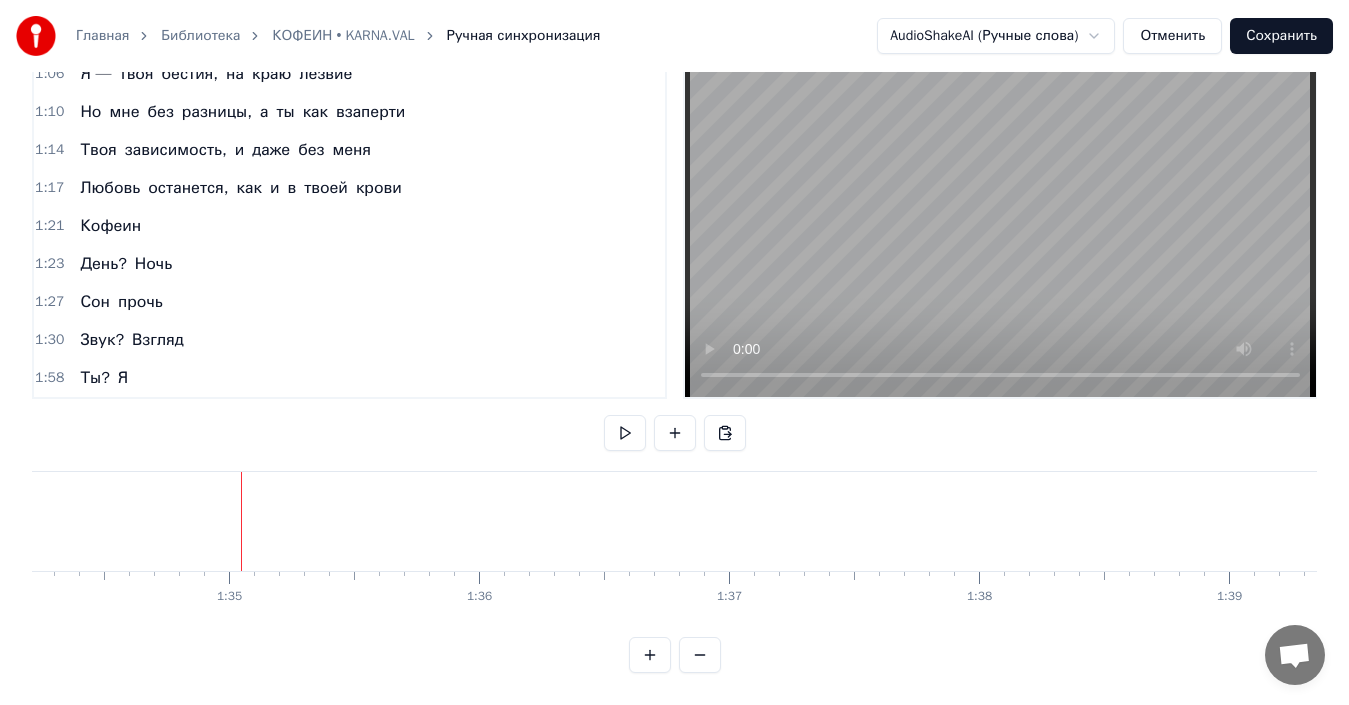 click on "Ты? Я" at bounding box center [104, 378] 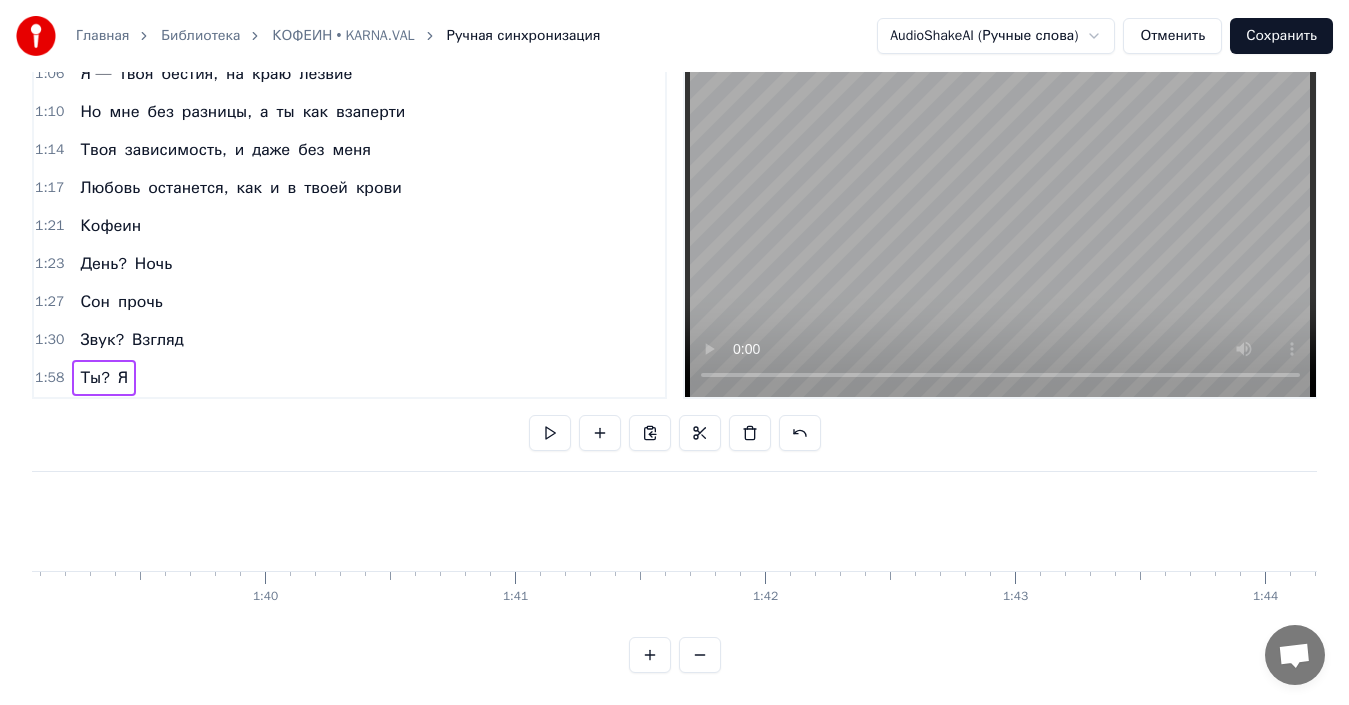 click on "Ты?" at bounding box center [94, 378] 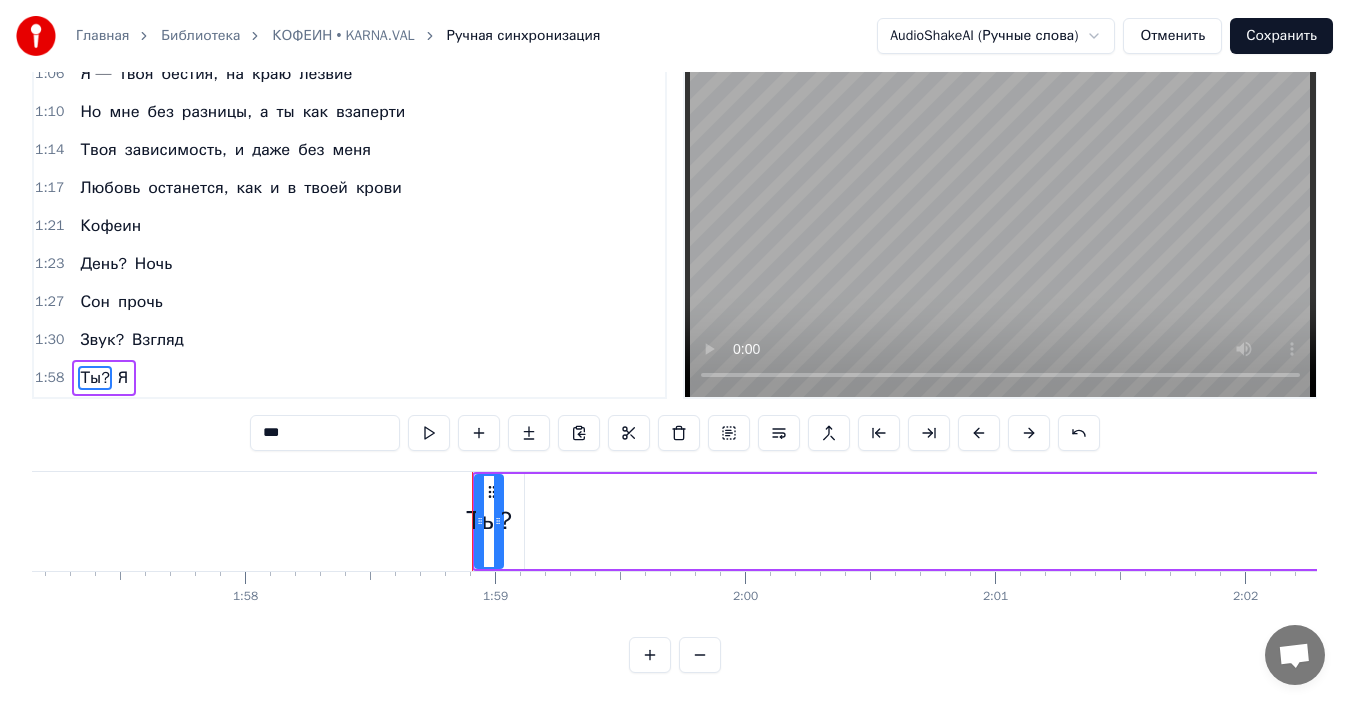 scroll, scrollTop: 0, scrollLeft: 29627, axis: horizontal 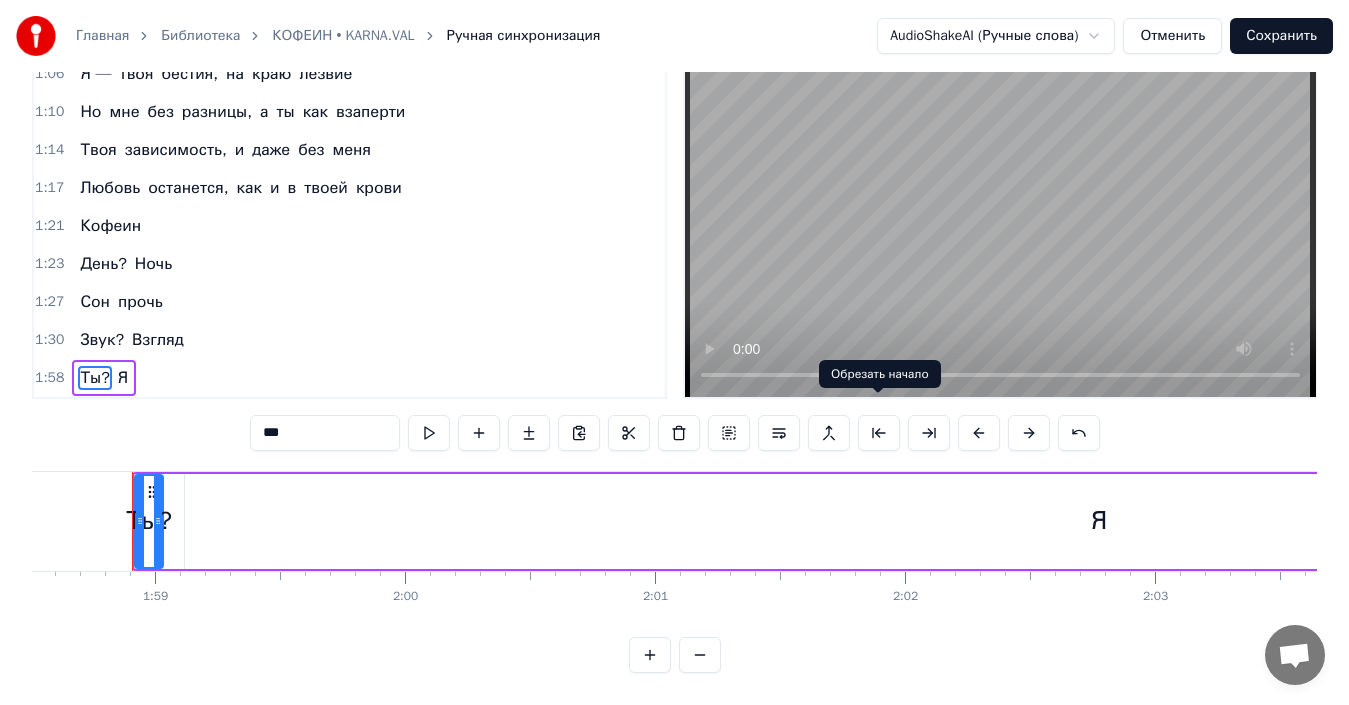 click at bounding box center (879, 433) 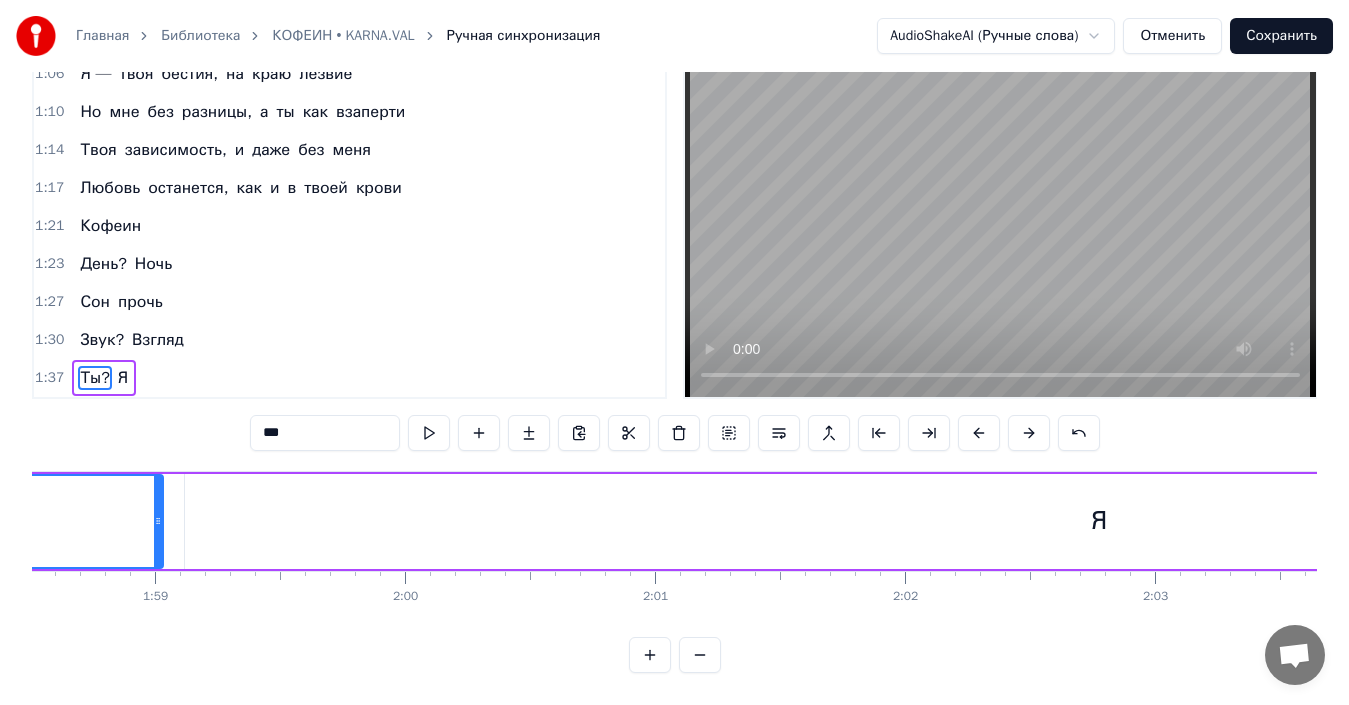 click at bounding box center (879, 433) 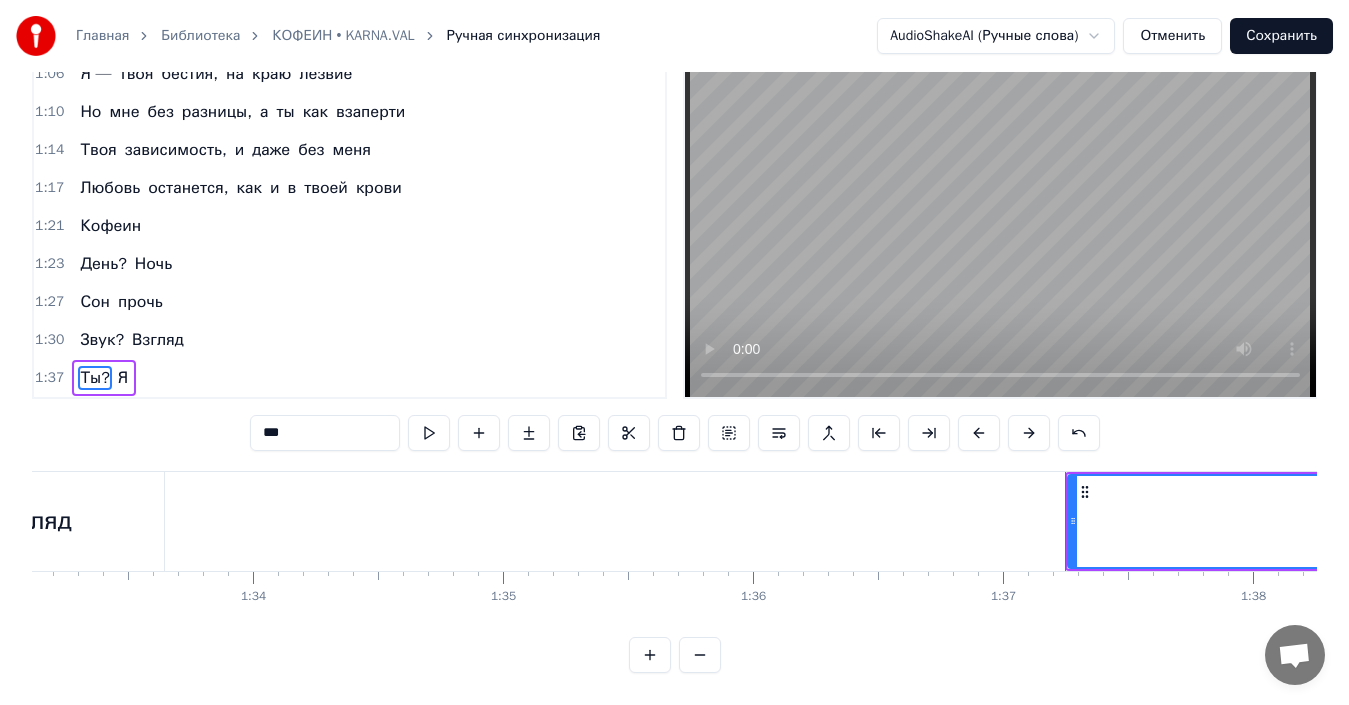 scroll, scrollTop: 0, scrollLeft: 23228, axis: horizontal 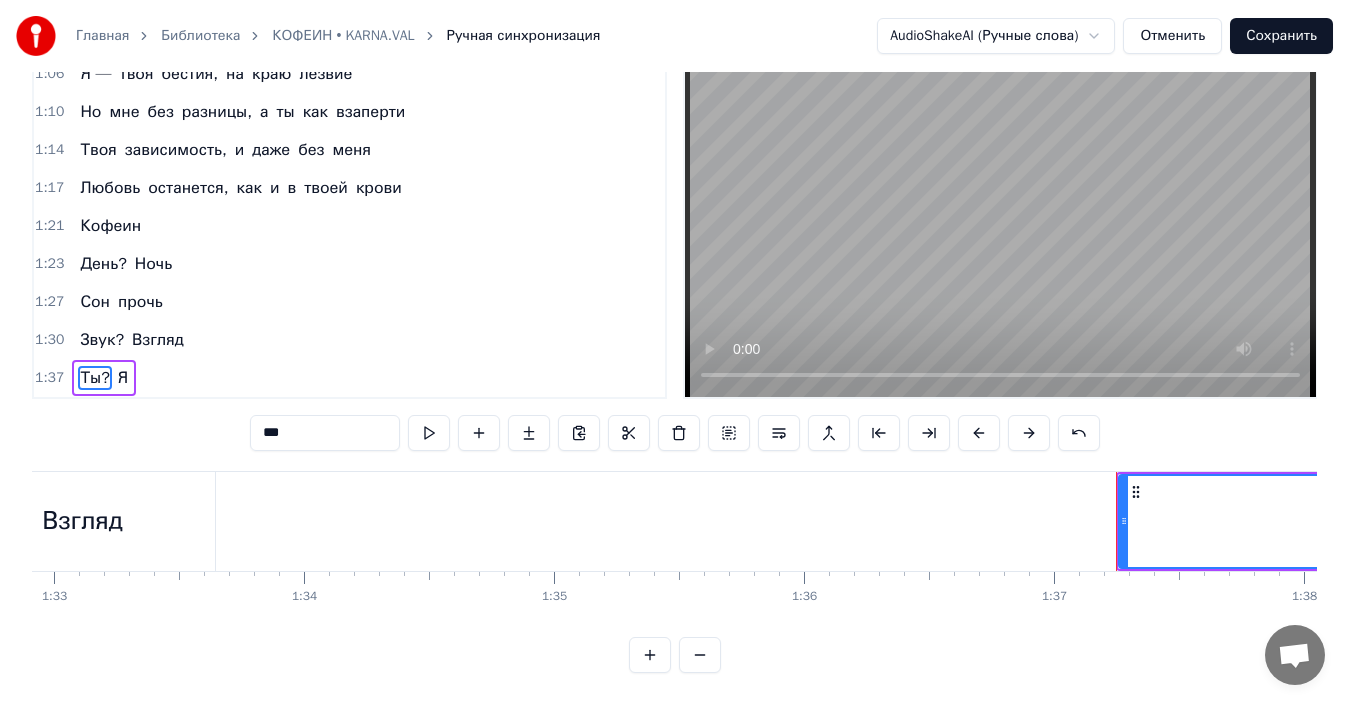 drag, startPoint x: 1079, startPoint y: 529, endPoint x: 1030, endPoint y: 527, distance: 49.0408 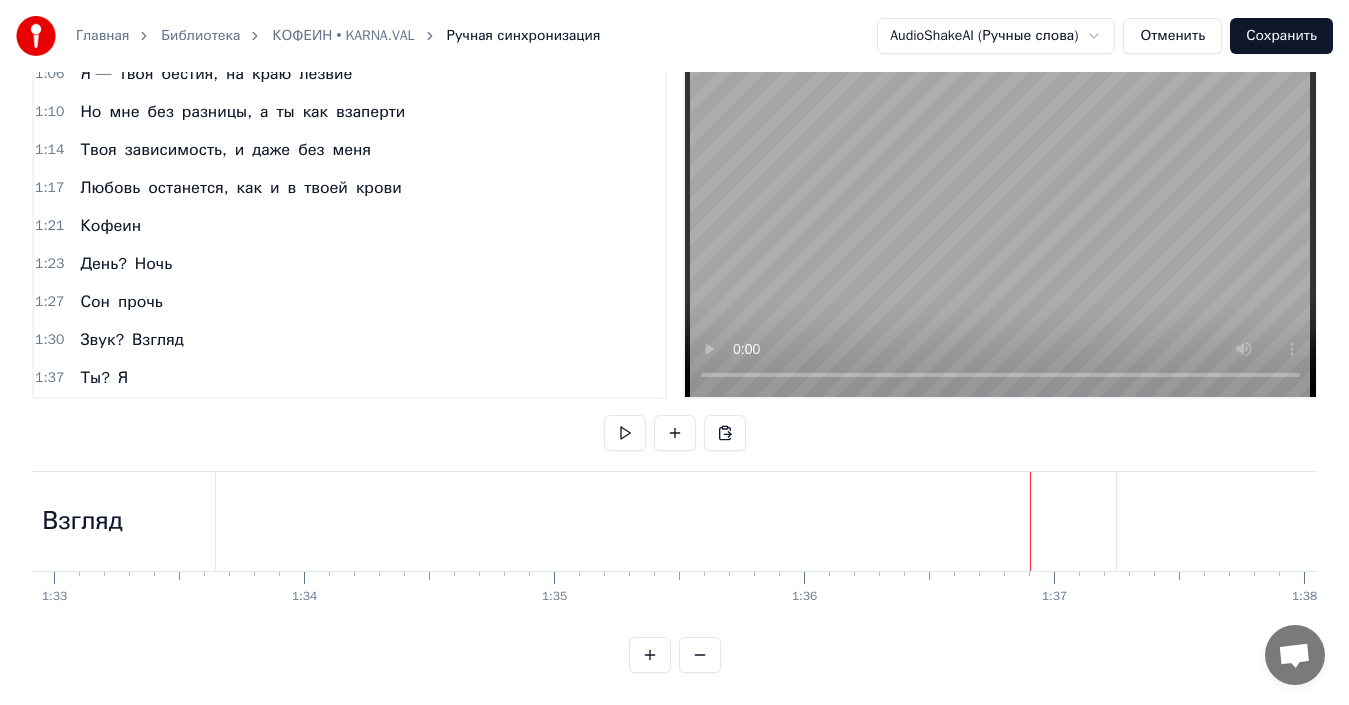 click on "Ты?" at bounding box center (3838, 521) 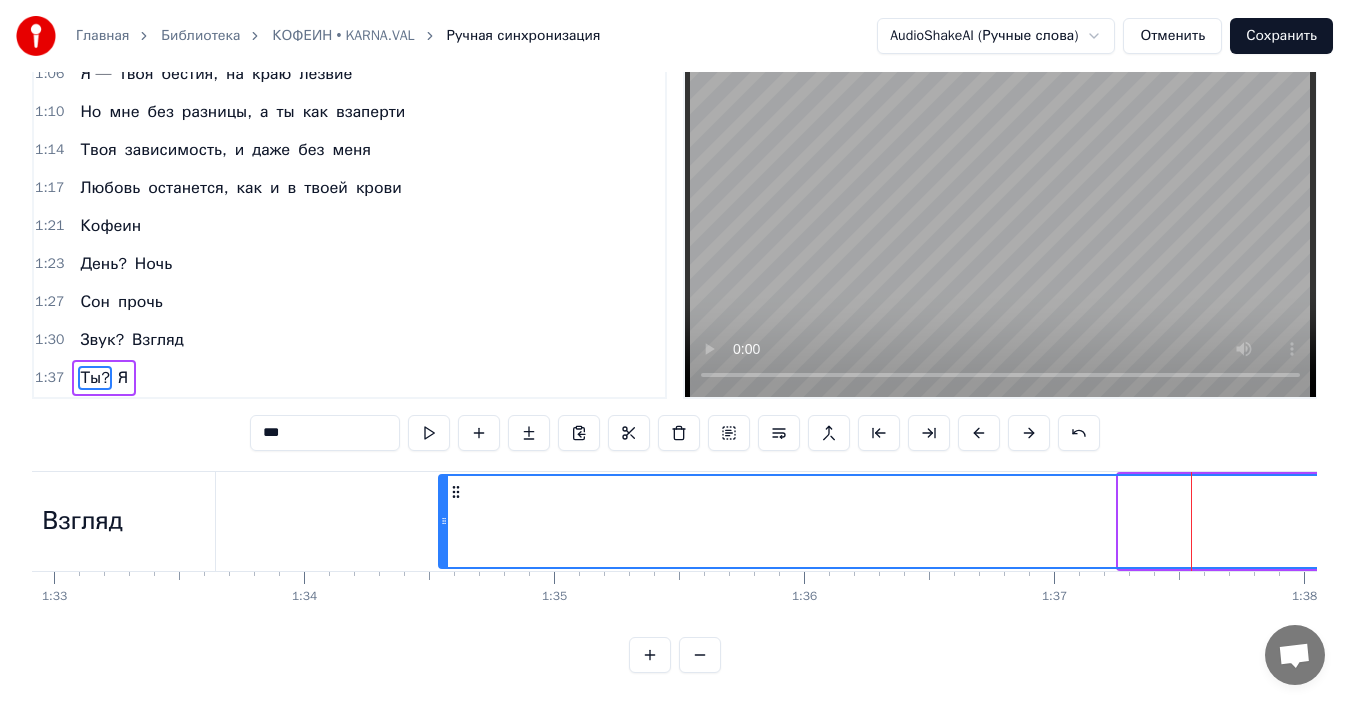 drag, startPoint x: 1123, startPoint y: 506, endPoint x: 432, endPoint y: 505, distance: 691.00073 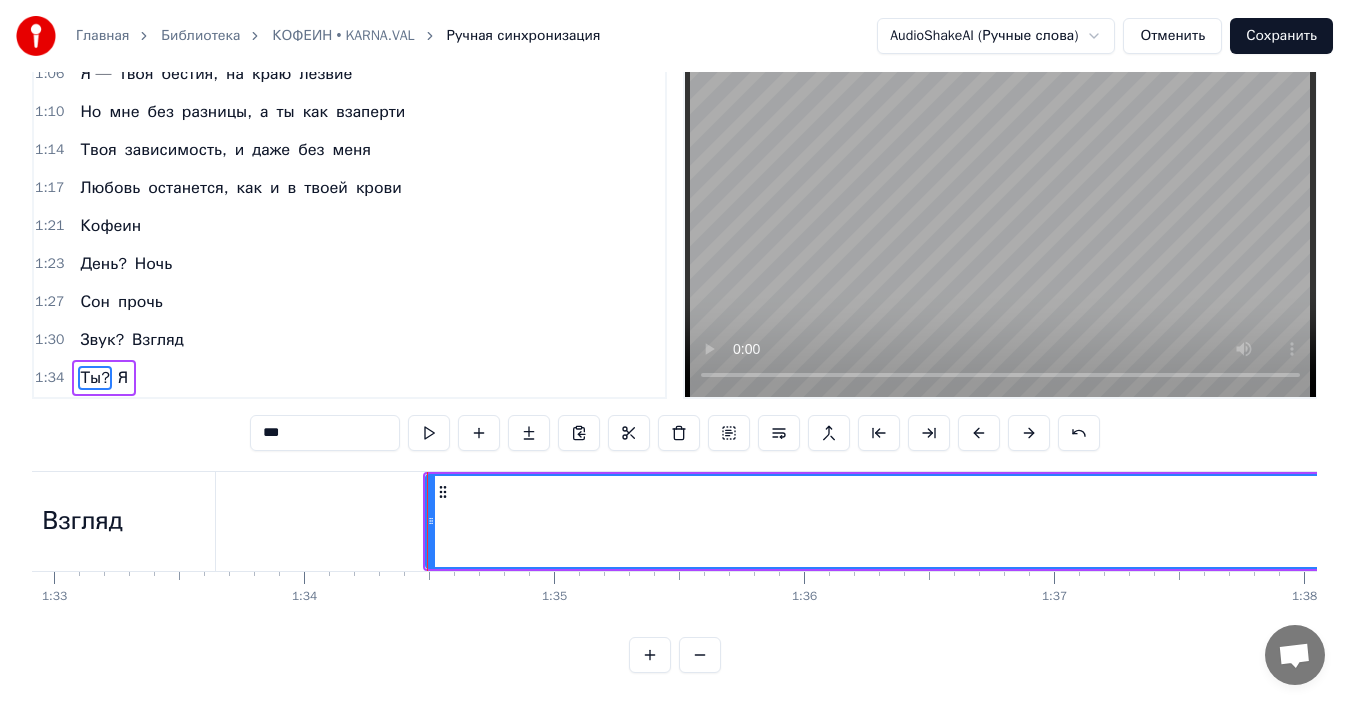click at bounding box center [-6921, 521] 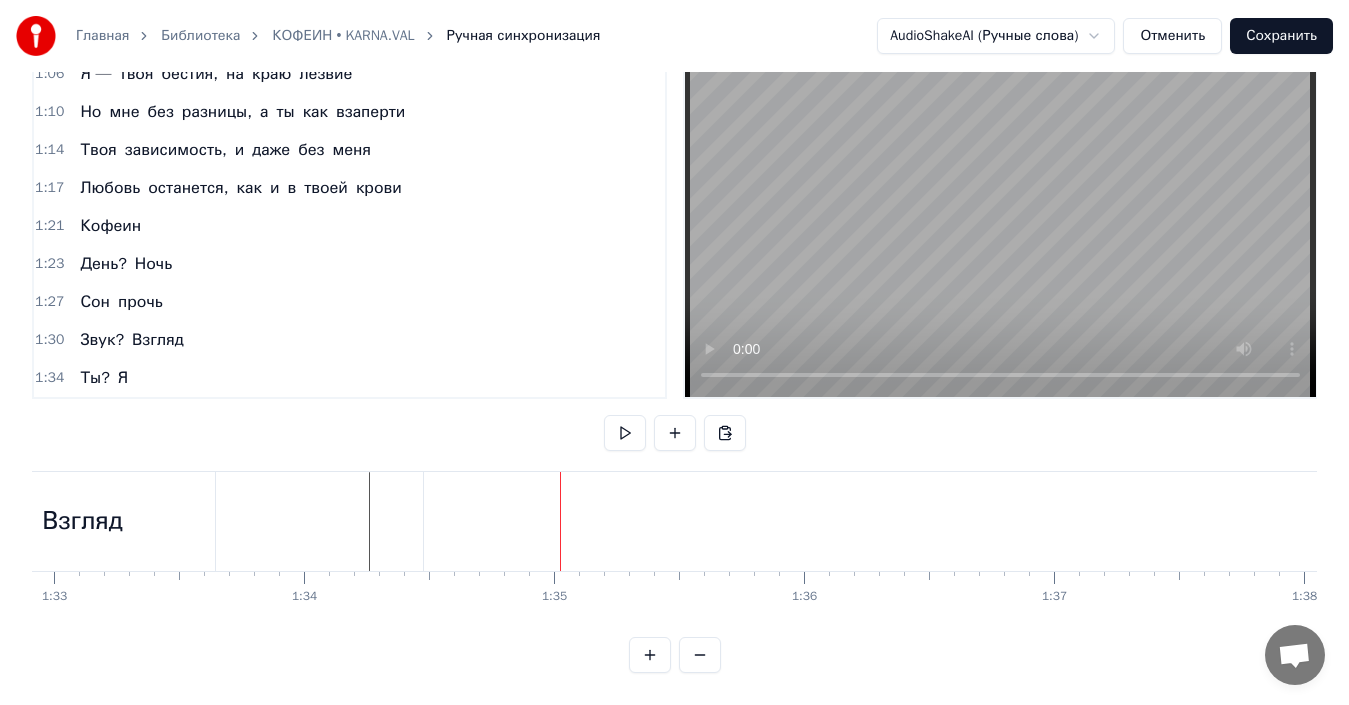 click on "Ты?" at bounding box center [3492, 521] 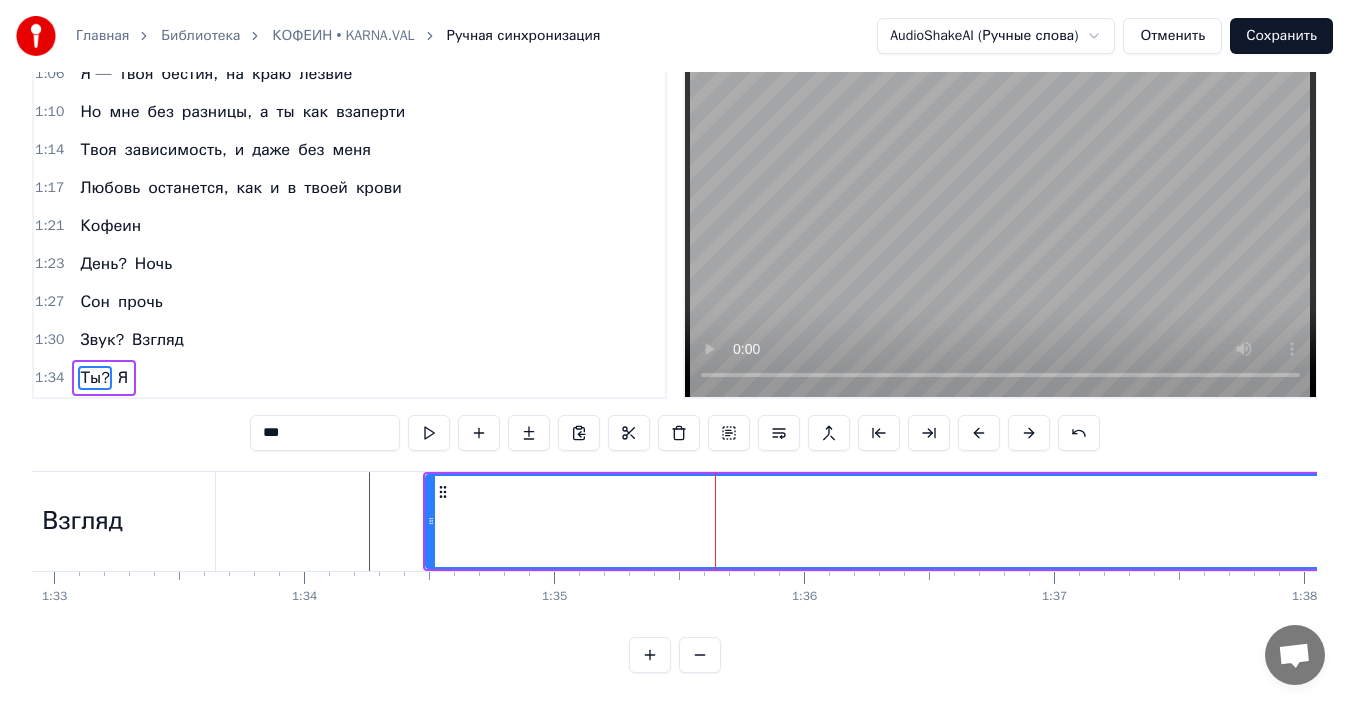 click on "Ты?" at bounding box center (3494, 521) 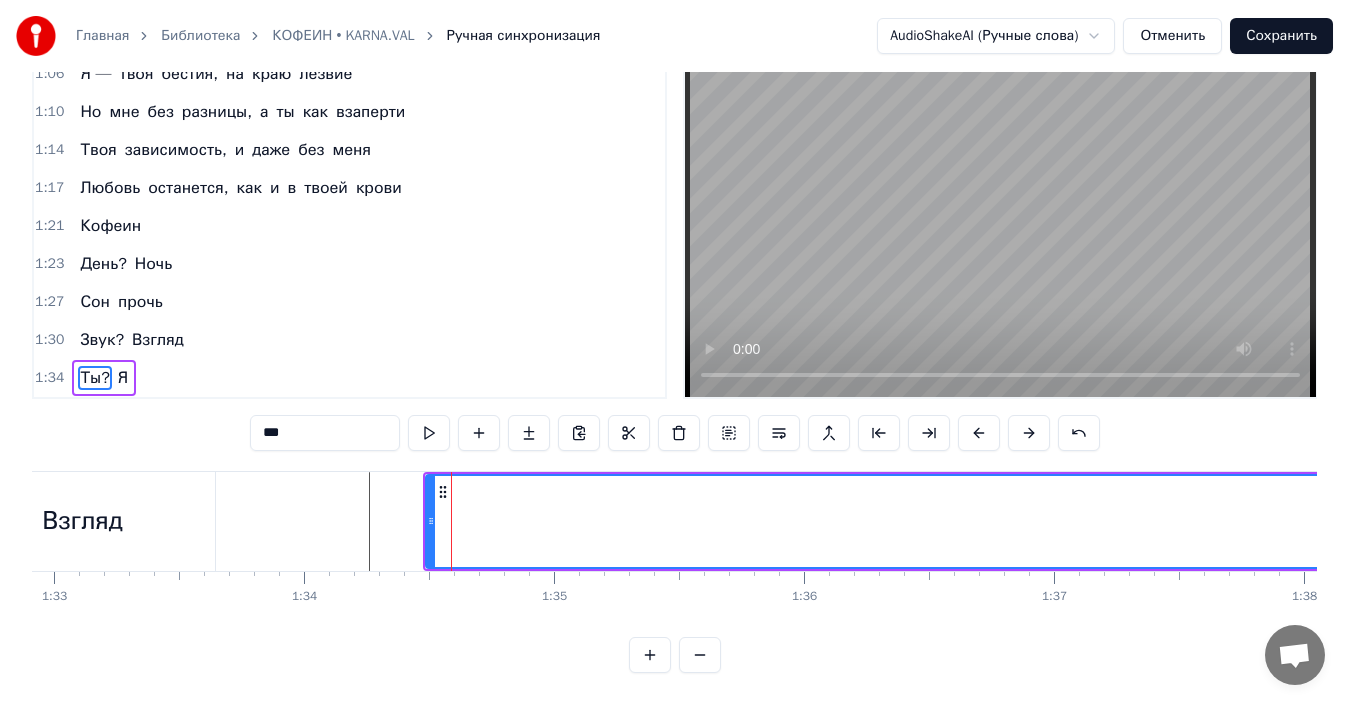 click on "Ты?" at bounding box center (3494, 521) 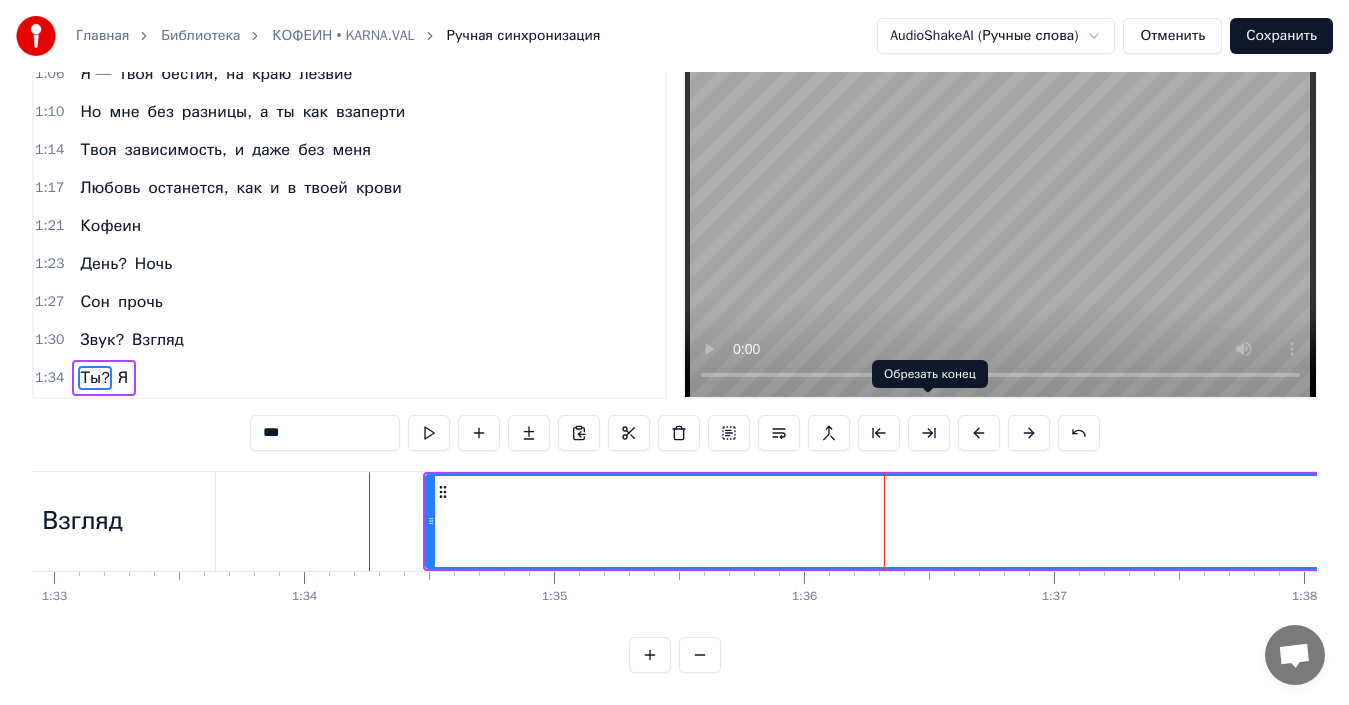 click at bounding box center [929, 433] 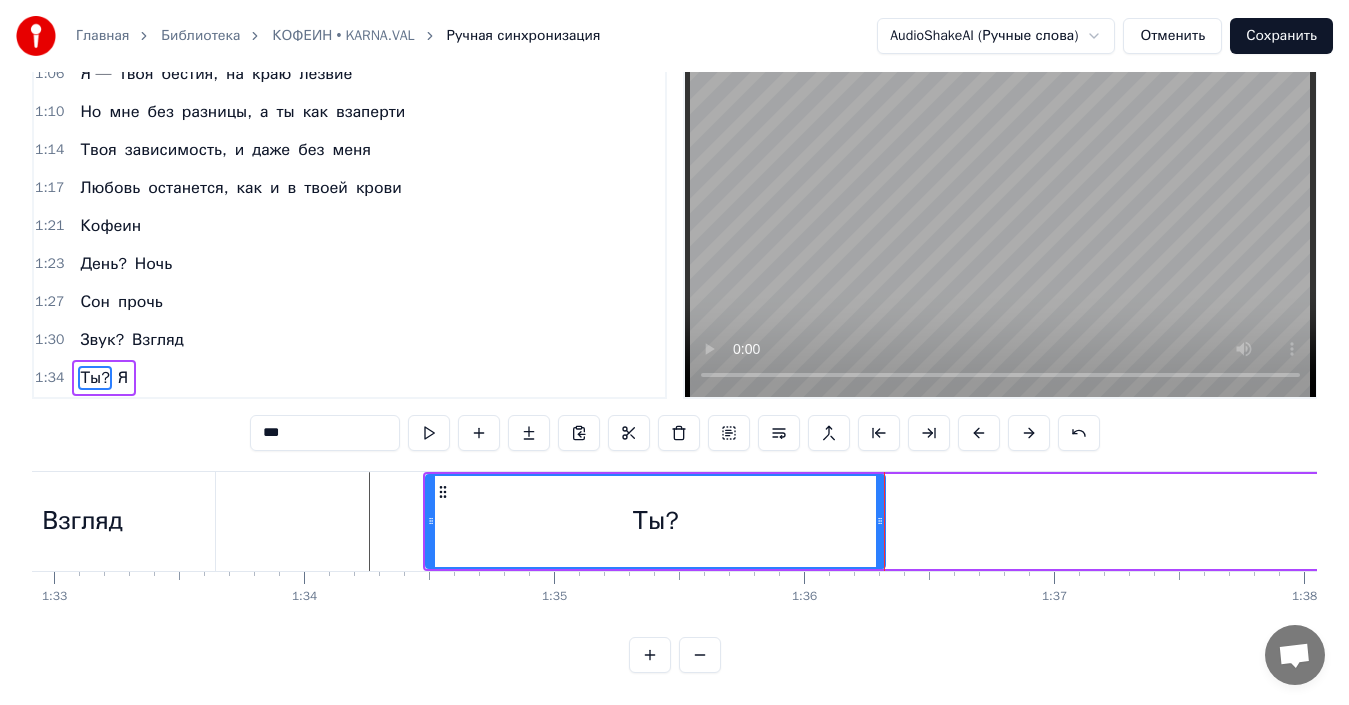 click on "Ты? Я" at bounding box center (4419, 521) 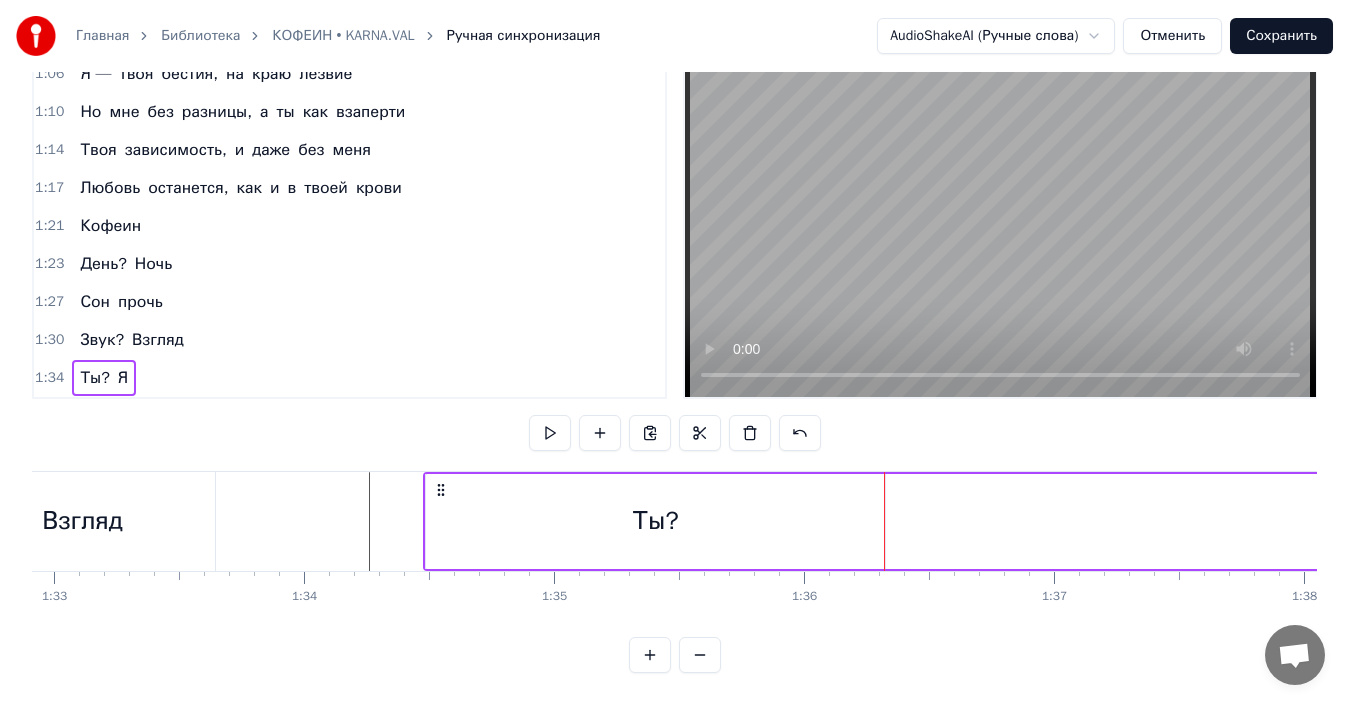 click on "Ты? Я" at bounding box center (4419, 521) 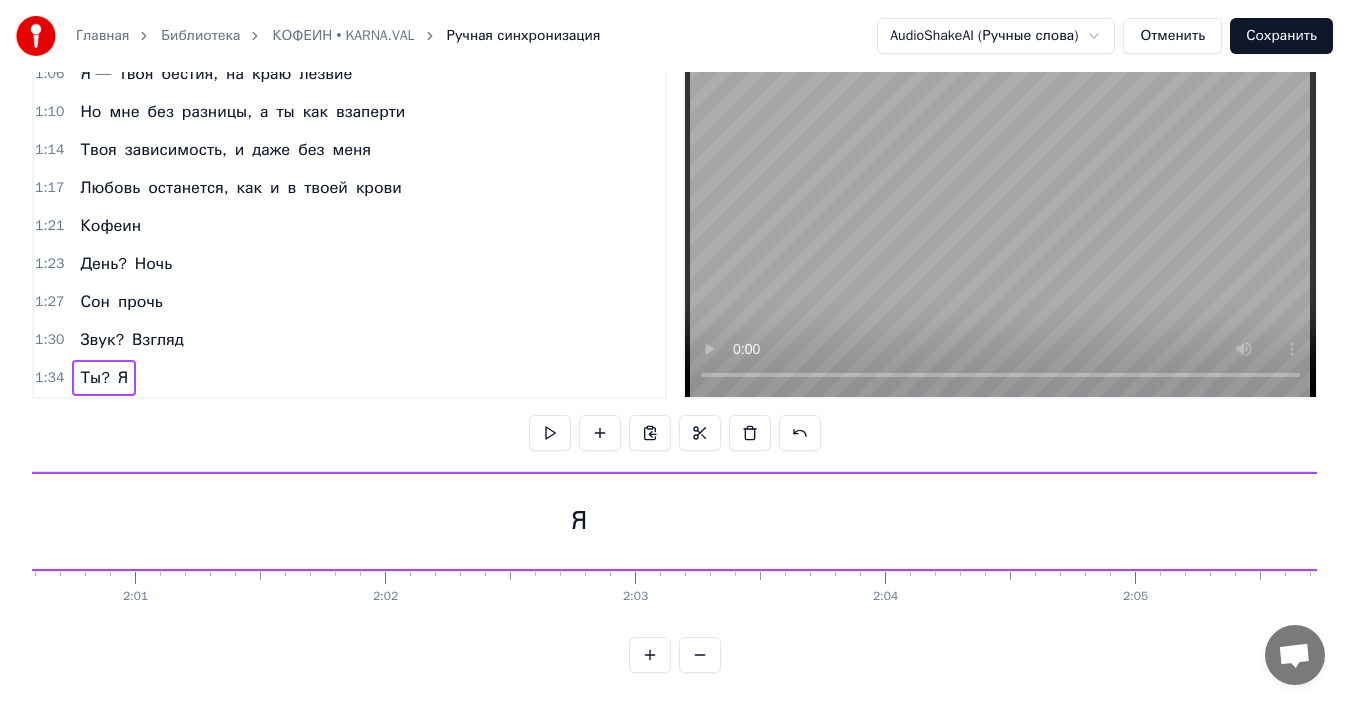 drag, startPoint x: 857, startPoint y: 510, endPoint x: 1004, endPoint y: 572, distance: 159.53996 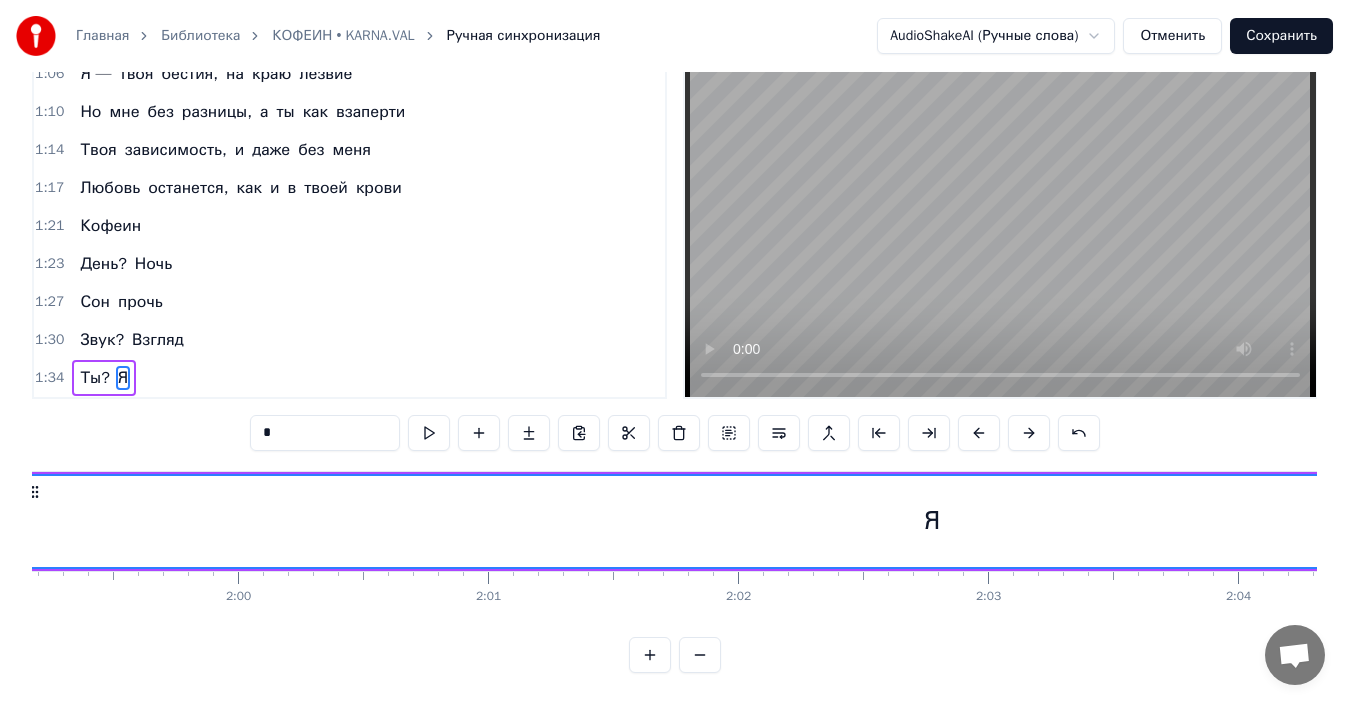scroll, scrollTop: 0, scrollLeft: 29657, axis: horizontal 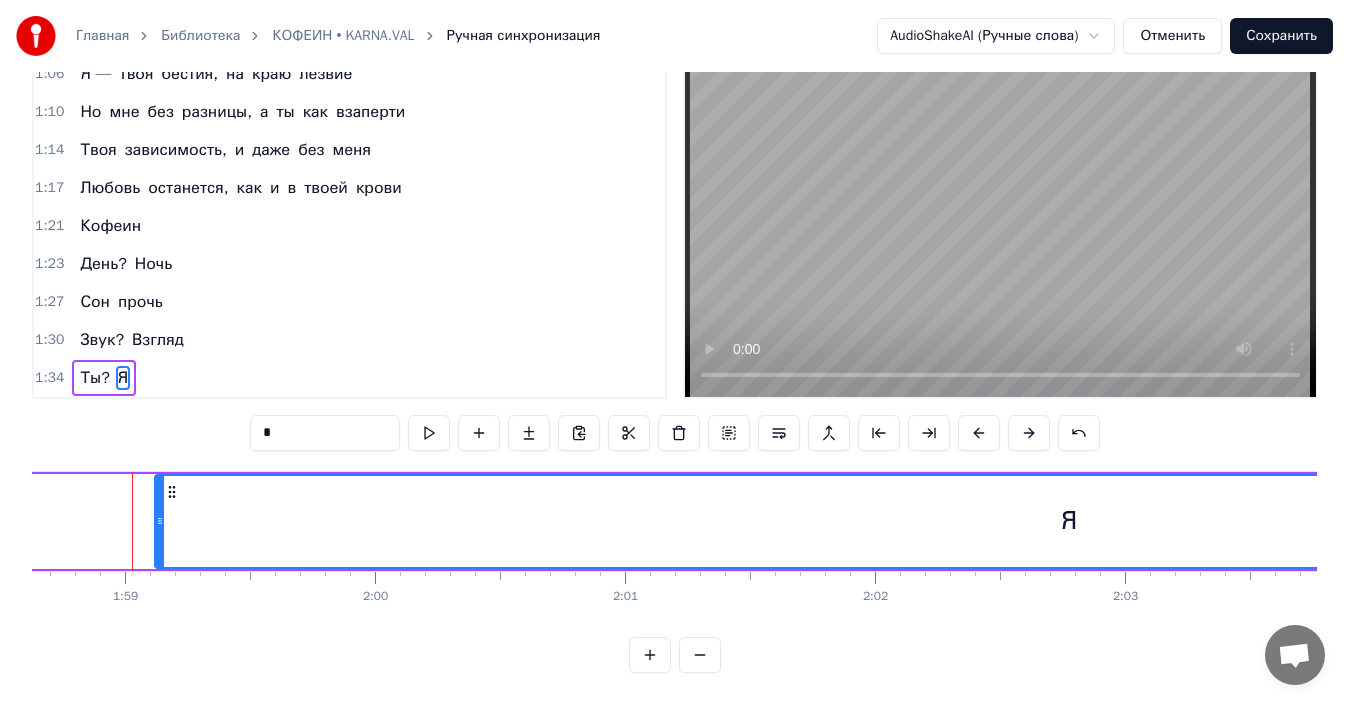 click on "Я" at bounding box center [1069, 521] 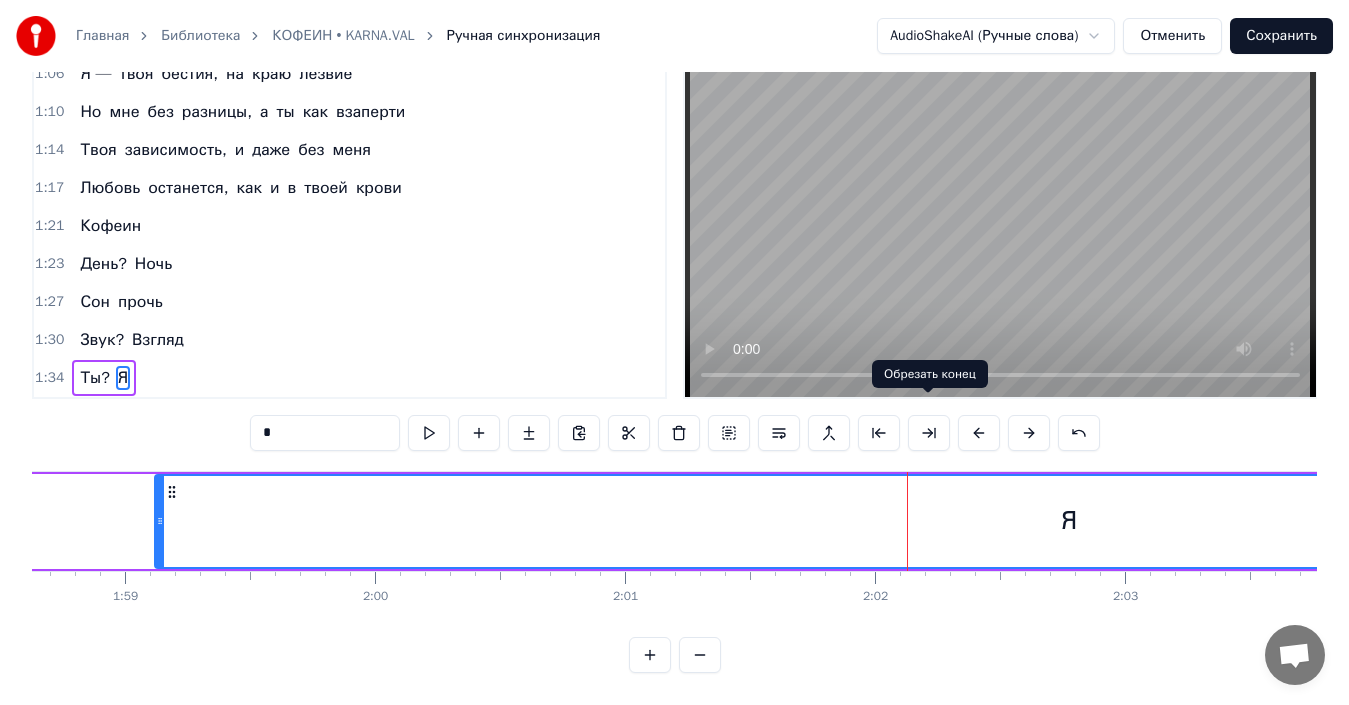 click at bounding box center (929, 433) 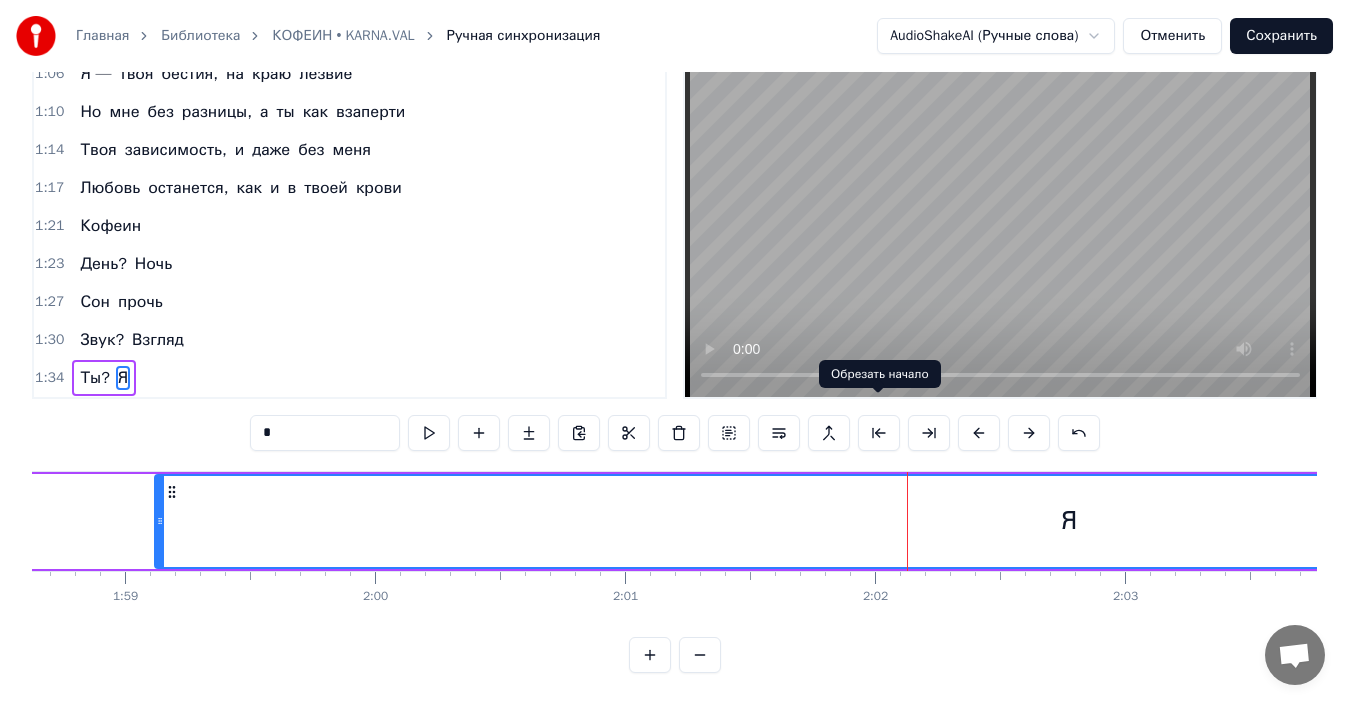 click at bounding box center [879, 433] 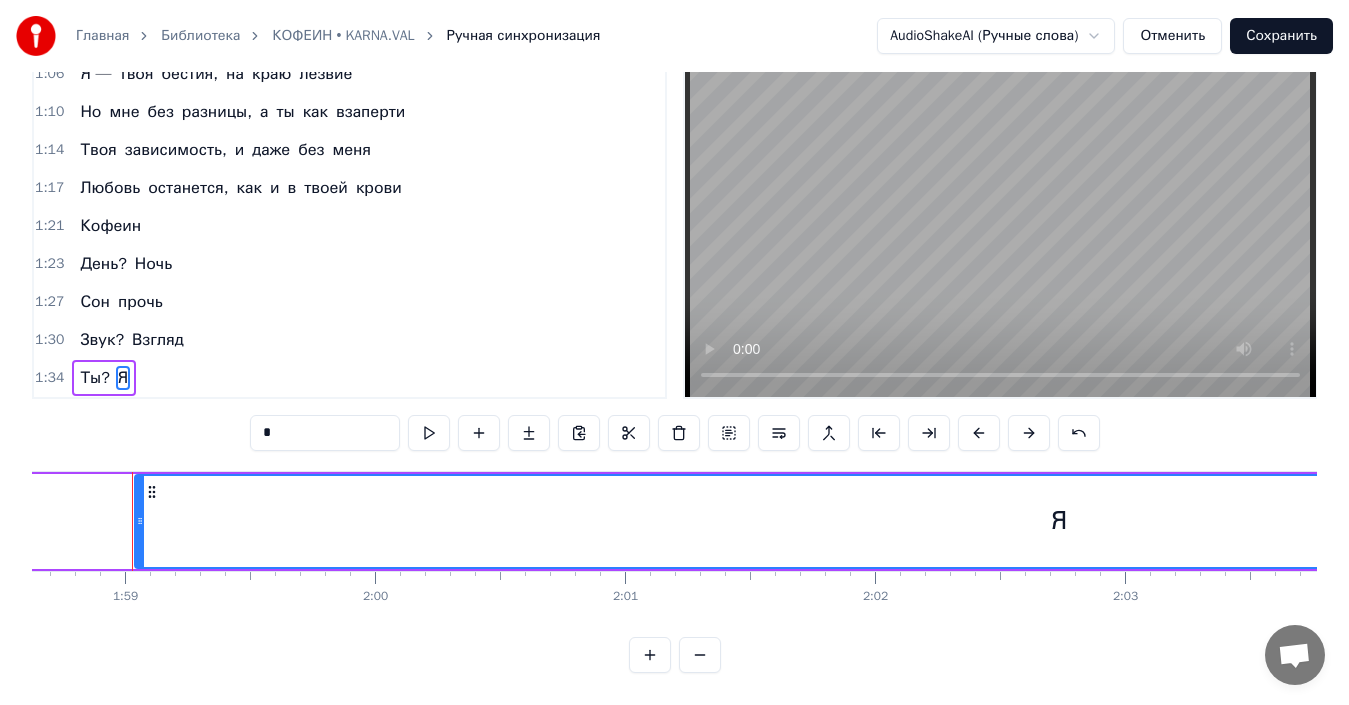 click on "Я" at bounding box center (1059, 521) 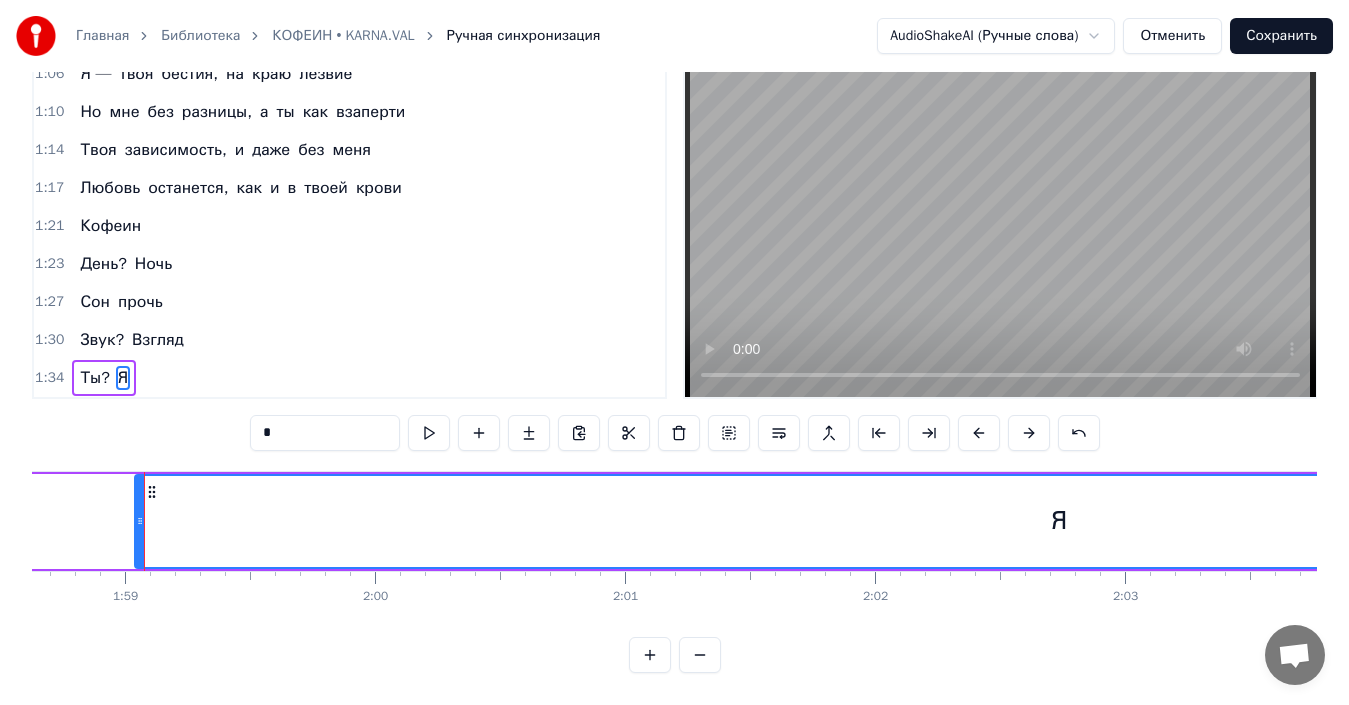 drag, startPoint x: 699, startPoint y: 464, endPoint x: 718, endPoint y: 466, distance: 19.104973 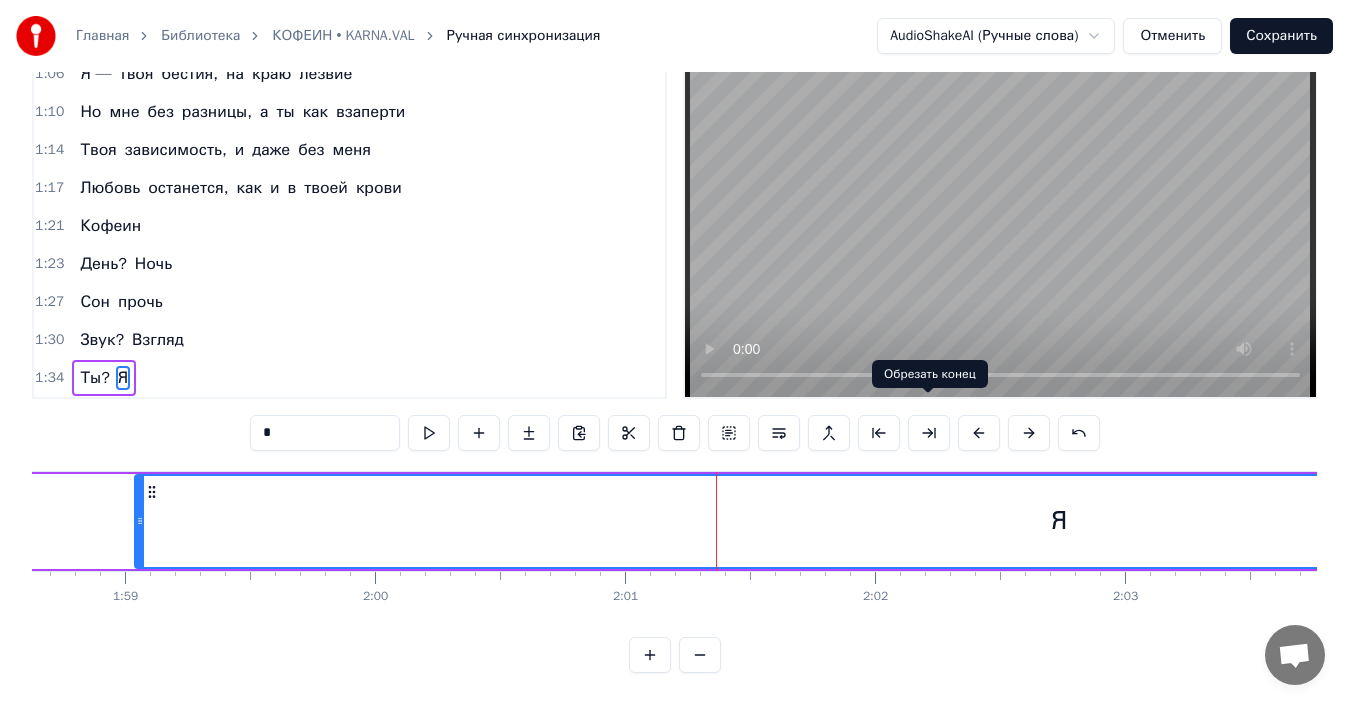 click at bounding box center [929, 433] 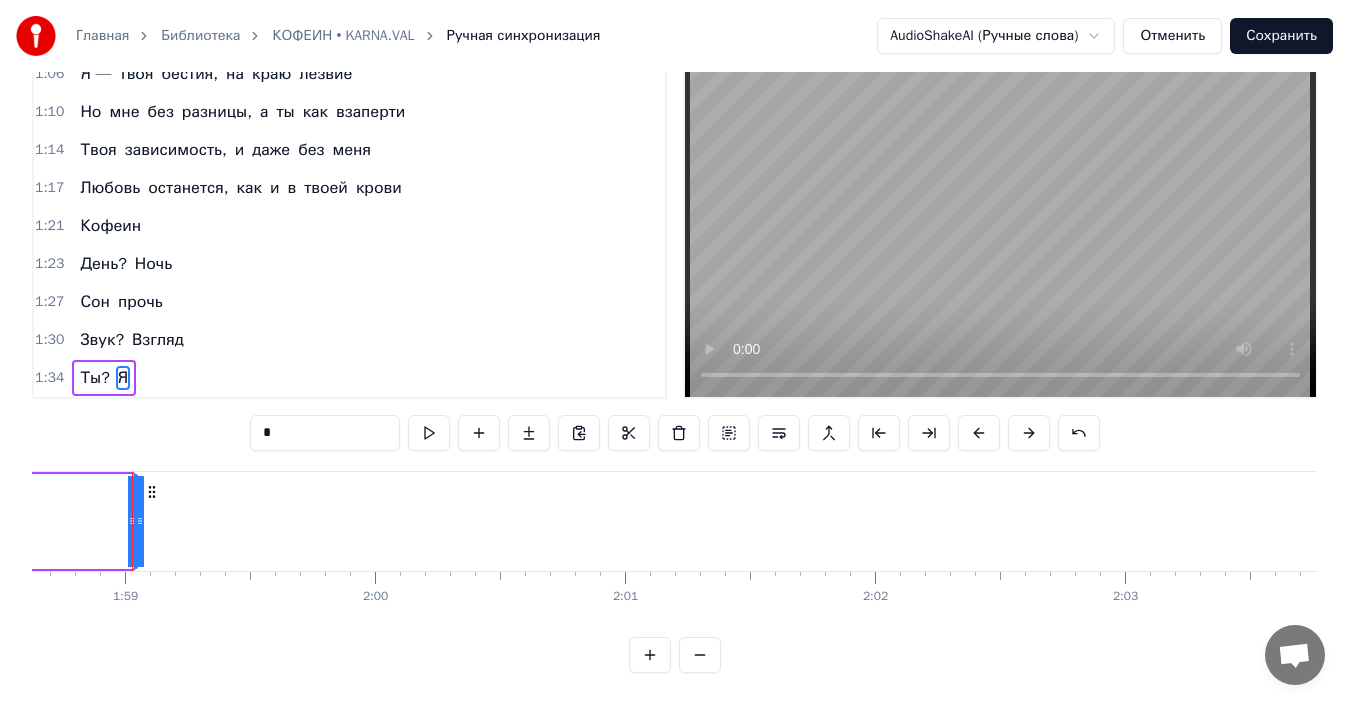 click on "Я — твоя депрессия, но тебе весело Что- то не нравится? Попробуй, запрети! Твоя зависимость, и даже без меня Любовь останется, как и в твоей крови Кофеин День? Ночь Сон прочь Звук? Взгляд Ты? Я Твои гормоны коктейлем по венам В твоей голове, как веном, но в белом Хм, думал, ты решаешь, когда будет «ню»? Но, если ты не за столом, то ты в меню Я — твоя бестия, на краю лезвие Но мне без разницы, а ты как взаперти Твоя зависимость, и даже без меня Любовь останется, как и в твоей крови Кофеин День? Ночь Сон прочь Звук? Взгляд Ты? Я" at bounding box center (-13350, 521) 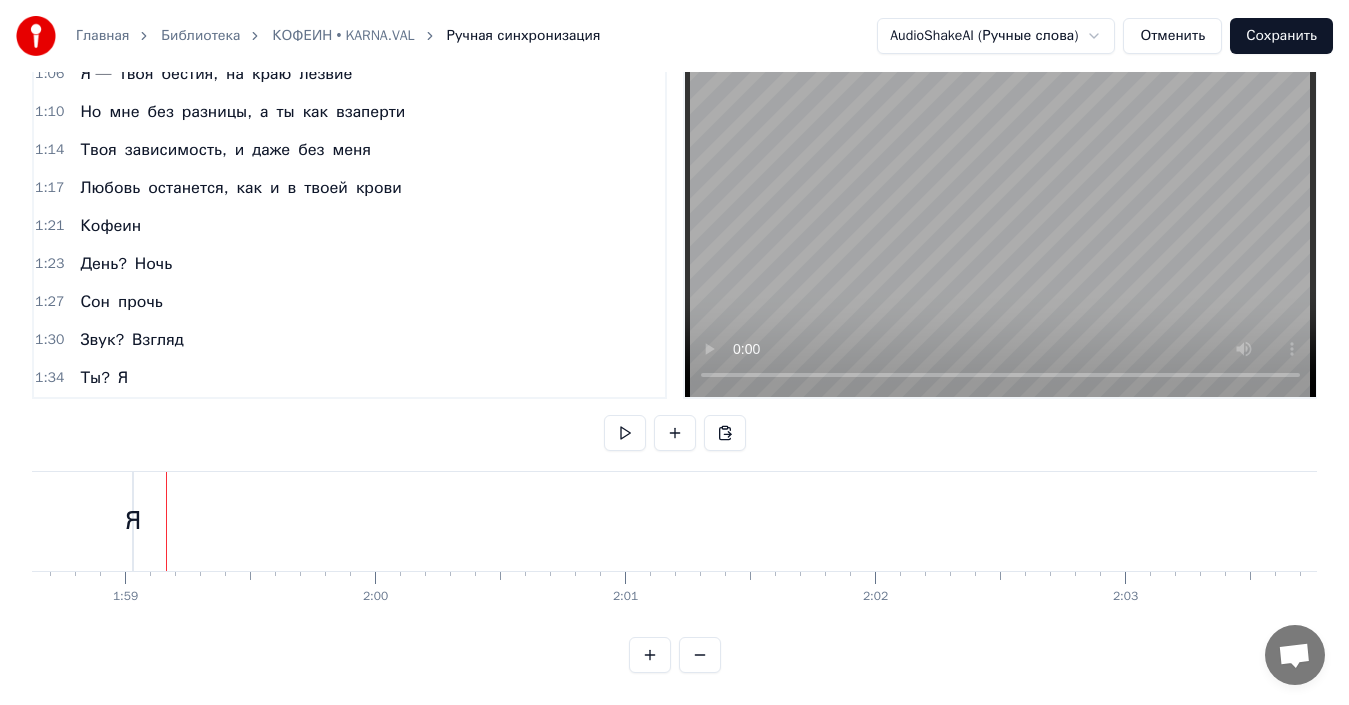 click on "Я" at bounding box center (133, 521) 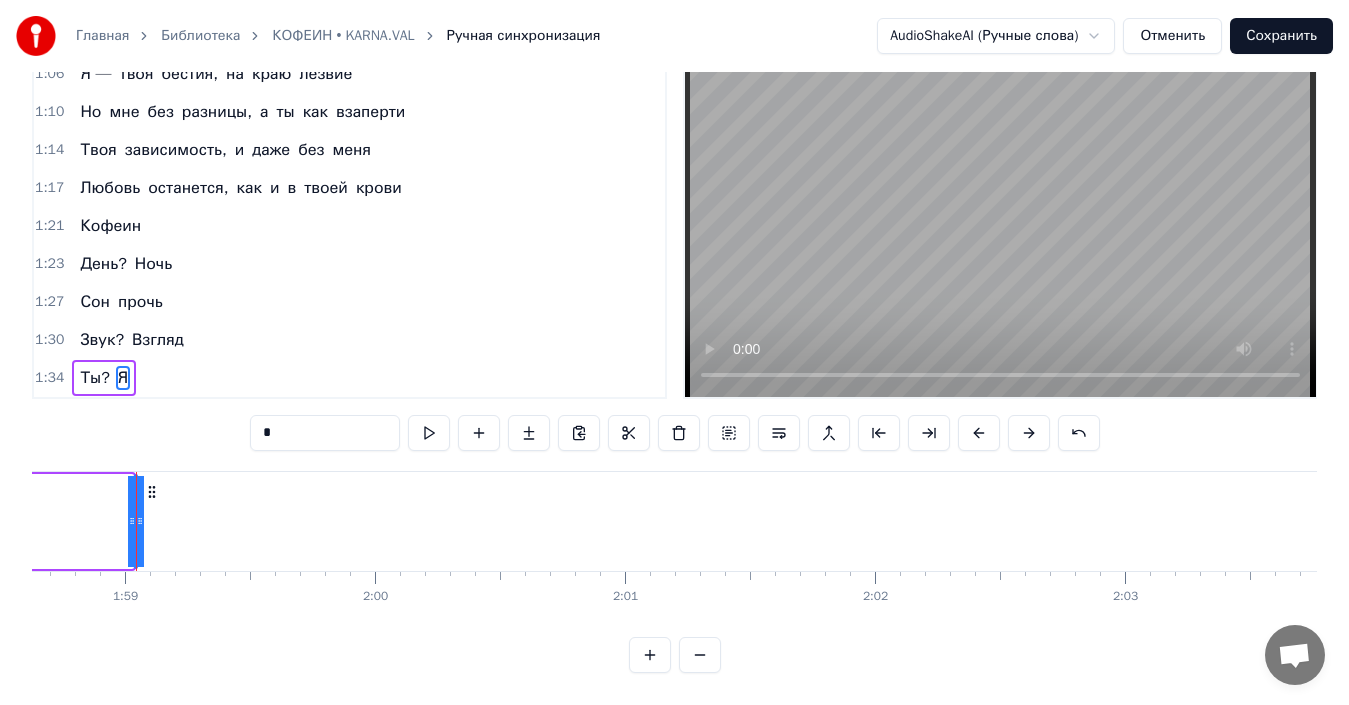 click on "Я — твоя депрессия, но тебе весело Что- то не нравится? Попробуй, запрети! Твоя зависимость, и даже без меня Любовь останется, как и в твоей крови Кофеин День? Ночь Сон прочь Звук? Взгляд Ты? Я Твои гормоны коктейлем по венам В твоей голове, как веном, но в белом Хм, думал, ты решаешь, когда будет «ню»? Но, если ты не за столом, то ты в меню Я — твоя бестия, на краю лезвие Но мне без разницы, а ты как взаперти Твоя зависимость, и даже без меня Любовь останется, как и в твоей крови Кофеин День? Ночь Сон прочь Звук? Взгляд Ты? Я" at bounding box center [-13350, 521] 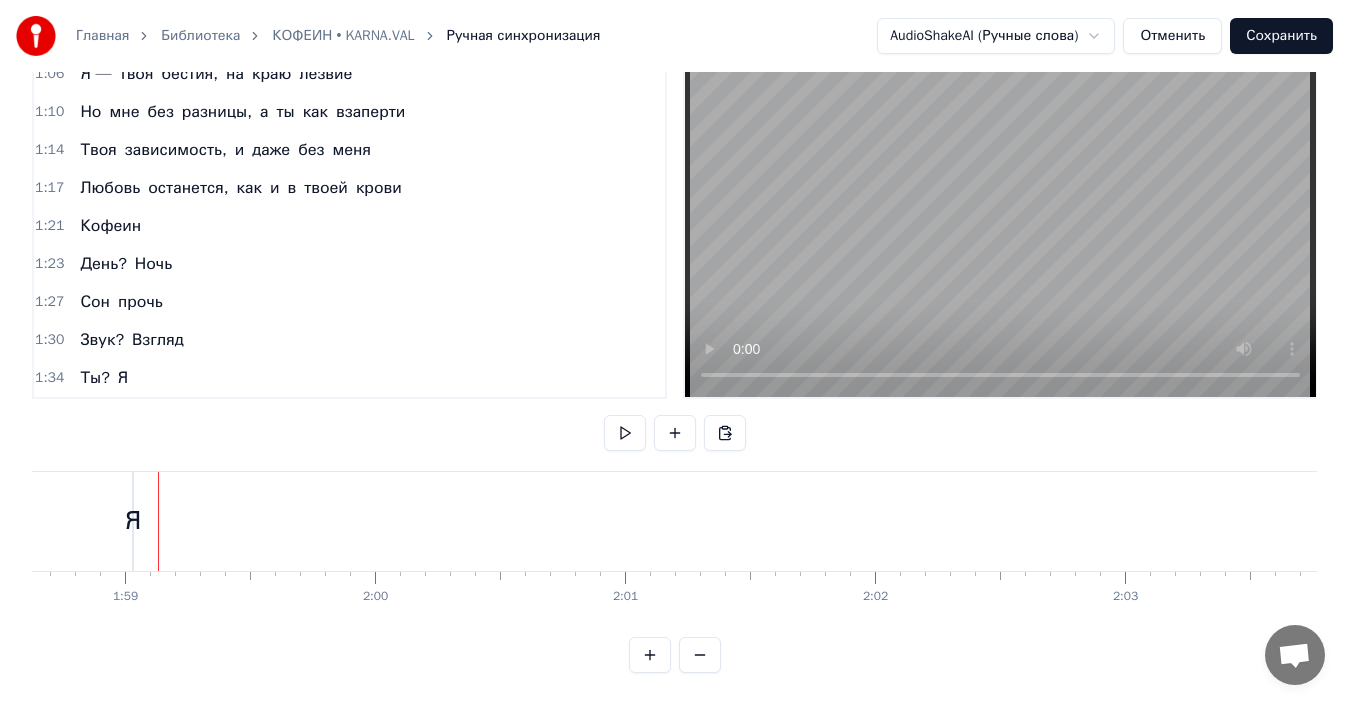 click on "Я" at bounding box center (133, 521) 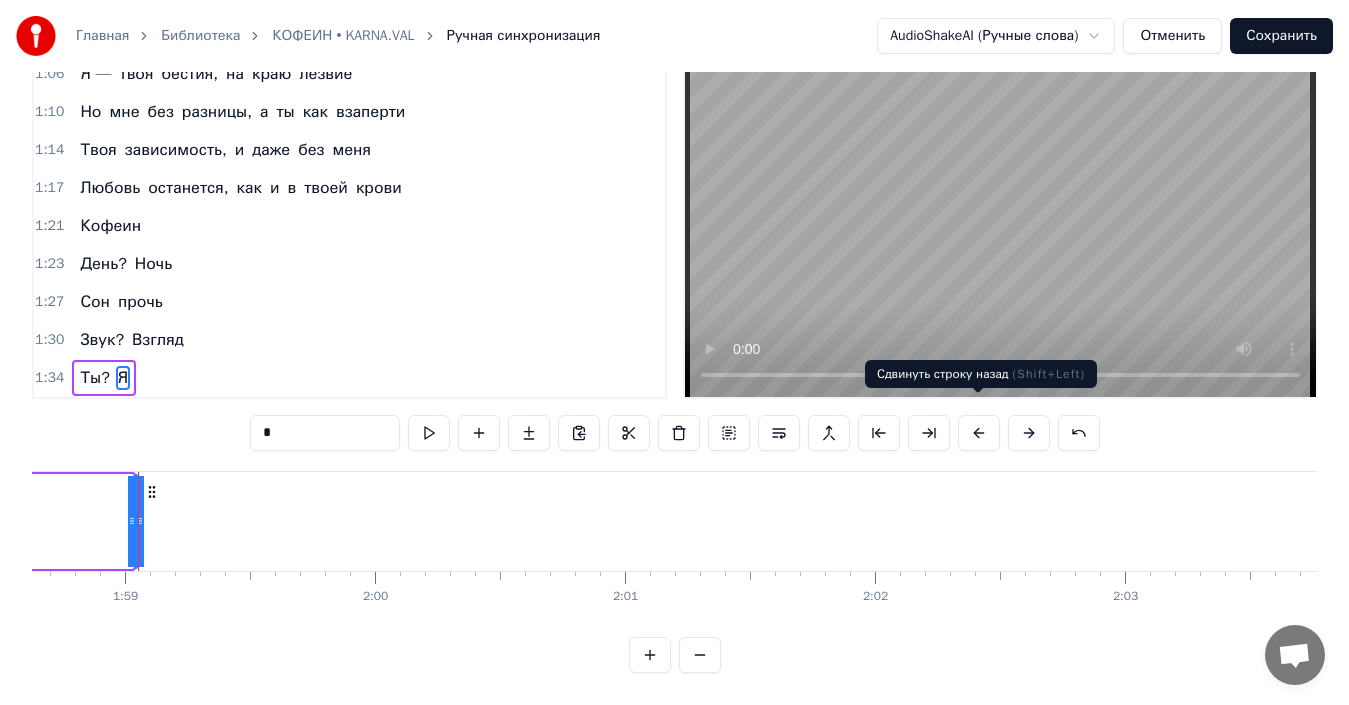 click at bounding box center (979, 433) 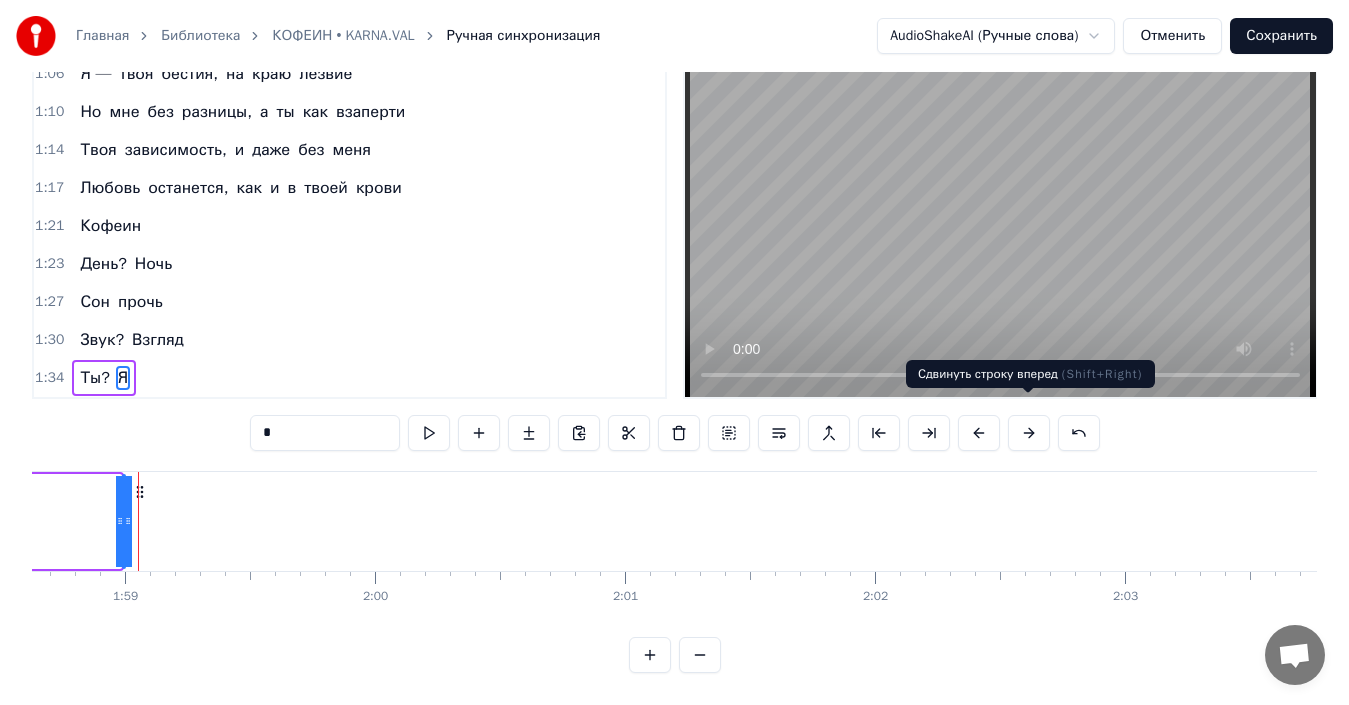 click at bounding box center (1029, 433) 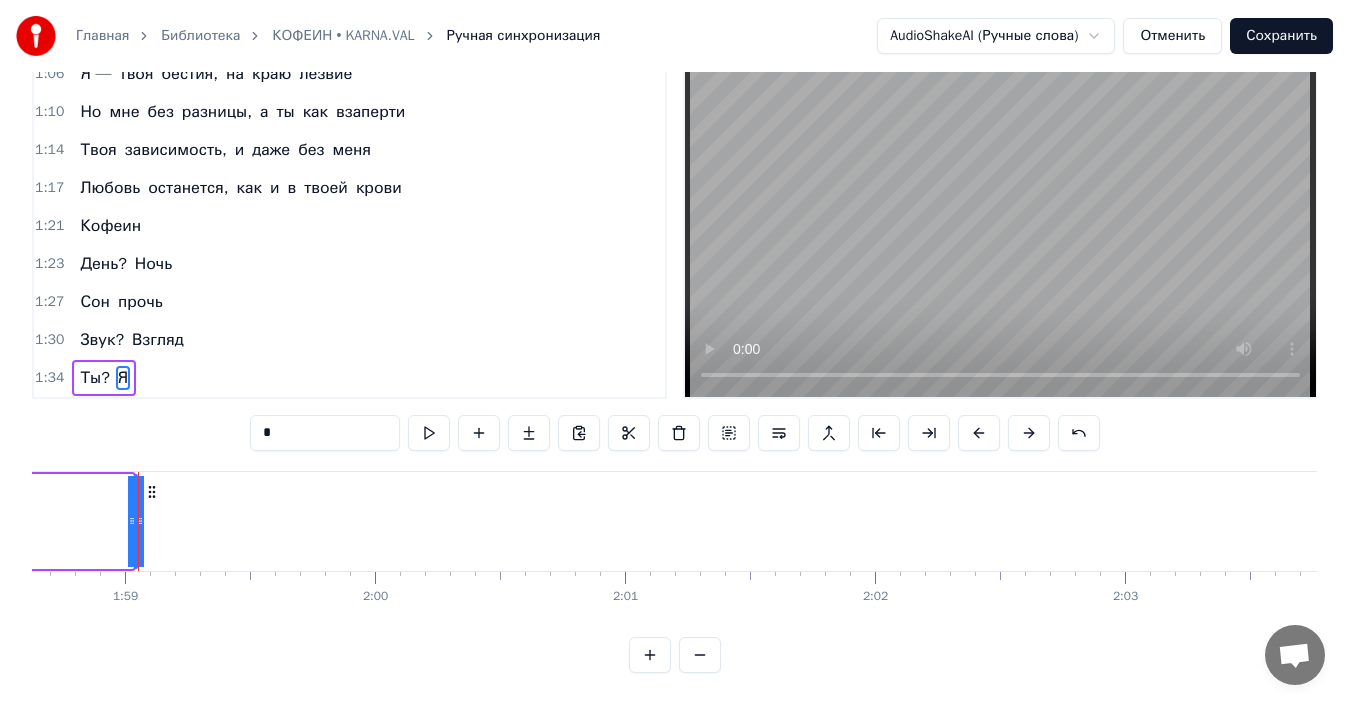 click at bounding box center (1029, 433) 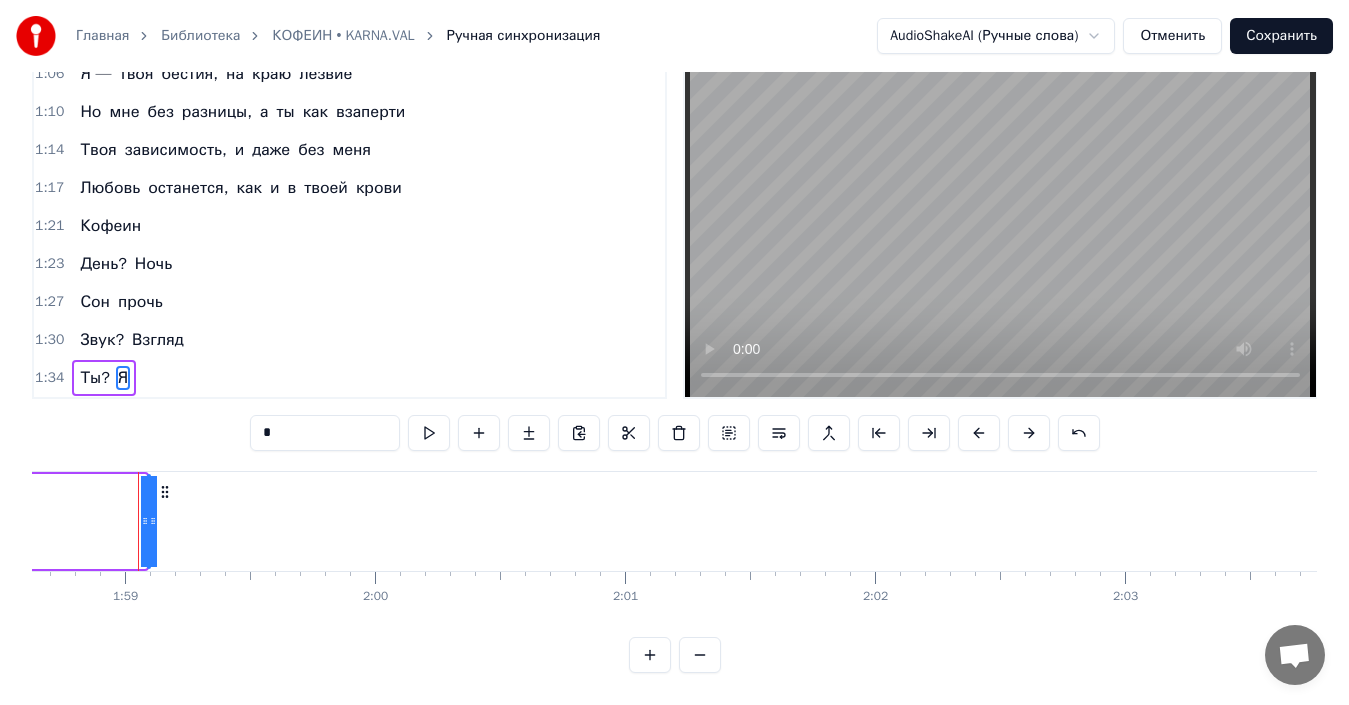 click at bounding box center (1029, 433) 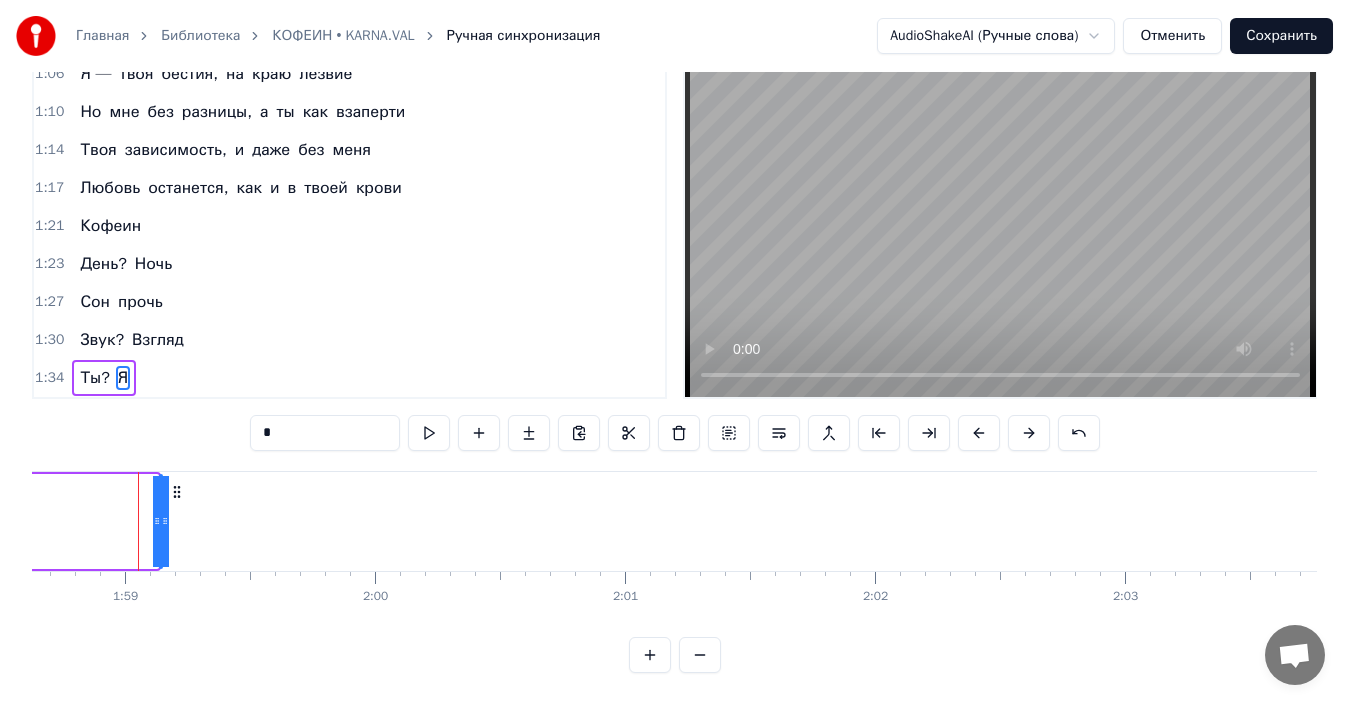 click at bounding box center (1029, 433) 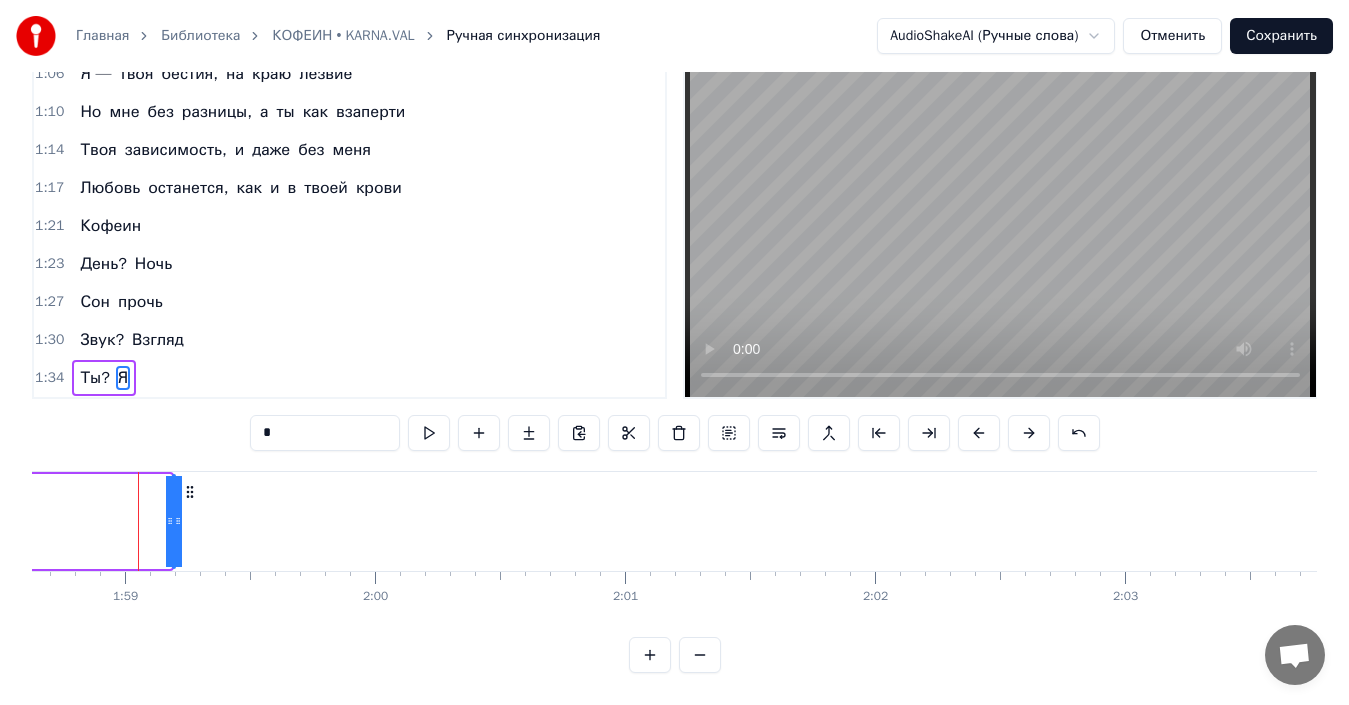 click at bounding box center (1029, 433) 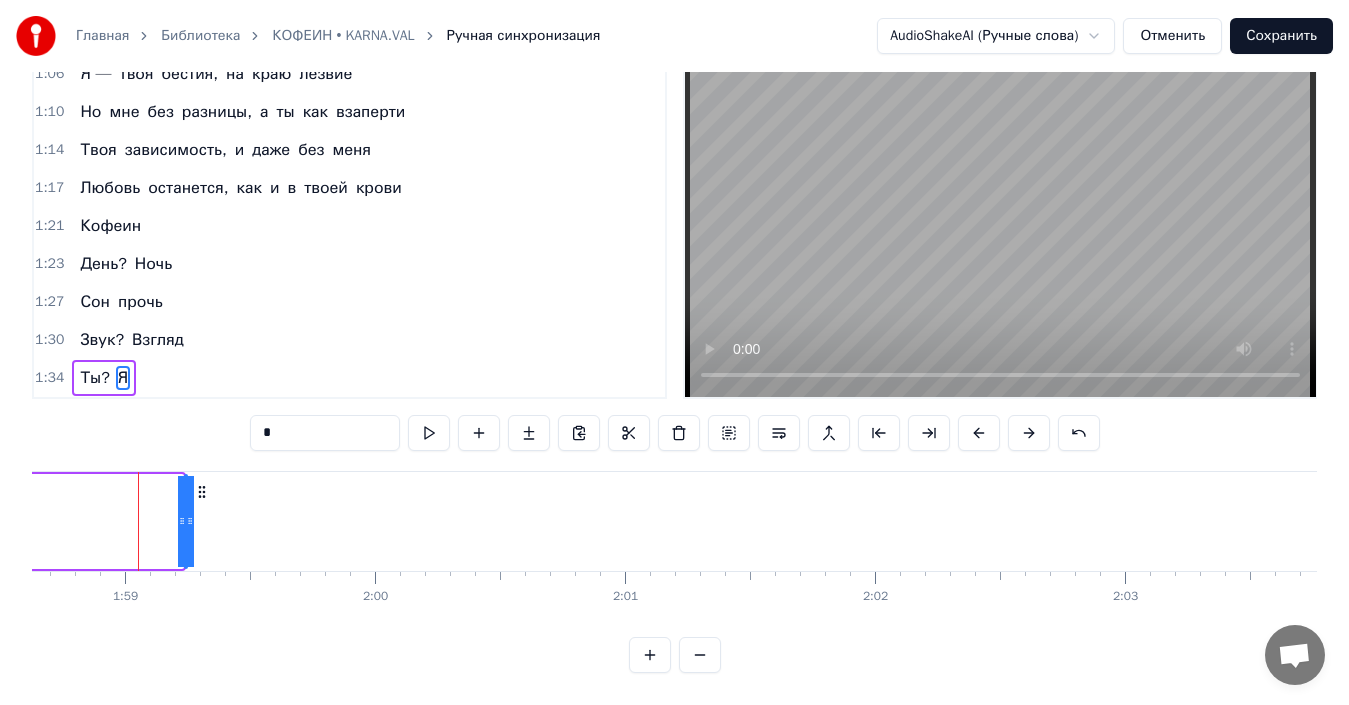 drag, startPoint x: 184, startPoint y: 501, endPoint x: 170, endPoint y: 512, distance: 17.804493 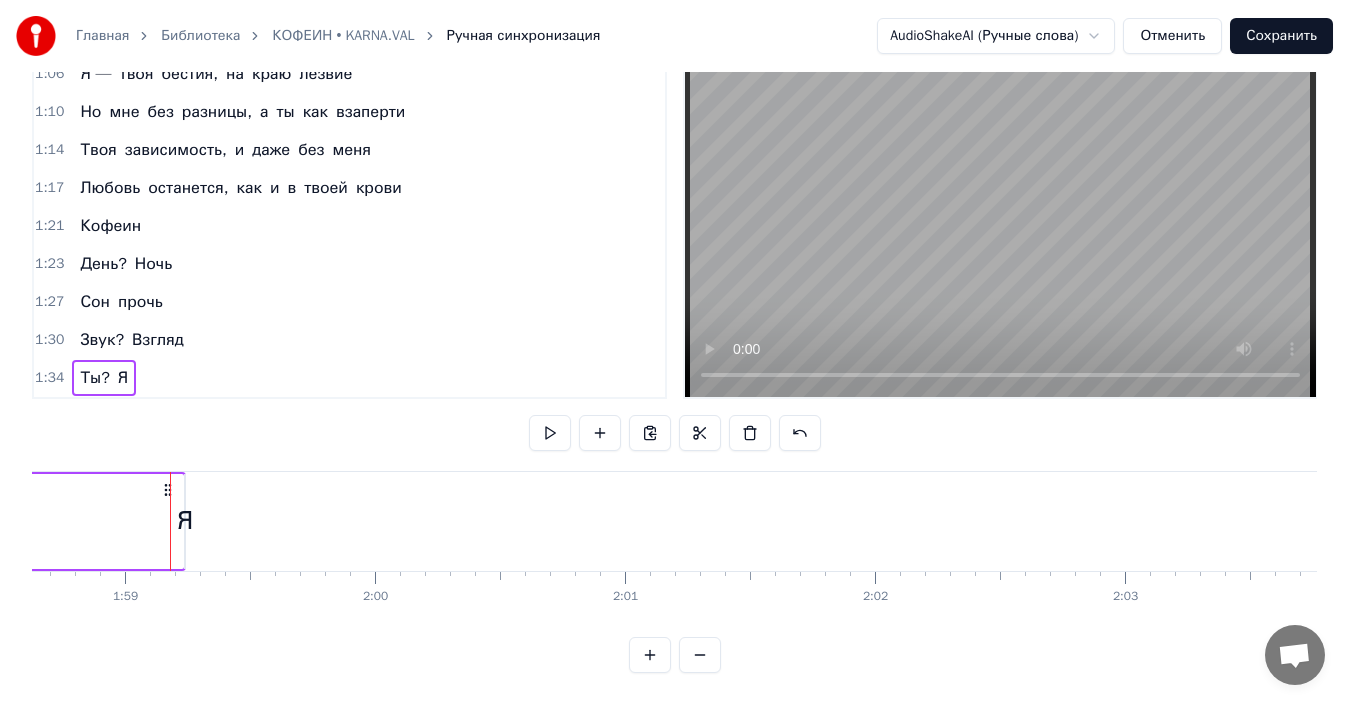 click on "Я" at bounding box center [185, 521] 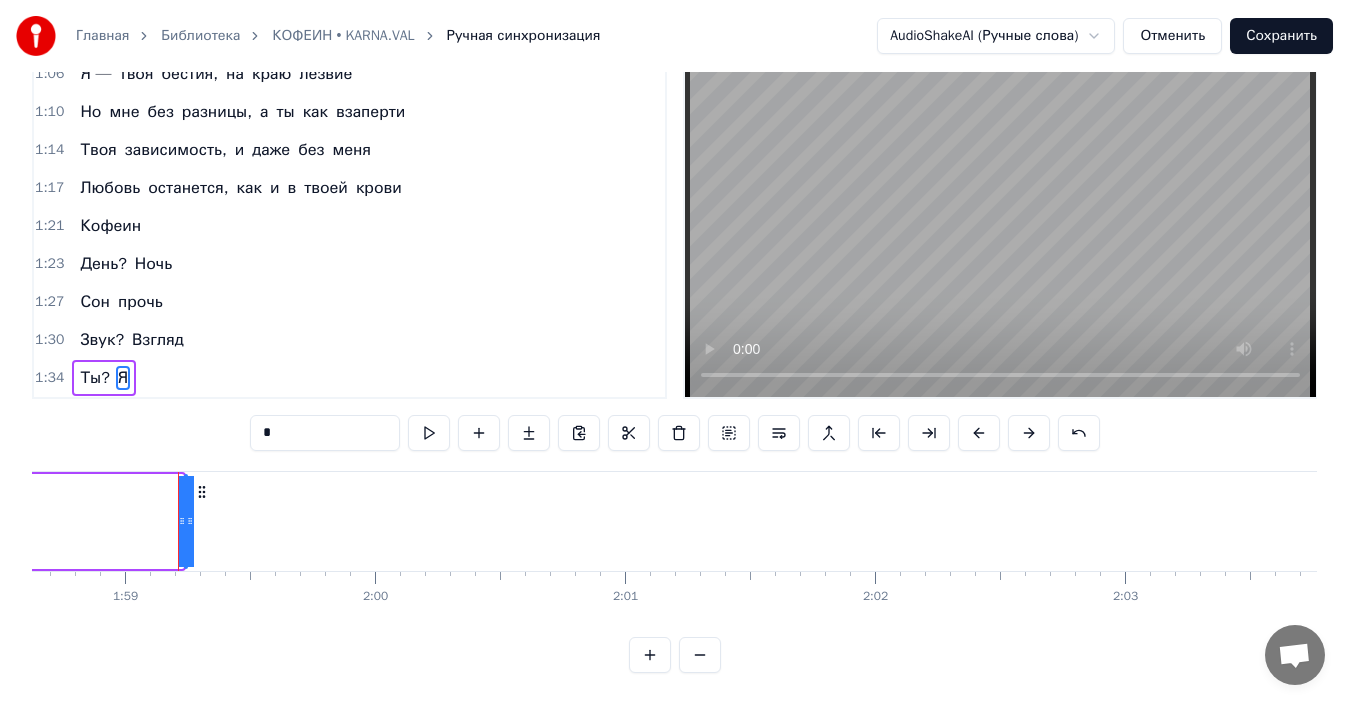 click at bounding box center (650, 655) 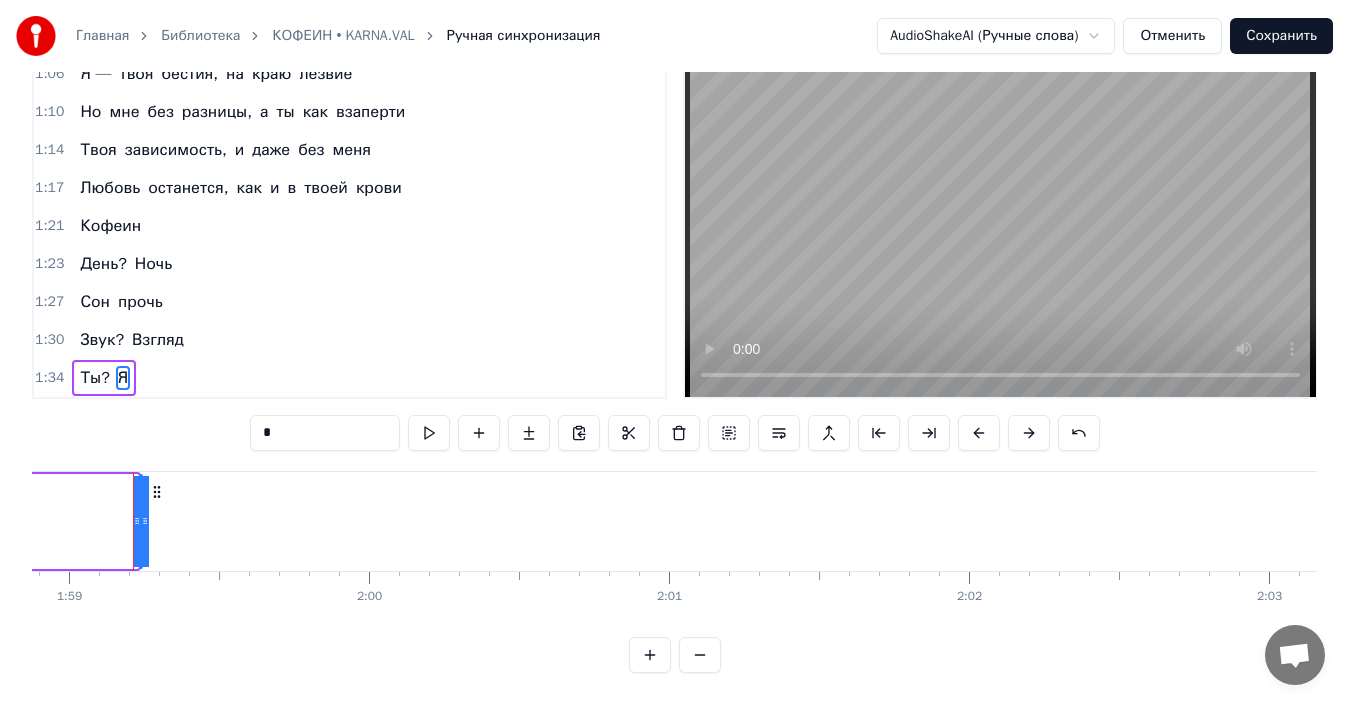 click at bounding box center (650, 655) 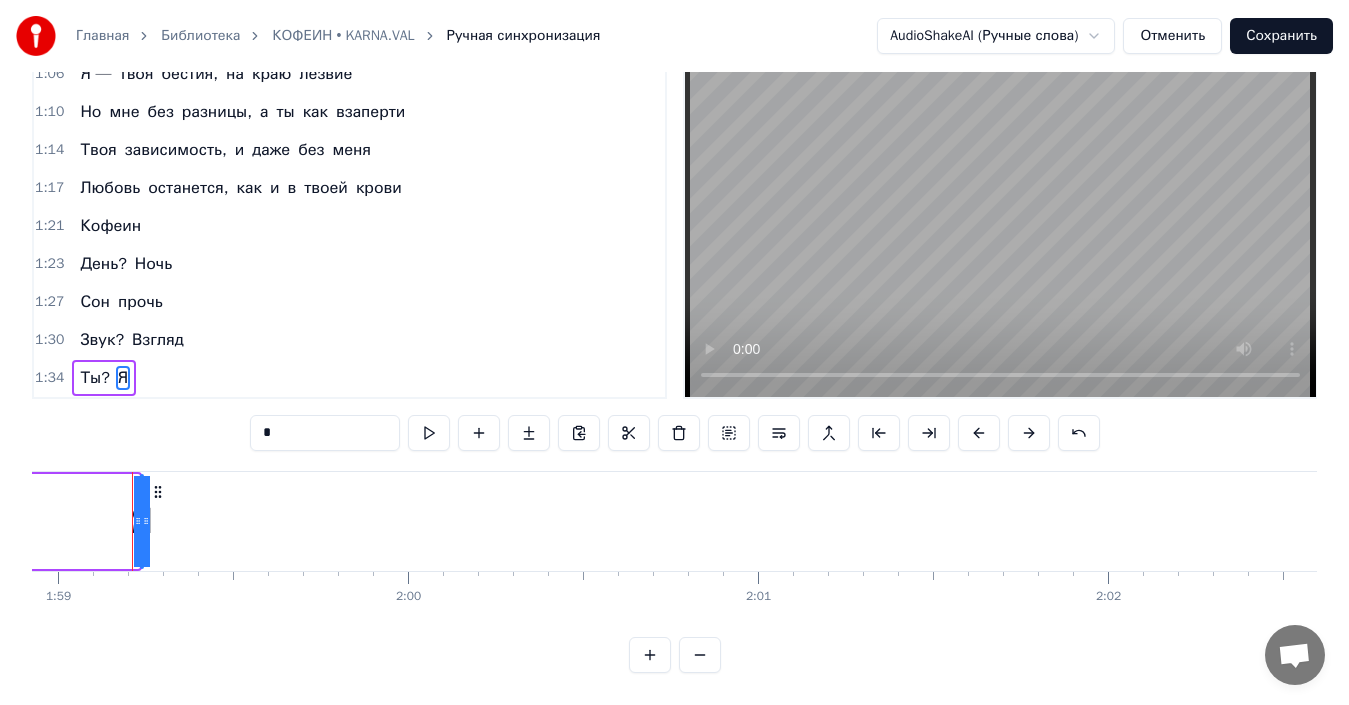 click at bounding box center (650, 655) 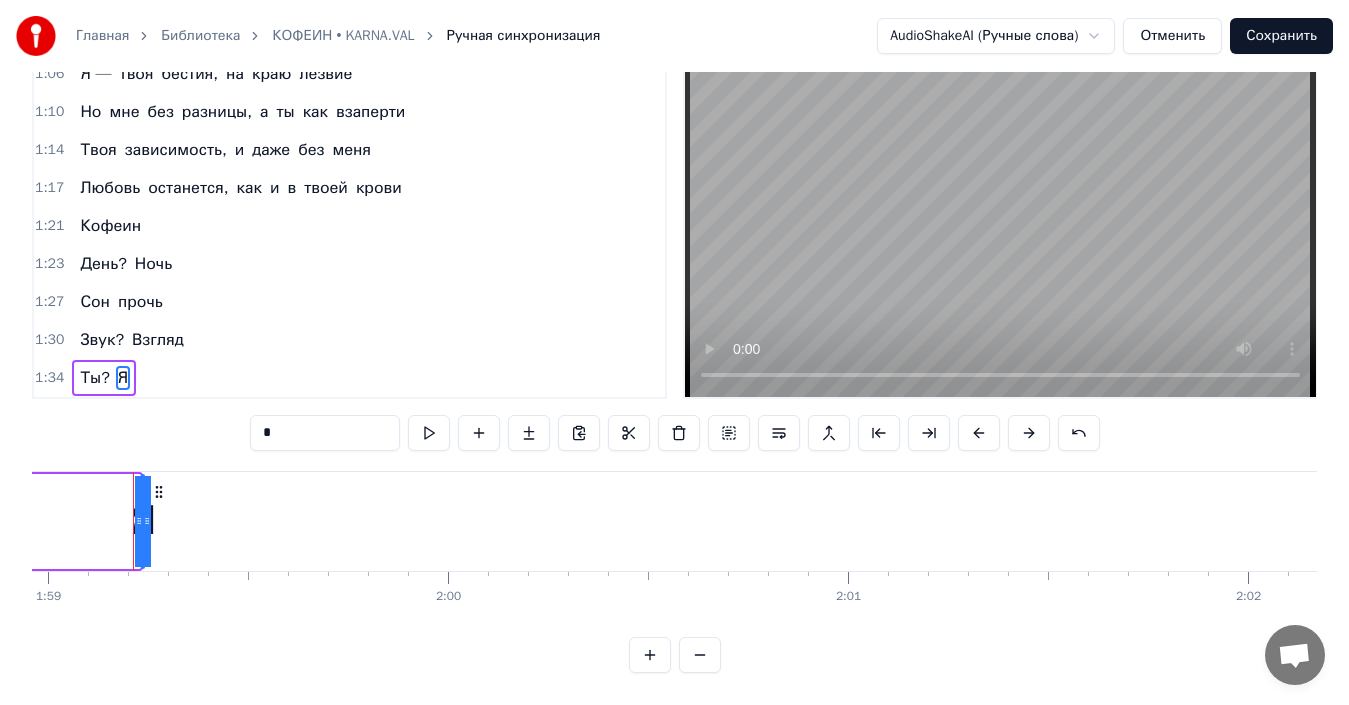 click at bounding box center [650, 655] 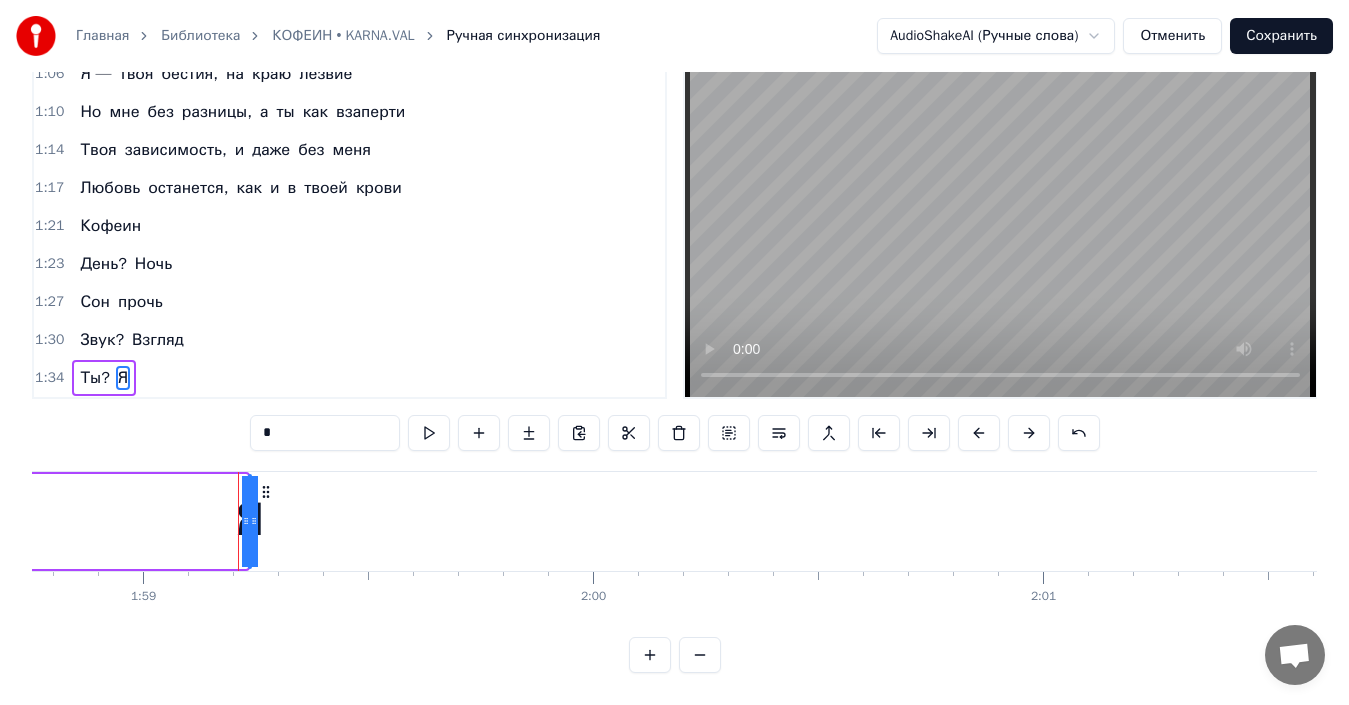 scroll, scrollTop: 0, scrollLeft: 53545, axis: horizontal 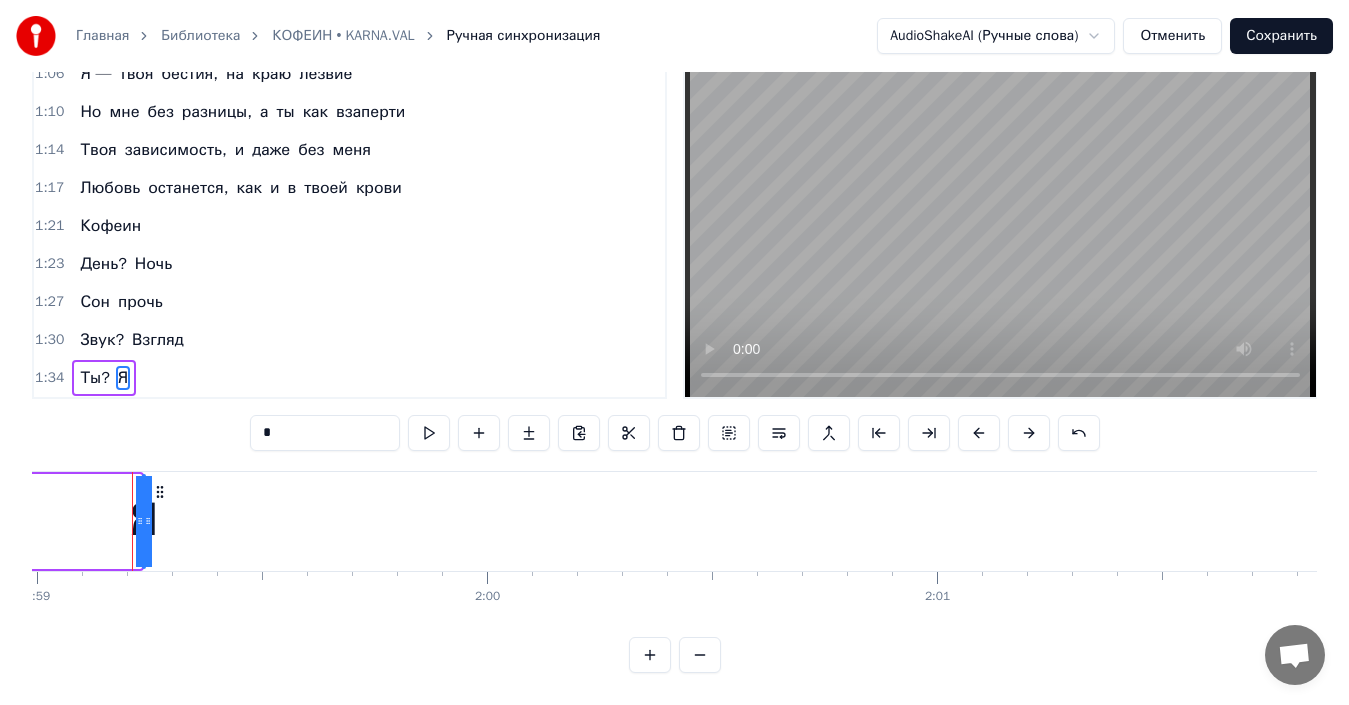 drag, startPoint x: 145, startPoint y: 480, endPoint x: 150, endPoint y: 497, distance: 17.720045 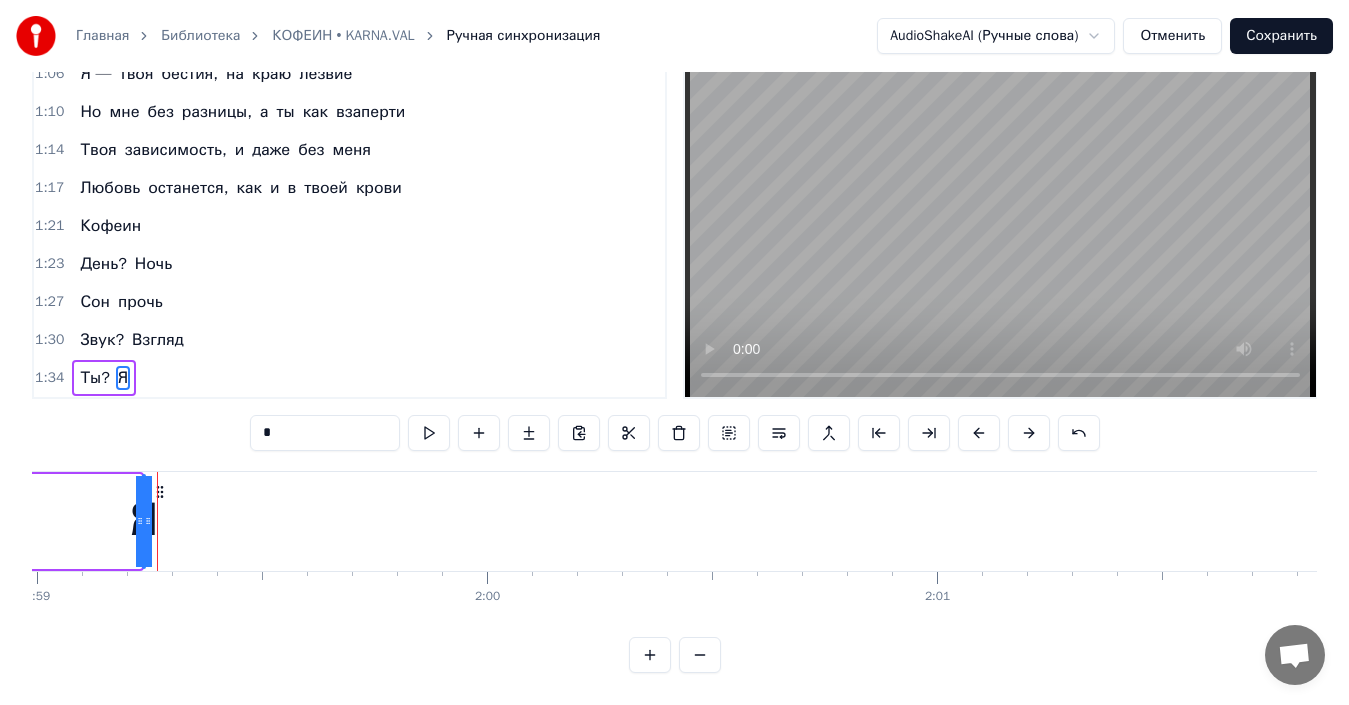 click 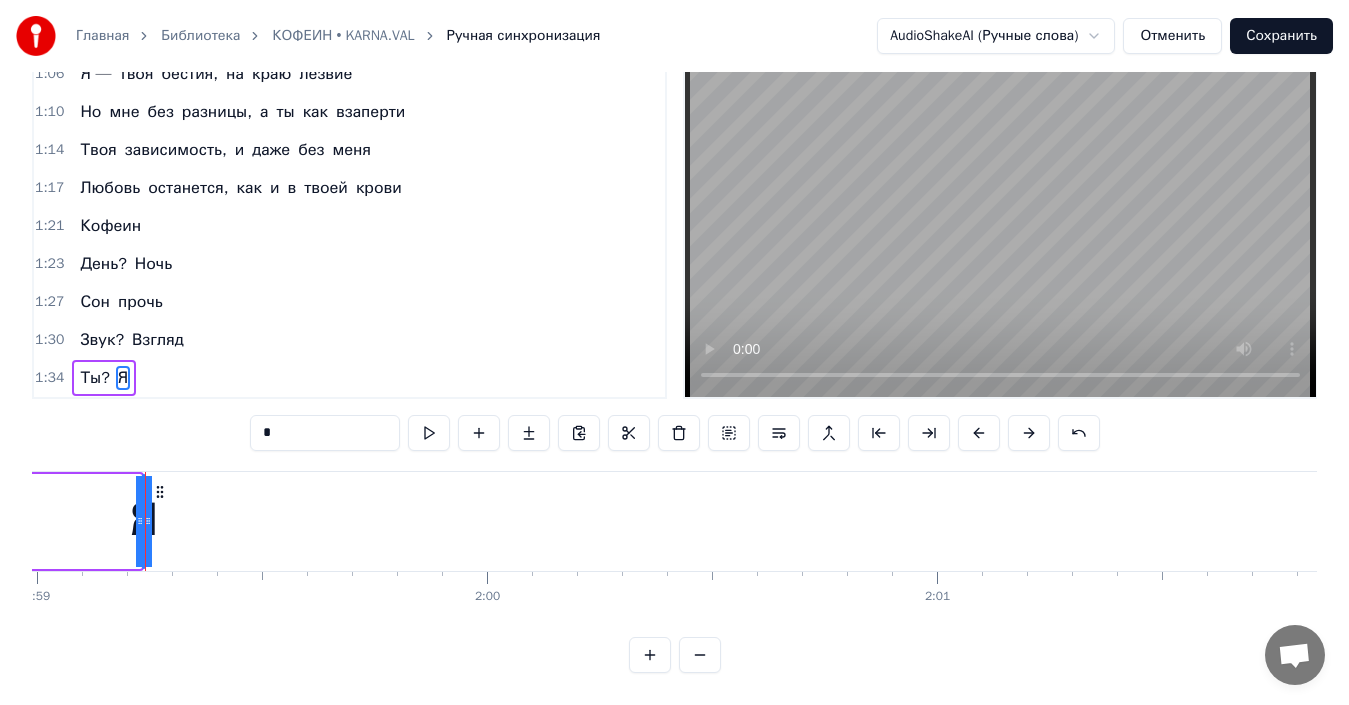 click on "Я — твоя депрессия, но тебе весело Что- то не нравится? Попробуй, запрети! Твоя зависимость, и даже без меня Любовь останется, как и в твоей крови Кофеин День? Ночь Сон прочь Звук? Взгляд Ты? Я Твои гормоны коктейлем по венам В твоей голове, как веном, но в белом Хм, думал, ты решаешь, когда будет «ню»? Но, если ты не за столом, то ты в меню Я — твоя бестия, на краю лезвие Но мне без разницы, а ты как взаперти Твоя зависимость, и даже без меня Любовь останется, как и в твоей крови Кофеин День? Ночь Сон прочь Звук? Взгляд Ты? Я" at bounding box center (-24218, 521) 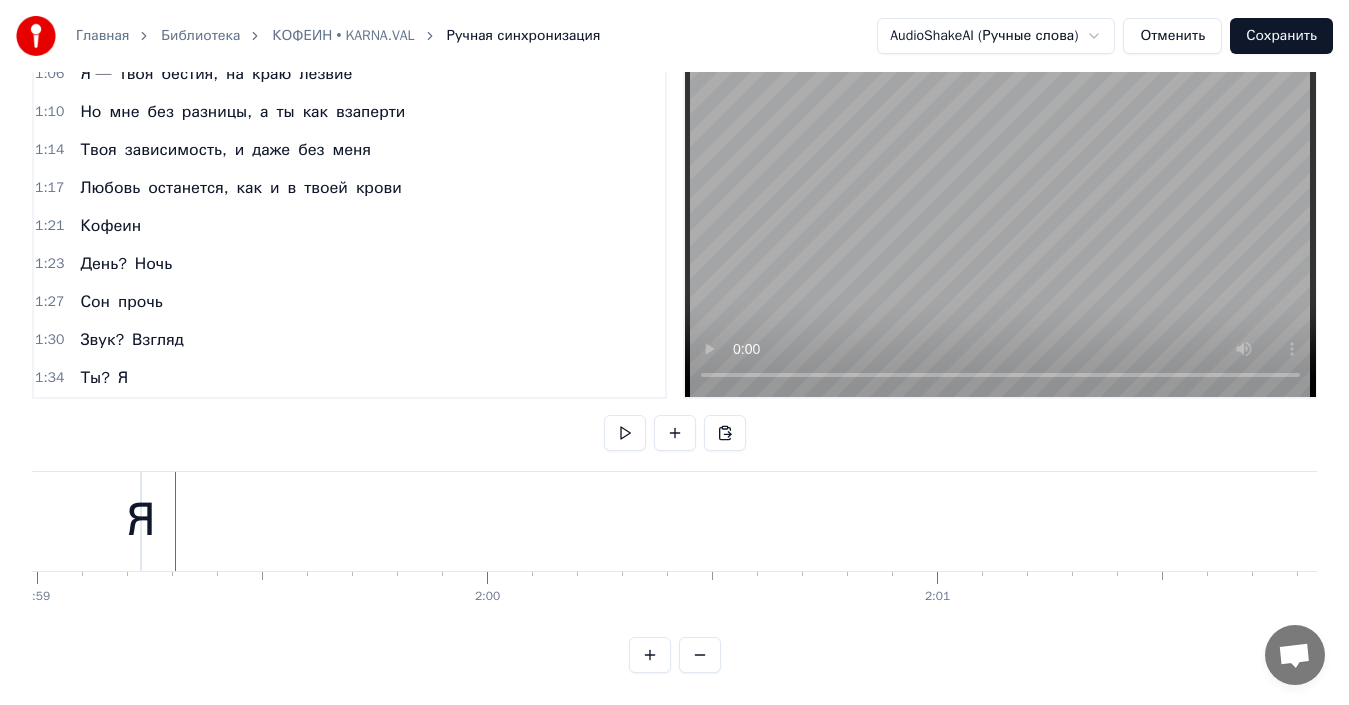 click on "Я" at bounding box center (140, 521) 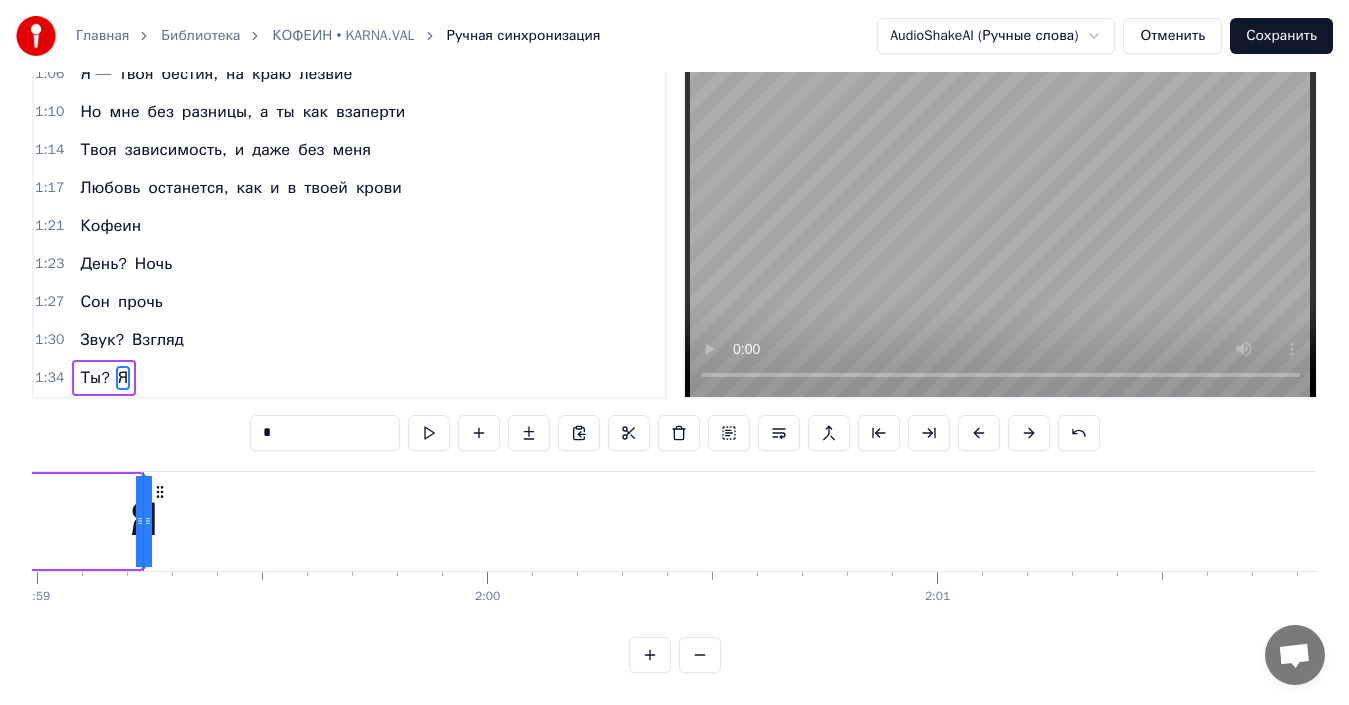 drag, startPoint x: 142, startPoint y: 495, endPoint x: 146, endPoint y: 485, distance: 10.770329 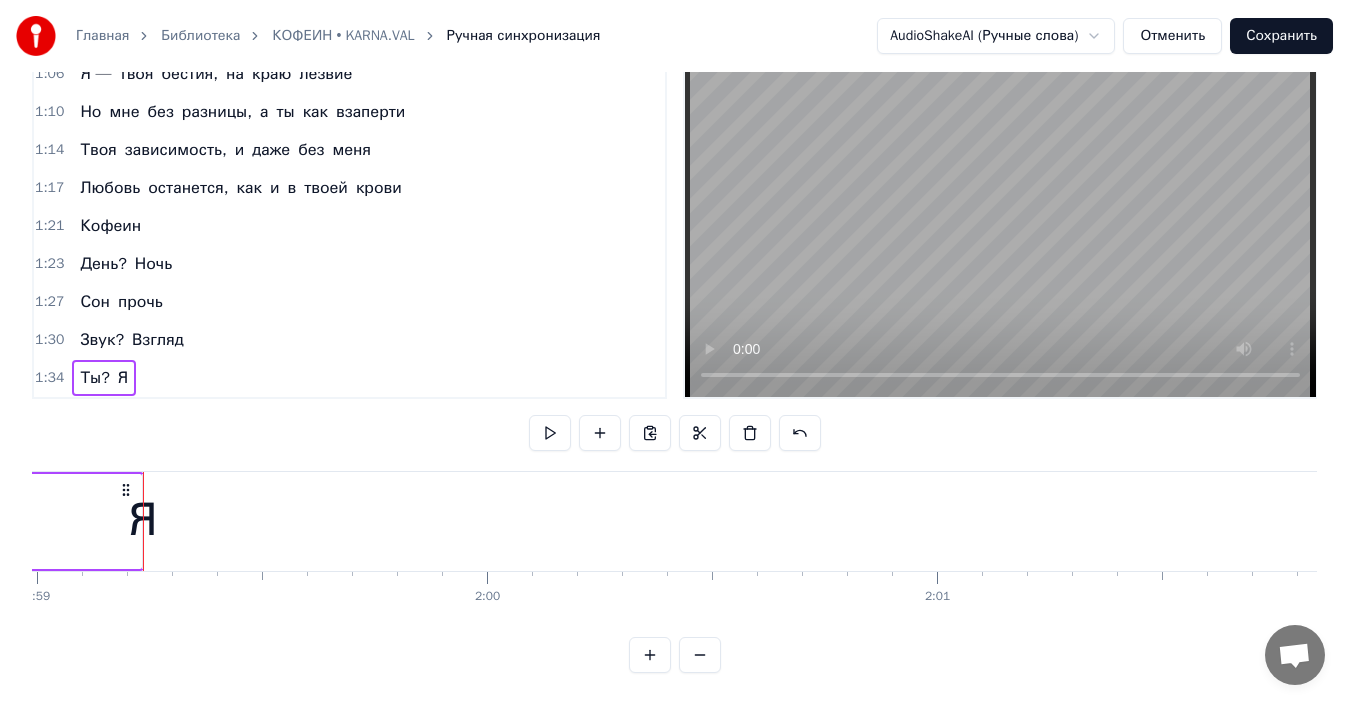 scroll, scrollTop: 0, scrollLeft: 53542, axis: horizontal 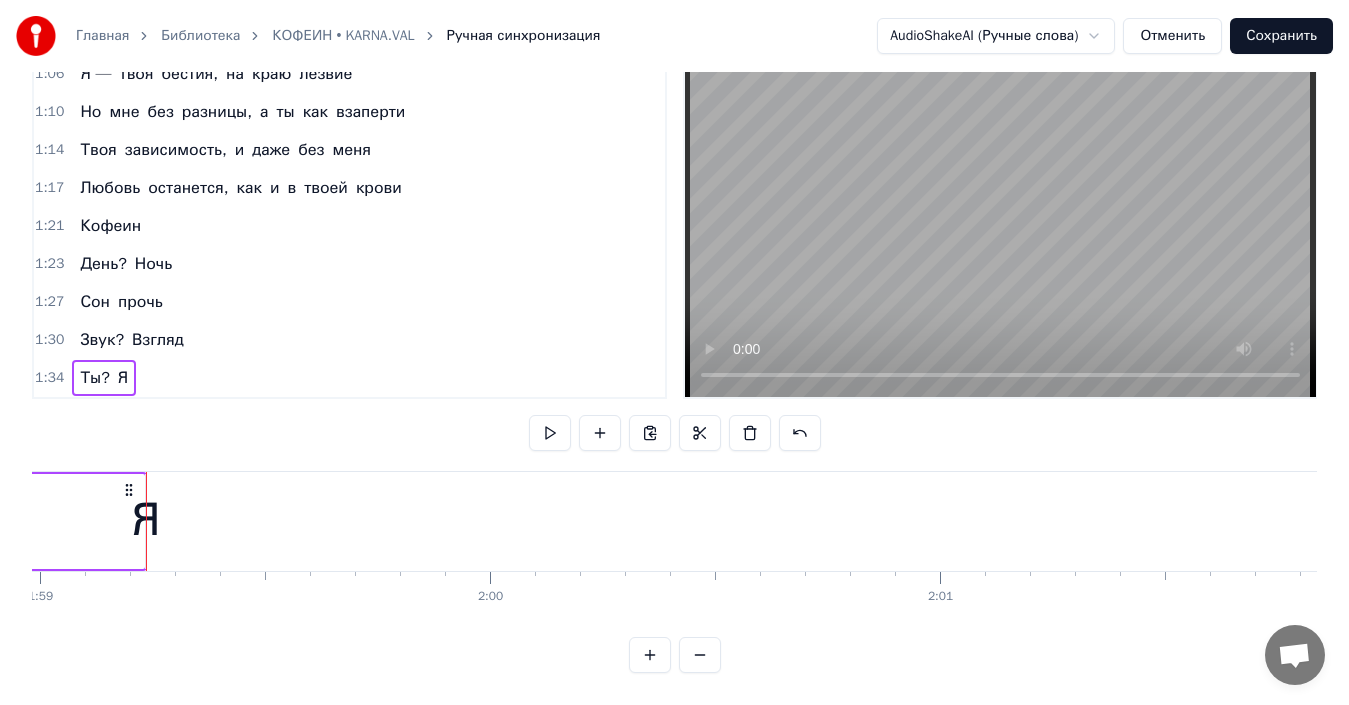 click on "Я" at bounding box center (145, 521) 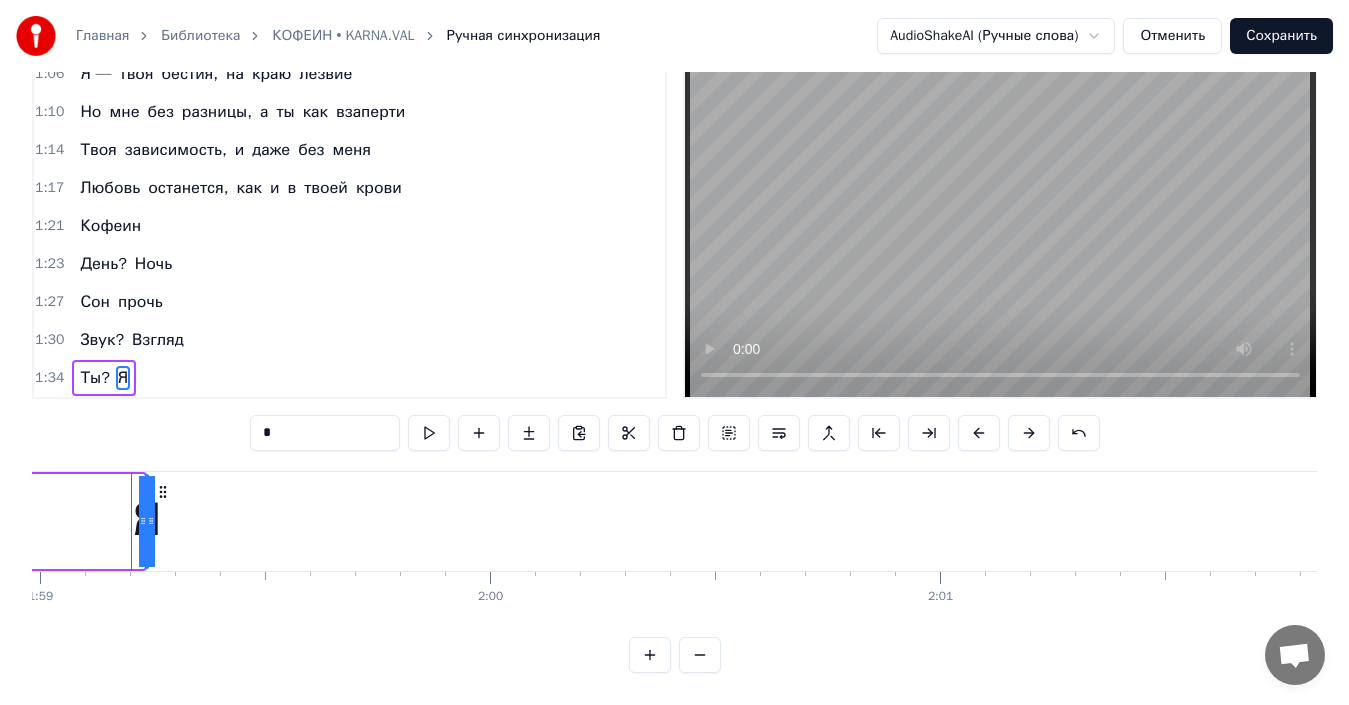 scroll, scrollTop: 0, scrollLeft: 53541, axis: horizontal 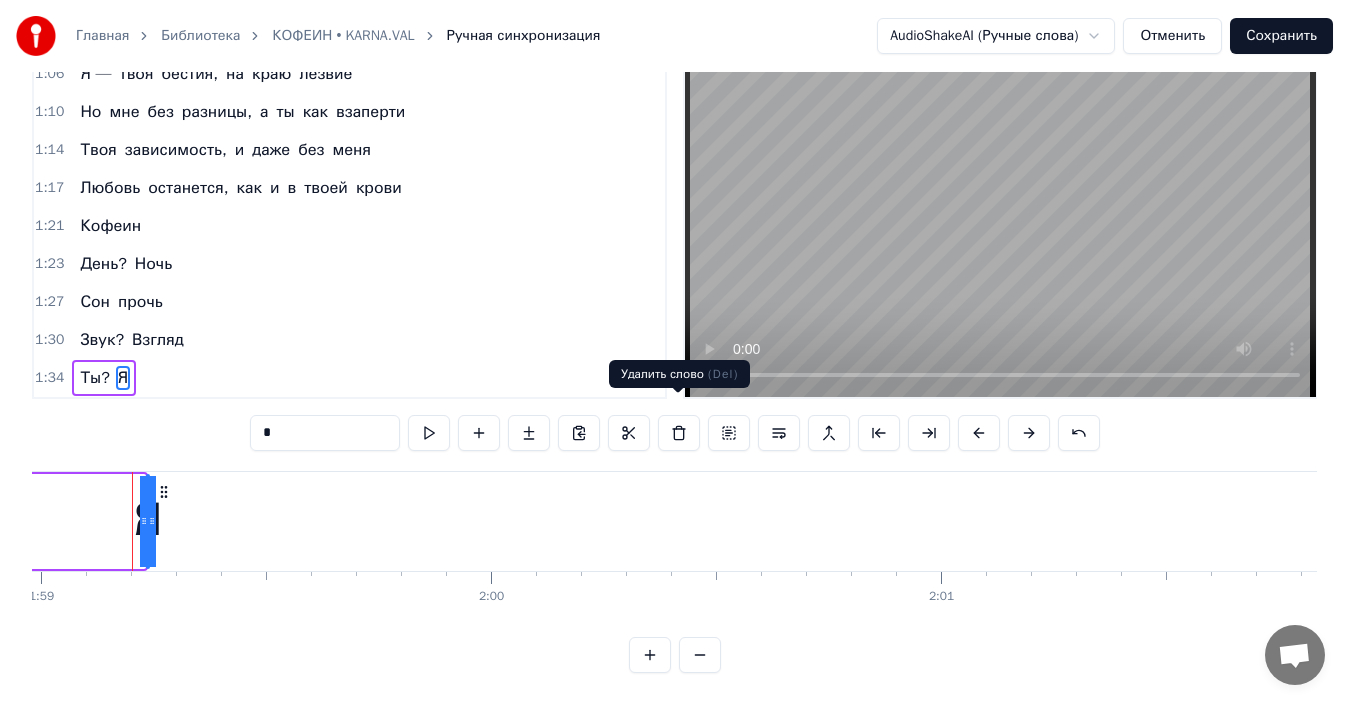 click at bounding box center [679, 433] 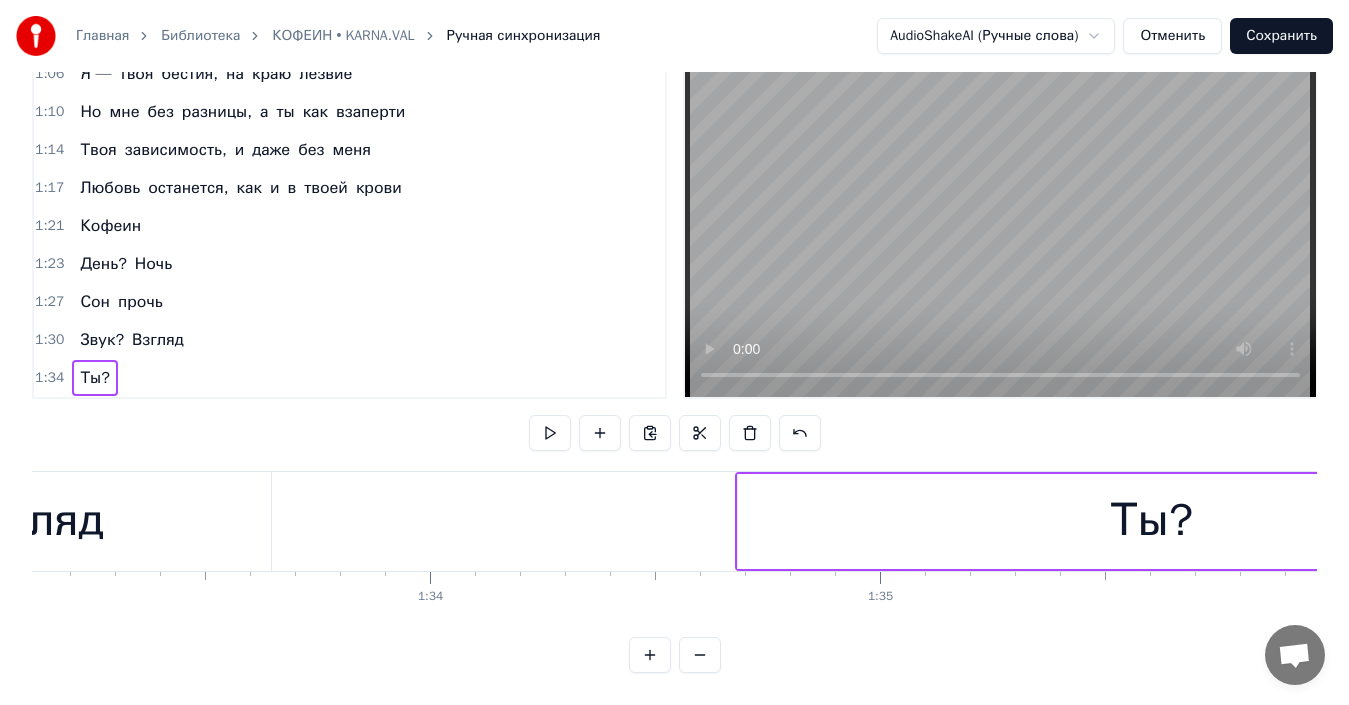 scroll, scrollTop: 0, scrollLeft: 41996, axis: horizontal 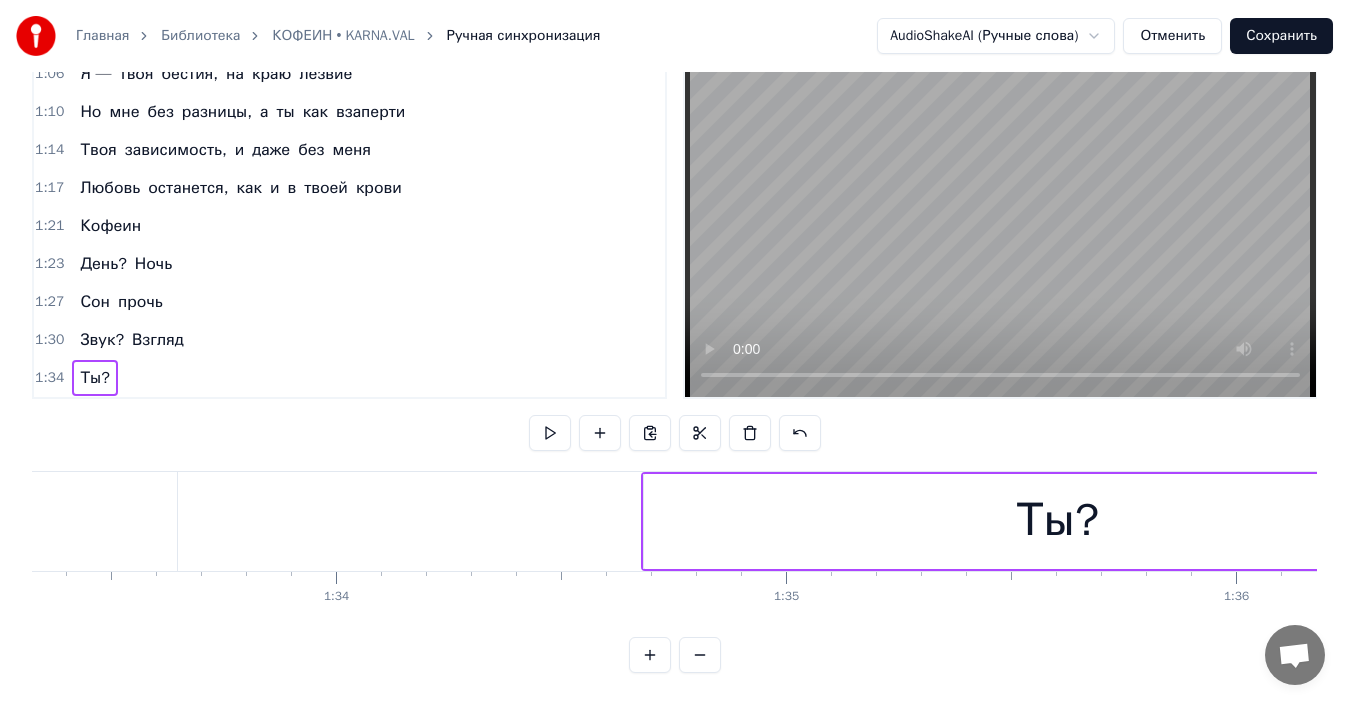 click at bounding box center [700, 655] 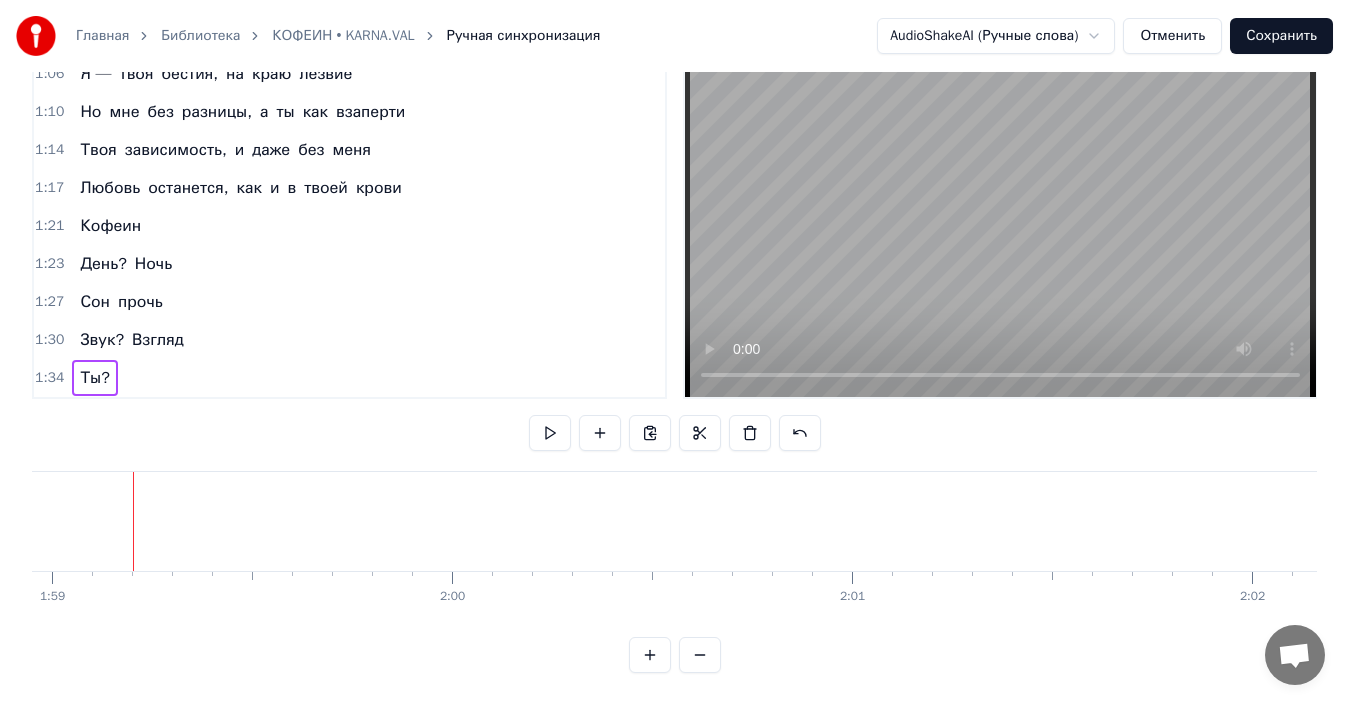 click at bounding box center [700, 655] 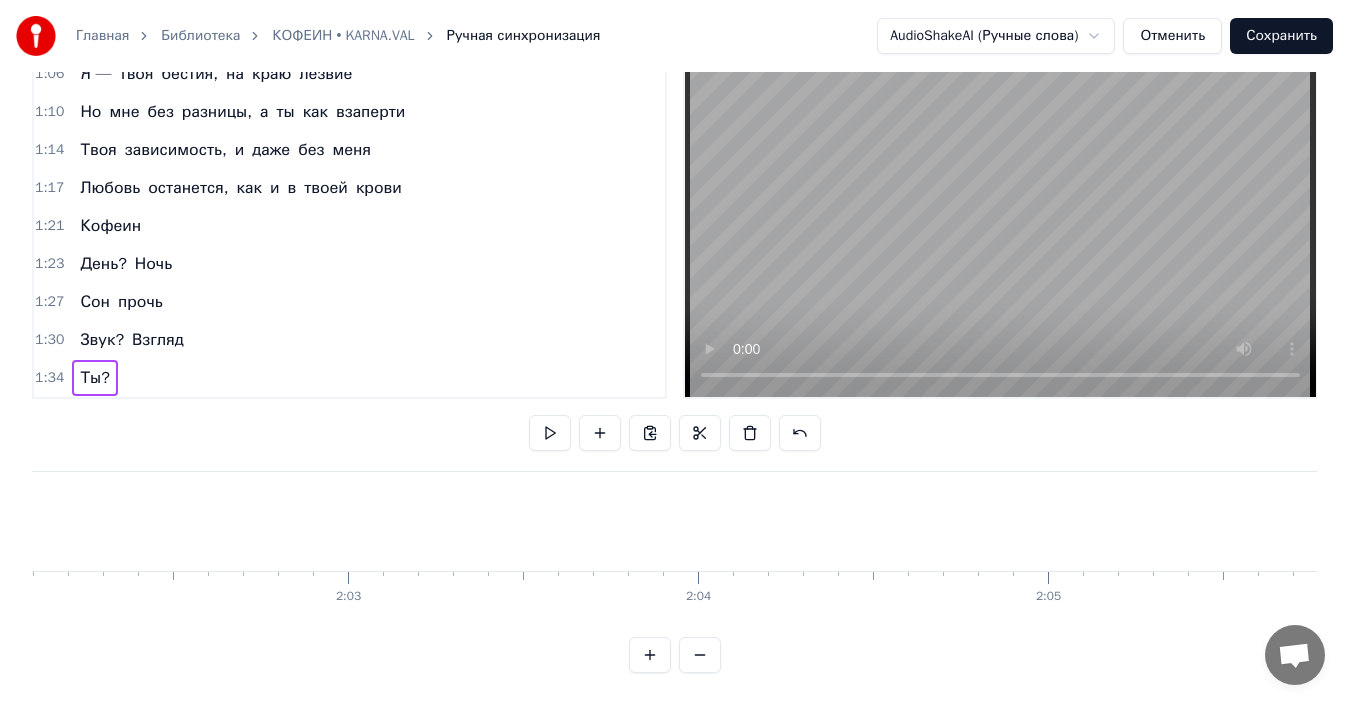 click at bounding box center (700, 655) 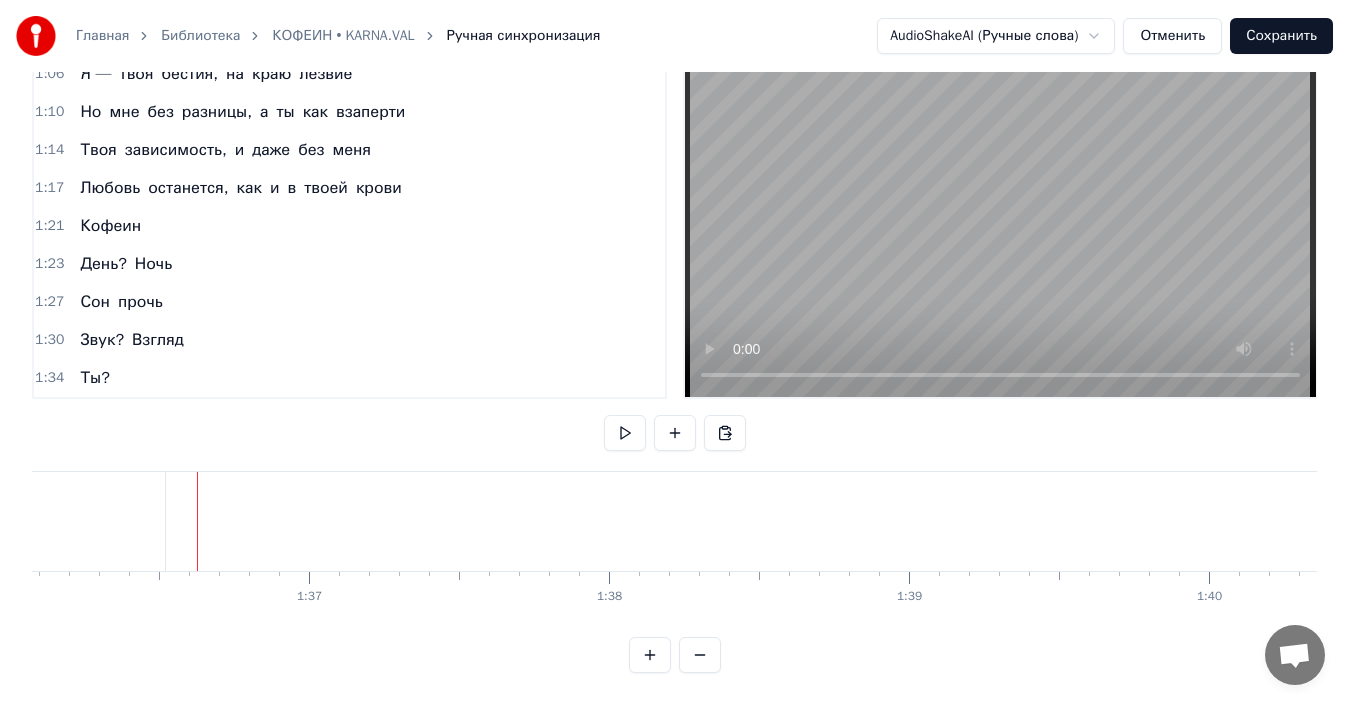 scroll, scrollTop: 0, scrollLeft: 28887, axis: horizontal 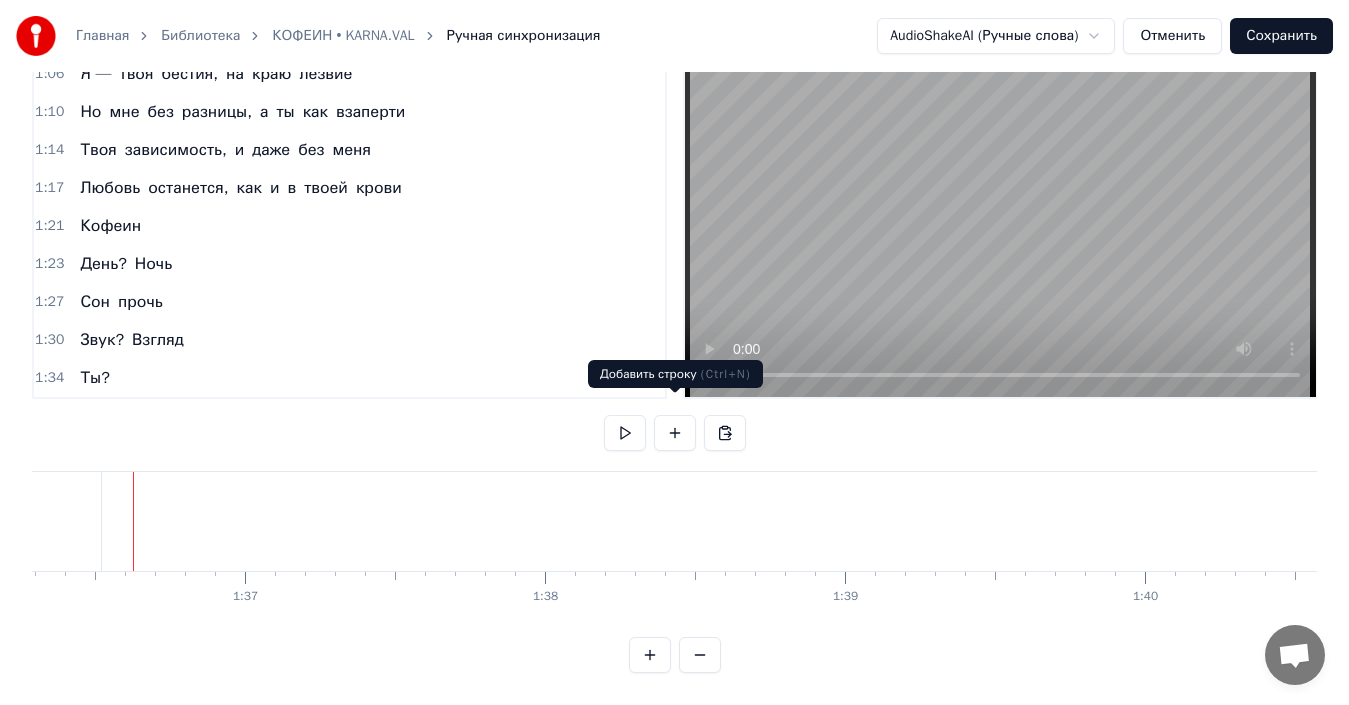 click at bounding box center (675, 433) 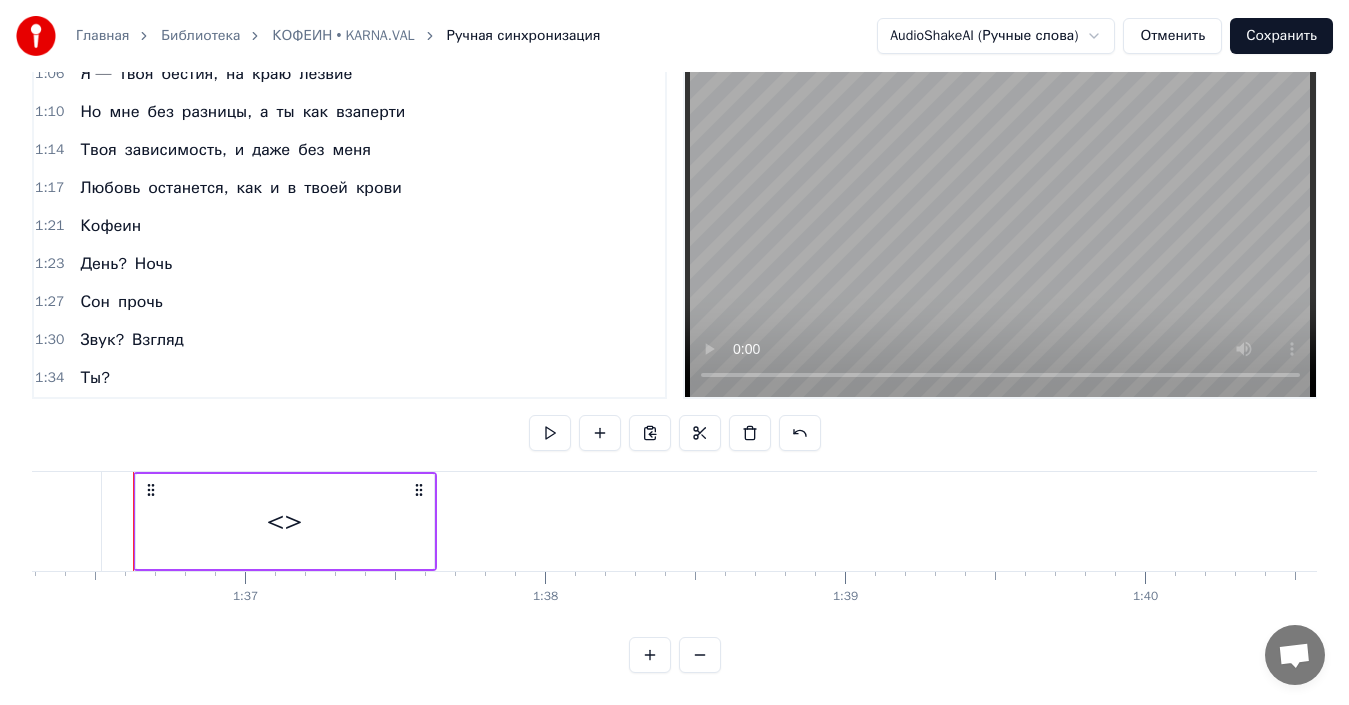 click on "<>" at bounding box center [285, 521] 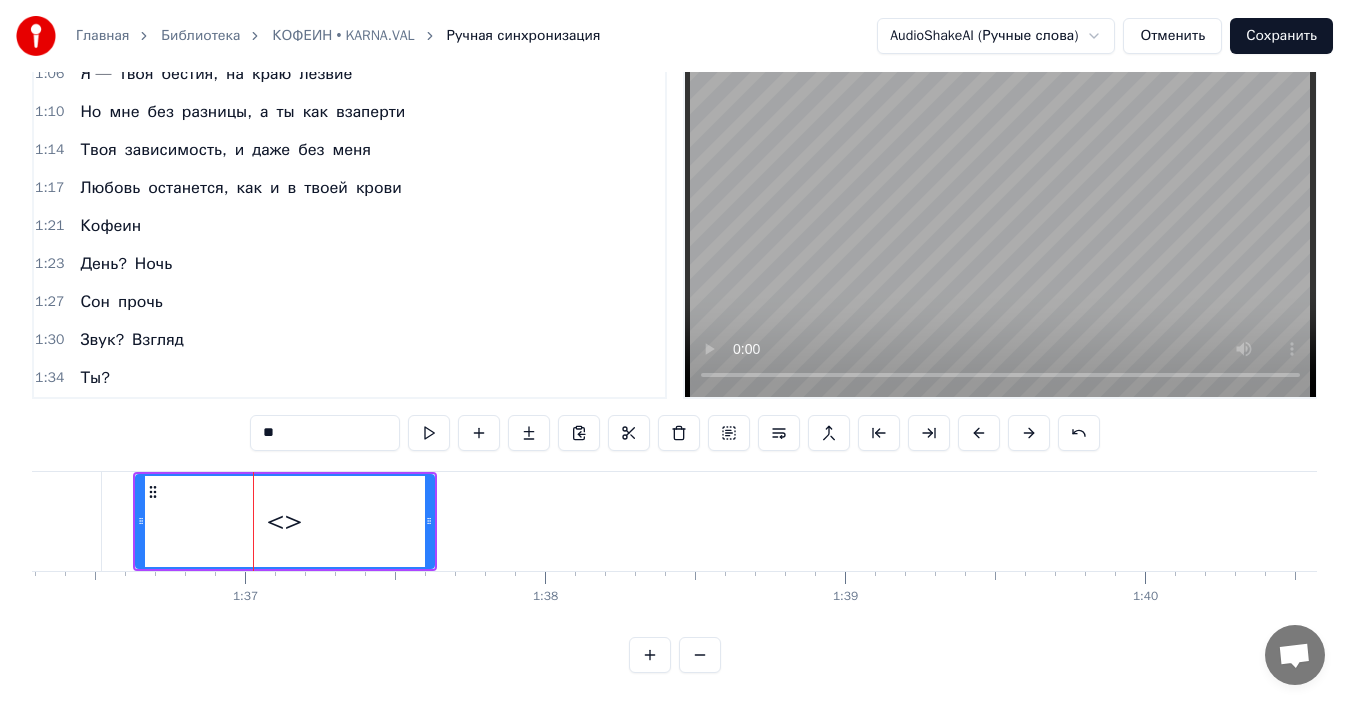 scroll, scrollTop: 525, scrollLeft: 0, axis: vertical 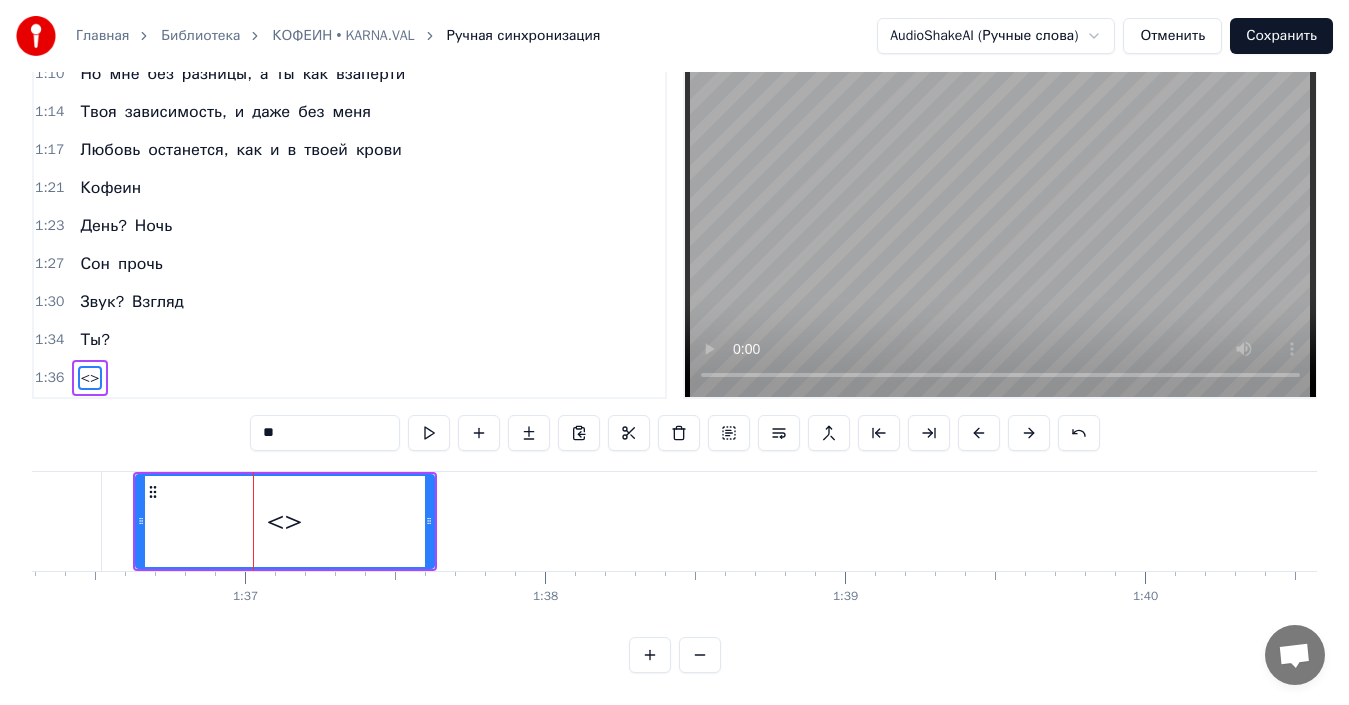 click on "<>" at bounding box center [285, 521] 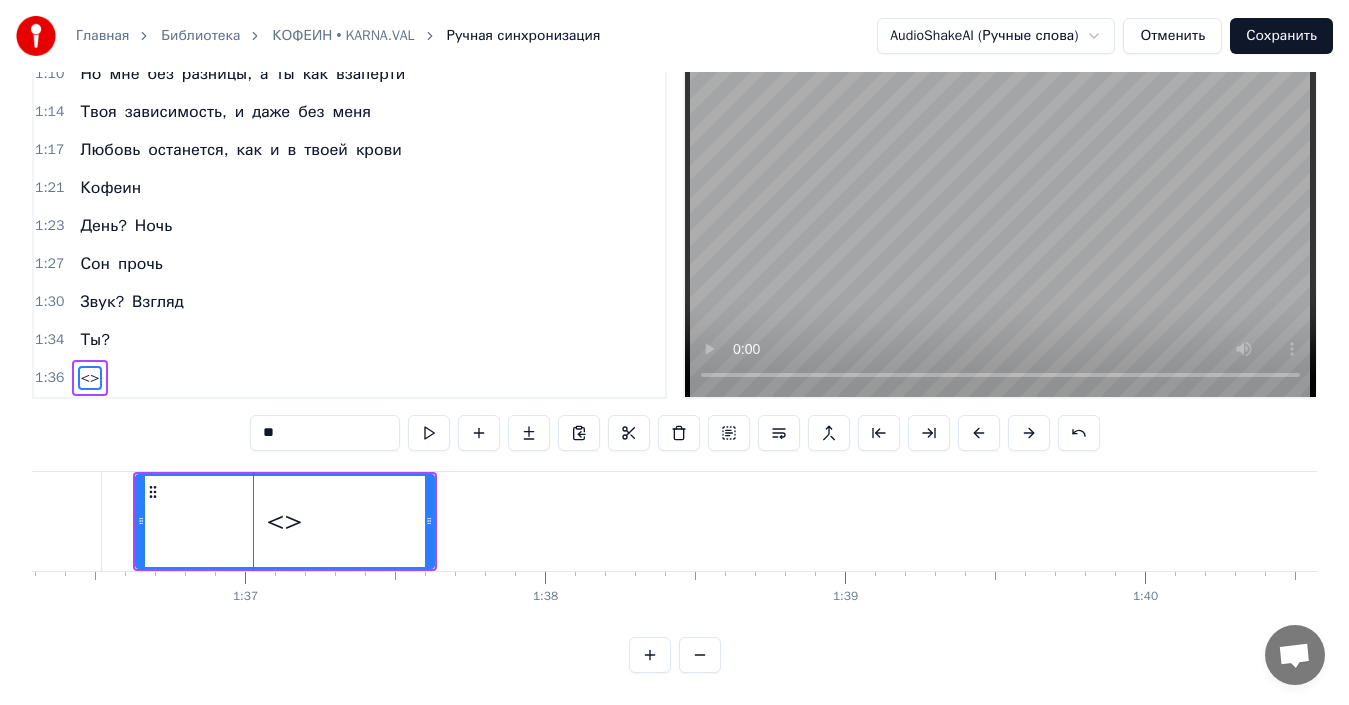 click on "**" at bounding box center (325, 433) 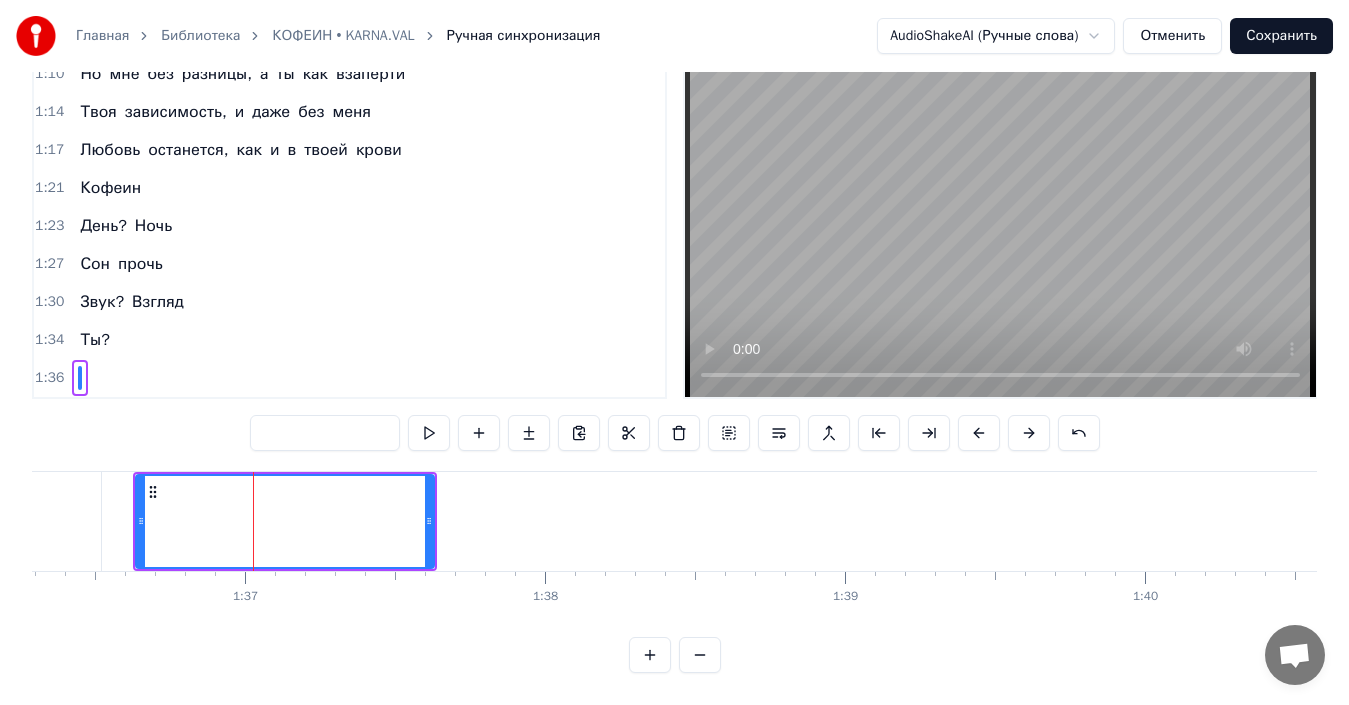 type on "*" 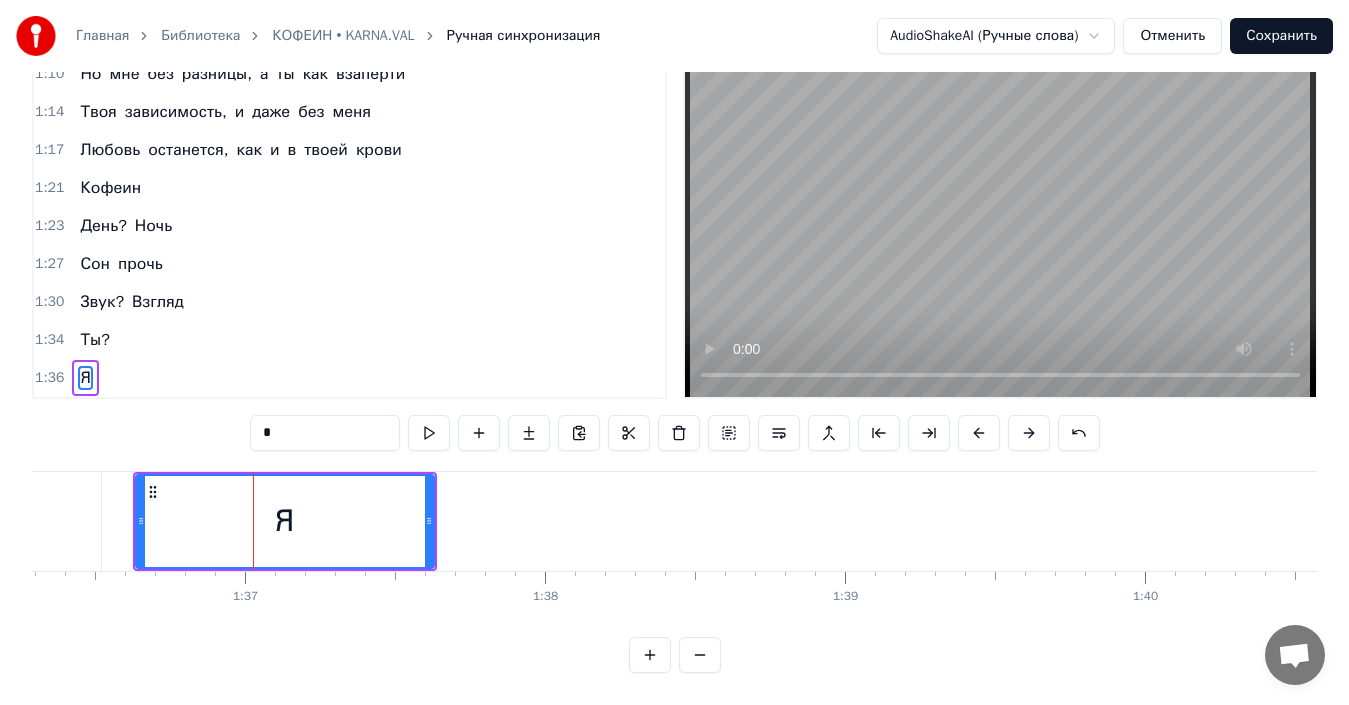 click on "Ты?" at bounding box center [-176, 521] 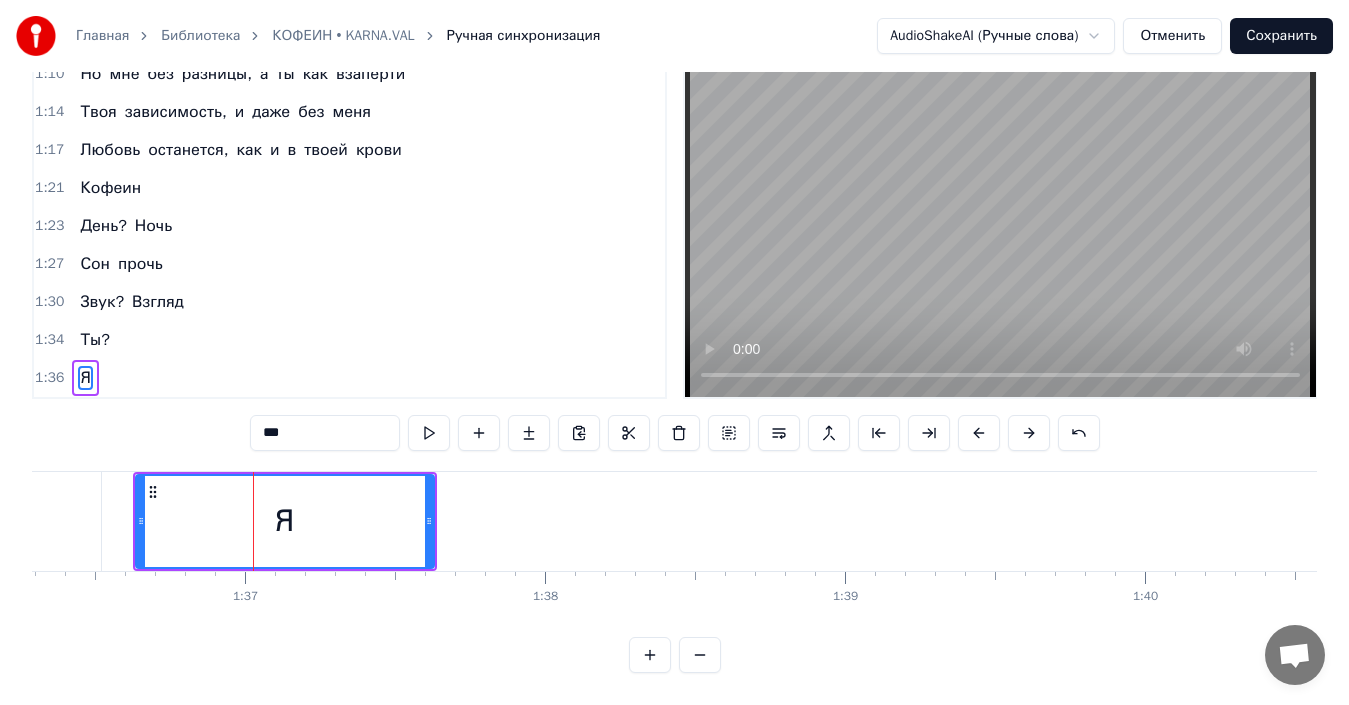 scroll, scrollTop: 49, scrollLeft: 0, axis: vertical 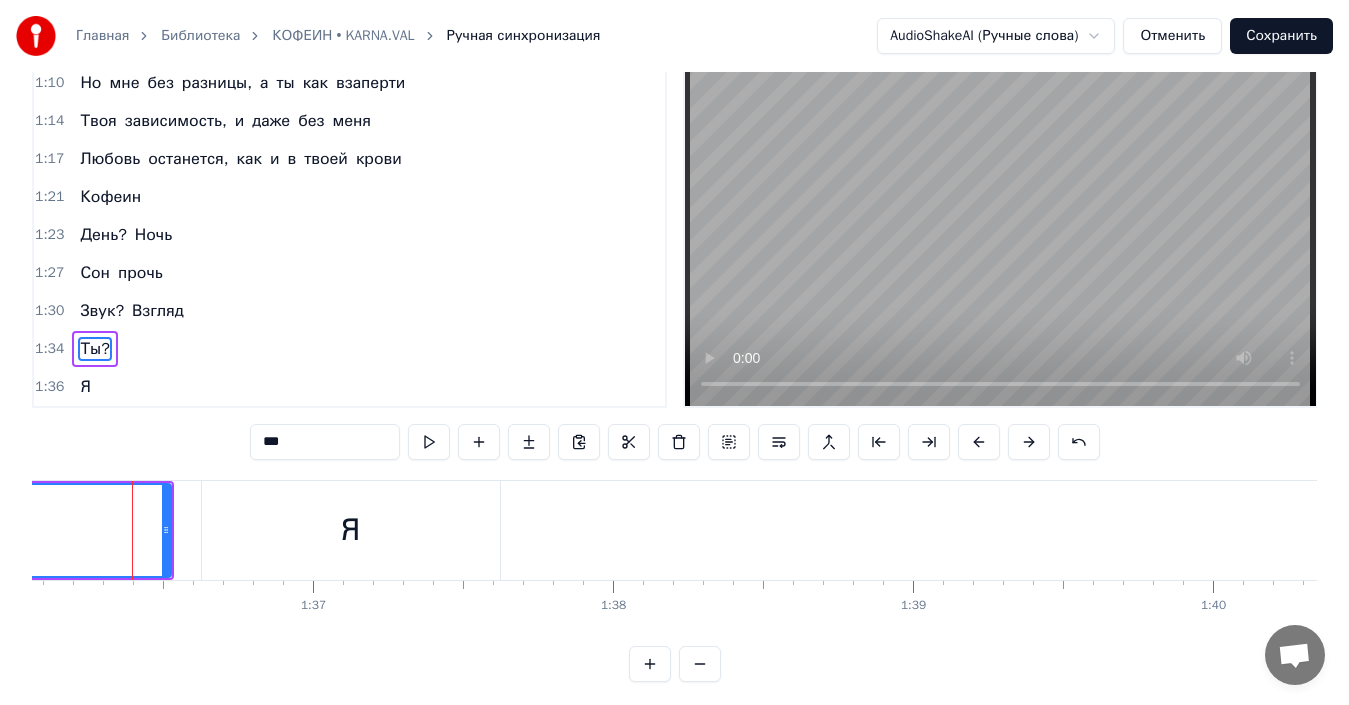 click on "Я" at bounding box center (351, 530) 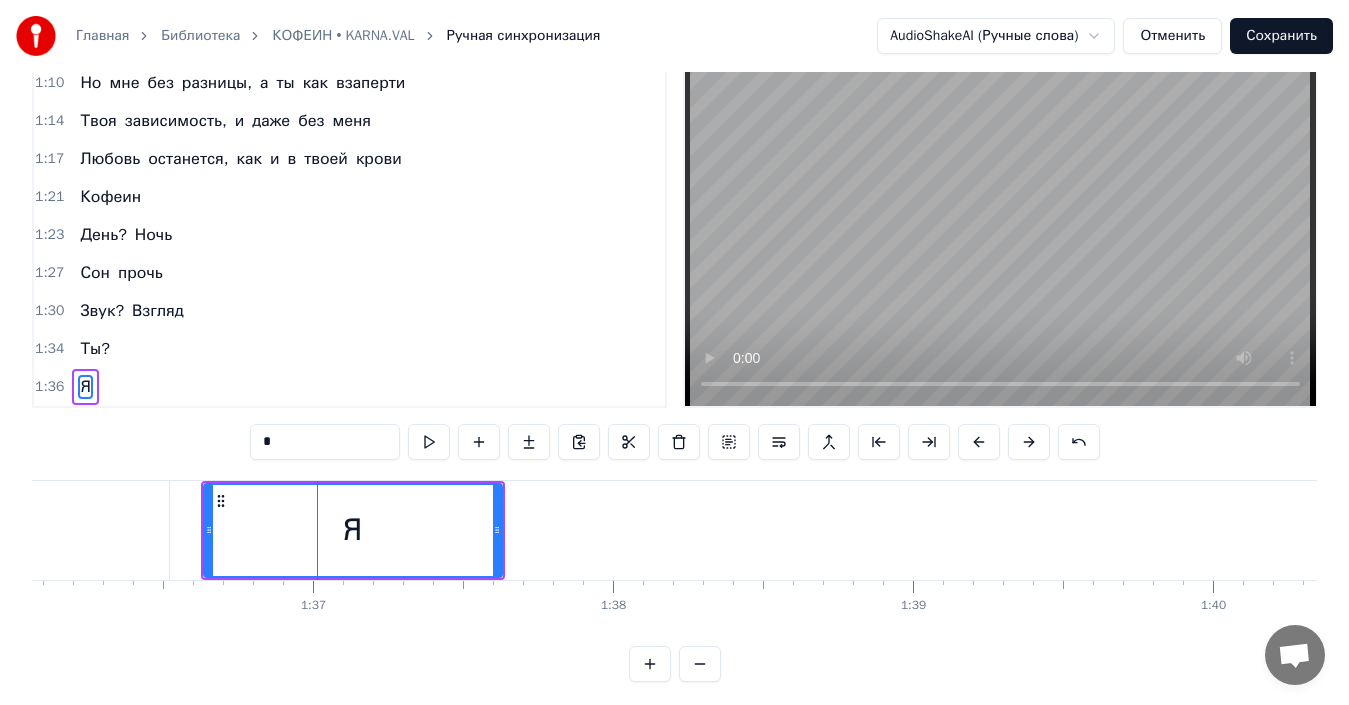scroll, scrollTop: 75, scrollLeft: 0, axis: vertical 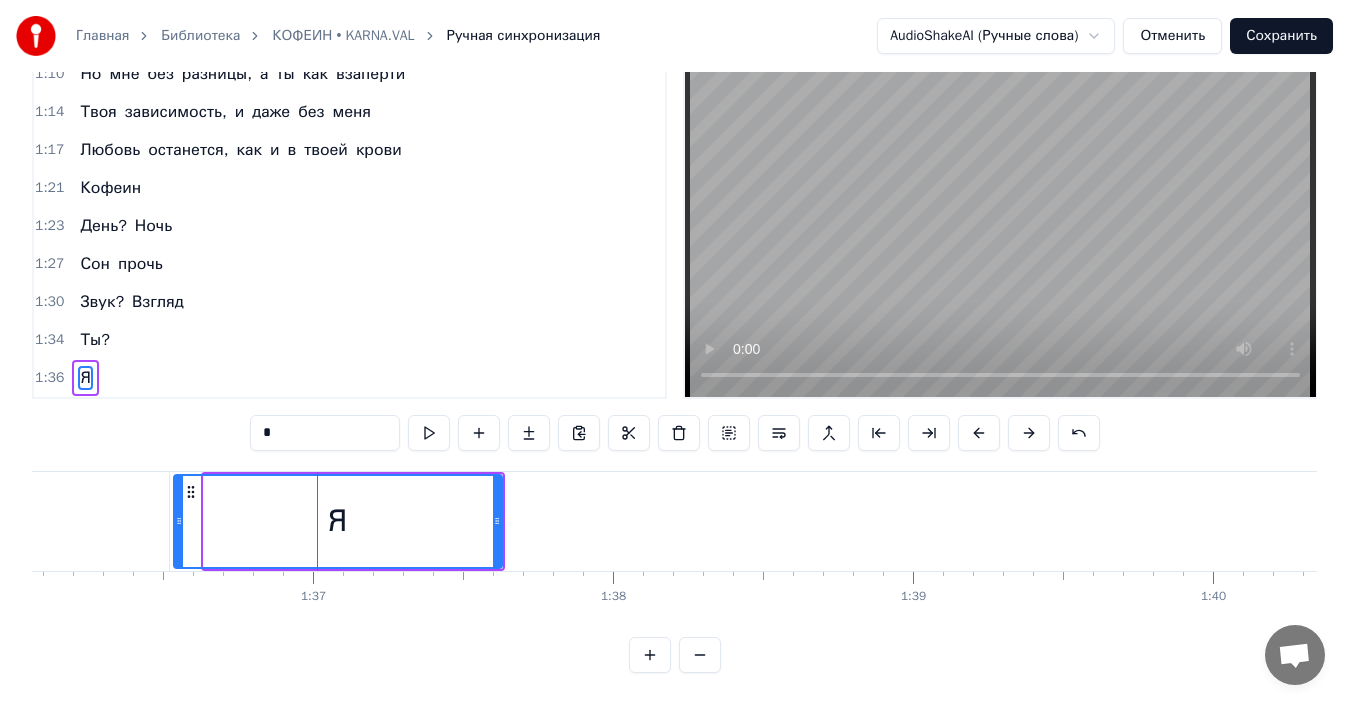 drag, startPoint x: 207, startPoint y: 529, endPoint x: 177, endPoint y: 518, distance: 31.95309 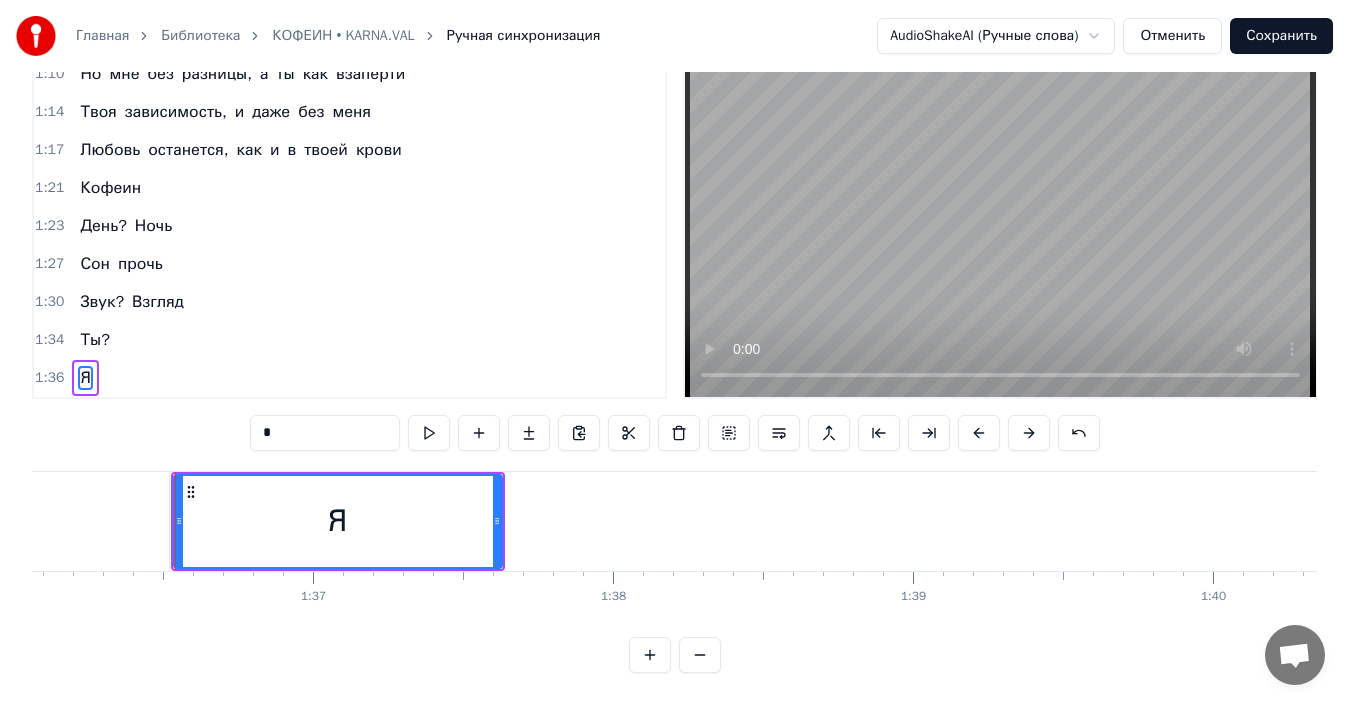 click on "Ты?" at bounding box center (-108, 521) 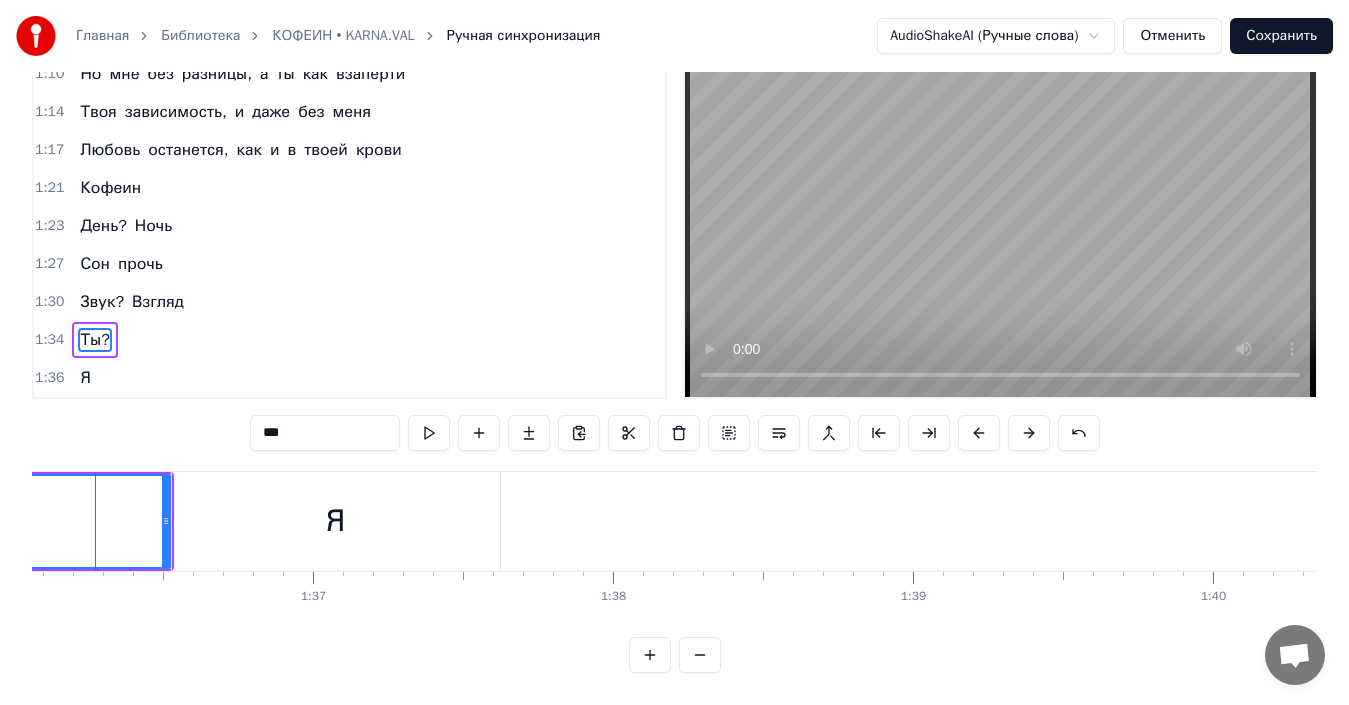 scroll, scrollTop: 49, scrollLeft: 0, axis: vertical 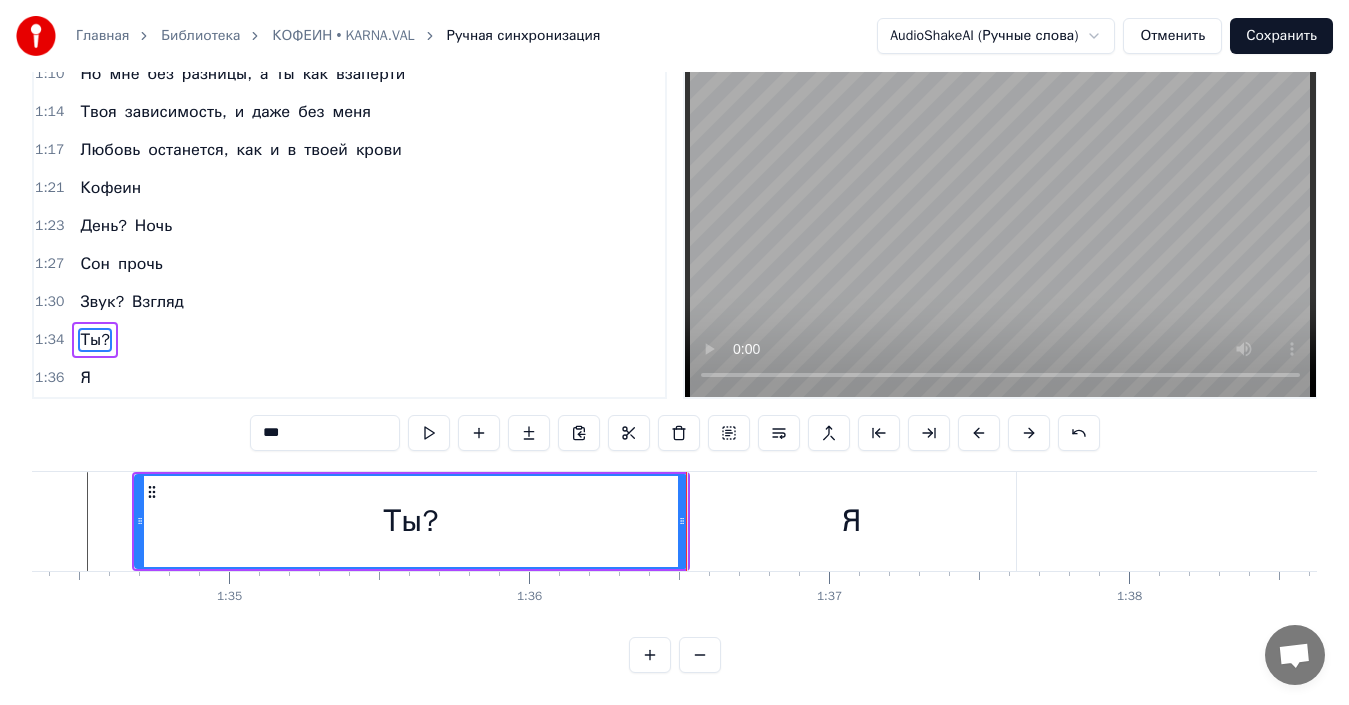 click on "Я" at bounding box center [852, 521] 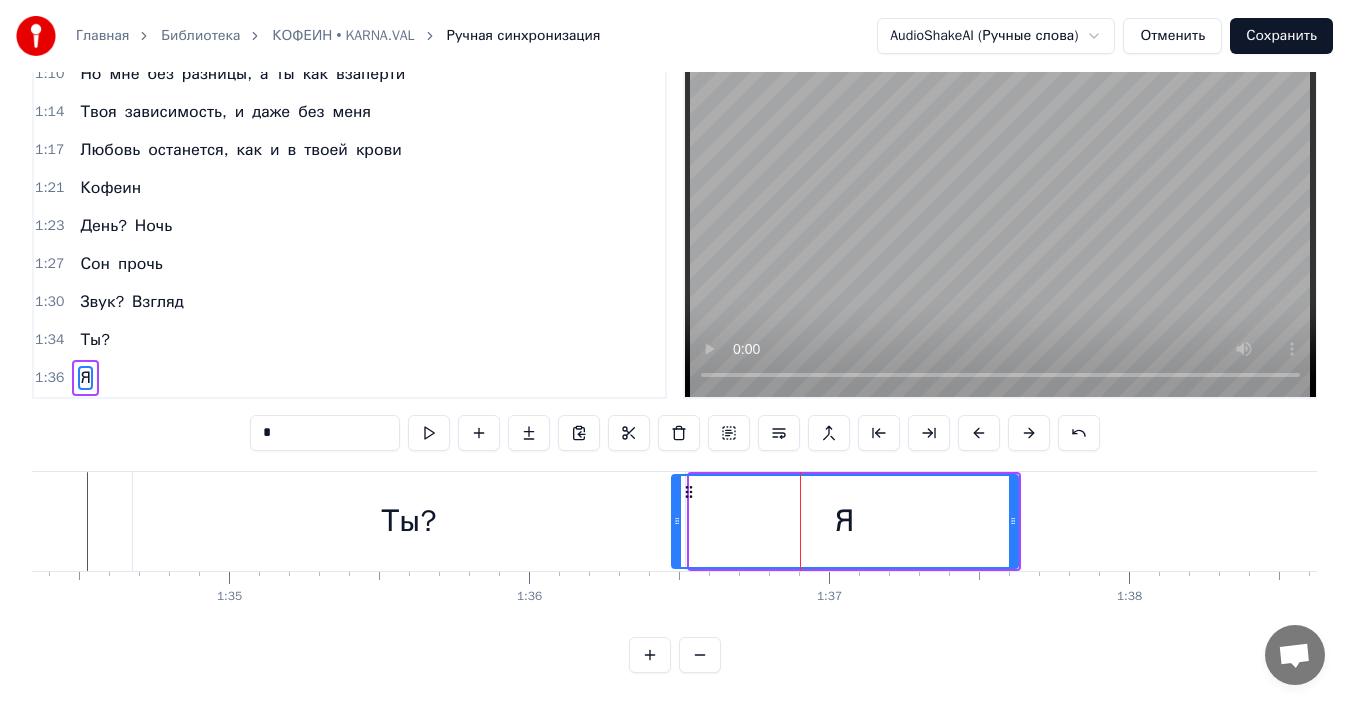 drag, startPoint x: 695, startPoint y: 522, endPoint x: 674, endPoint y: 529, distance: 22.135944 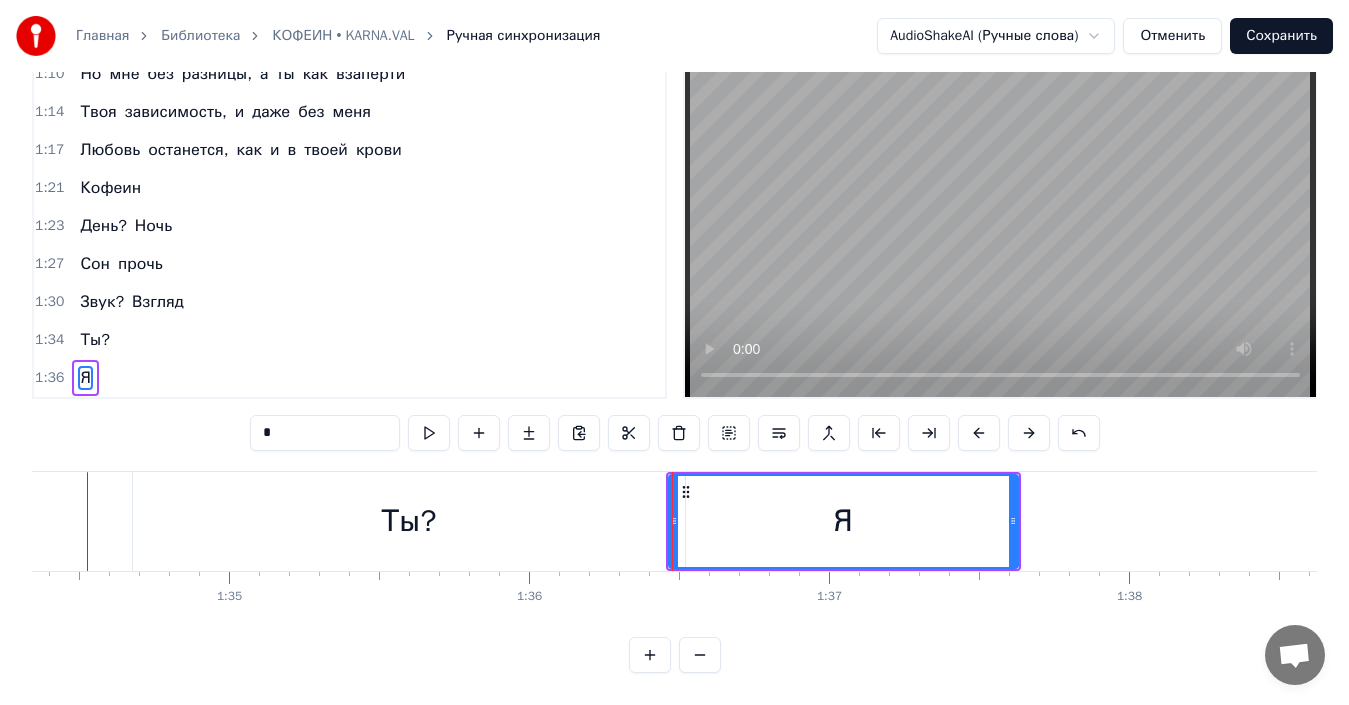 click on "0:06 Я — твоя депрессия, но тебе весело 0:11 Что- то не нравится? Попробуй, запрети! 0:14 Твоя зависимость, и даже без меня 0:18 Любовь останется, как и в твоей крови 0:22 Кофеин 0:24 День? Ночь 0:28 Сон прочь 0:31 Звук? Взгляд 0:35 Ты? Я 0:54 Твои гормоны коктейлем по венам 0:57 В твоей голове, как веном, но в белом 0:59 Хм, думал, ты решаешь, когда будет «ню»? 1:03 Но, если ты не за столом, то ты в меню 1:06 Я — твоя бестия, на краю лезвие 1:10 Но мне без разницы, а ты как взаперти 1:14 Твоя зависимость, и даже без меня 1:17 Любовь останется, как и в твоей крови 1:21 Кофеин 1:23 День? Ночь 1:27 Сон прочь 1:30 Звук?" at bounding box center [674, 359] 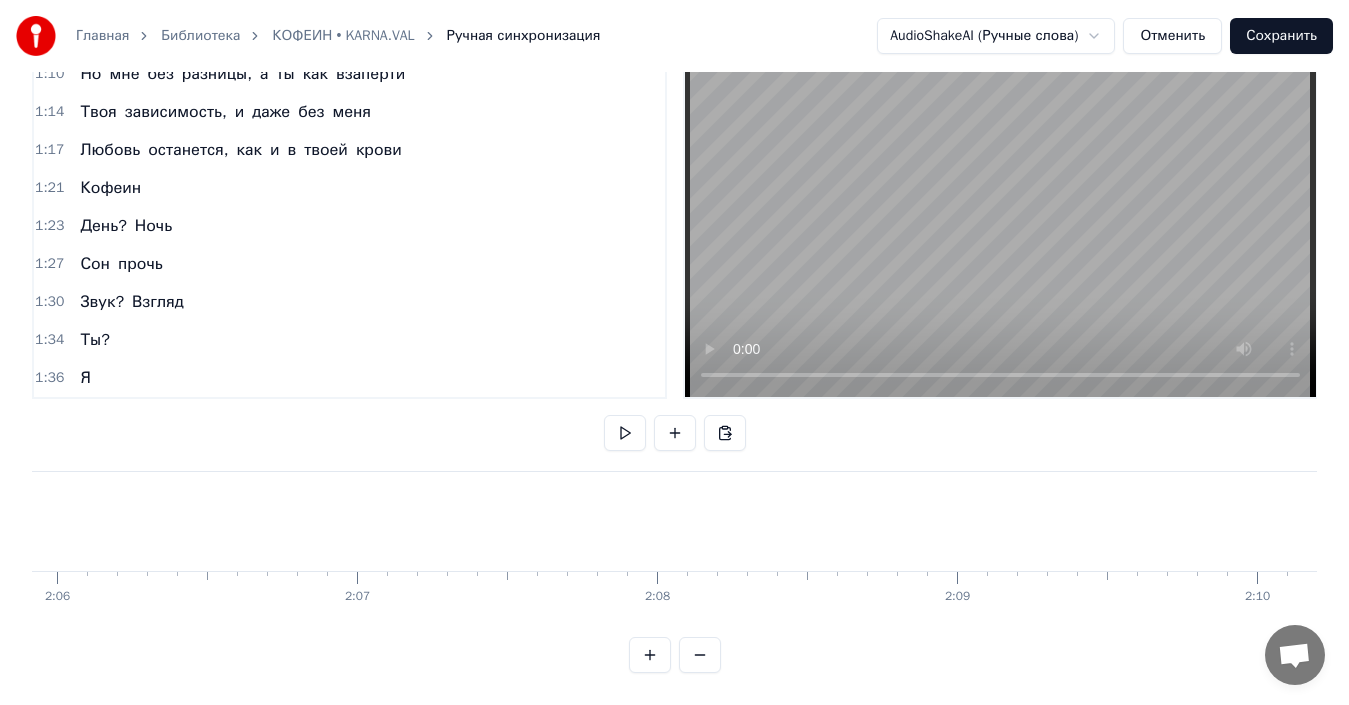 scroll, scrollTop: 0, scrollLeft: 37776, axis: horizontal 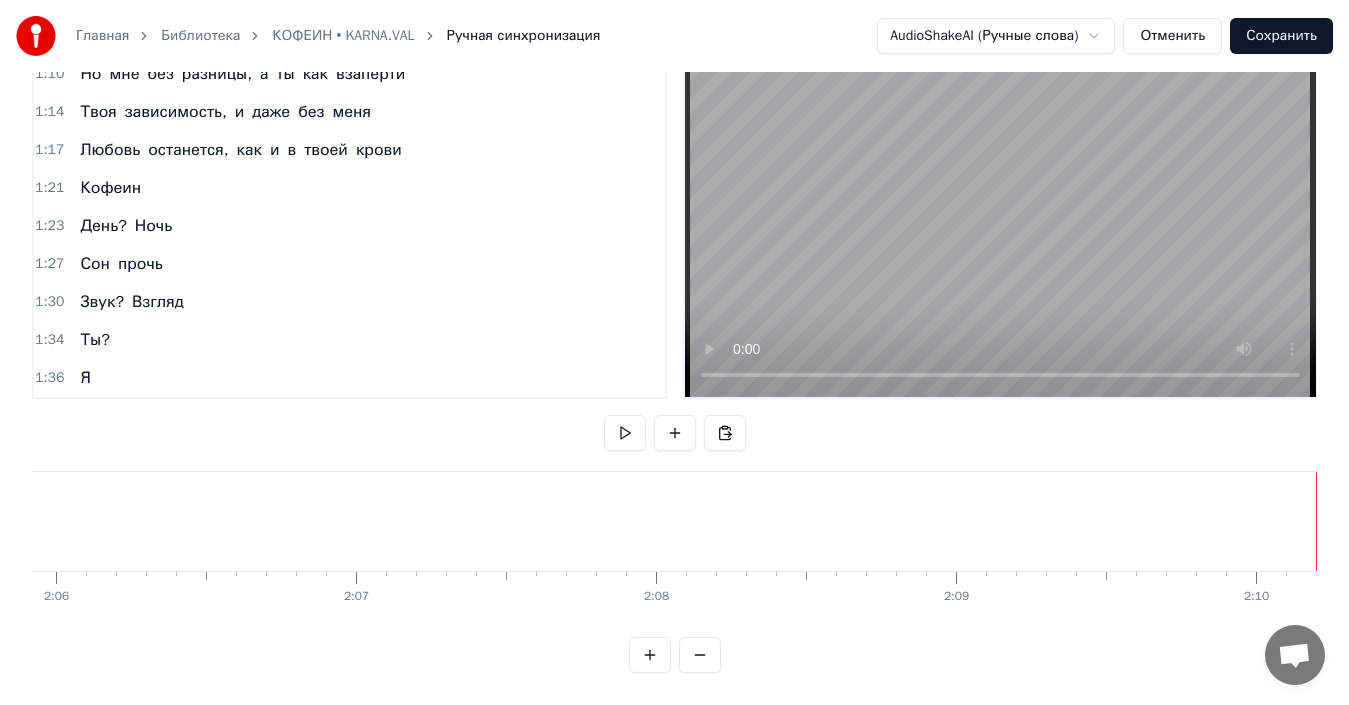 click at bounding box center [36, 36] 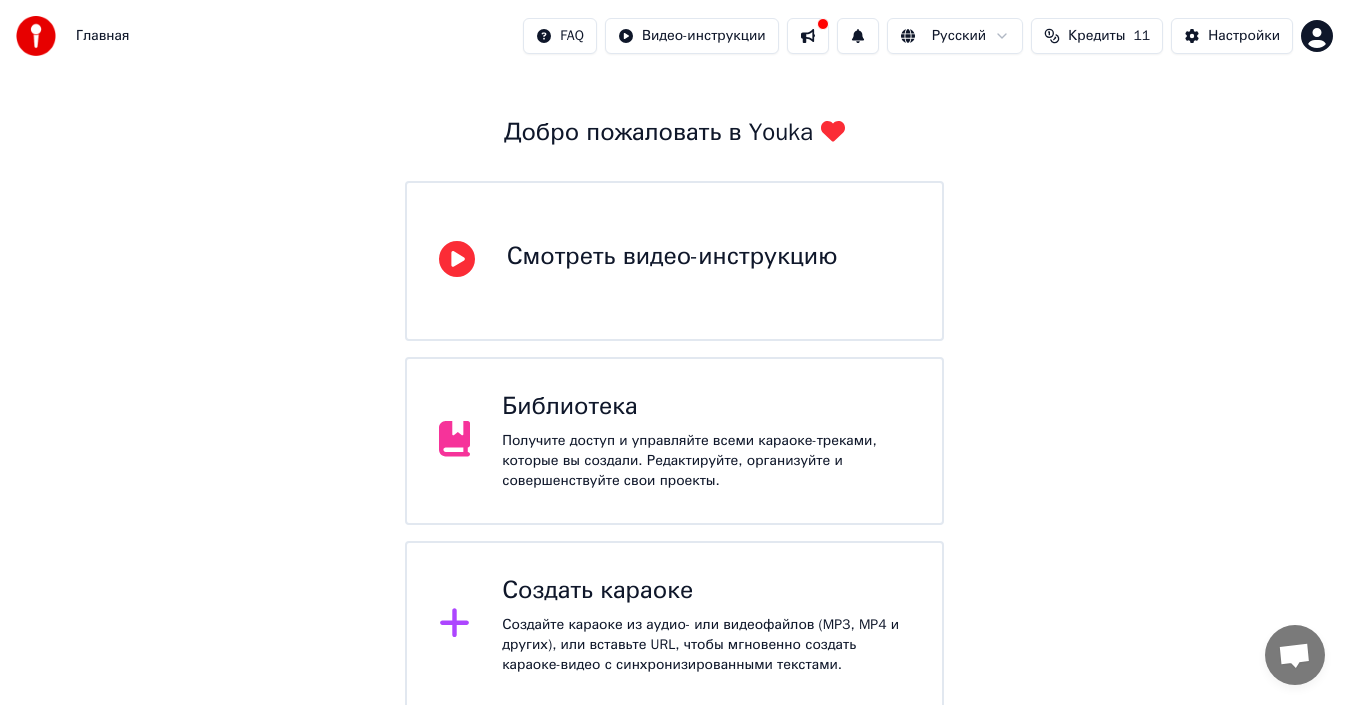 click on "Получите доступ и управляйте всеми караоке-треками, которые вы создали. Редактируйте, организуйте и совершенствуйте свои проекты." at bounding box center [706, 461] 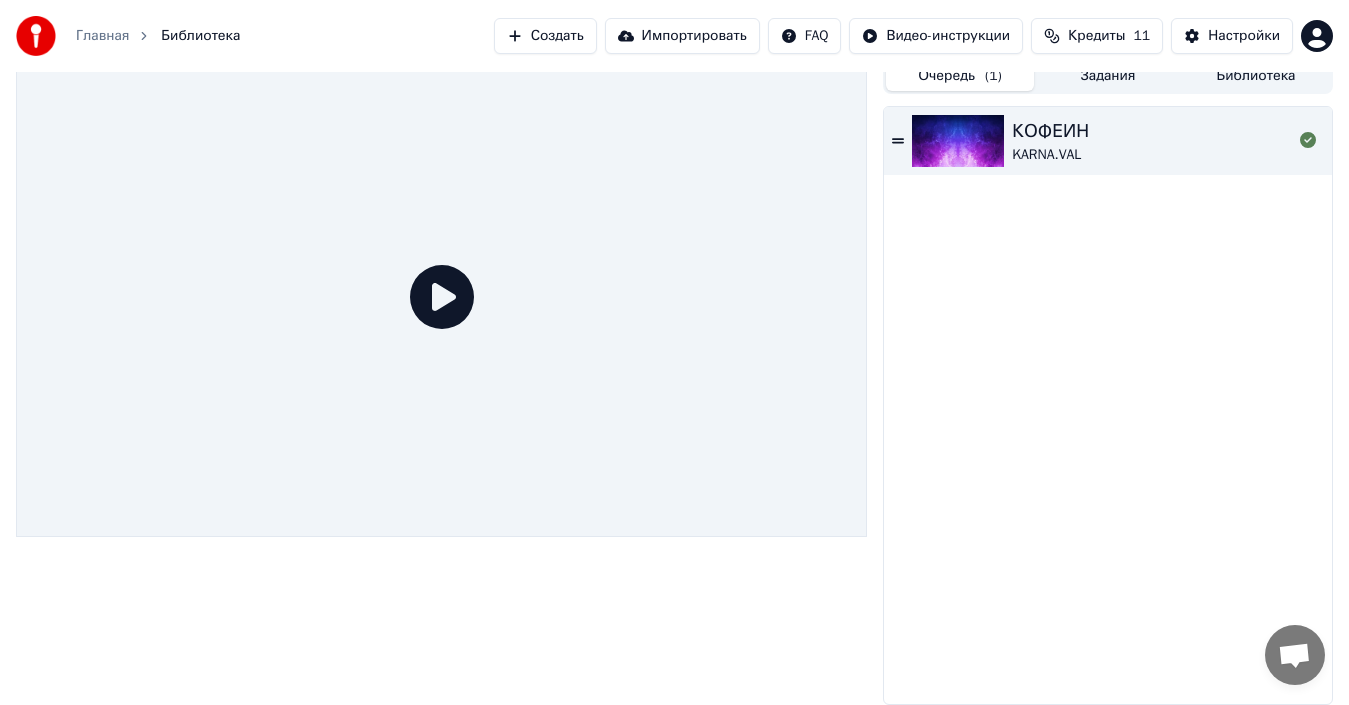 click on "КОФЕИН KARNA.VAL" at bounding box center [1152, 141] 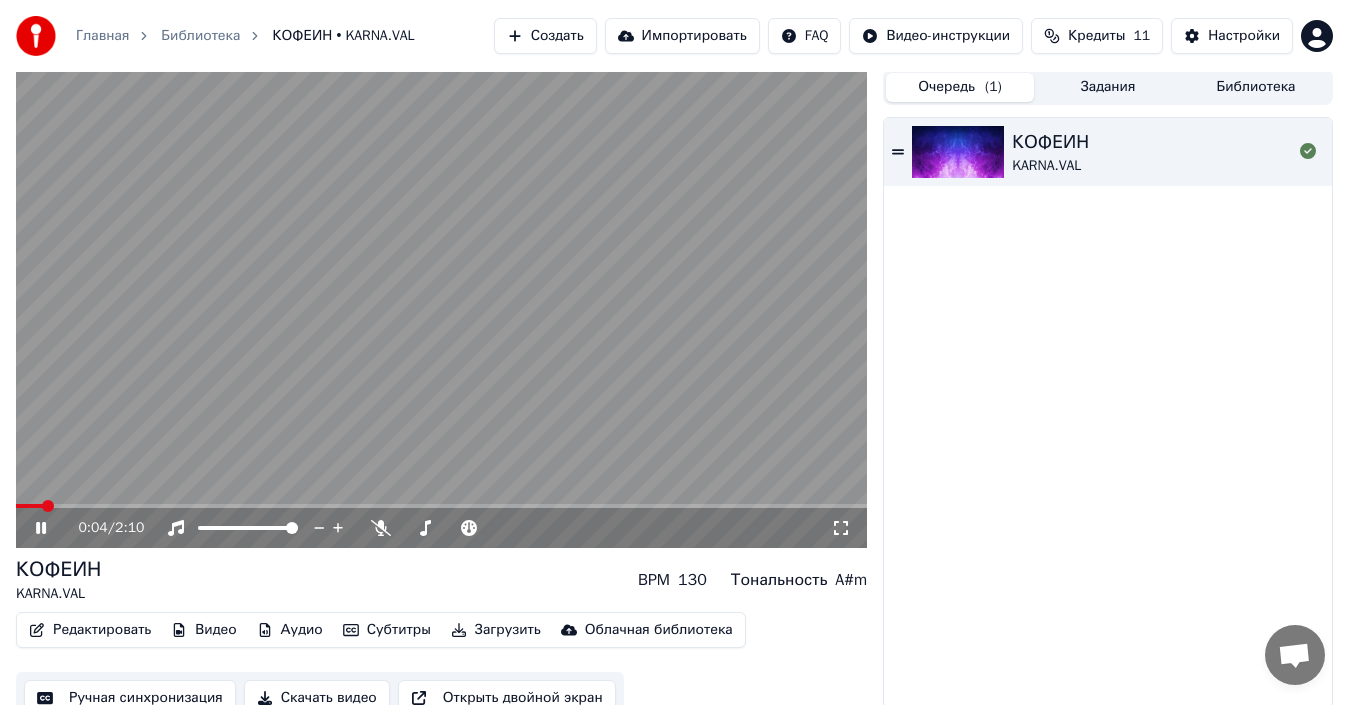 scroll, scrollTop: 0, scrollLeft: 0, axis: both 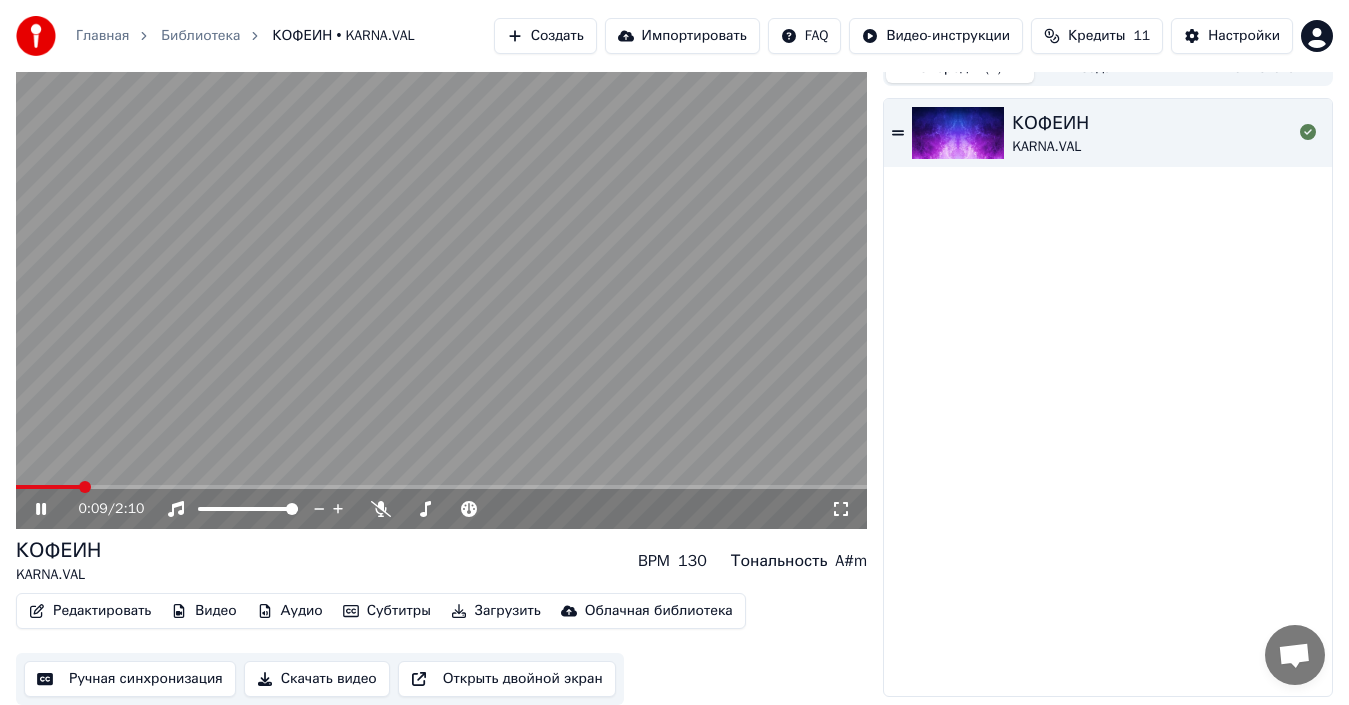 click on "КОФЕИН KARNA.VAL" at bounding box center (1152, 133) 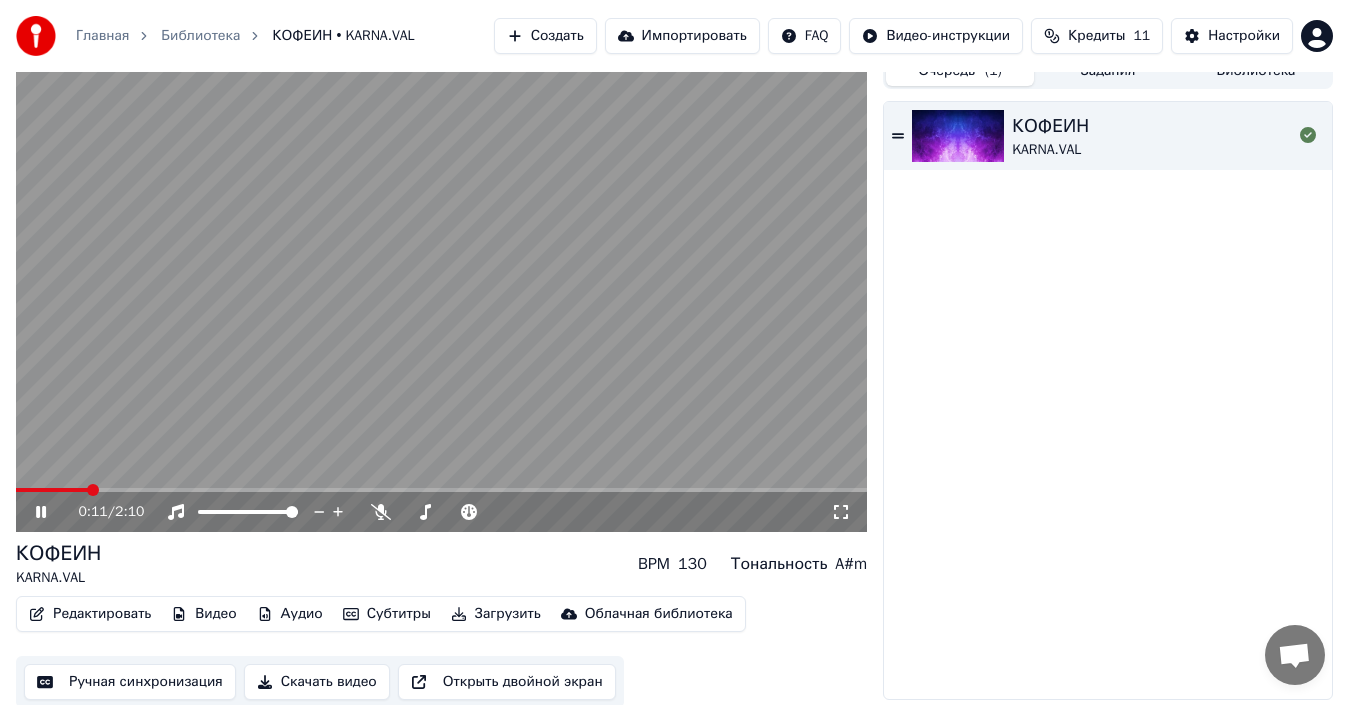 scroll, scrollTop: 3, scrollLeft: 0, axis: vertical 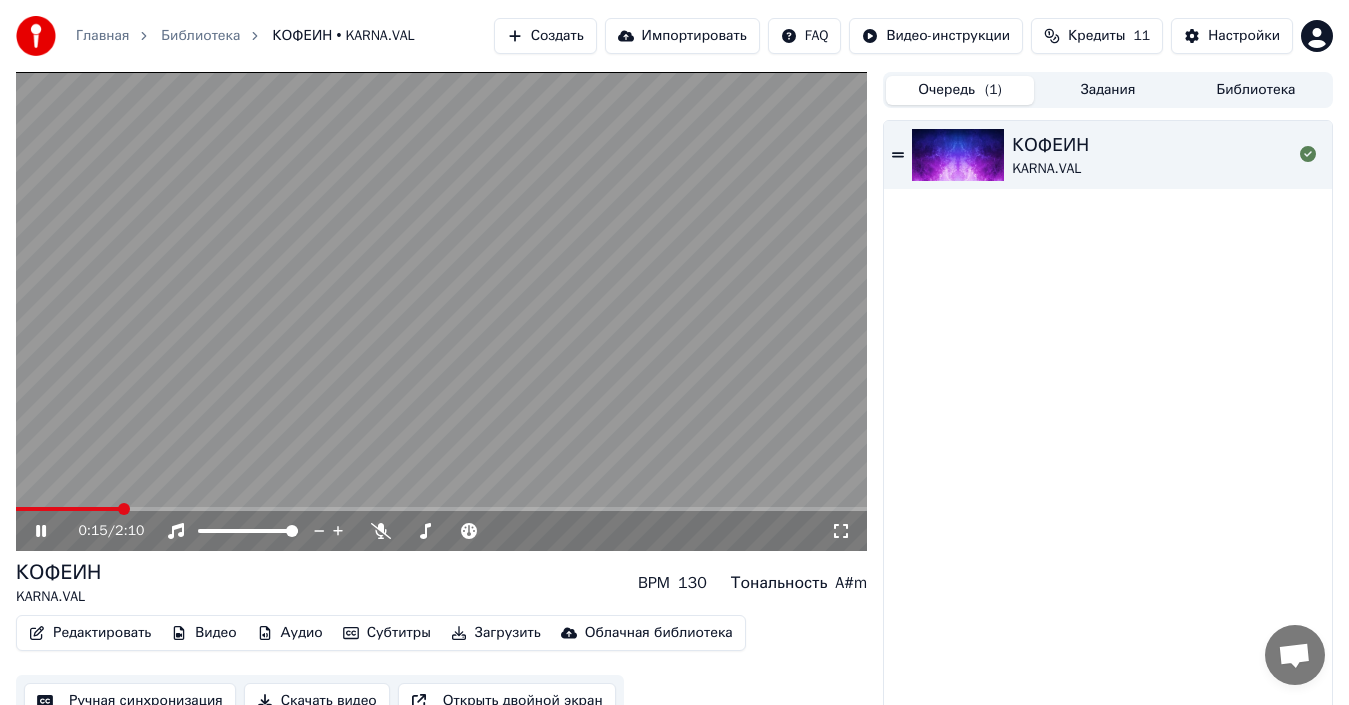 click on "Главная Библиотека КОФЕИН • KARNA.VAL Создать Импортировать FAQ Видео-инструкции Кредиты 11 Настройки" at bounding box center [674, 36] 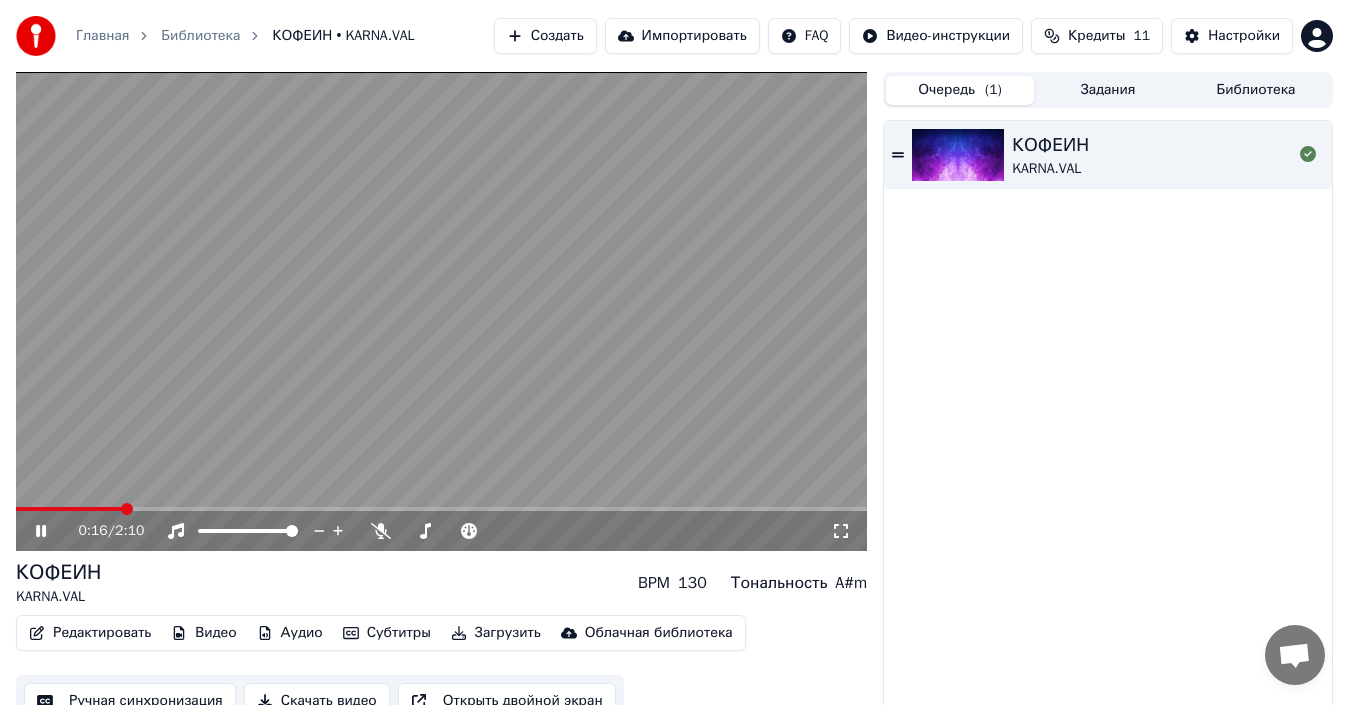 click at bounding box center (36, 36) 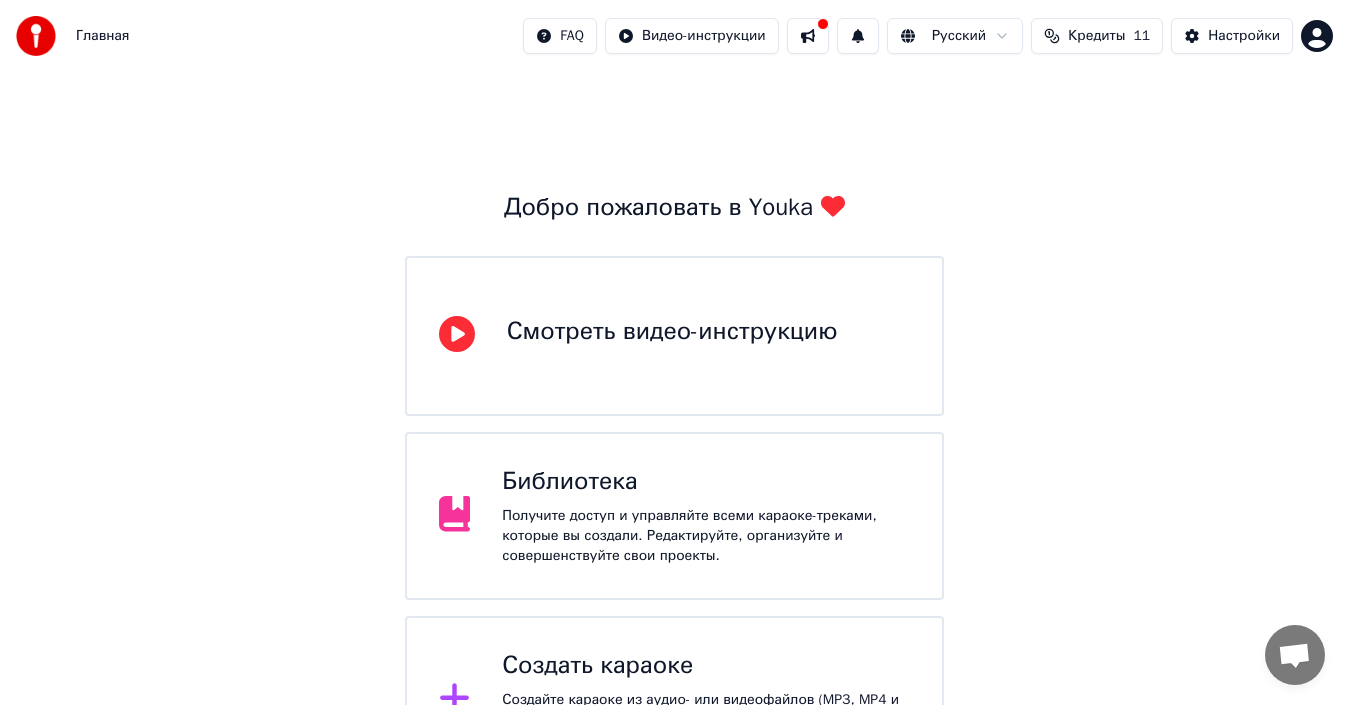 click on "Создать караоке" at bounding box center (706, 666) 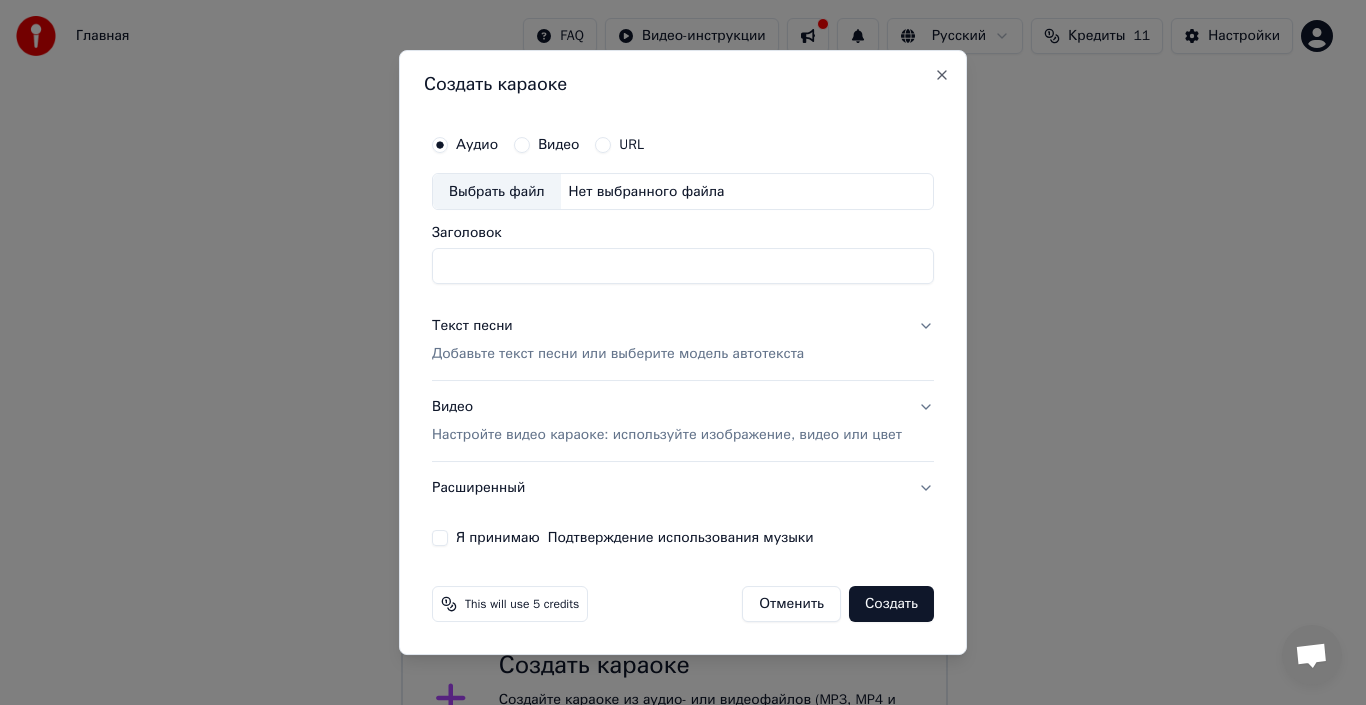 click on "Выбрать файл" at bounding box center [497, 192] 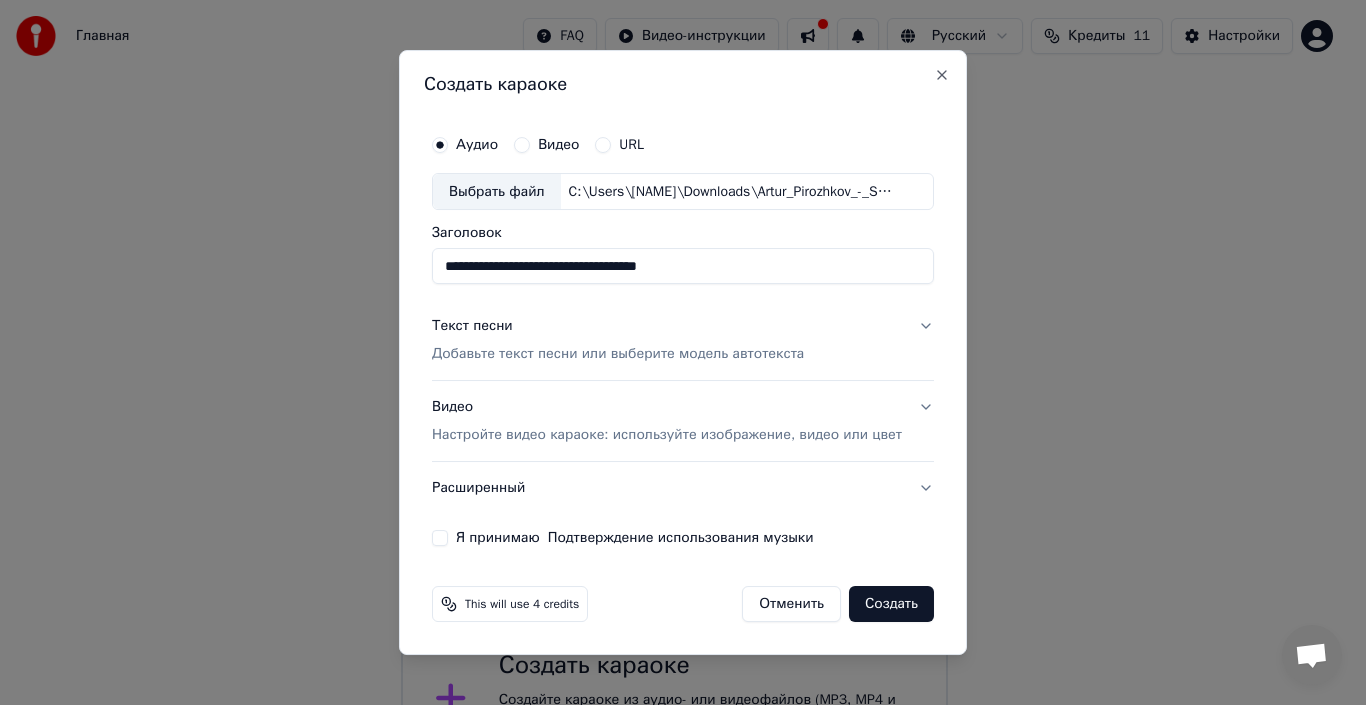 click on "**********" at bounding box center (683, 267) 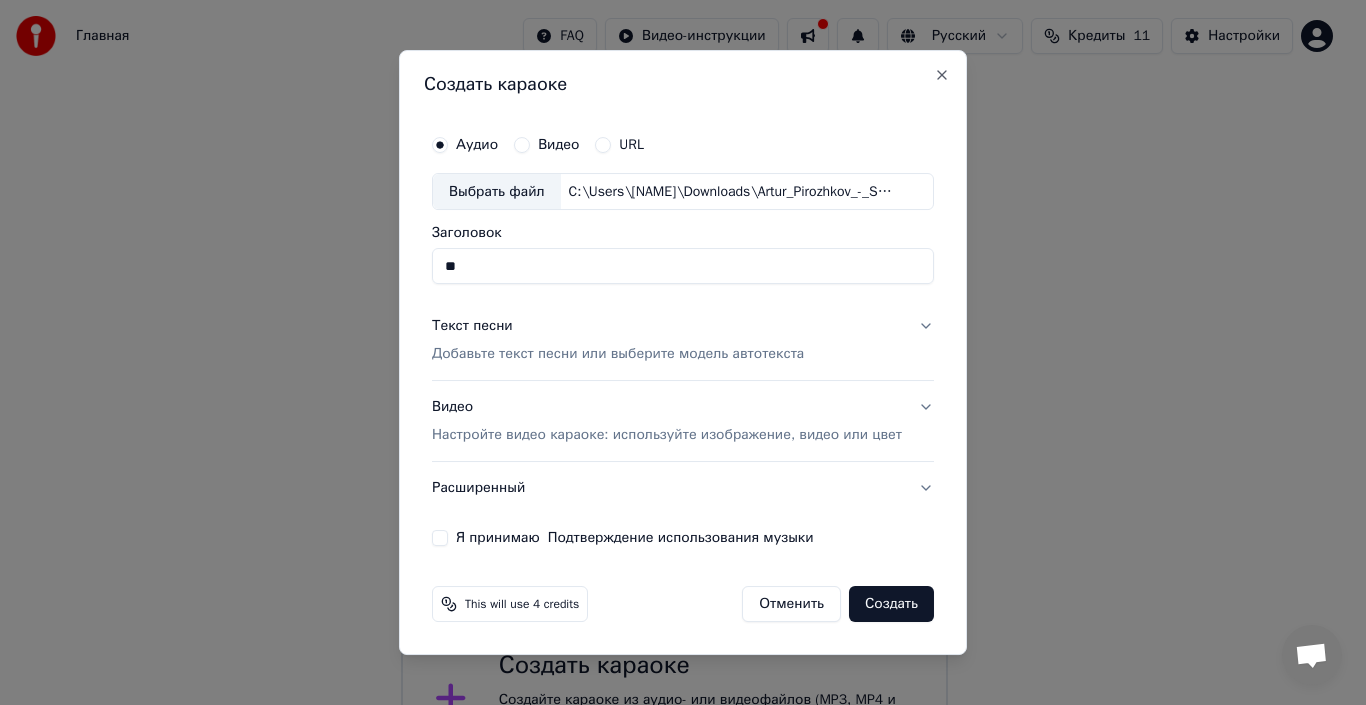 type on "*" 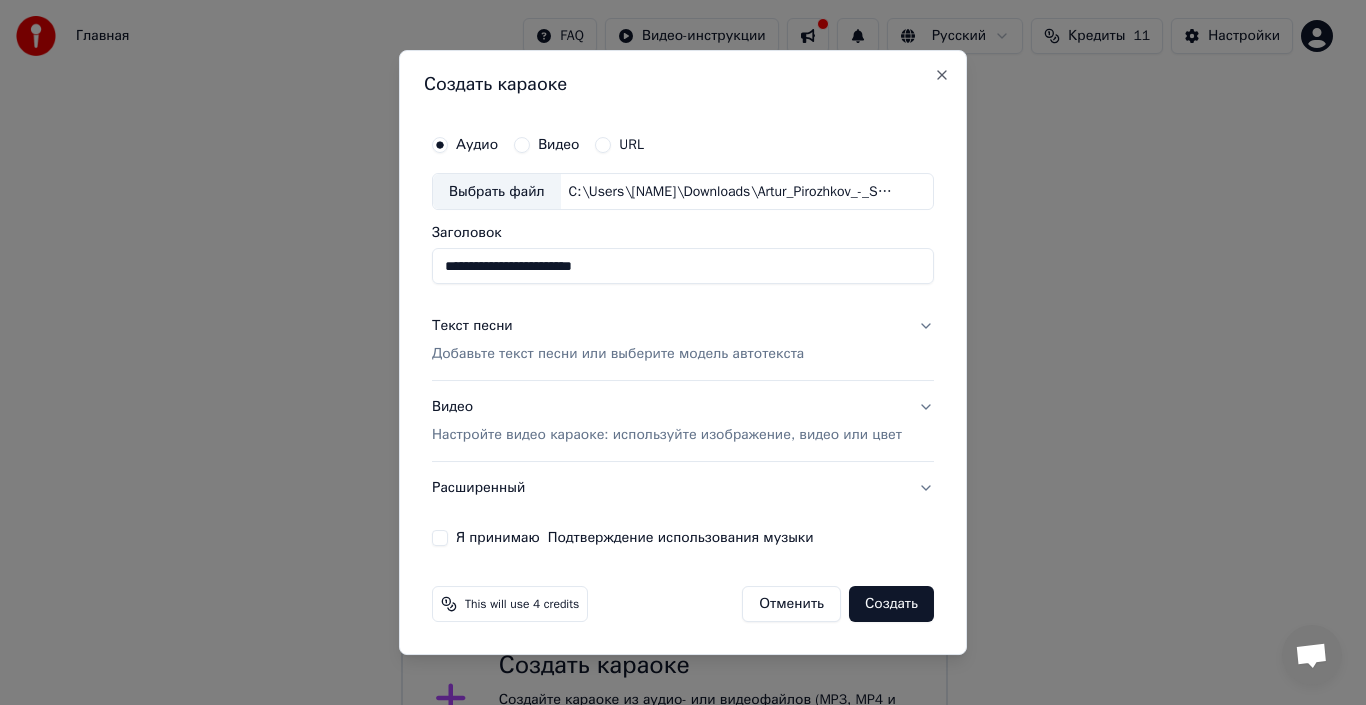 type on "**********" 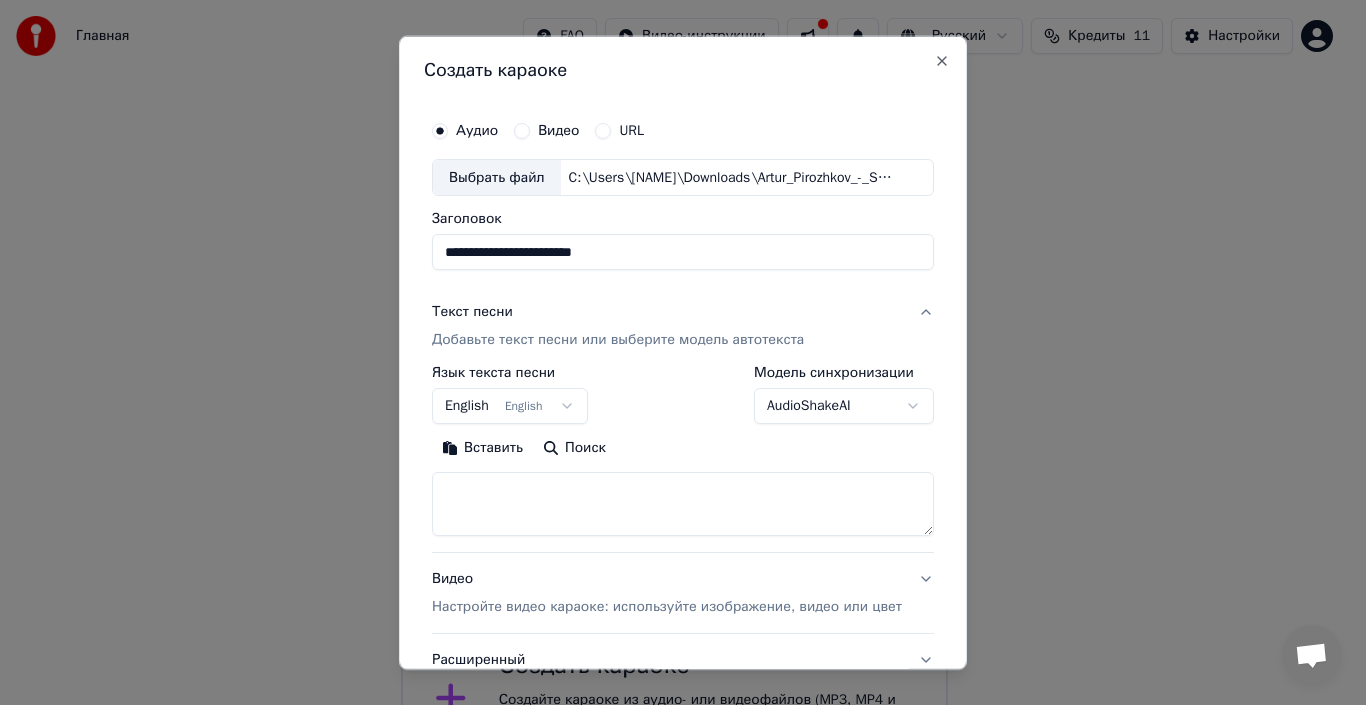 click on "English English" at bounding box center [510, 406] 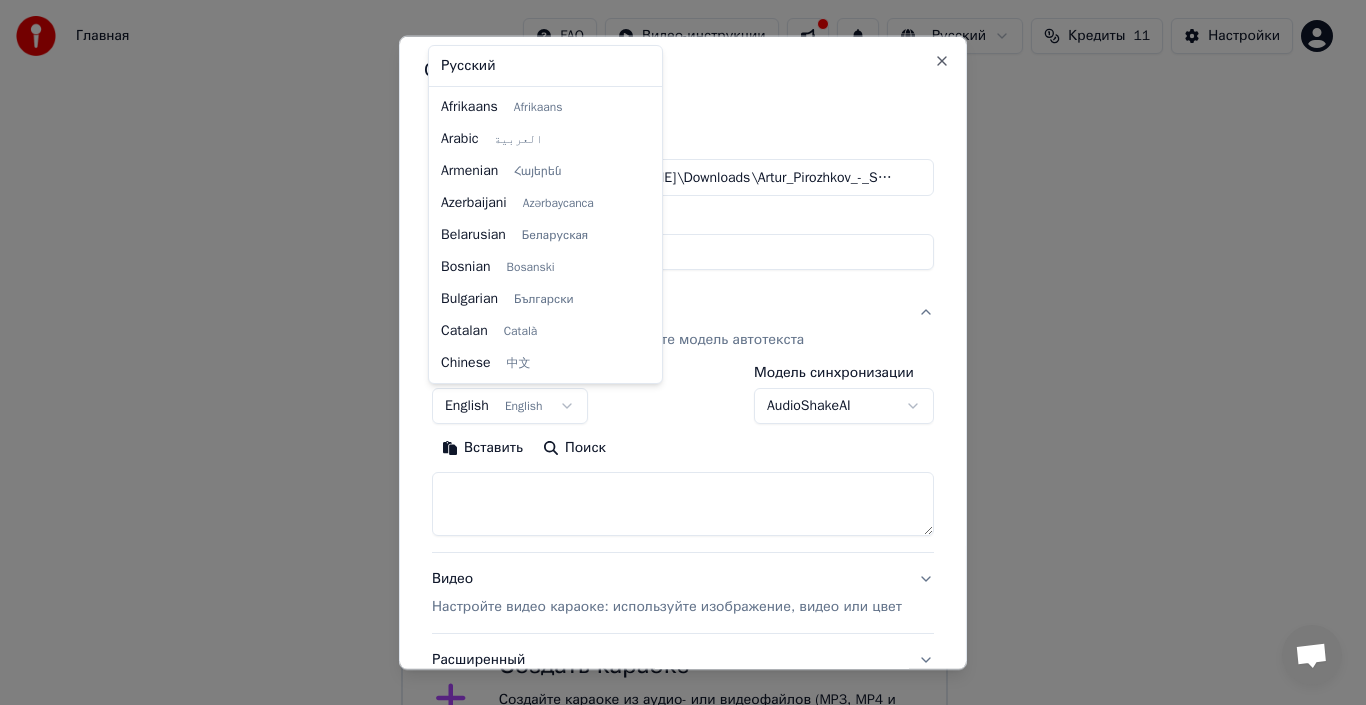 scroll, scrollTop: 160, scrollLeft: 0, axis: vertical 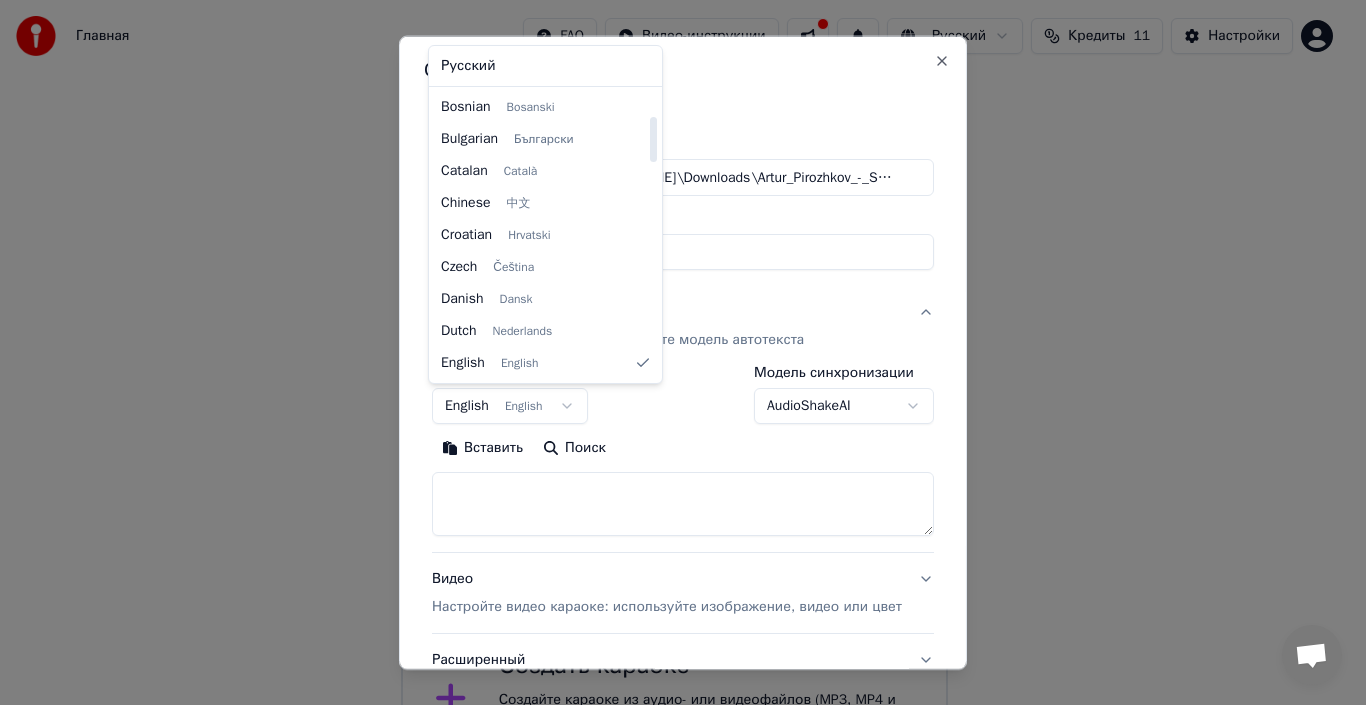 select on "**" 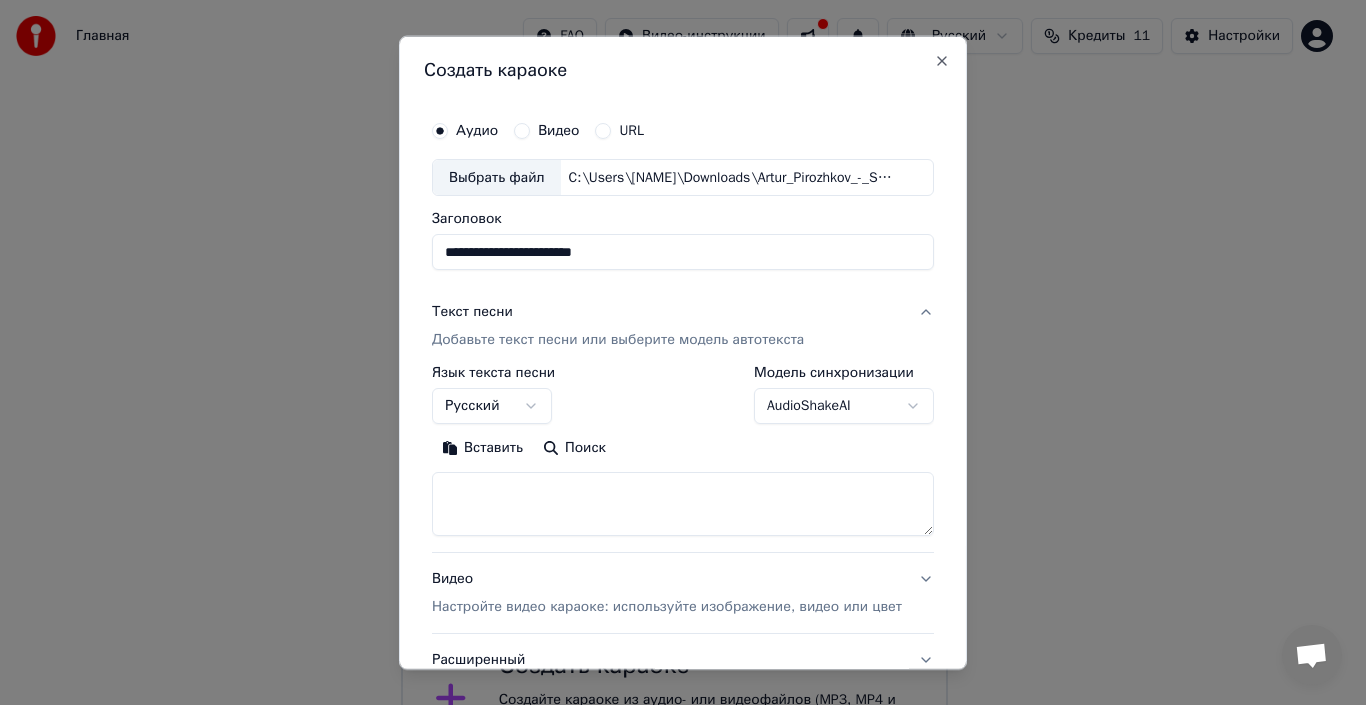 click on "**********" at bounding box center [674, 392] 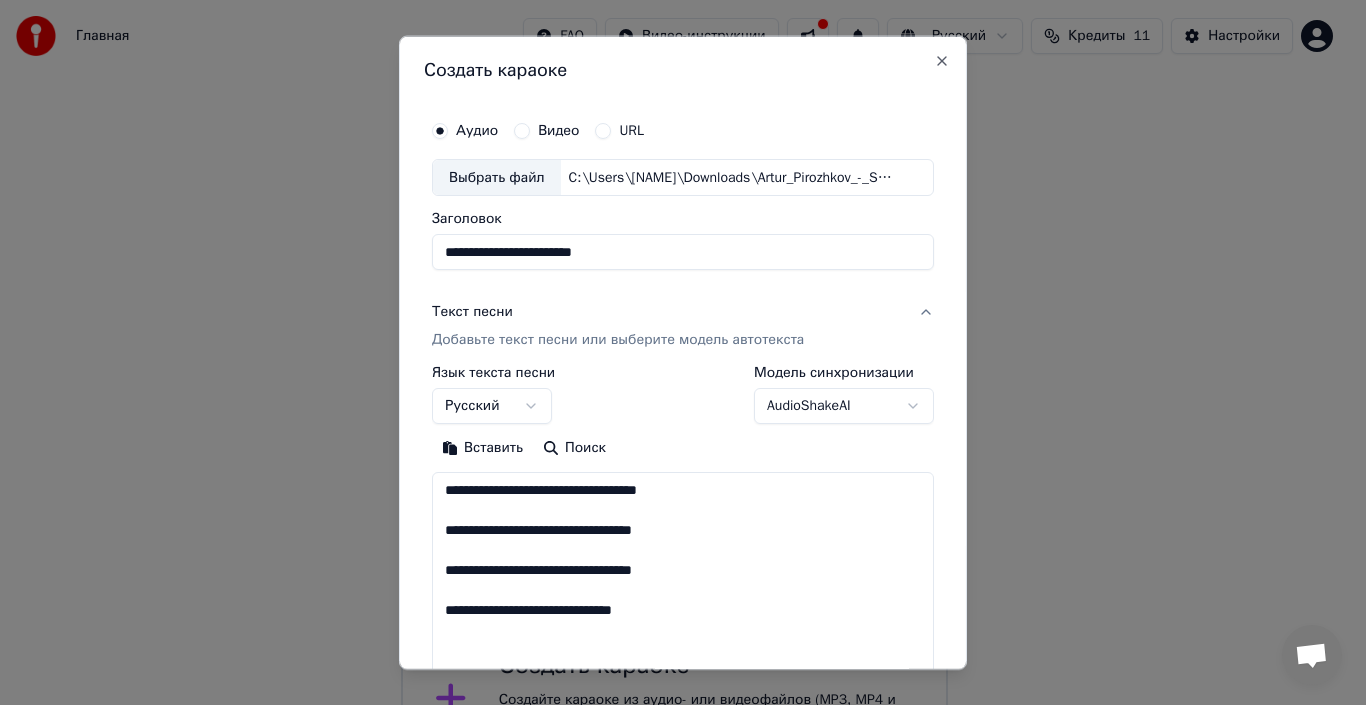 scroll, scrollTop: 1764, scrollLeft: 0, axis: vertical 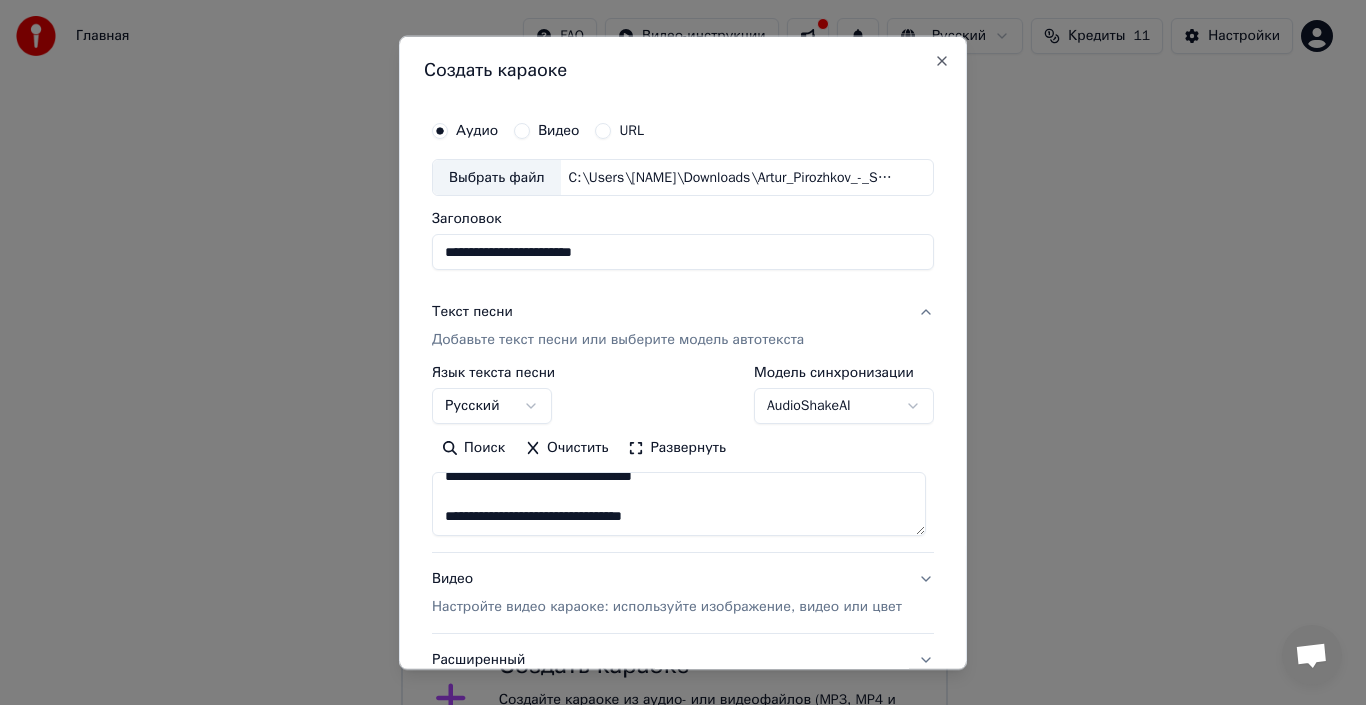 type on "**********" 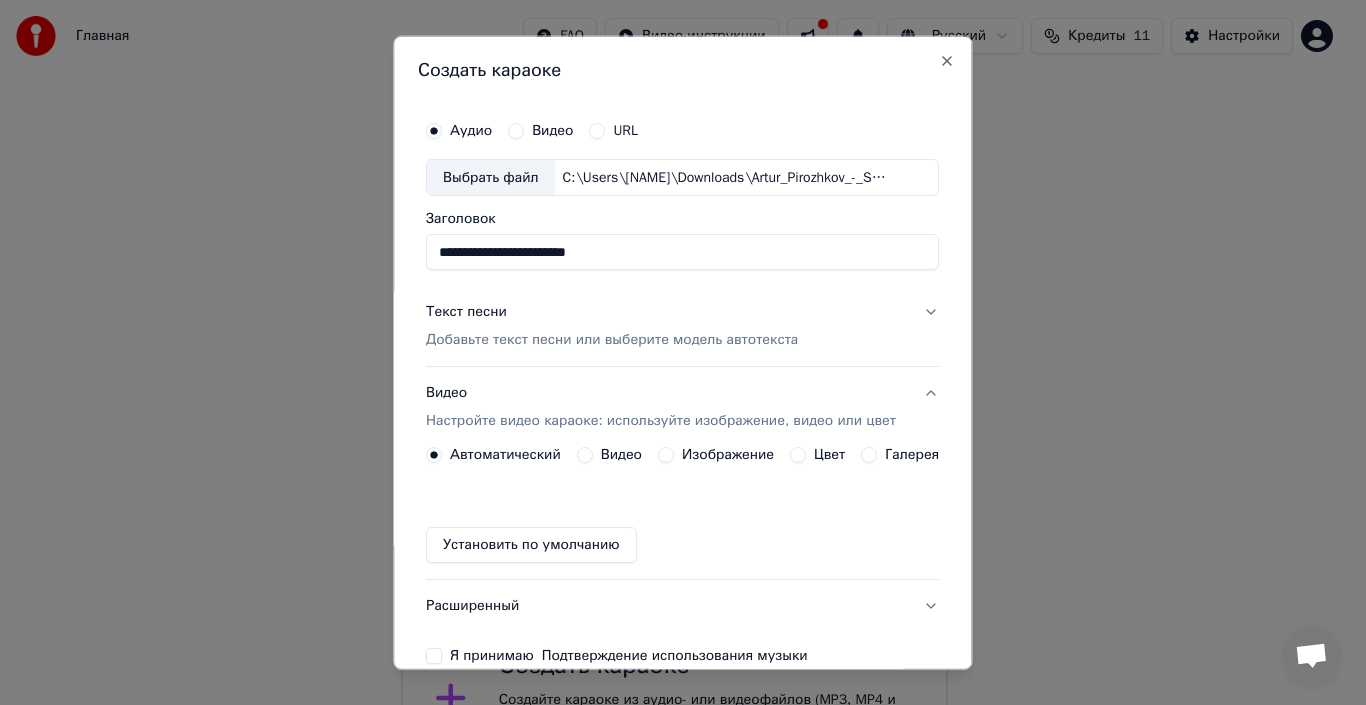 click on "Видео Настройте видео караоке: используйте изображение, видео или цвет" at bounding box center (682, 407) 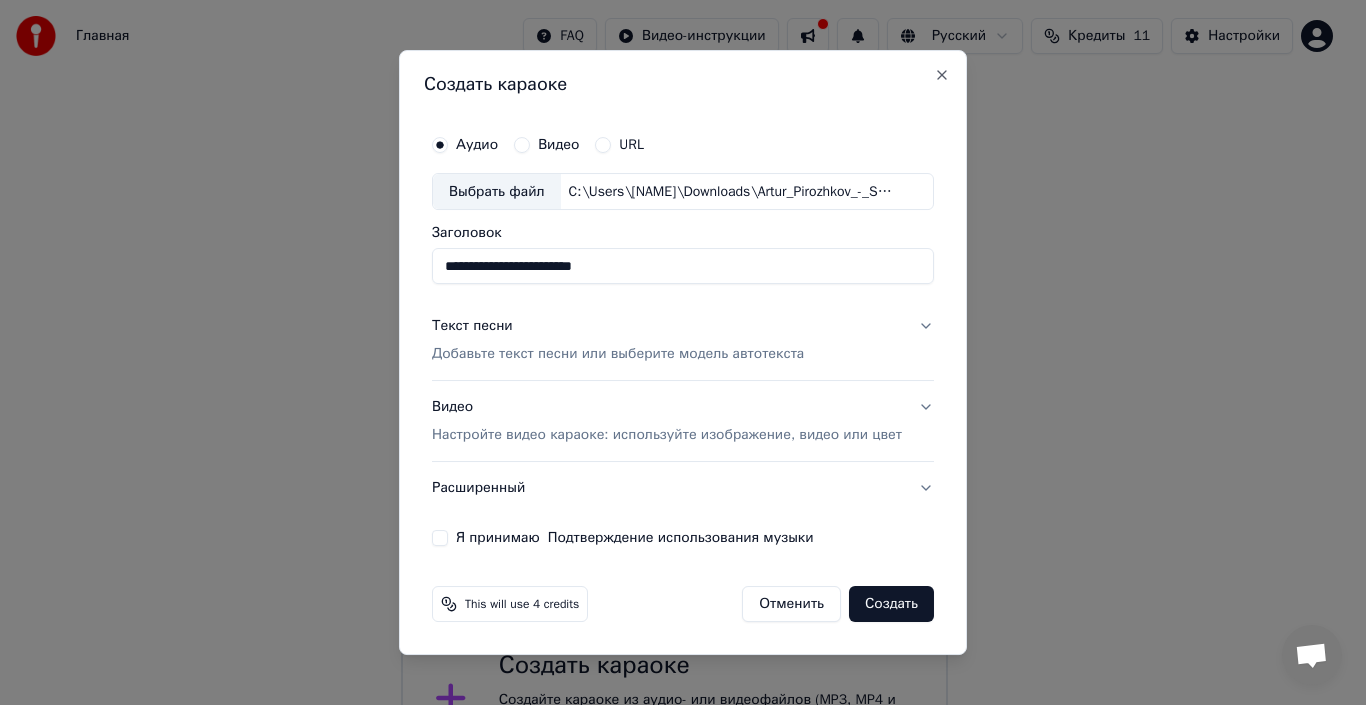 click on "Настройте видео караоке: используйте изображение, видео или цвет" at bounding box center (667, 435) 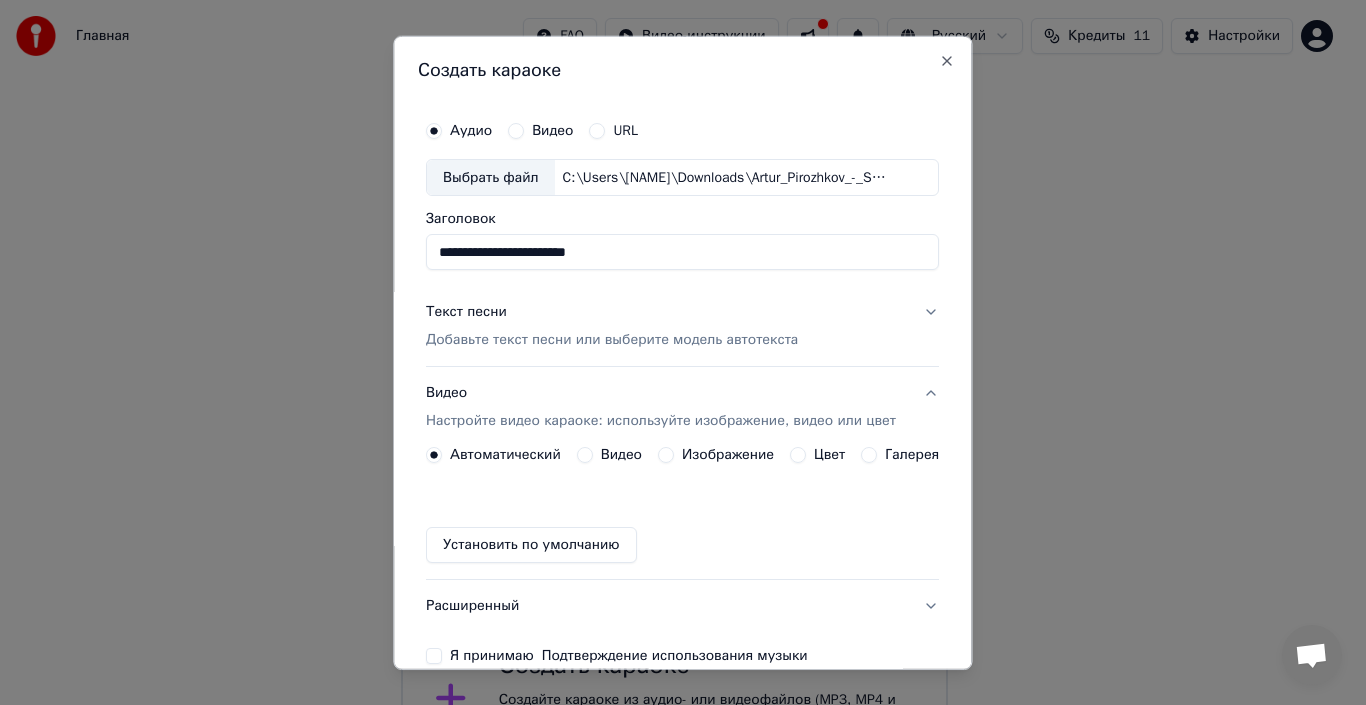 click on "Изображение" at bounding box center (728, 455) 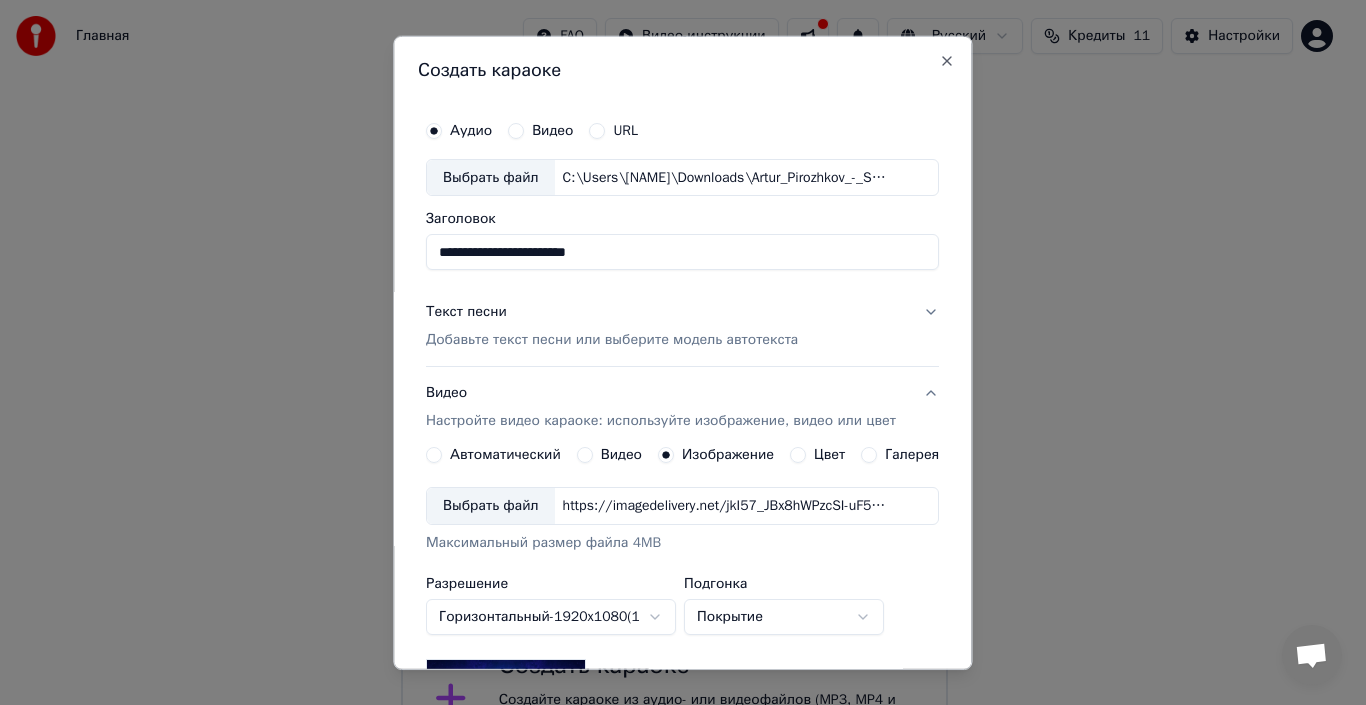 click on "Выбрать файл" at bounding box center (491, 506) 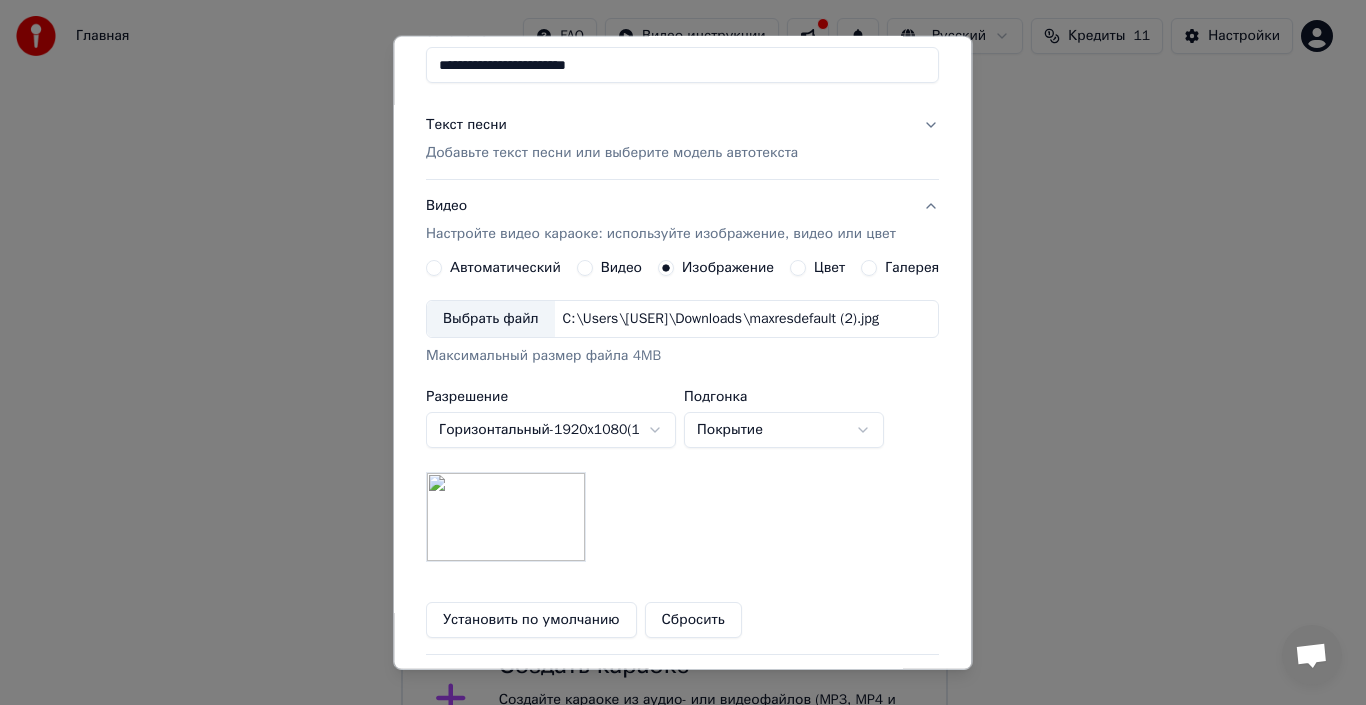 scroll, scrollTop: 190, scrollLeft: 0, axis: vertical 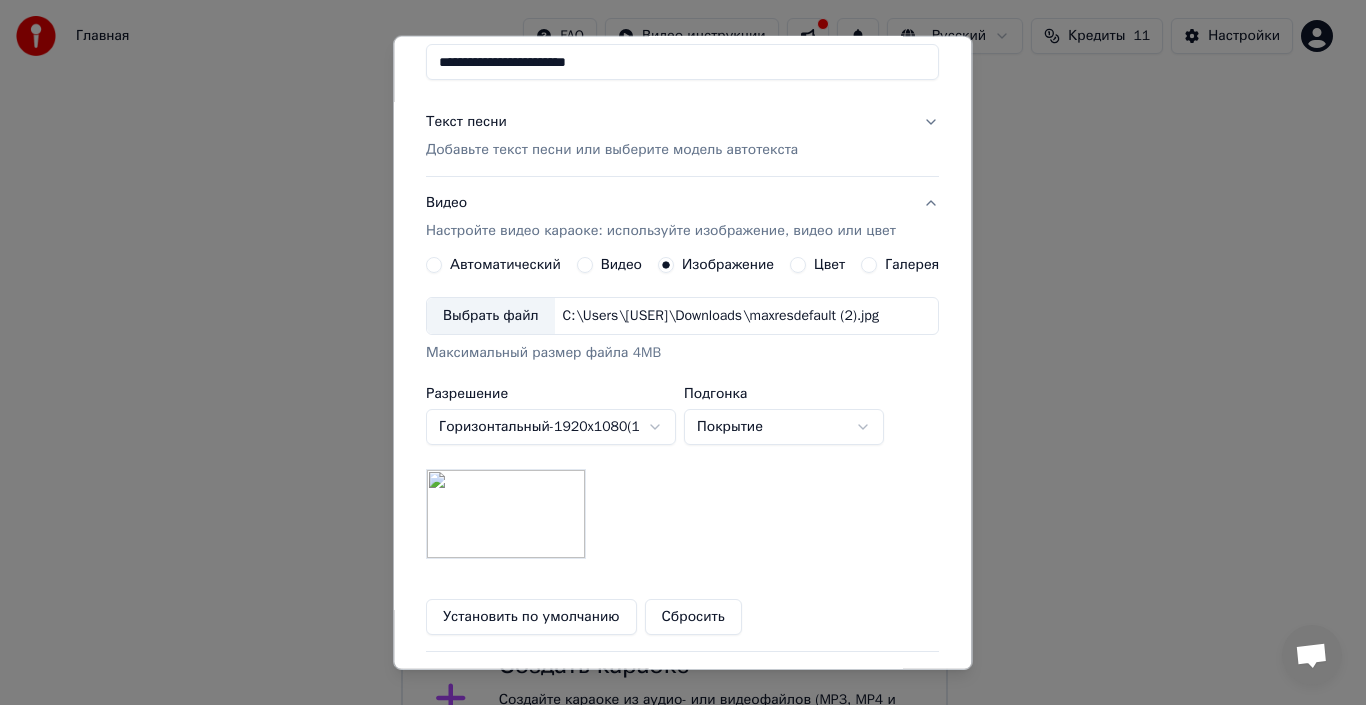 click on "**********" at bounding box center [674, 392] 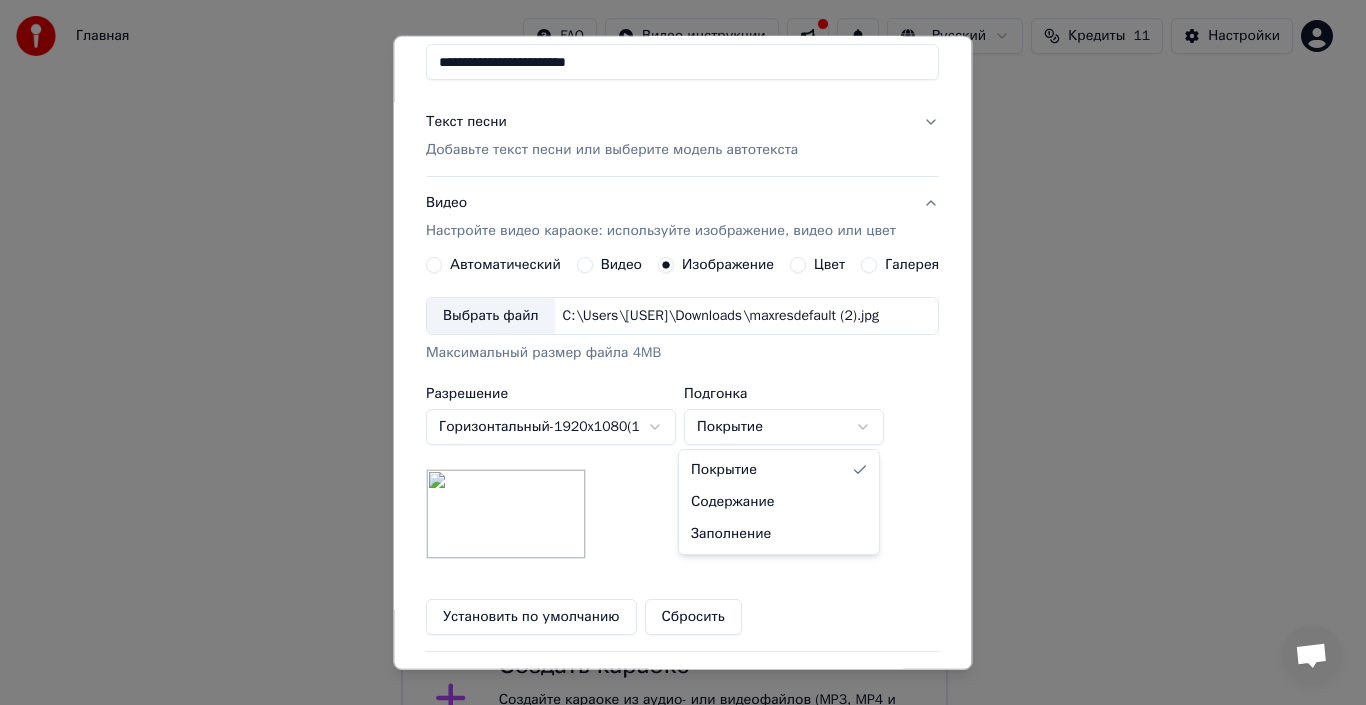 click on "**********" at bounding box center (674, 392) 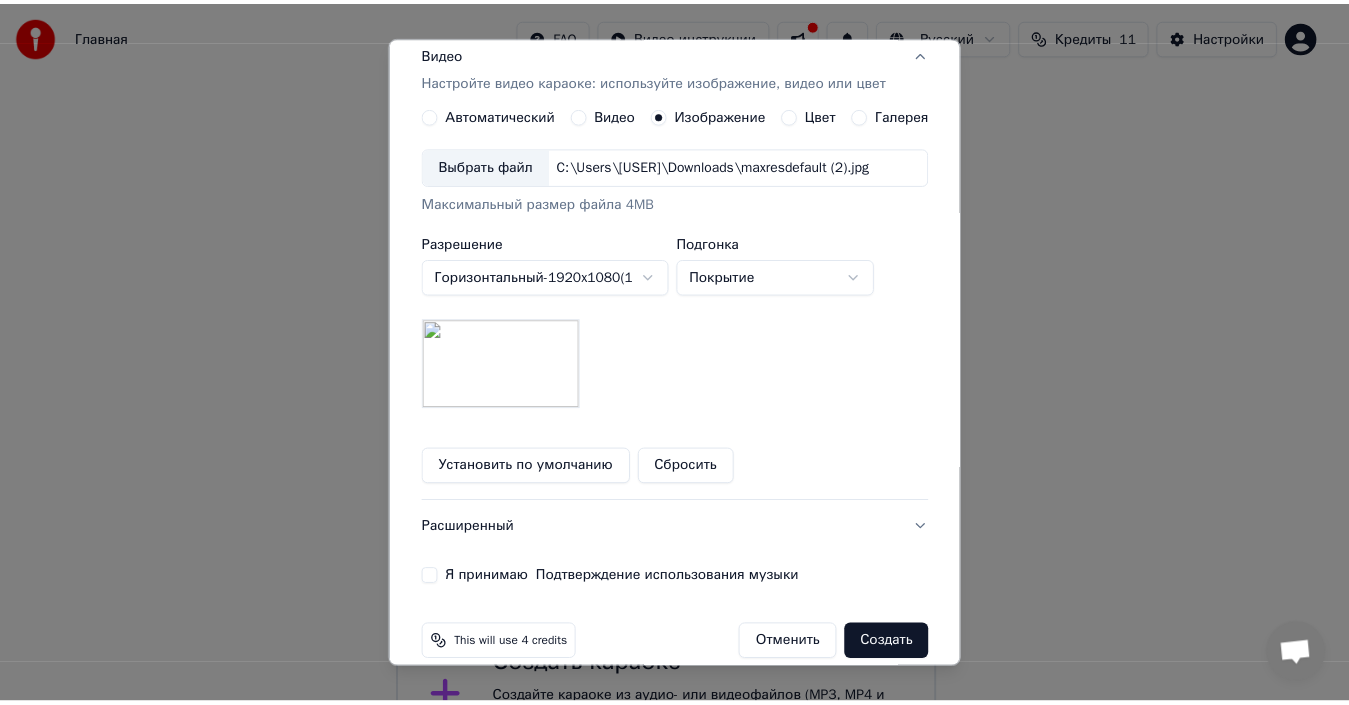 scroll, scrollTop: 365, scrollLeft: 0, axis: vertical 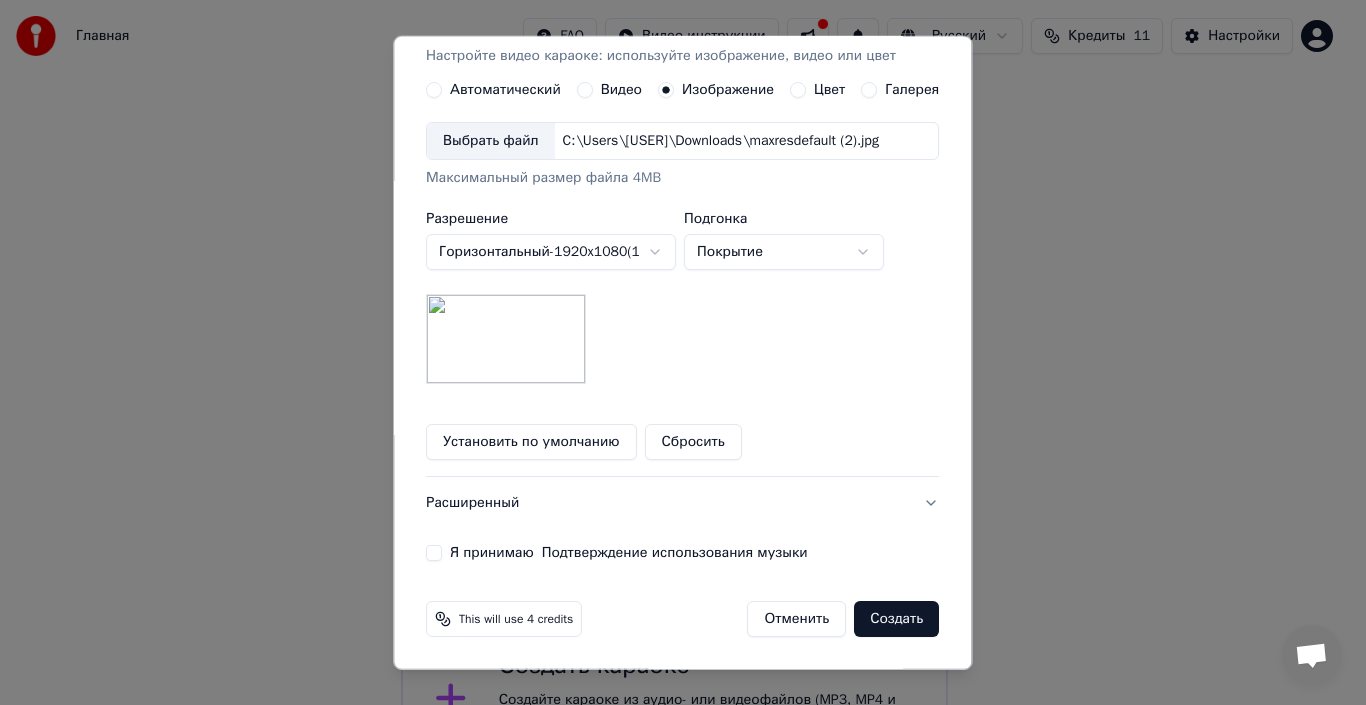 click on "Я принимаю   Подтверждение использования музыки" at bounding box center (629, 553) 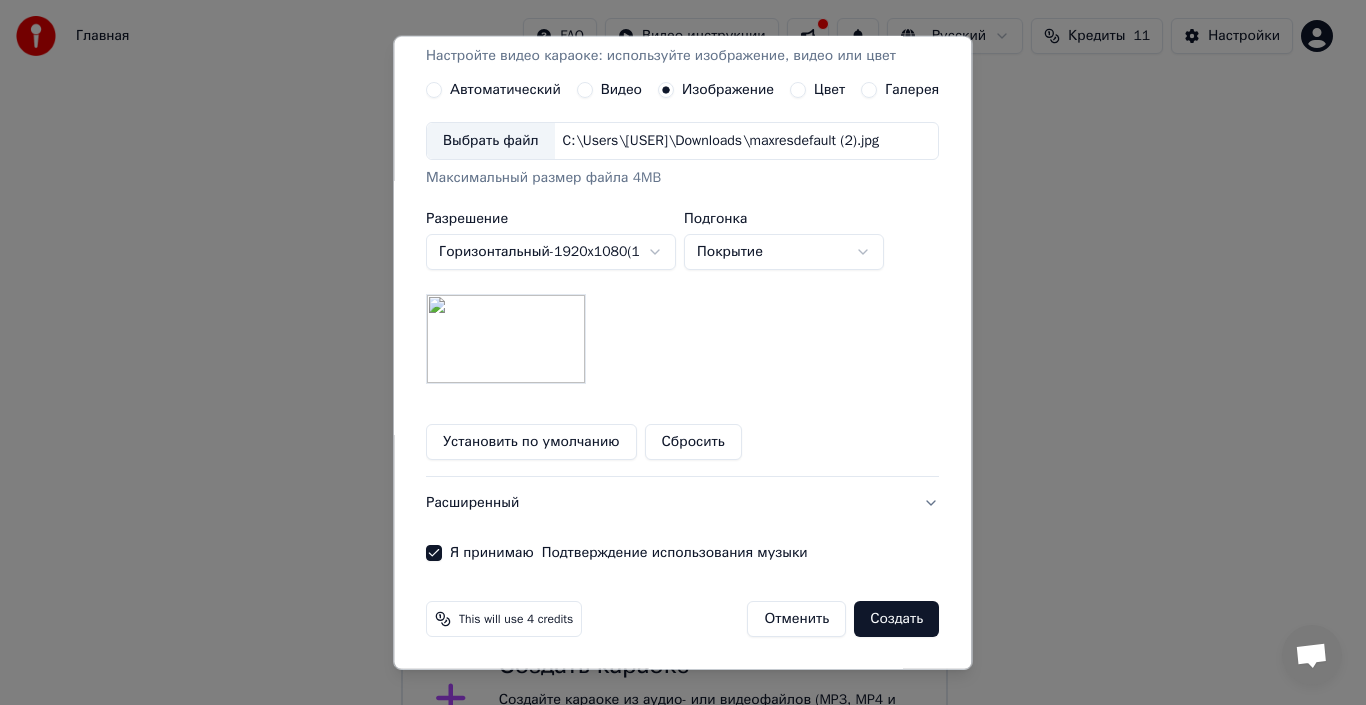 click on "Создать" at bounding box center (897, 619) 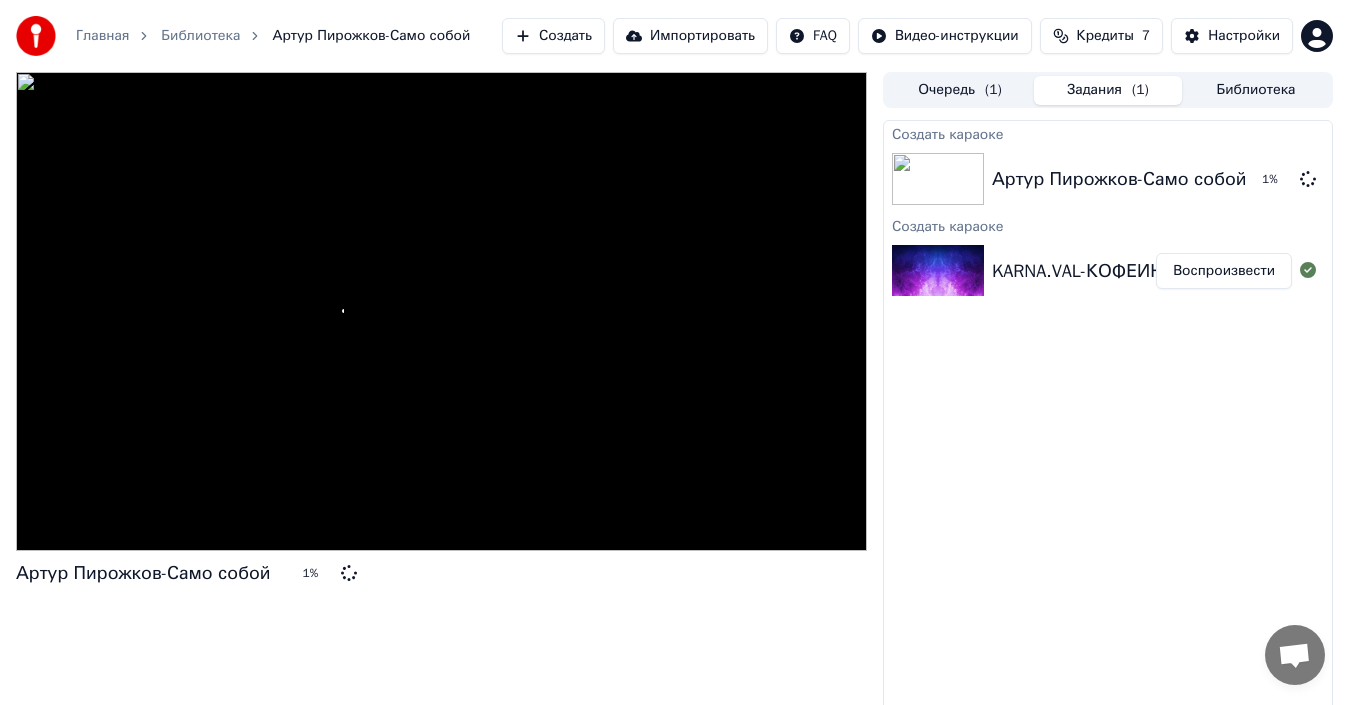 click on "Кредиты" at bounding box center (1105, 36) 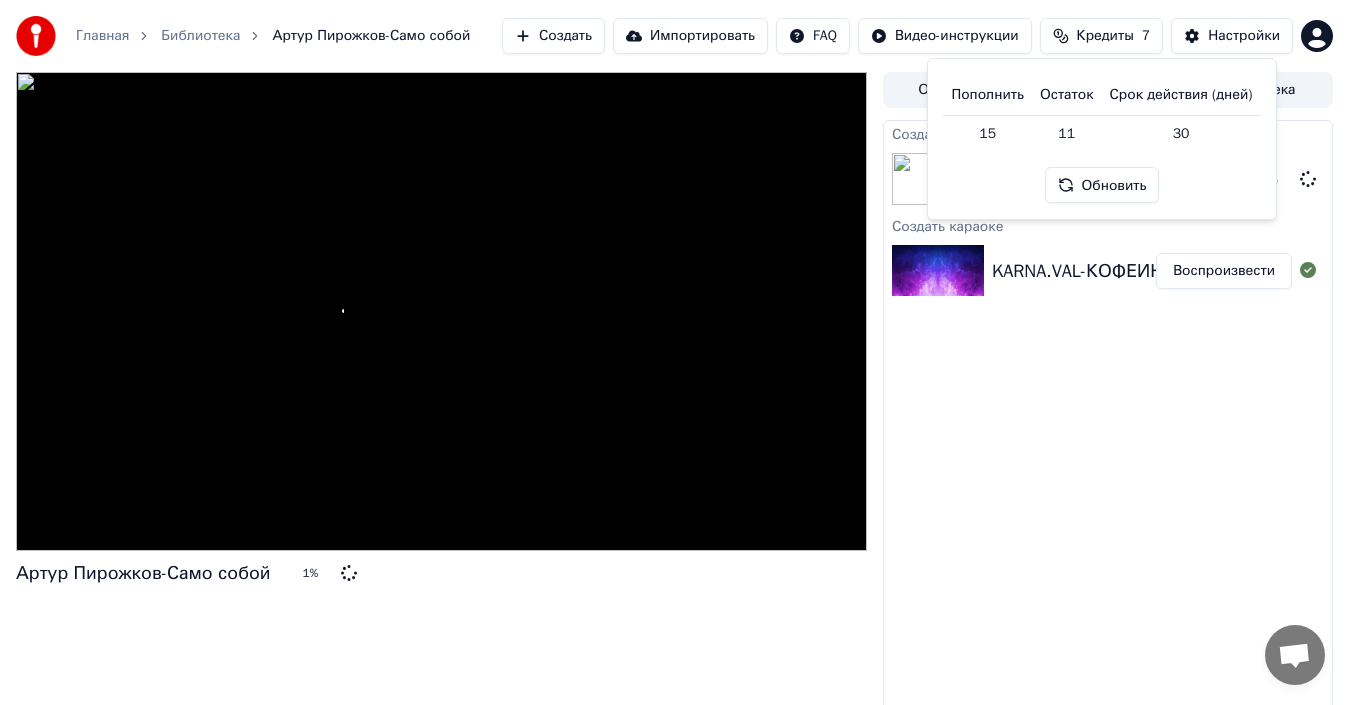 click on "Обновить" at bounding box center (1102, 185) 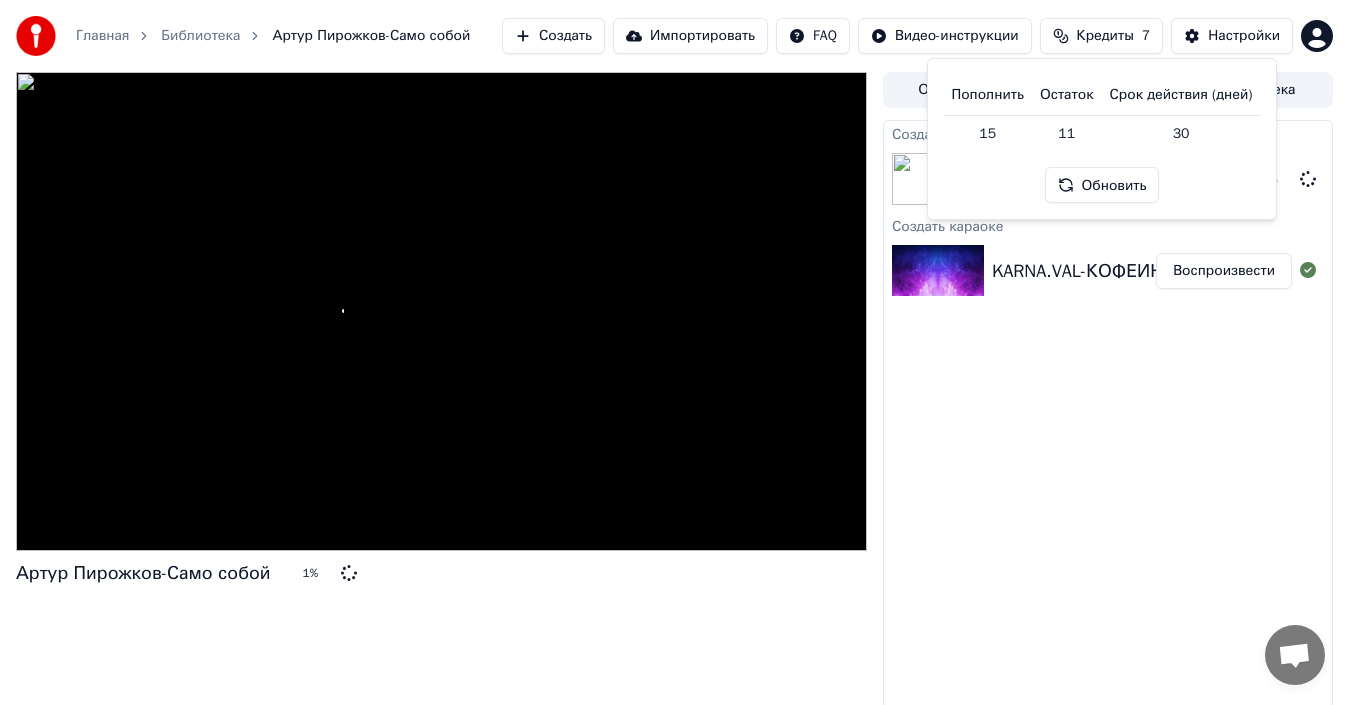 click on "Создать караоке Артур Пирожков-Само собой 1 % Создать караоке KARNA.VAL-КОФЕИН Воспроизвести" at bounding box center (1108, 419) 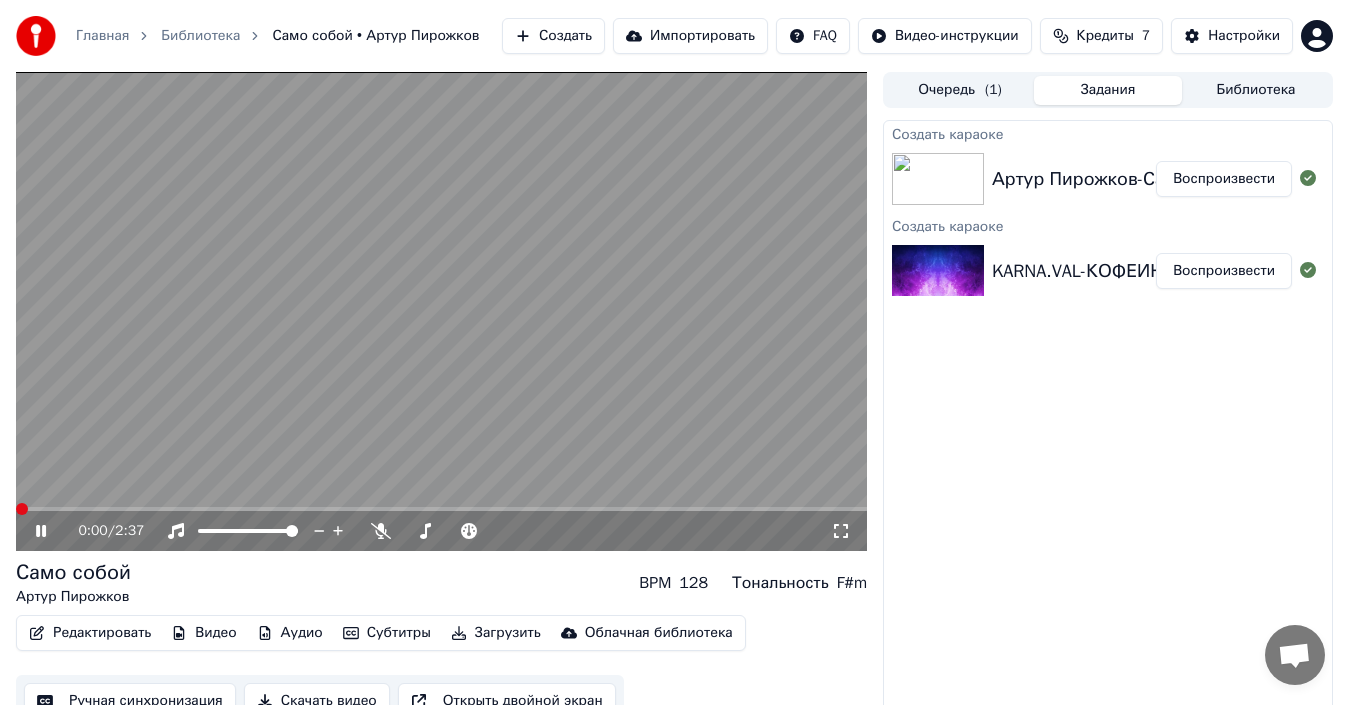 click at bounding box center (22, 509) 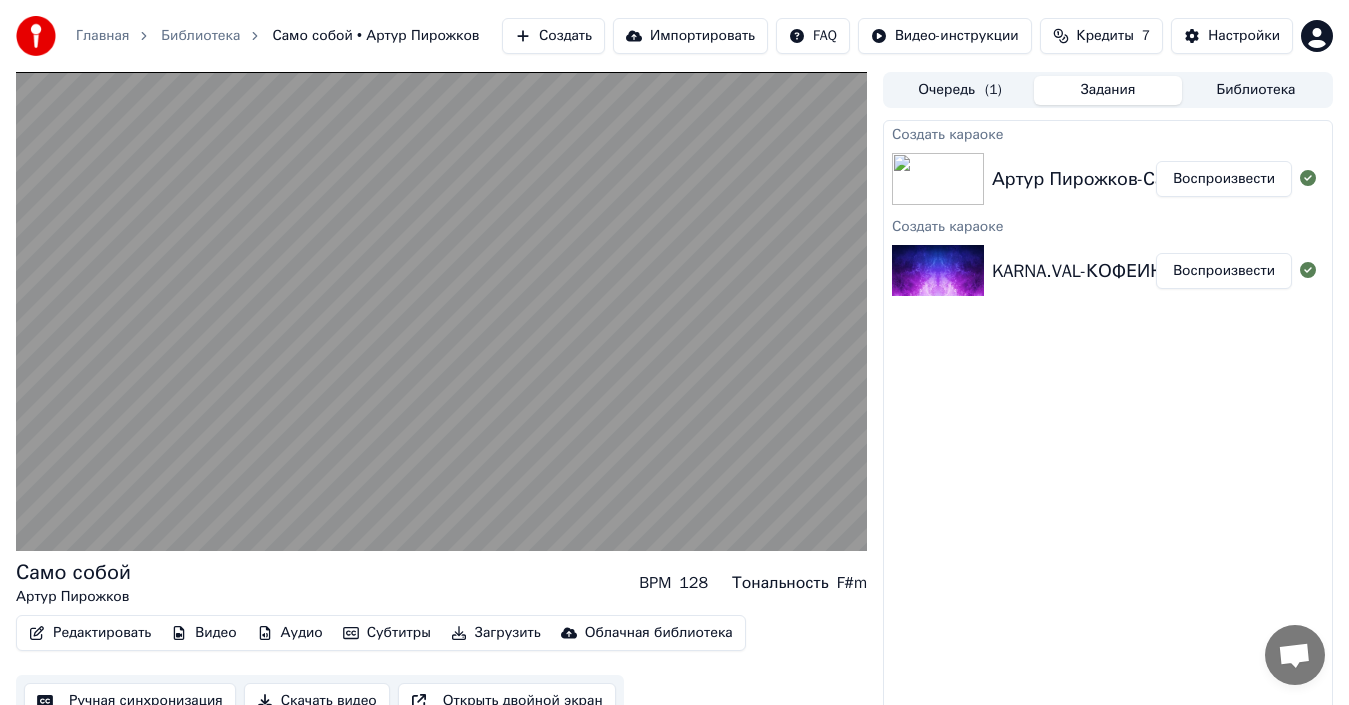 click on "Редактировать" at bounding box center (90, 633) 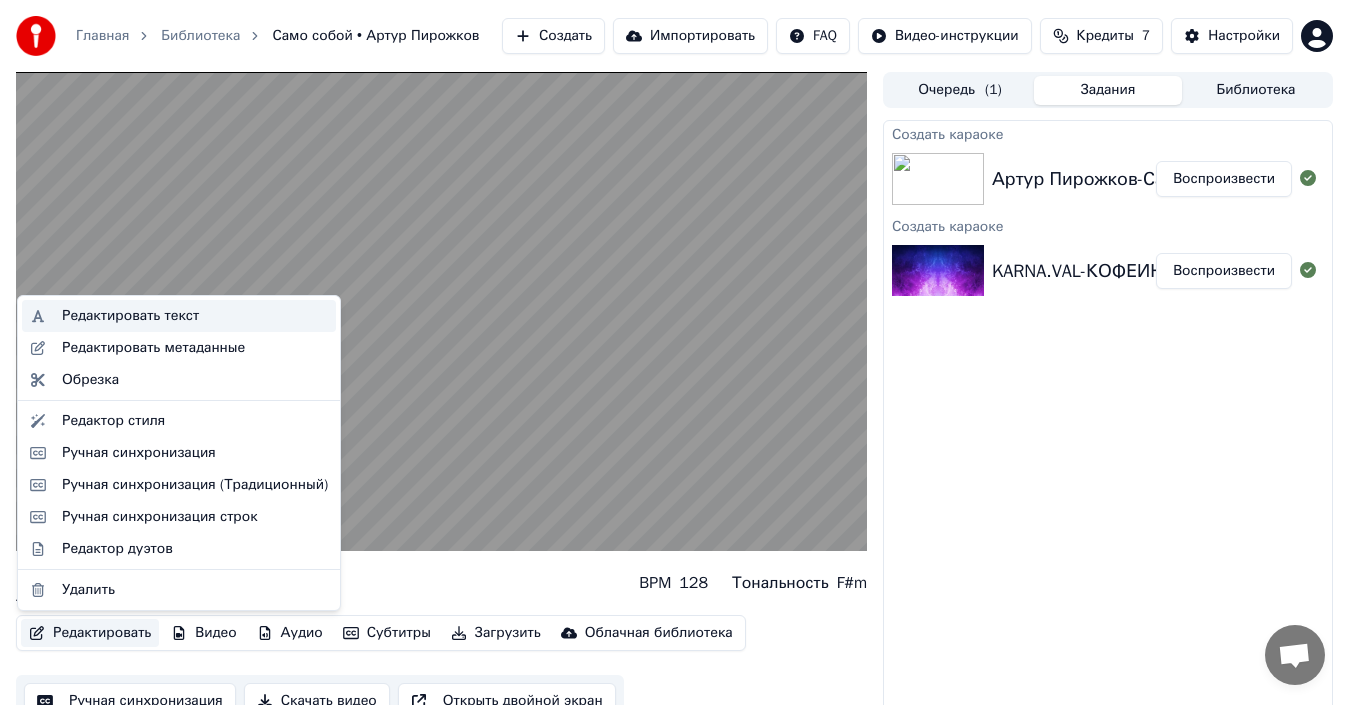 click on "Редактировать текст" at bounding box center (179, 316) 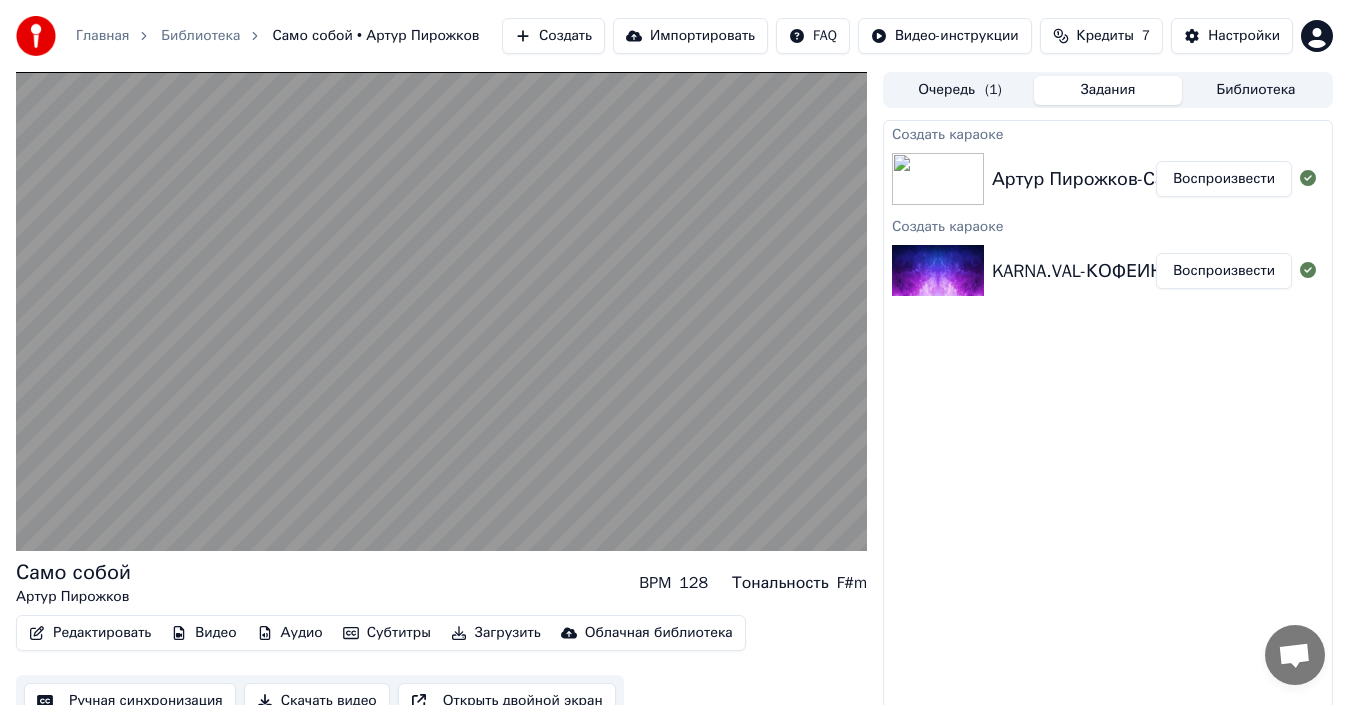 click on "Видео" at bounding box center [203, 633] 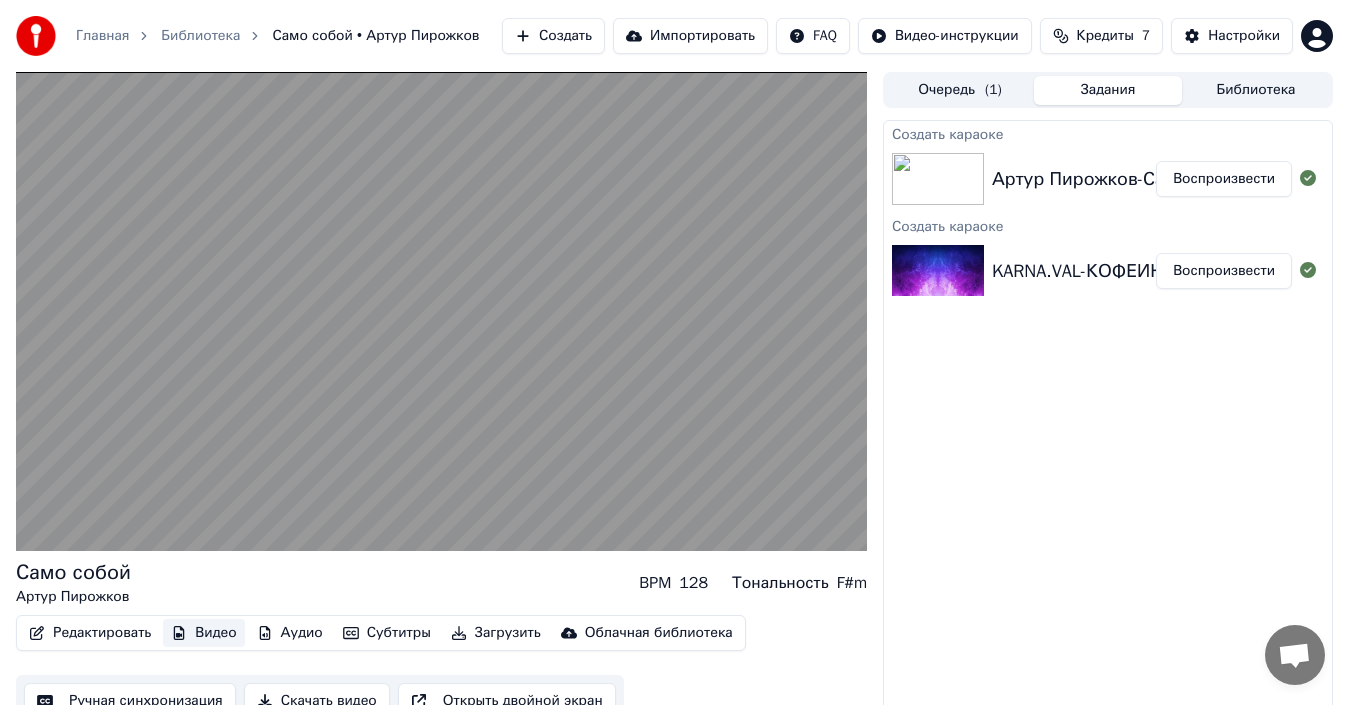 click on "Видео" at bounding box center (203, 633) 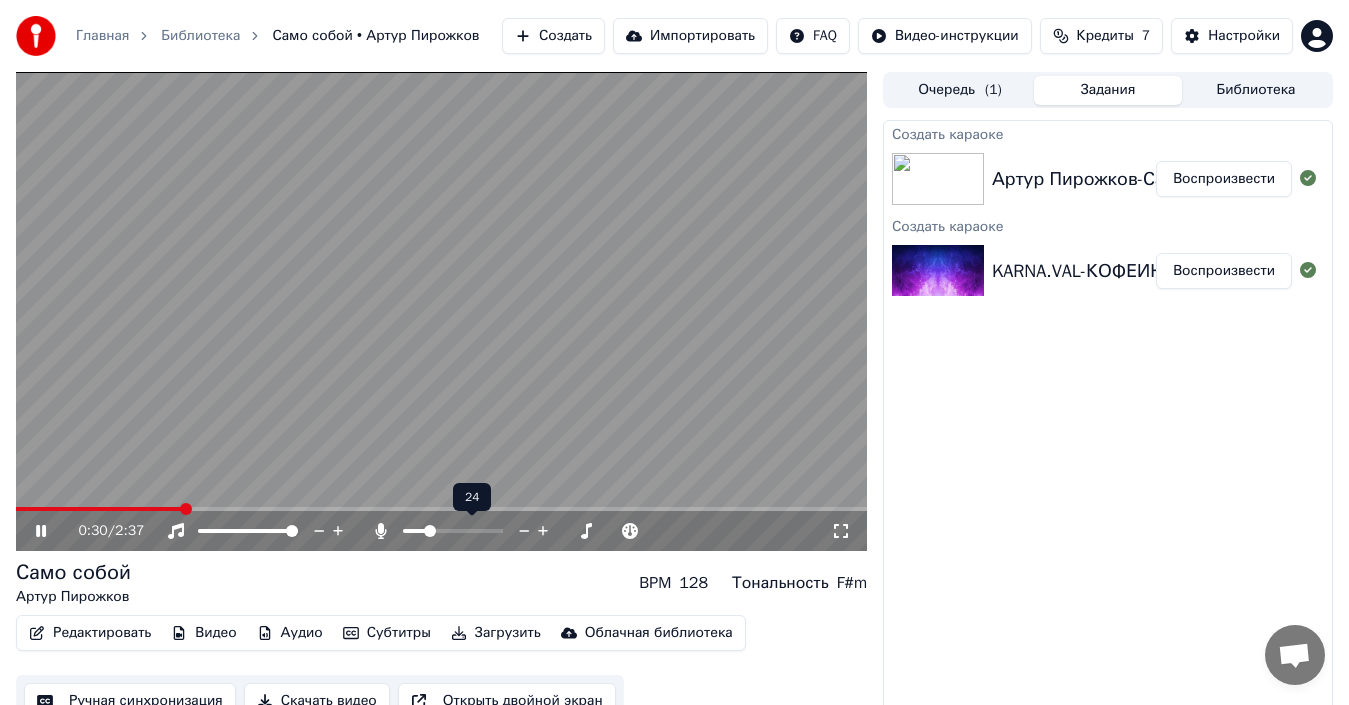 click at bounding box center [430, 531] 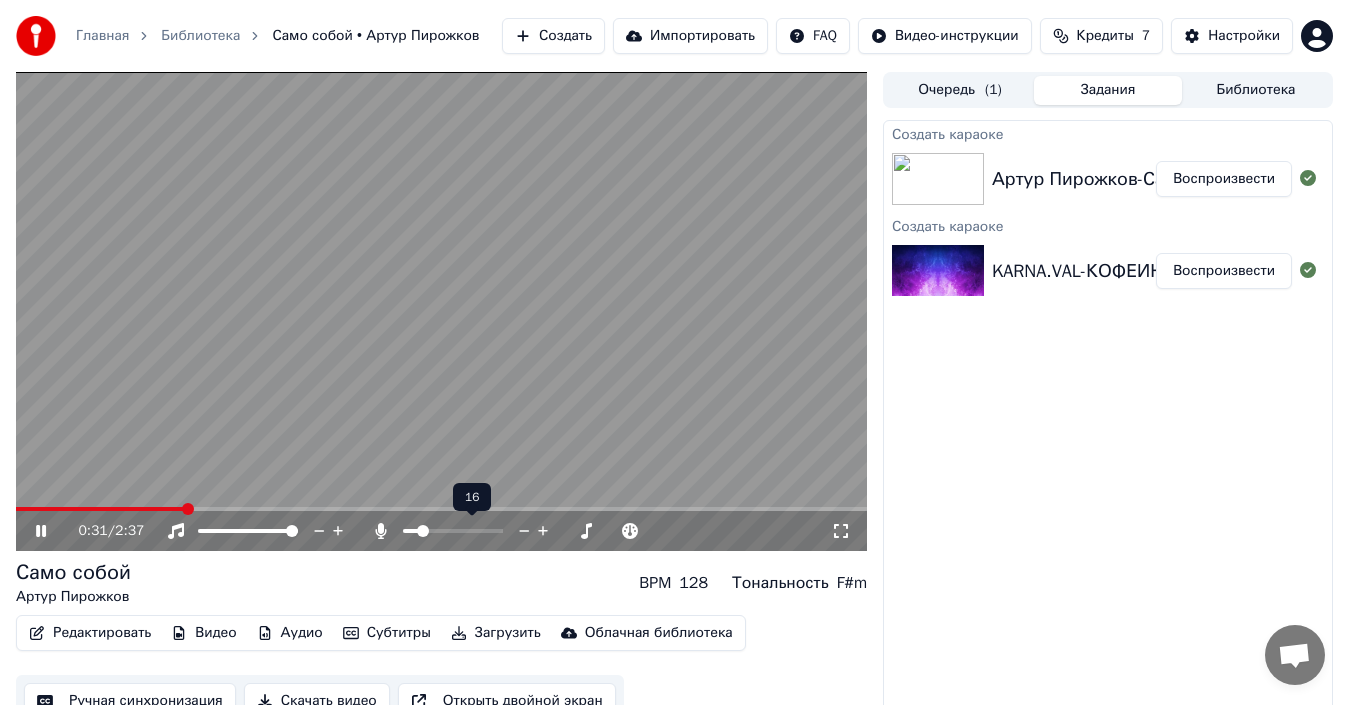 click at bounding box center (423, 531) 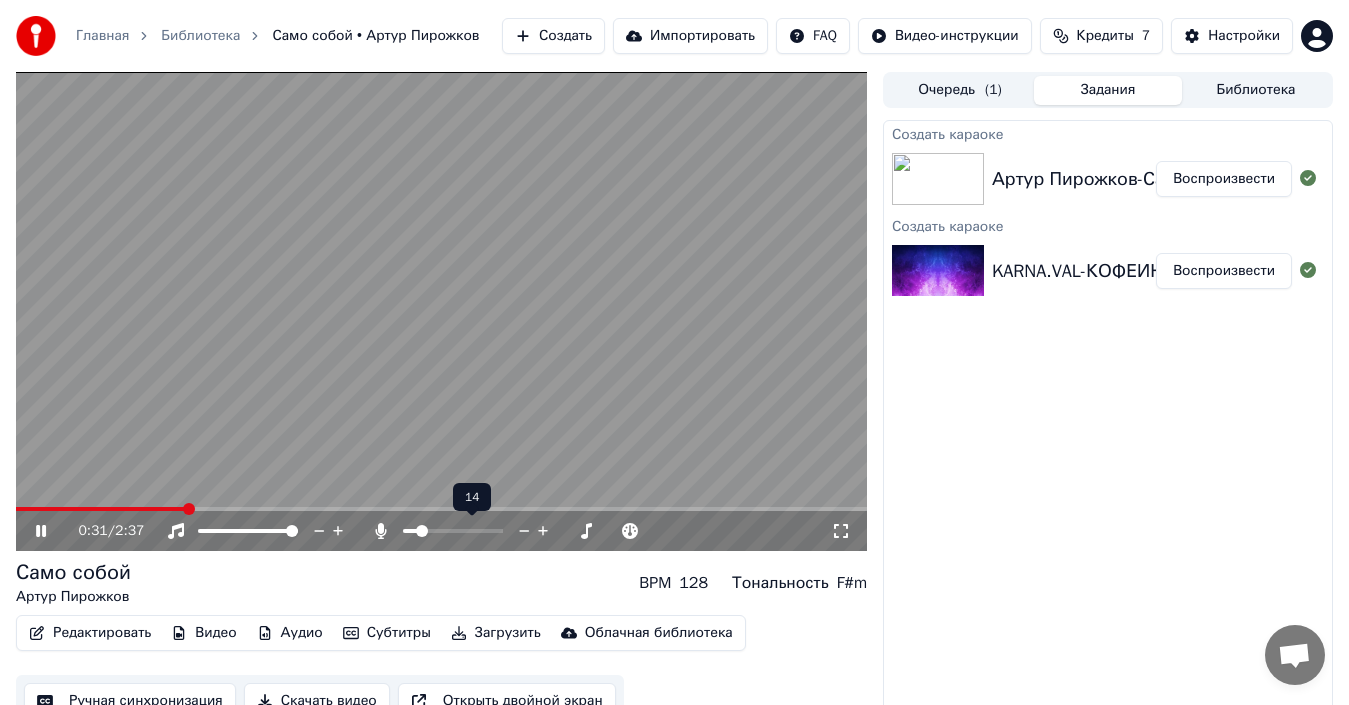 click at bounding box center [471, 531] 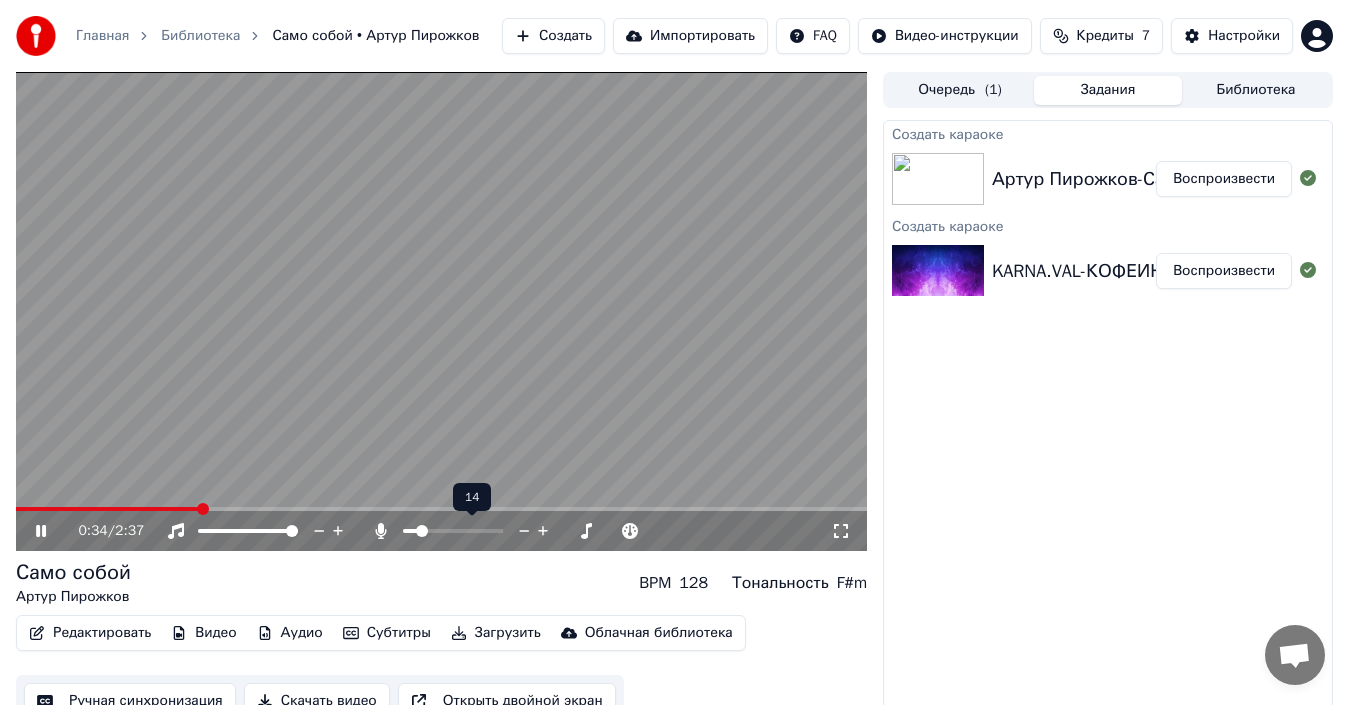 drag, startPoint x: 433, startPoint y: 535, endPoint x: 458, endPoint y: 533, distance: 25.079872 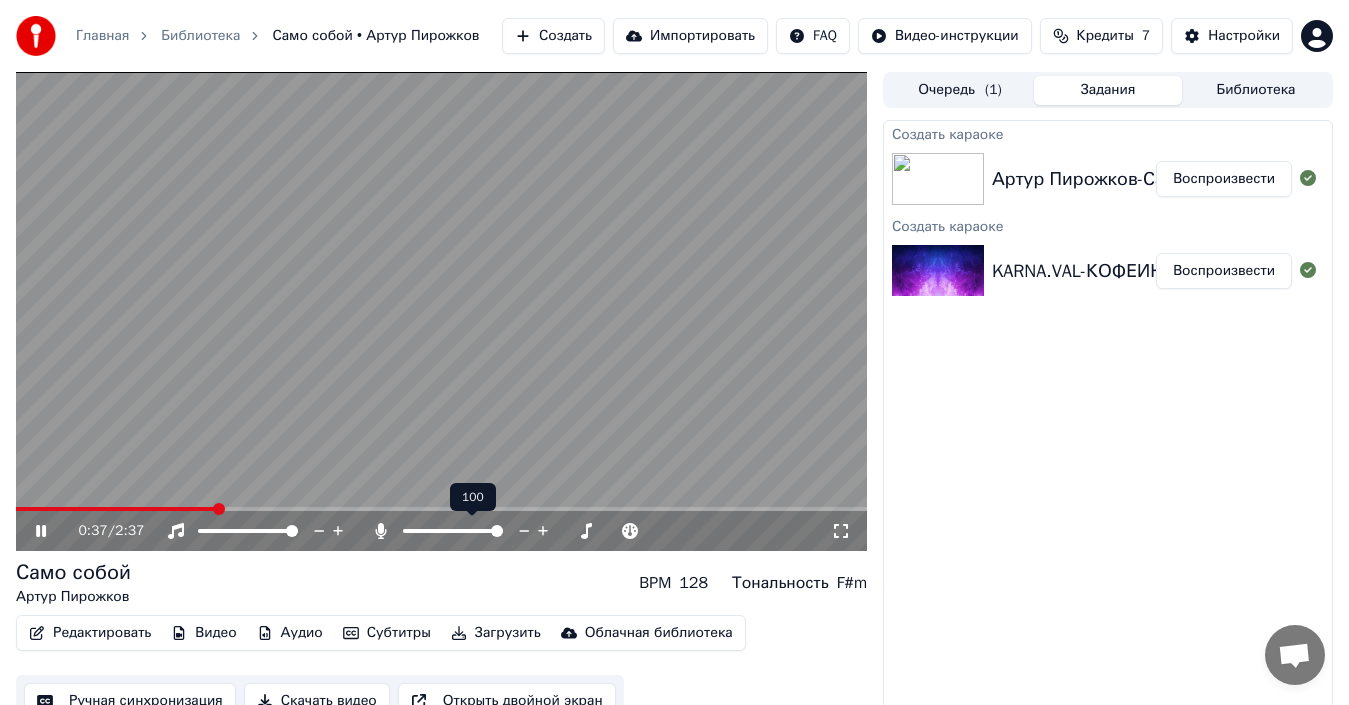 click at bounding box center (497, 531) 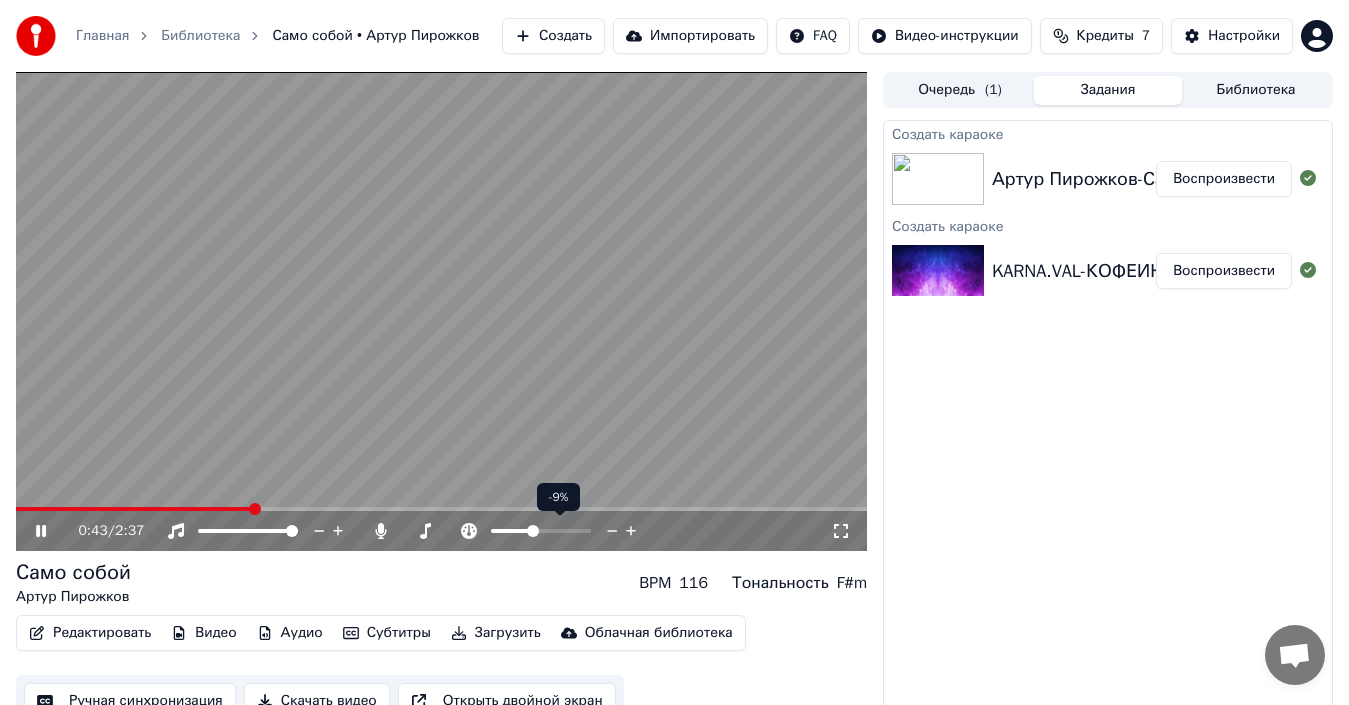 click at bounding box center [533, 531] 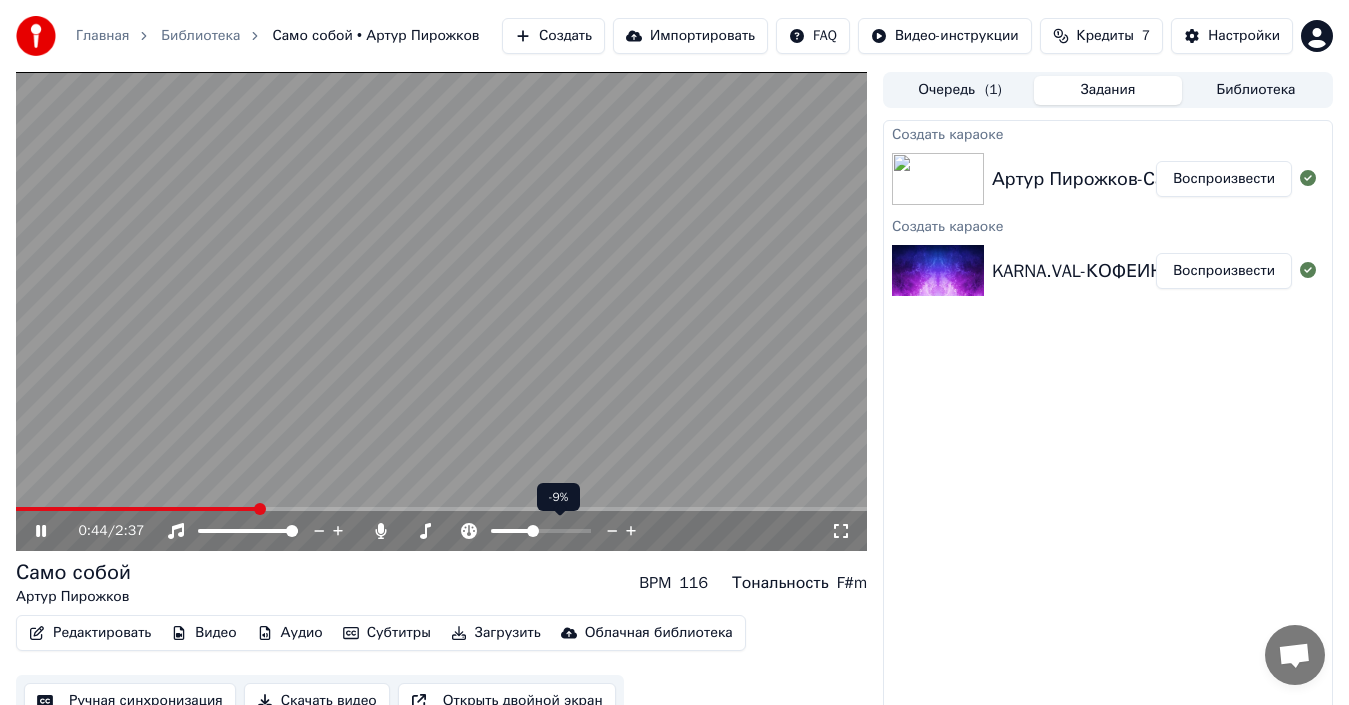 click at bounding box center (559, 531) 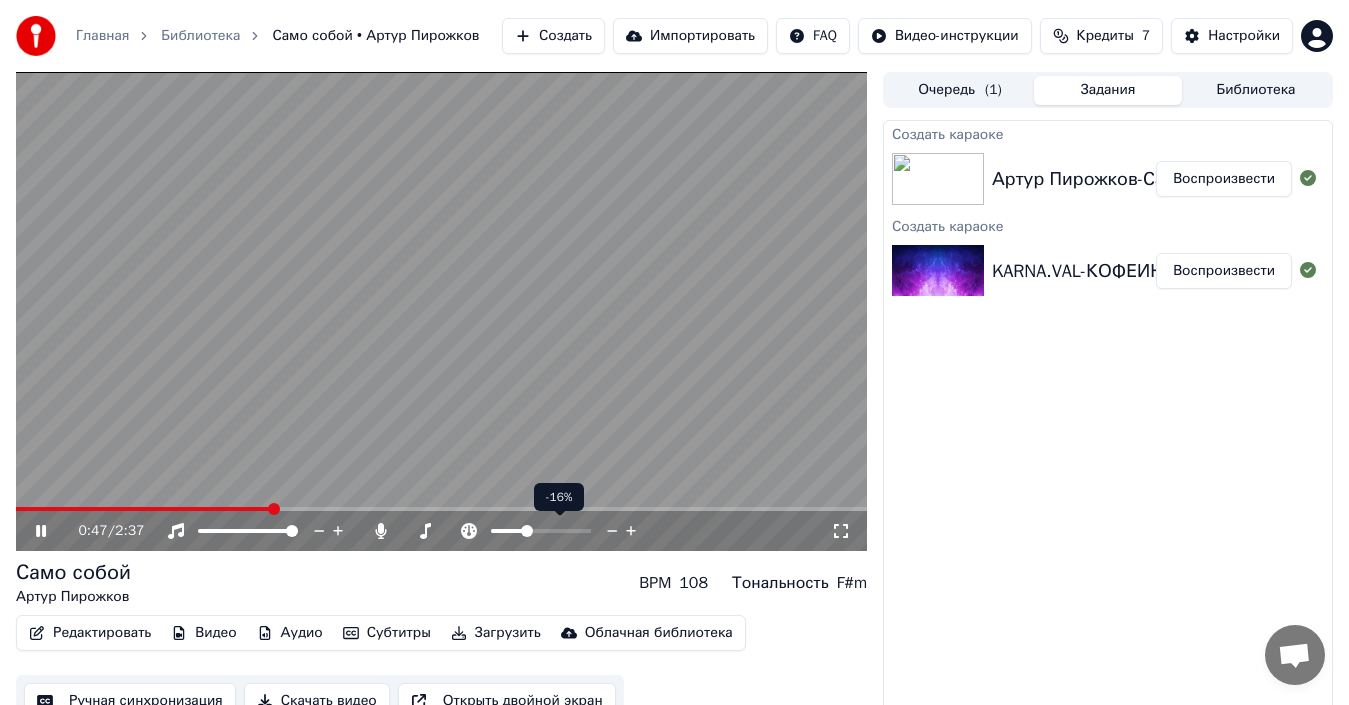 click at bounding box center (527, 531) 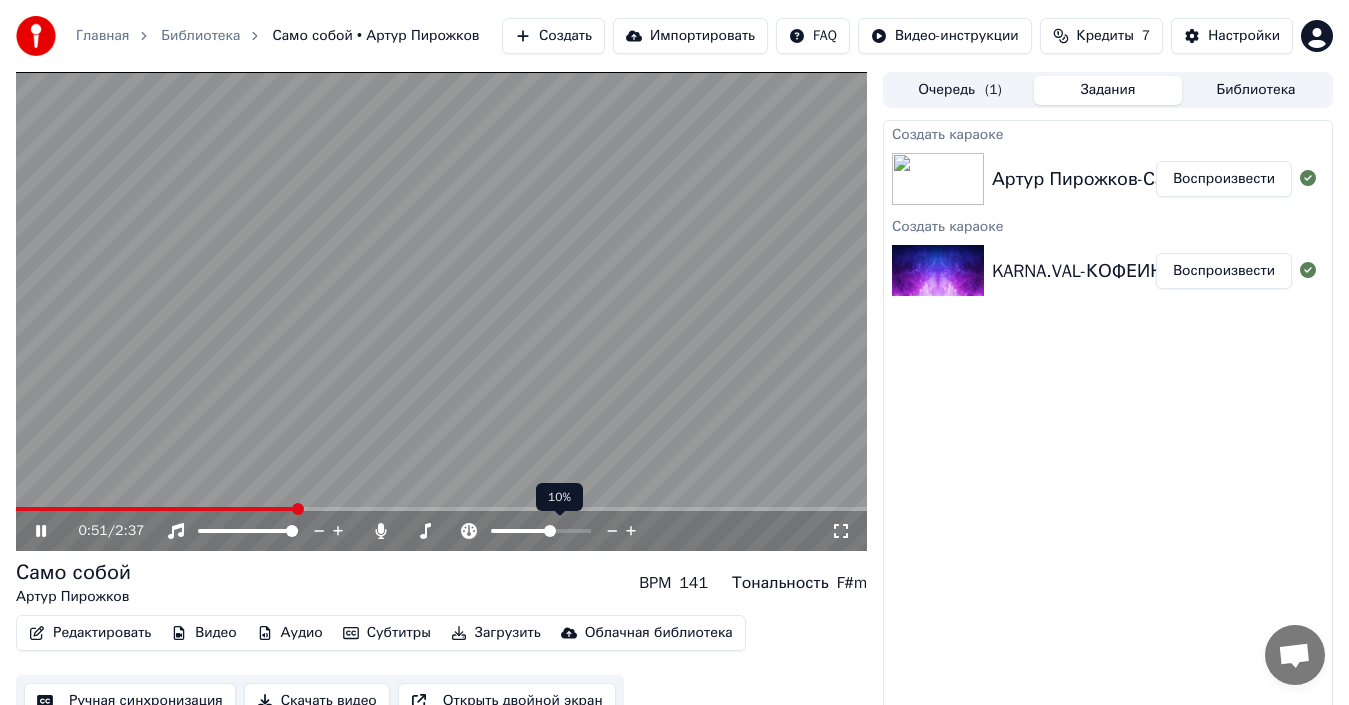 click at bounding box center [550, 531] 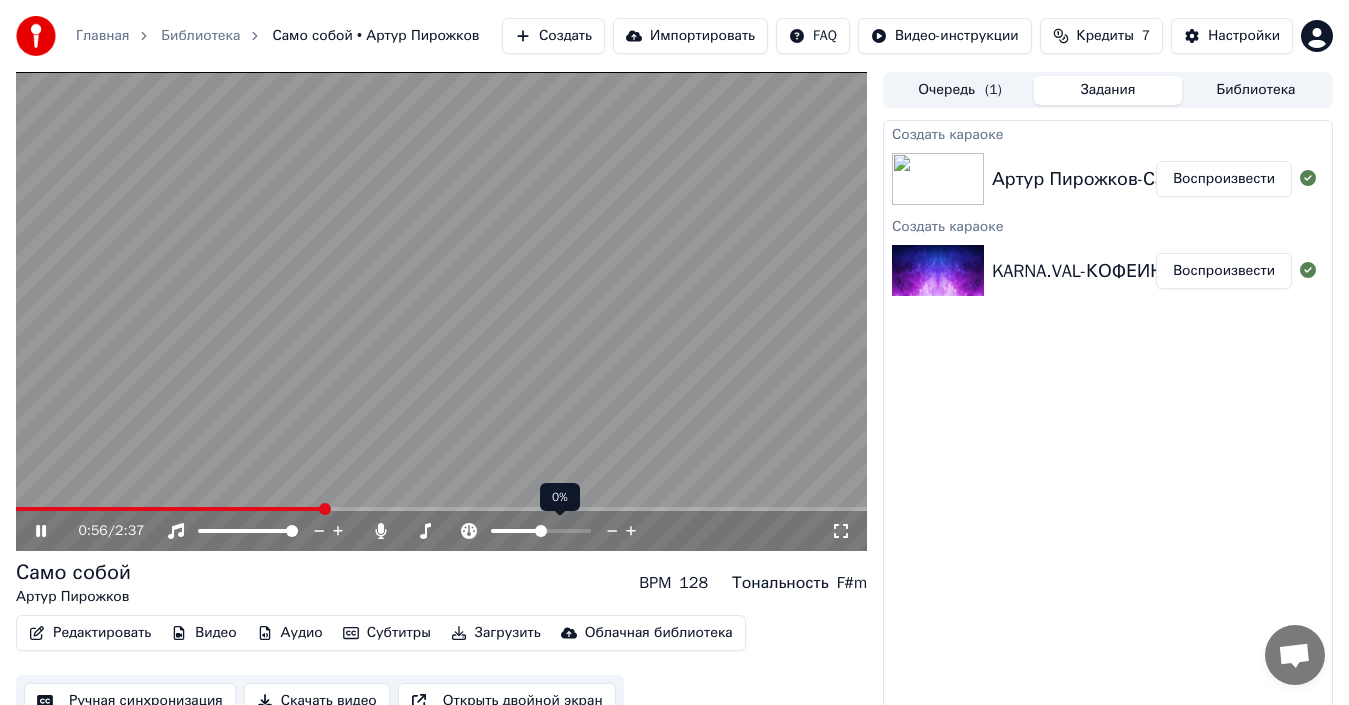 click at bounding box center [541, 531] 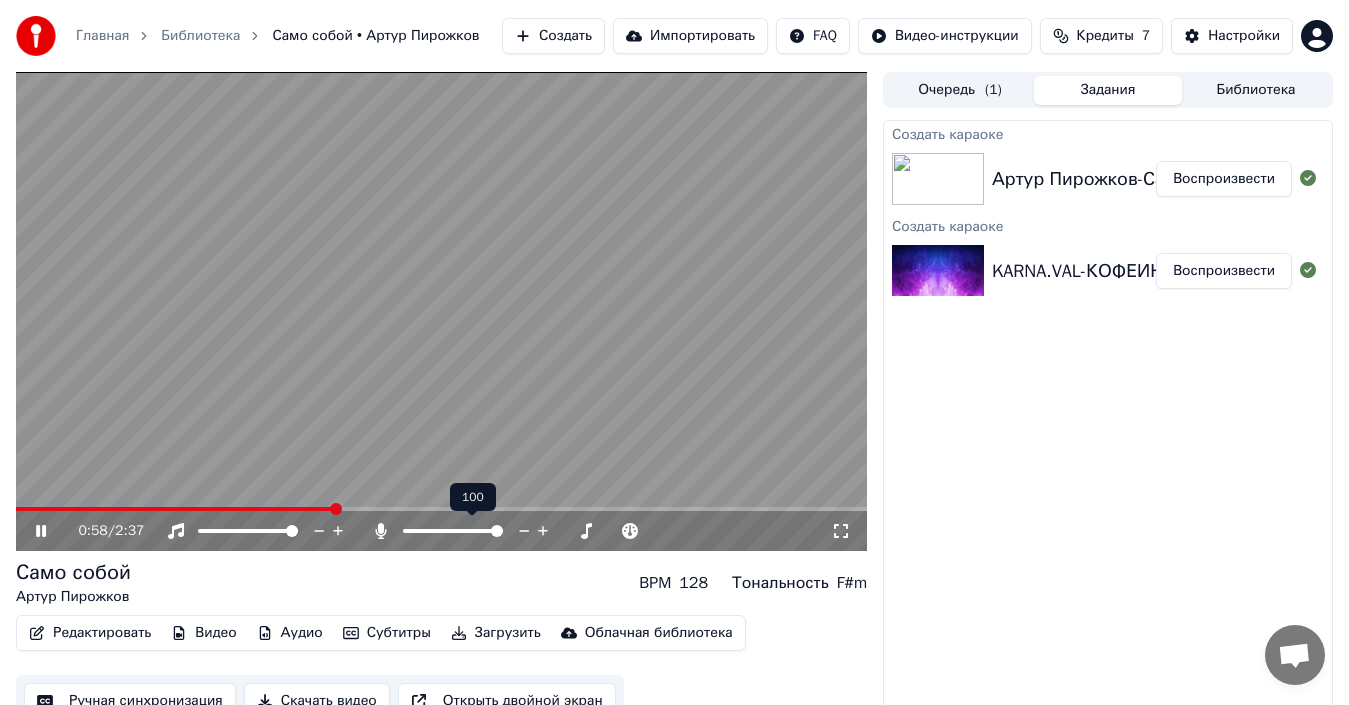 drag, startPoint x: 441, startPoint y: 527, endPoint x: 425, endPoint y: 531, distance: 16.492422 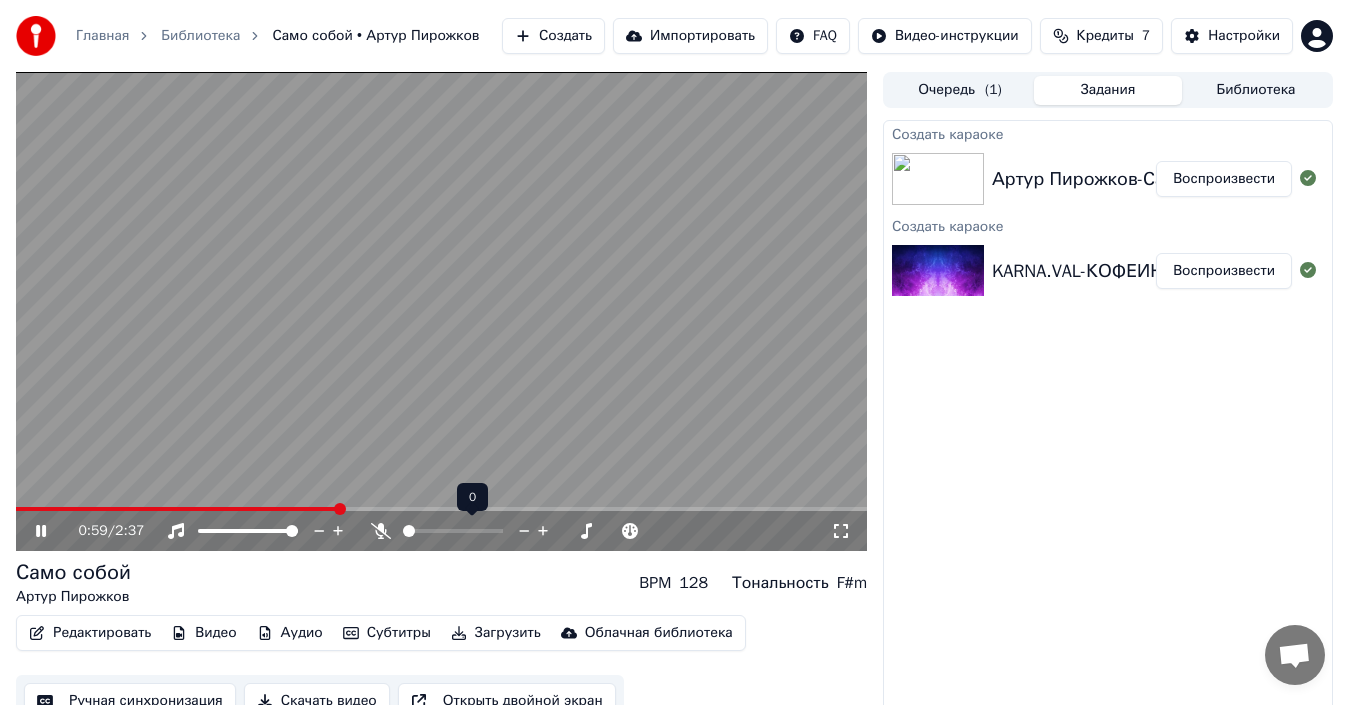 click at bounding box center [403, 531] 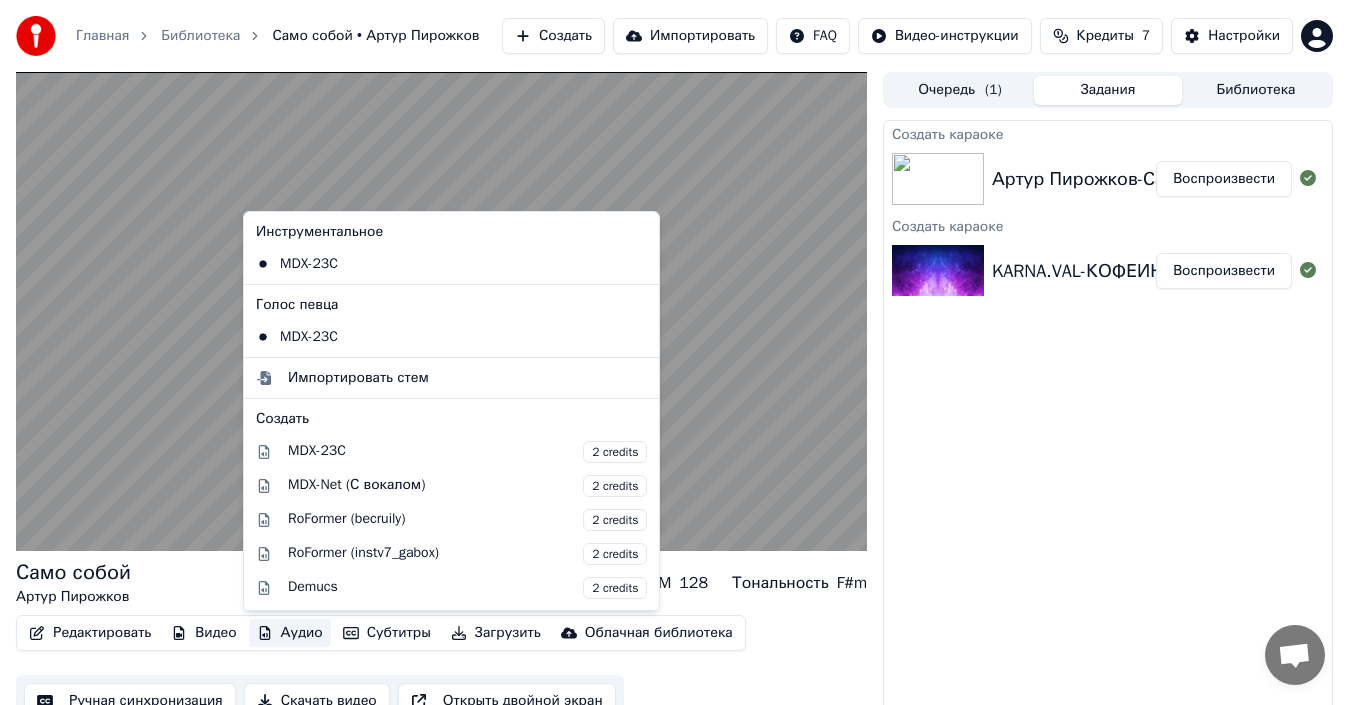 click on "Аудио" at bounding box center [290, 633] 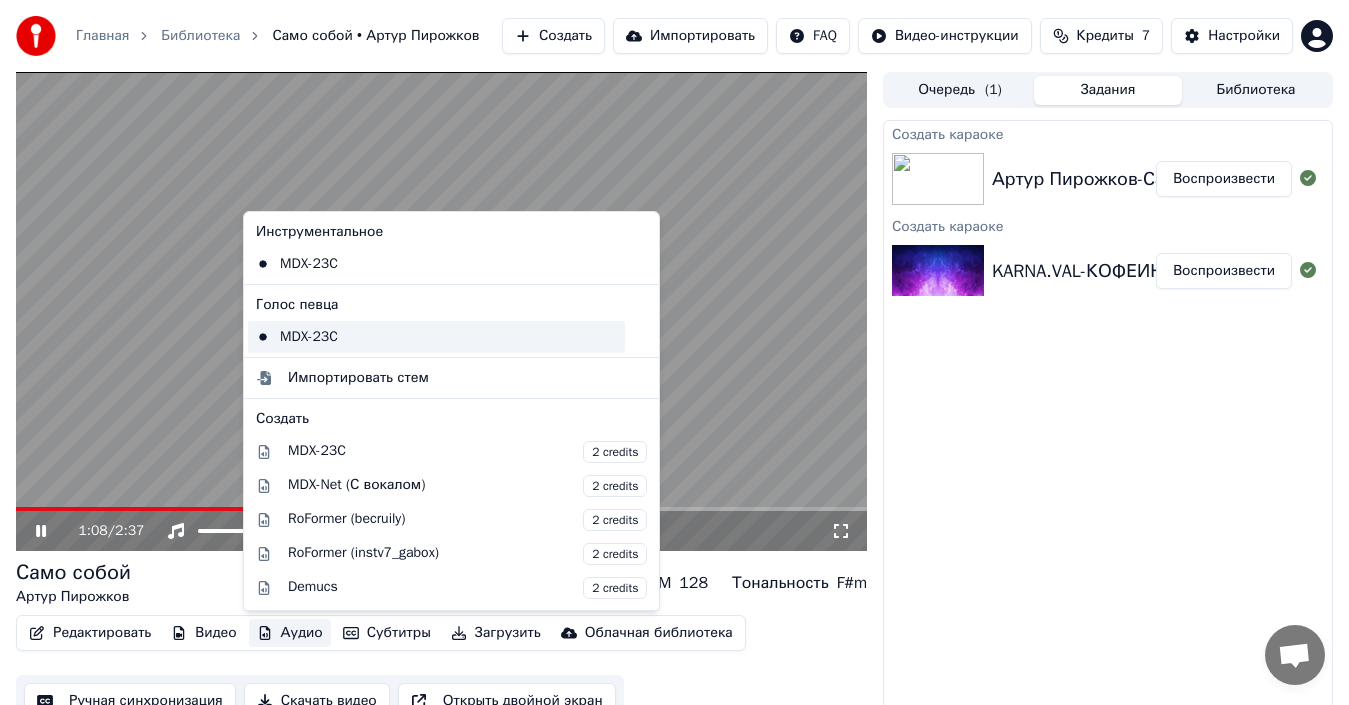 click on "MDX-23C" at bounding box center [436, 337] 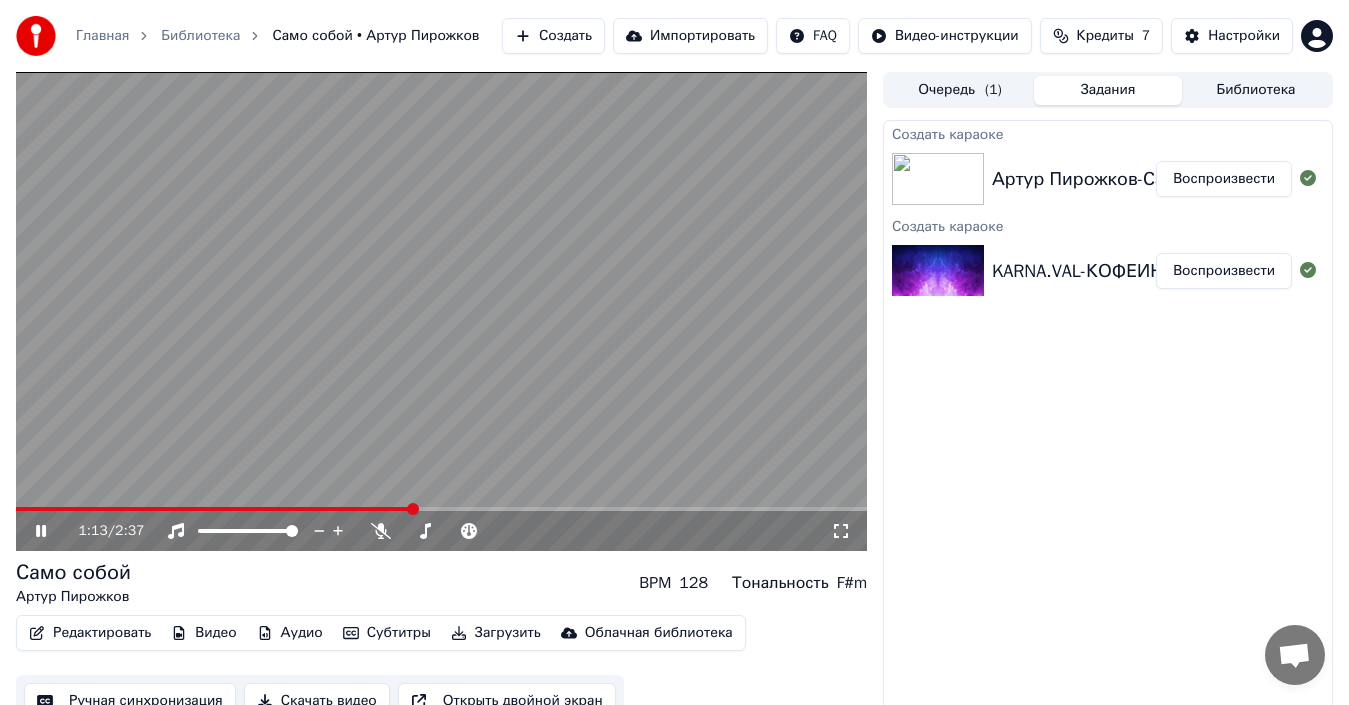 click on "Редактировать" at bounding box center (90, 633) 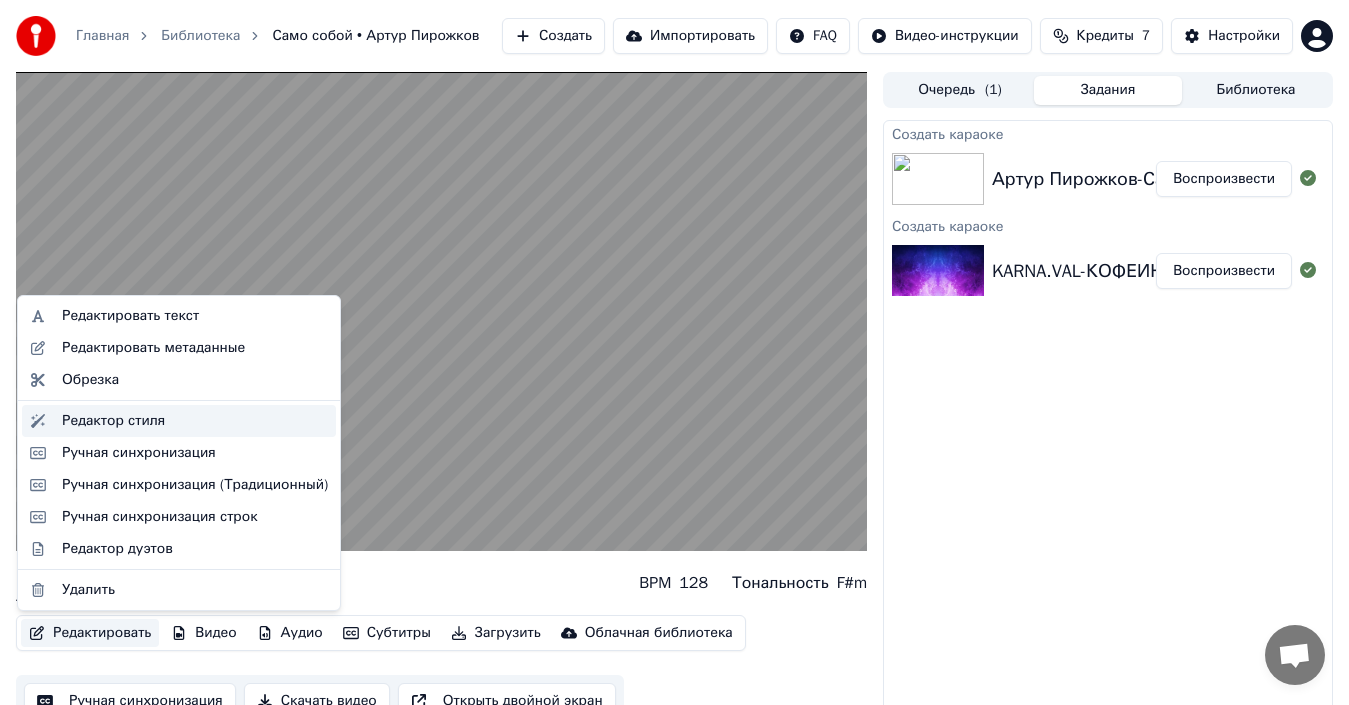 click on "Редактор стиля" at bounding box center (195, 421) 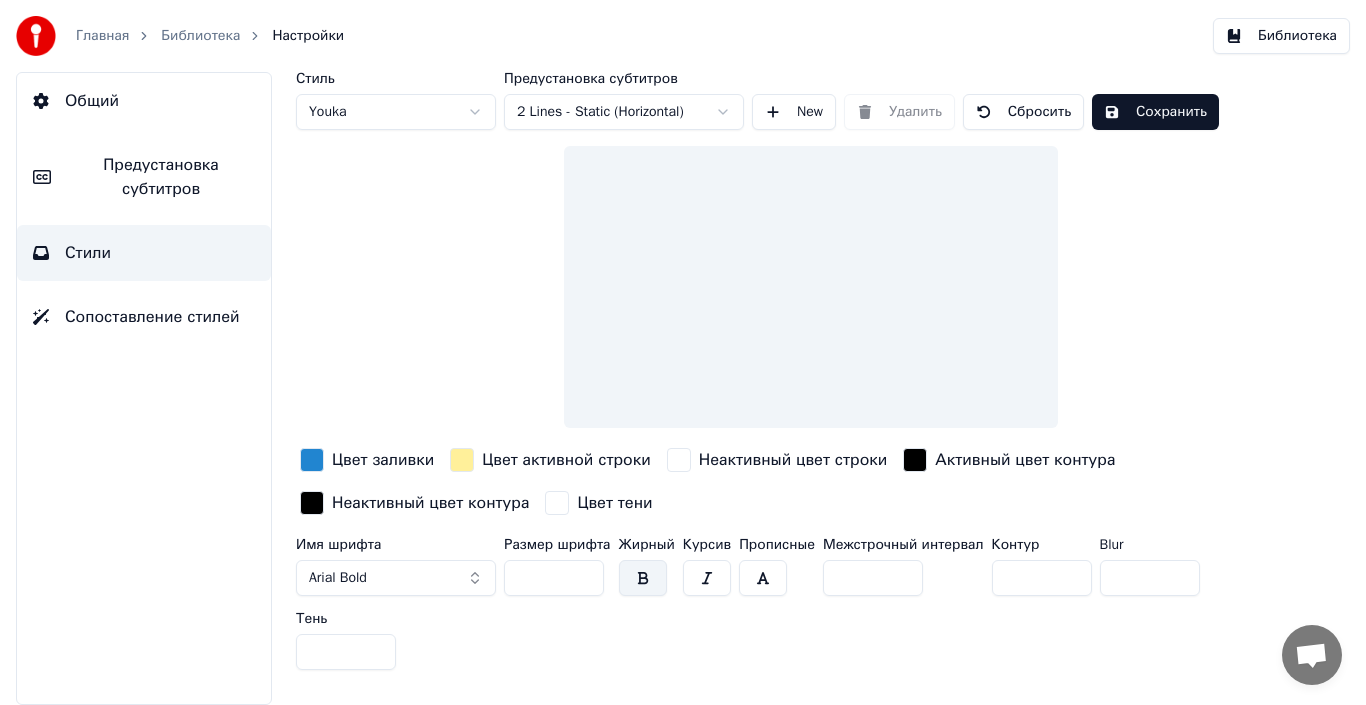 click on "Стиль Youka Предустановка субтитров 2 Lines - Static (Horizontal) New Удалить Сбросить Сохранить Цвет заливки Цвет активной строки Неактивный цвет строки Активный цвет контура Неактивный цвет контура Цвет тени Имя шрифта Arial Bold Размер шрифта ** Жирный Курсив Прописные Межстрочный интервал * Контур * Blur * Тень *" at bounding box center [811, 375] 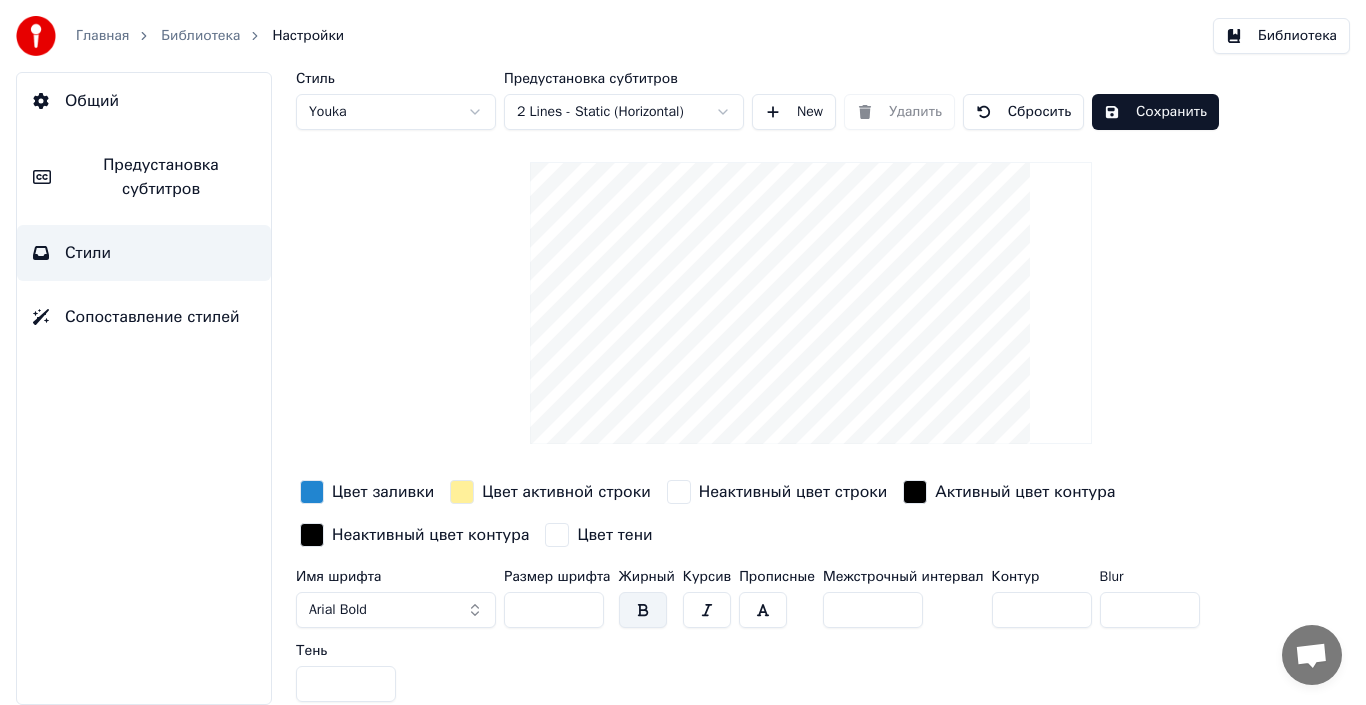 click on "Главная Библиотека Настройки Библиотека Общий Предустановка субтитров Стили Сопоставление стилей Стиль Youka Предустановка субтитров 2 Lines - Static (Horizontal) New Удалить Сбросить Сохранить Цвет заливки Цвет активной строки Неактивный цвет строки Активный цвет контура Неактивный цвет контура Цвет тени Имя шрифта Arial Bold Размер шрифта ** Жирный Курсив Прописные Межстрочный интервал * Контур * Blur * Тень *" at bounding box center (683, 352) 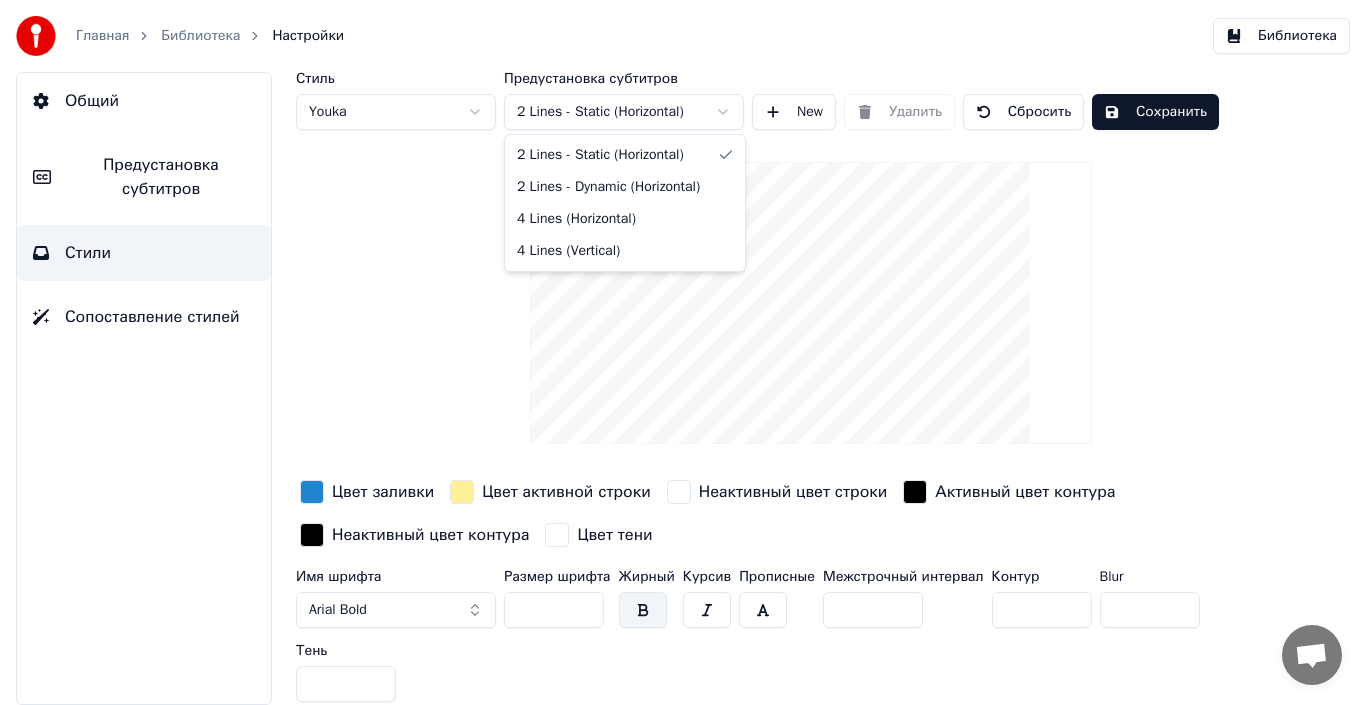 click on "Главная Библиотека Настройки Библиотека Общий Предустановка субтитров Стили Сопоставление стилей Стиль Youka Предустановка субтитров 2 Lines - Static (Horizontal) New Удалить Сбросить Сохранить Цвет заливки Цвет активной строки Неактивный цвет строки Активный цвет контура Неактивный цвет контура Цвет тени Имя шрифта Arial Bold Размер шрифта ** Жирный Курсив Прописные Межстрочный интервал * Контур * Blur * Тень * 2 Lines - Static (Horizontal) 2 Lines - Dynamic (Horizontal) 4 Lines (Horizontal) 4 Lines (Vertical)" at bounding box center [683, 352] 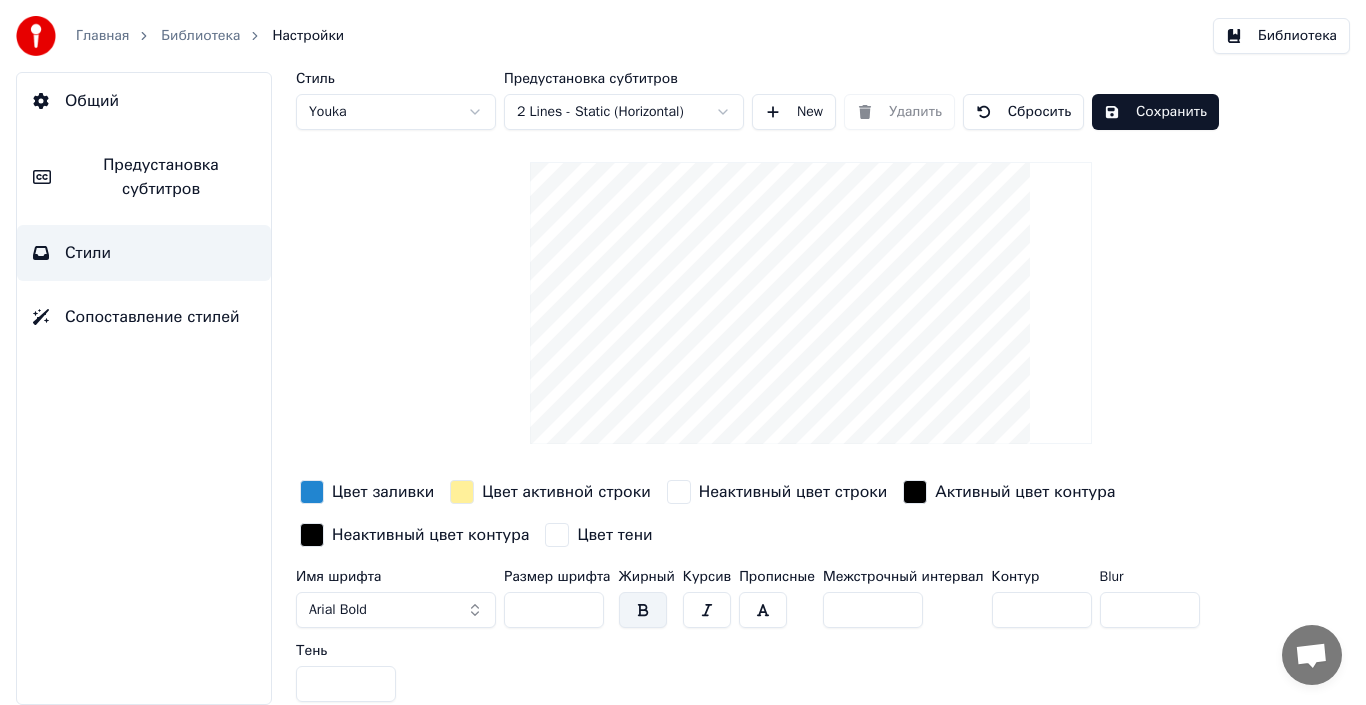 click on "Сохранить" at bounding box center (1155, 112) 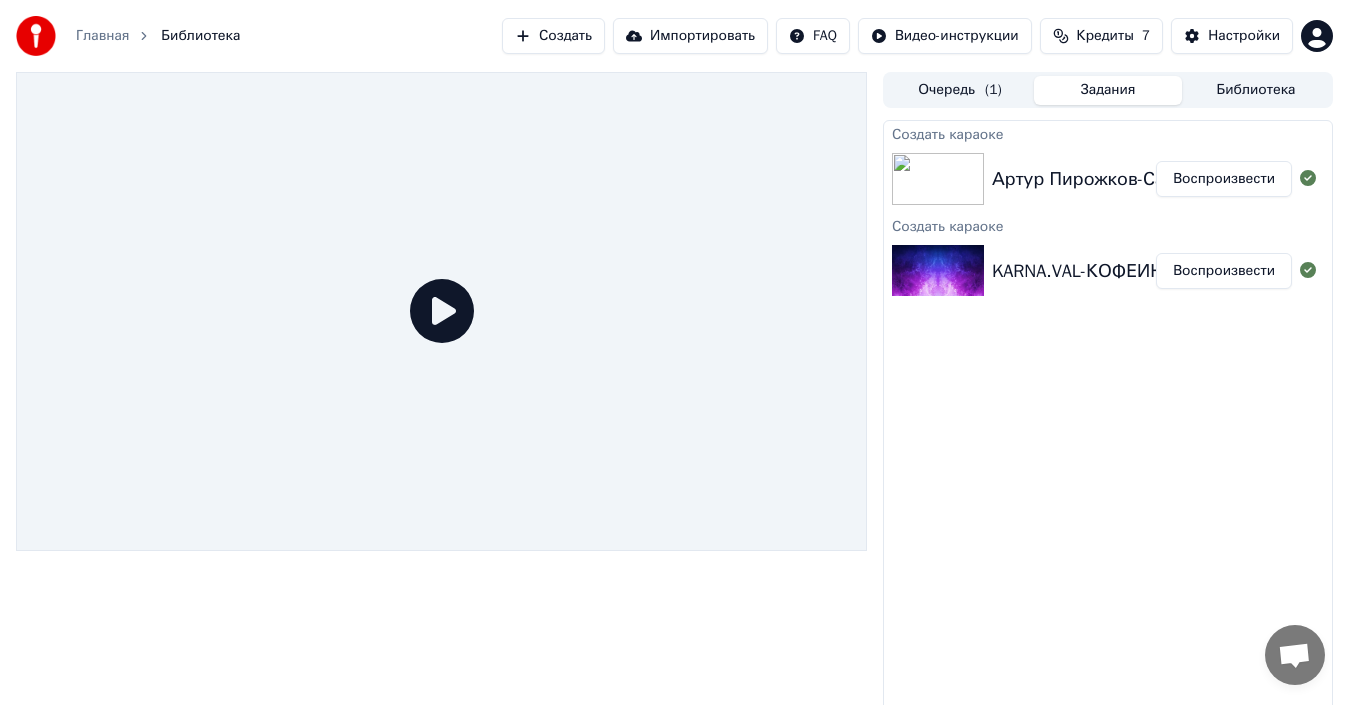 click at bounding box center (938, 179) 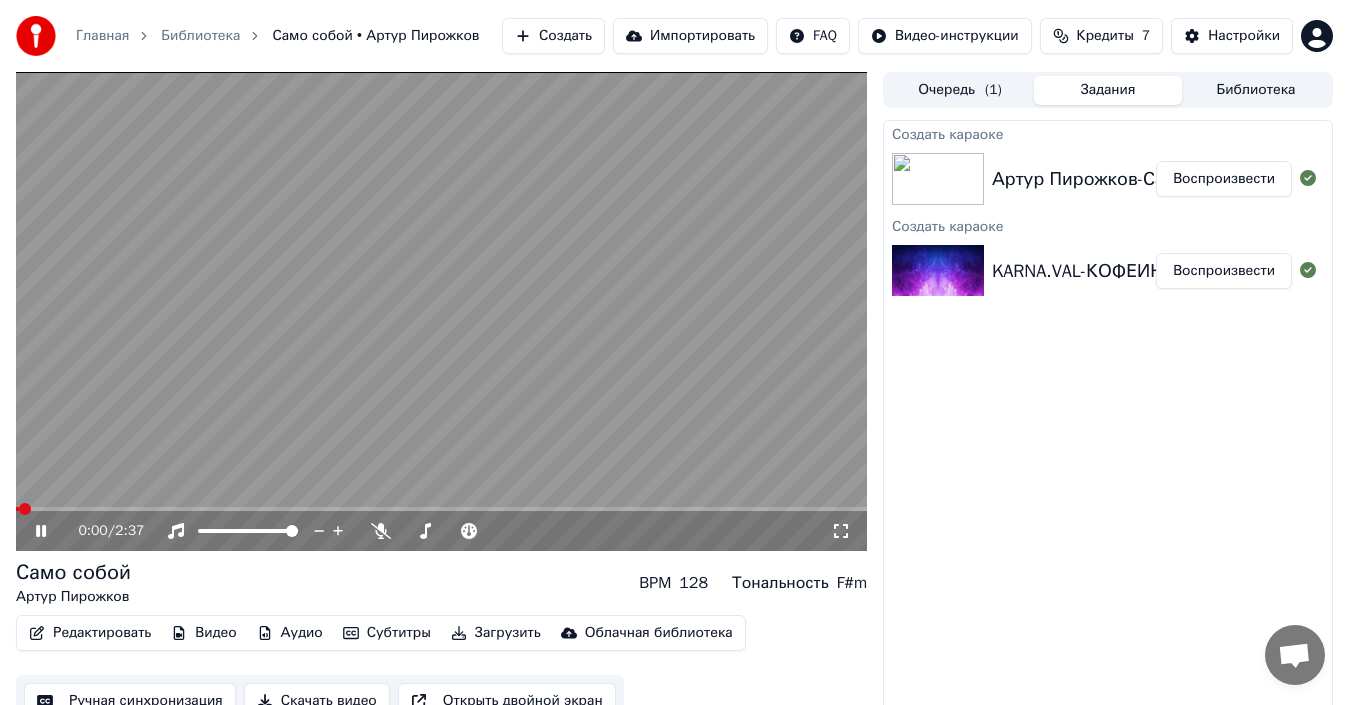click on "Редактировать" at bounding box center (90, 633) 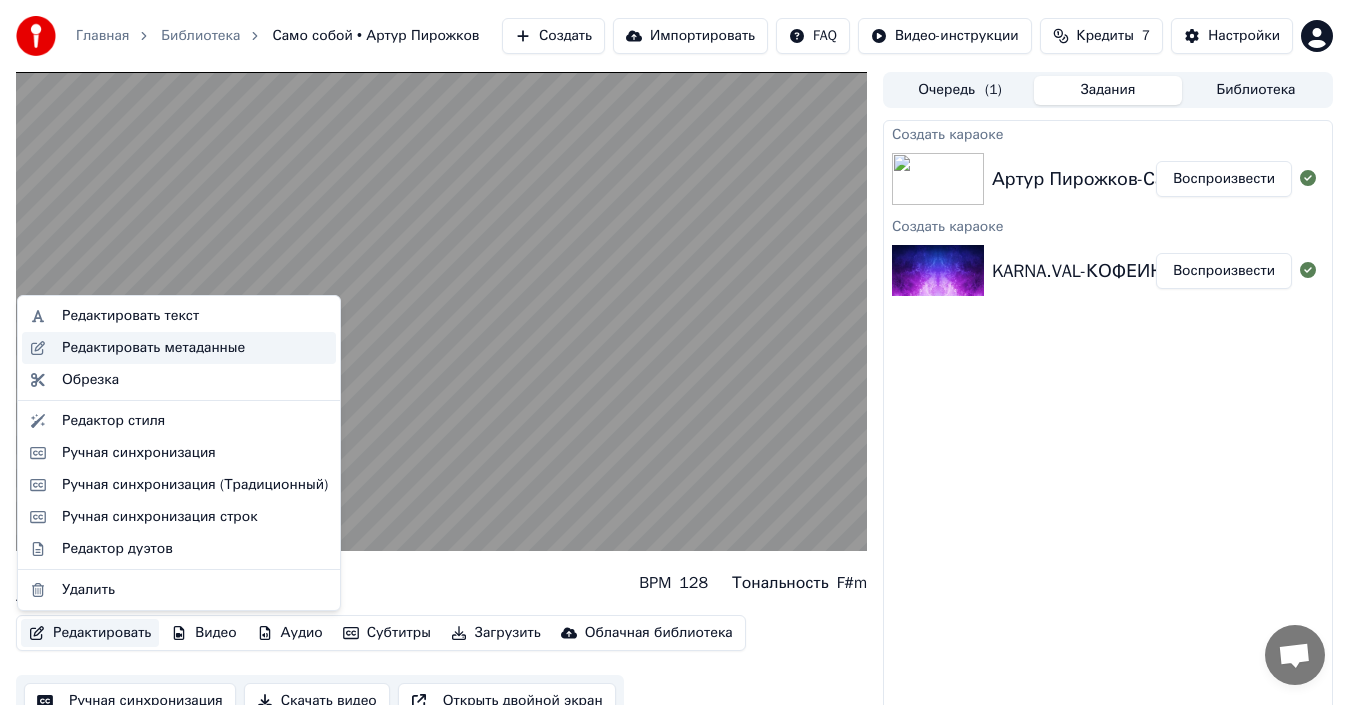 click on "Редактировать метаданные" at bounding box center (179, 348) 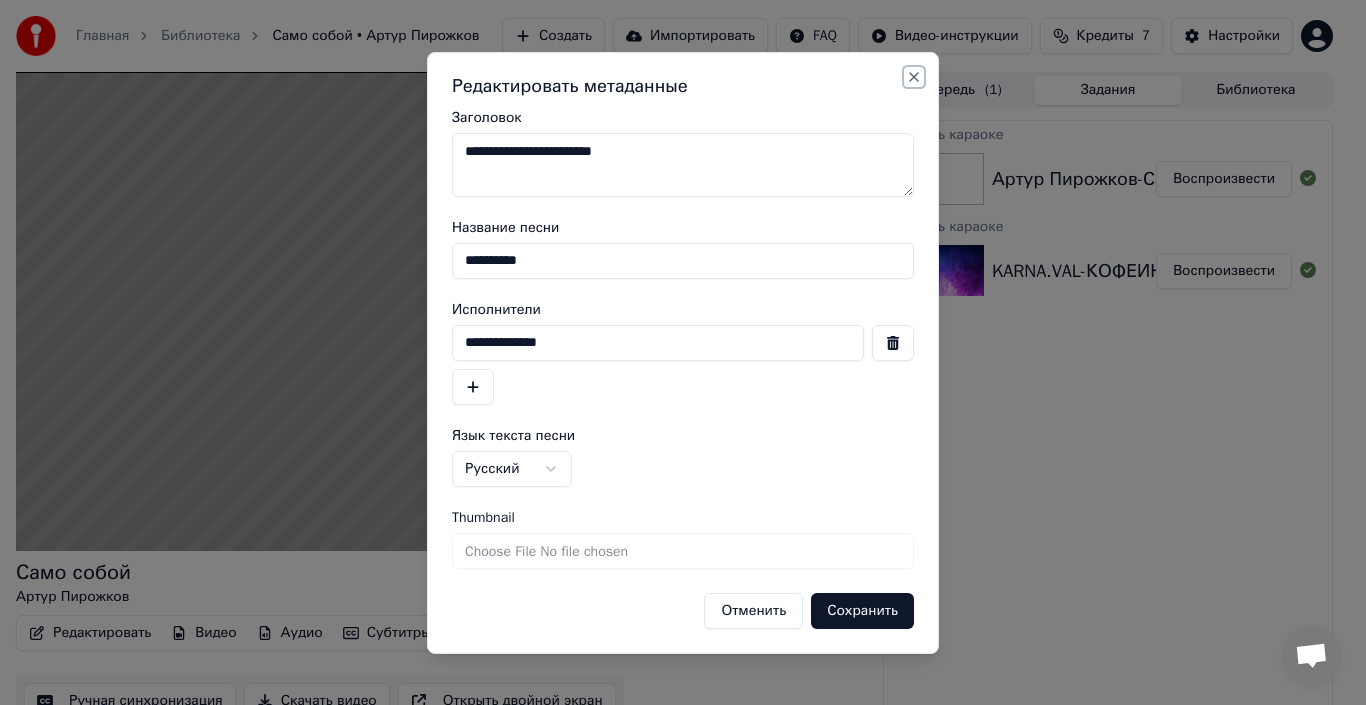 click on "Close" at bounding box center [914, 77] 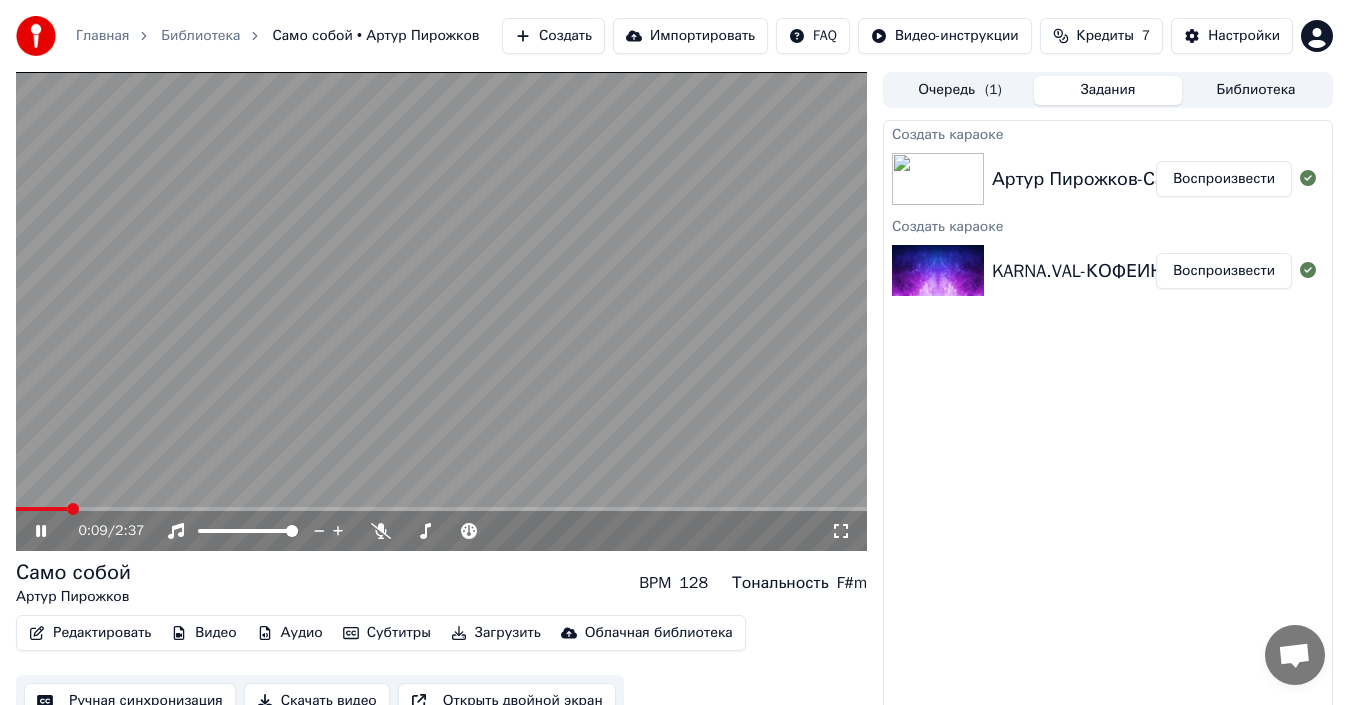 click on "Редактировать" at bounding box center (90, 633) 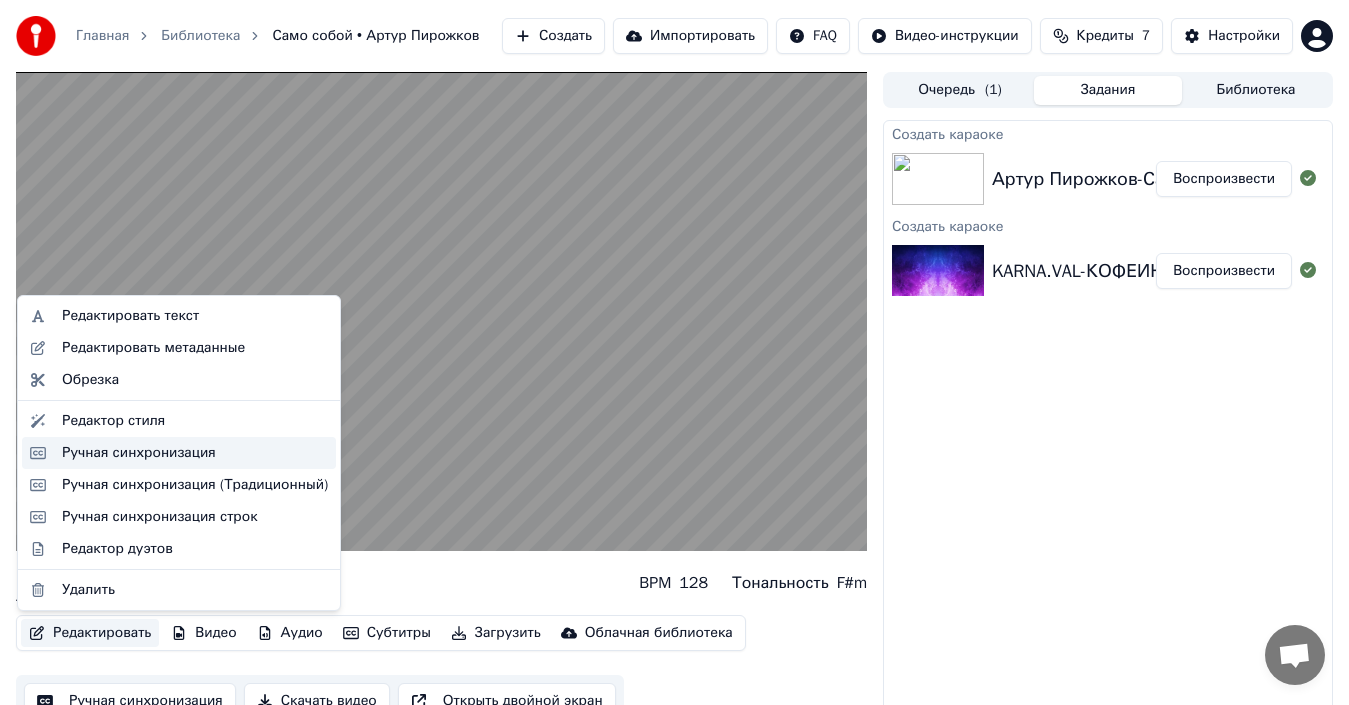 click on "Ручная синхронизация" at bounding box center [139, 453] 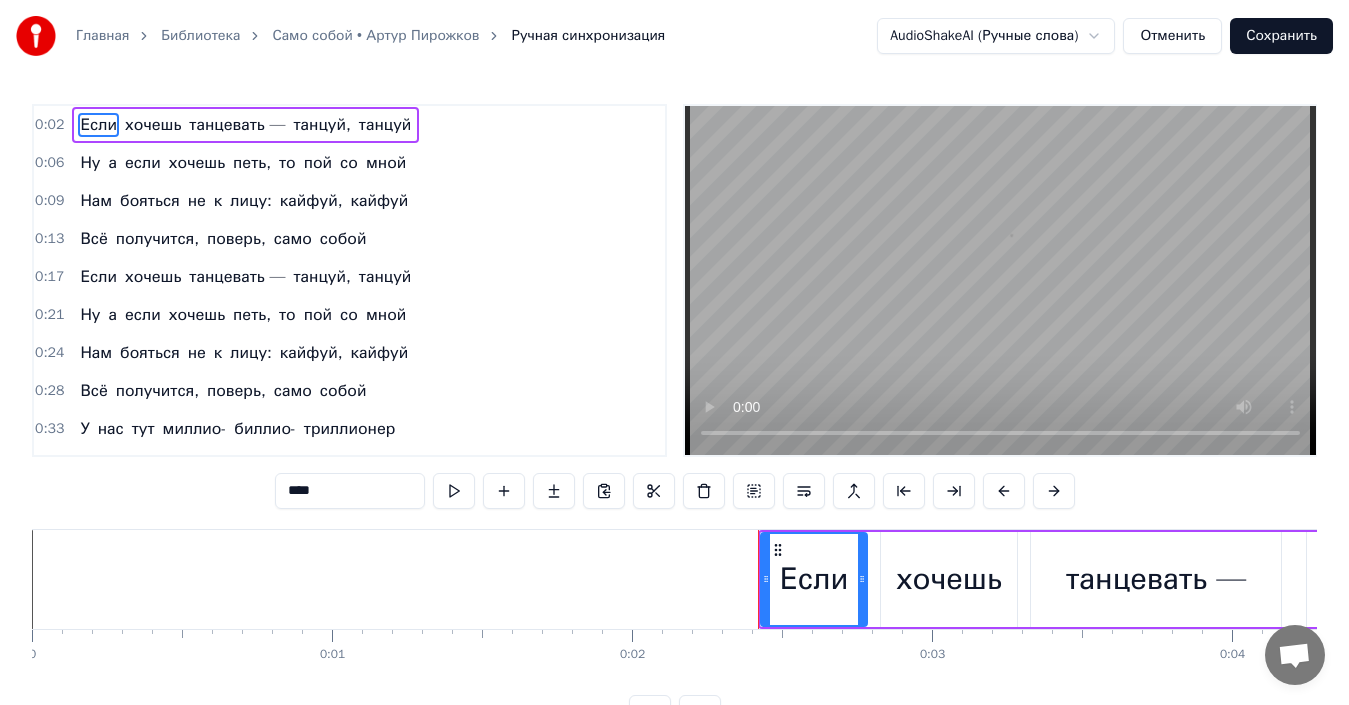 click on "Главная Библиотека Само собой • Артур Пирожков Ручная синхронизация AudioShakeAI (Ручные слова) Отменить Сохранить 0:02 Если хочешь танцевать — танцуй, танцуй 0:06 Ну а если хочешь петь, то пой со мной 0:09 Нам бояться не к лицу: кайфуй, кайфуй 0:13 Всё получится, поверь, само собой 0:17 Если хочешь танцевать — танцуй, танцуй 0:21 Ну а если хочешь петь, то пой со мной 0:24 Нам бояться не к лицу: кайфуй, кайфуй 0:28 Всё получится, поверь, само собой 0:33 У нас тут миллио- биллио- триллионер 0:37 У нас тут все из высшей стати и высоких манер 0:40 У нас тут вечеринка буги- вуги, Хон Гиль Дон 0:44 У" at bounding box center [674, 381] 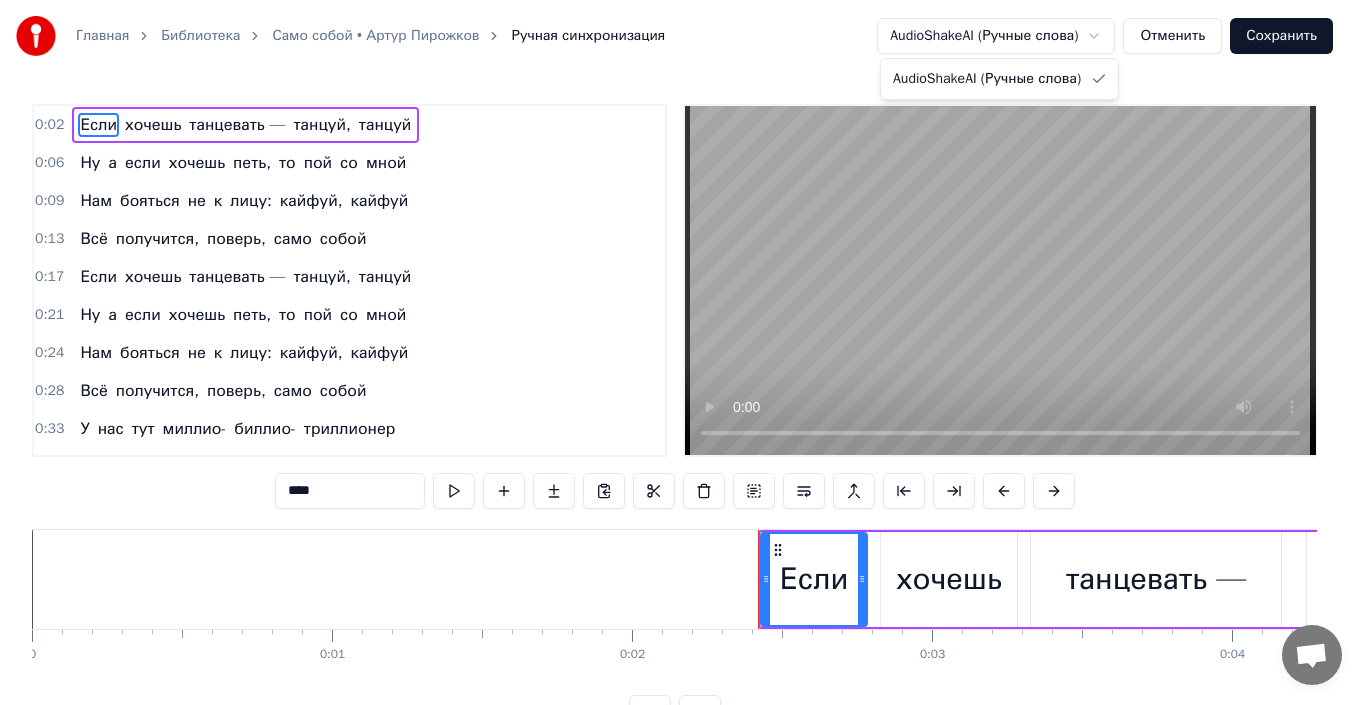 click on "Главная Библиотека Само собой • Артур Пирожков Ручная синхронизация AudioShakeAI (Ручные слова) Отменить Сохранить 0:02 Если хочешь танцевать — танцуй, танцуй 0:06 Ну а если хочешь петь, то пой со мной 0:09 Нам бояться не к лицу: кайфуй, кайфуй 0:13 Всё получится, поверь, само собой 0:17 Если хочешь танцевать — танцуй, танцуй 0:21 Ну а если хочешь петь, то пой со мной 0:24 Нам бояться не к лицу: кайфуй, кайфуй 0:28 Всё получится, поверь, само собой 0:33 У нас тут миллио- биллио- триллионер 0:37 У нас тут все из высшей стати и высоких манер 0:40 У нас тут вечеринка буги- вуги, Хон Гиль Дон 0:44 У" at bounding box center (683, 381) 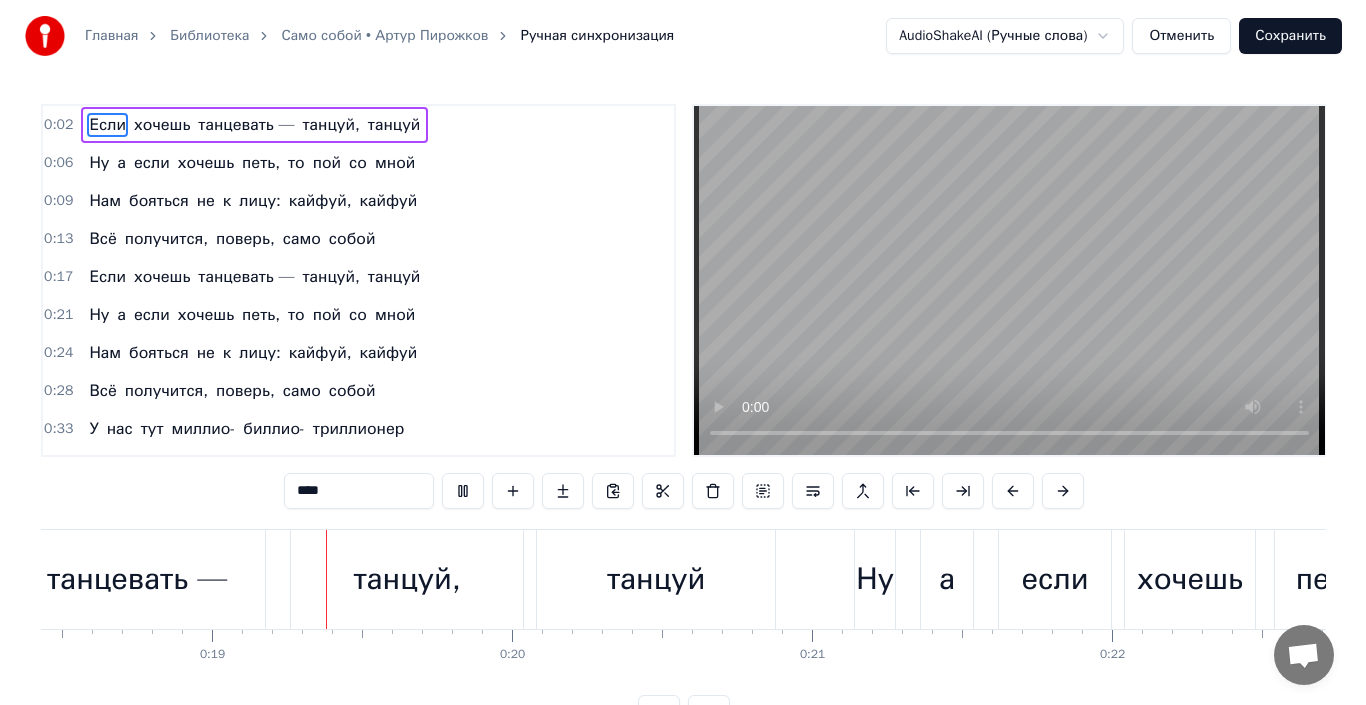 scroll, scrollTop: 0, scrollLeft: 5567, axis: horizontal 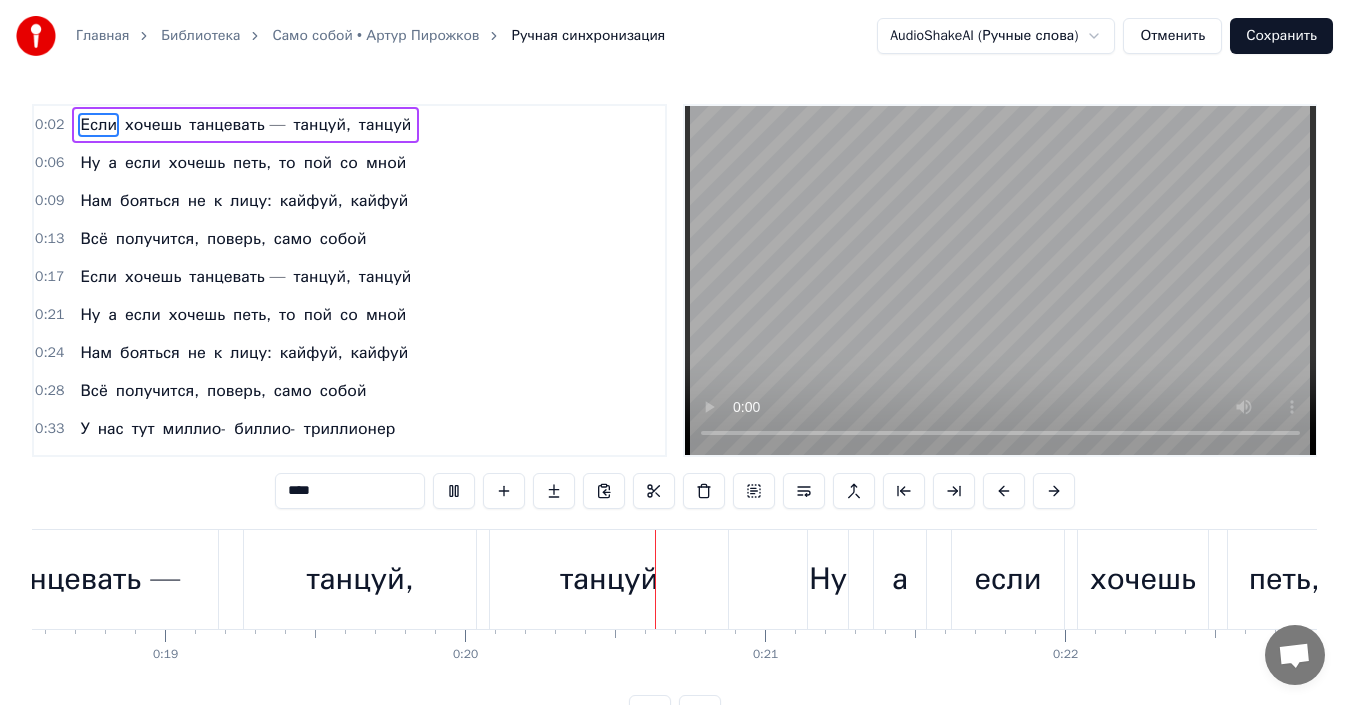 click on "Сохранить" at bounding box center (1281, 36) 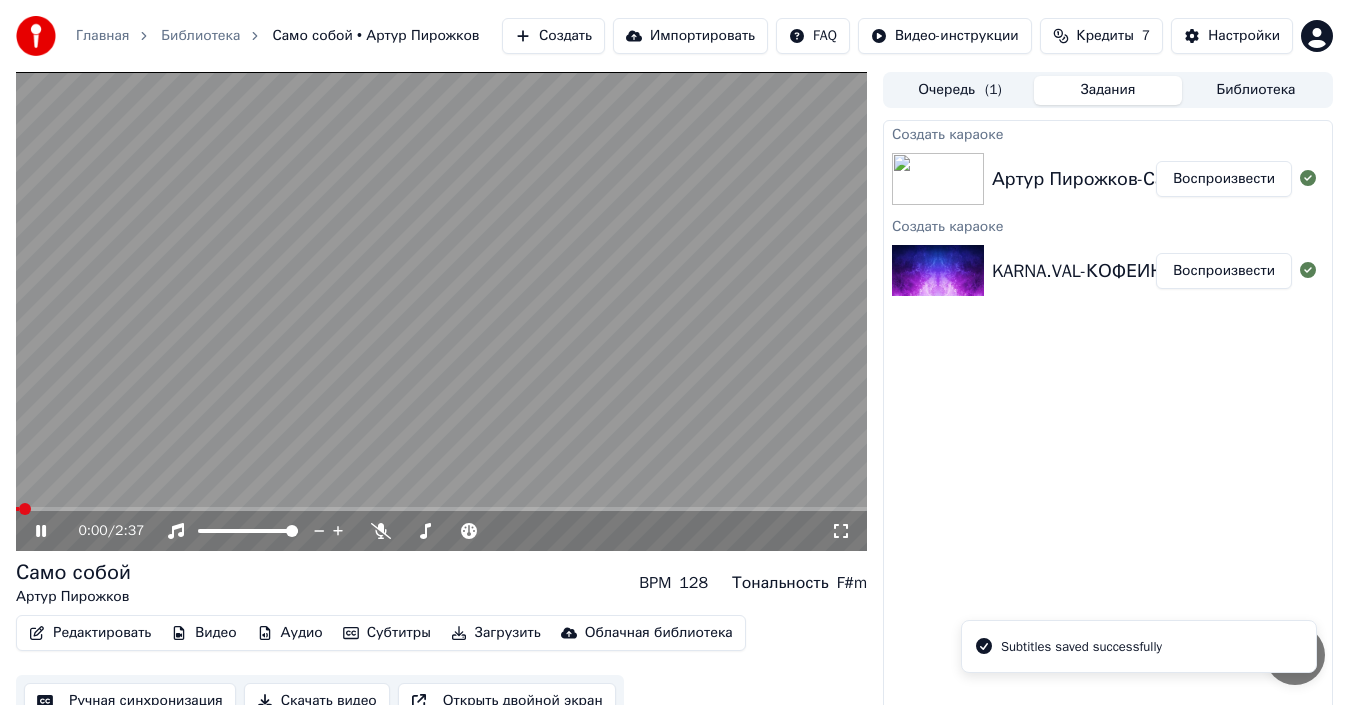 click on "0:00  /  2:37" at bounding box center (441, 531) 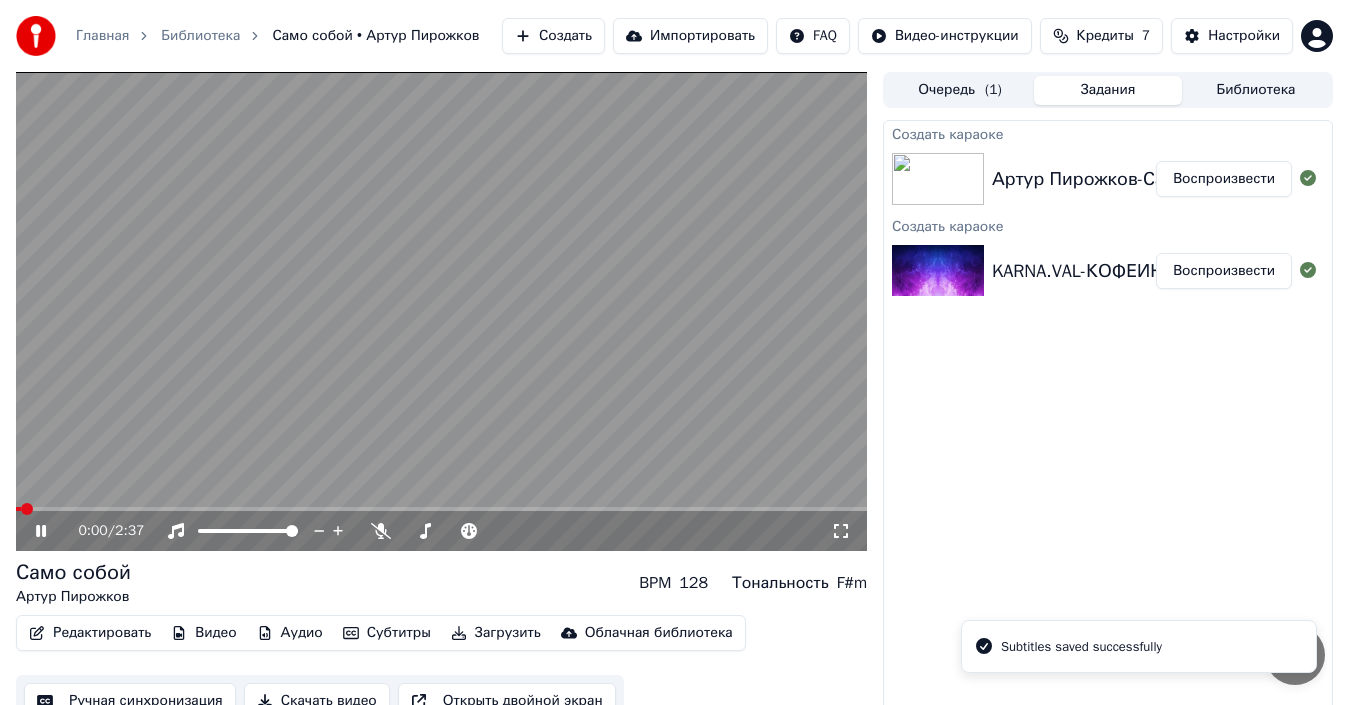 click 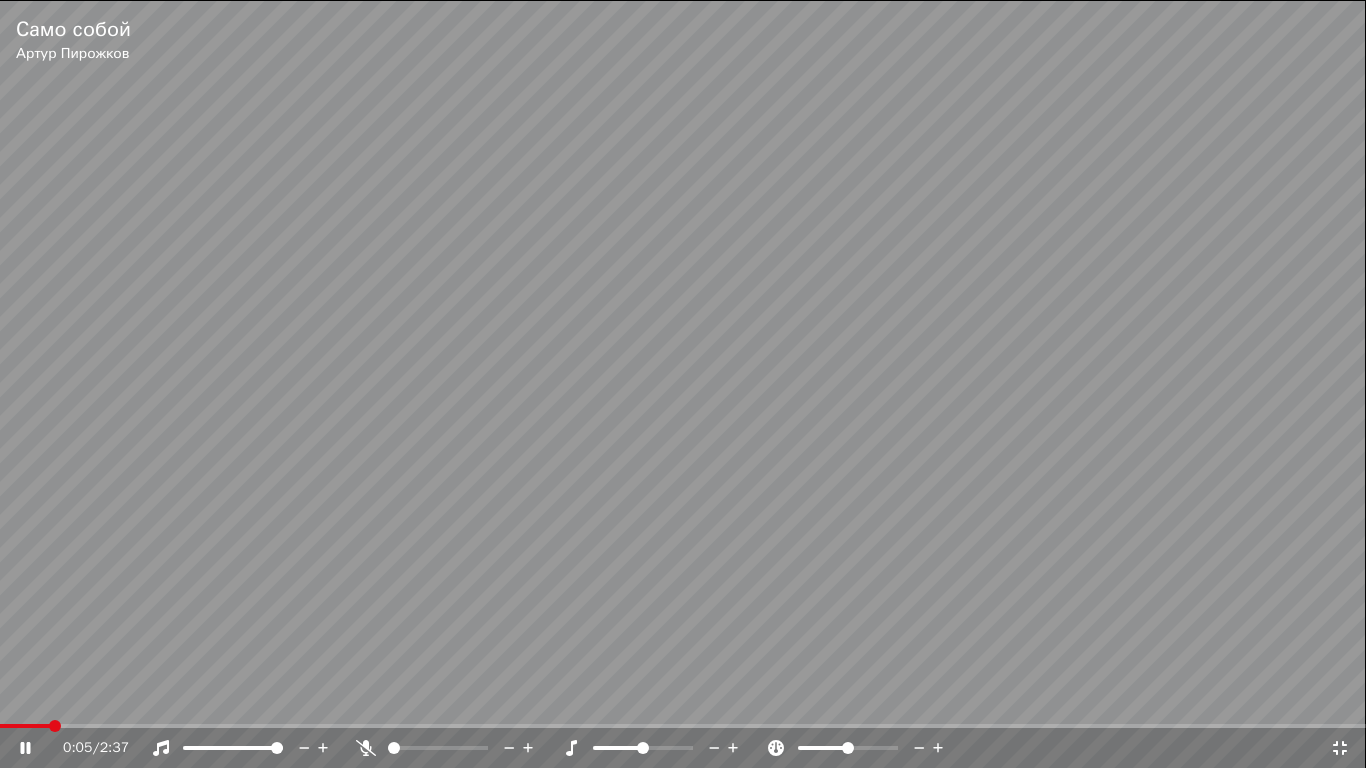 click at bounding box center [456, 748] 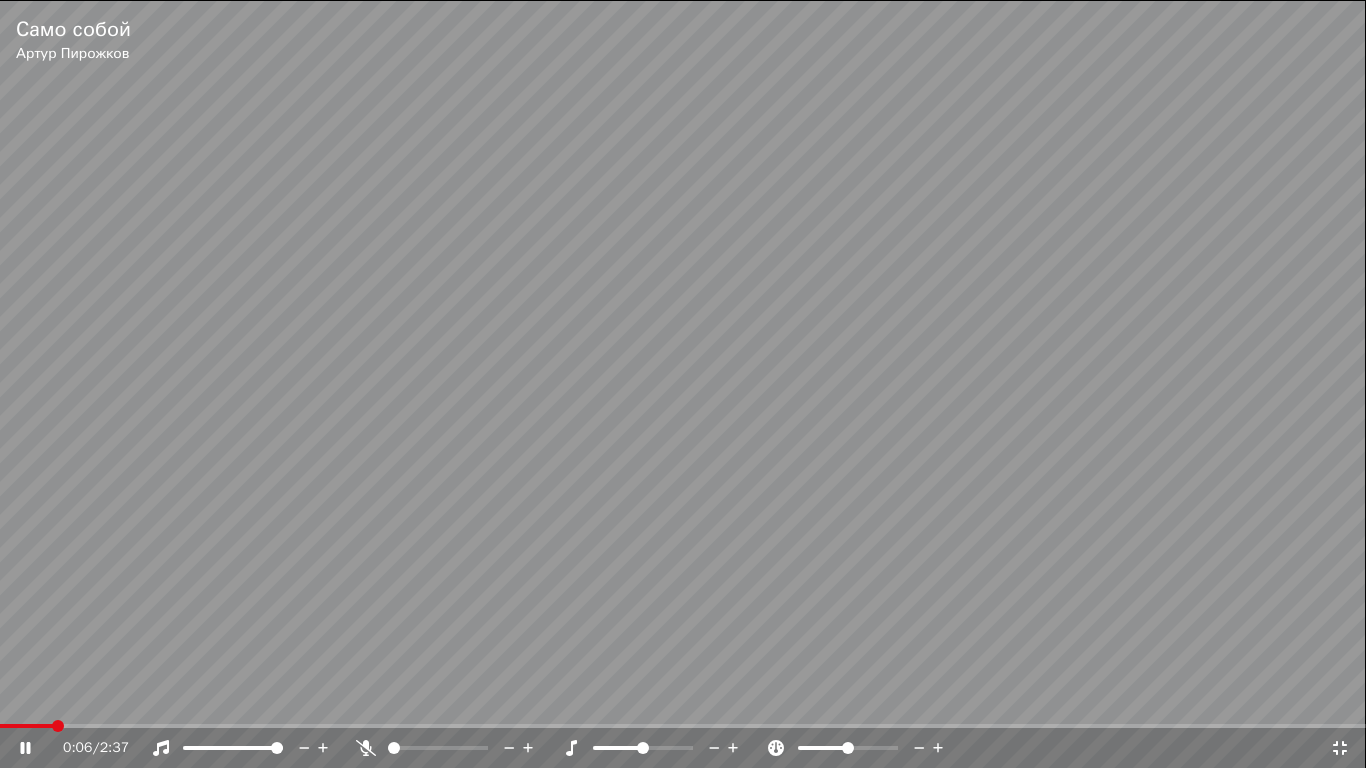 click at bounding box center [456, 748] 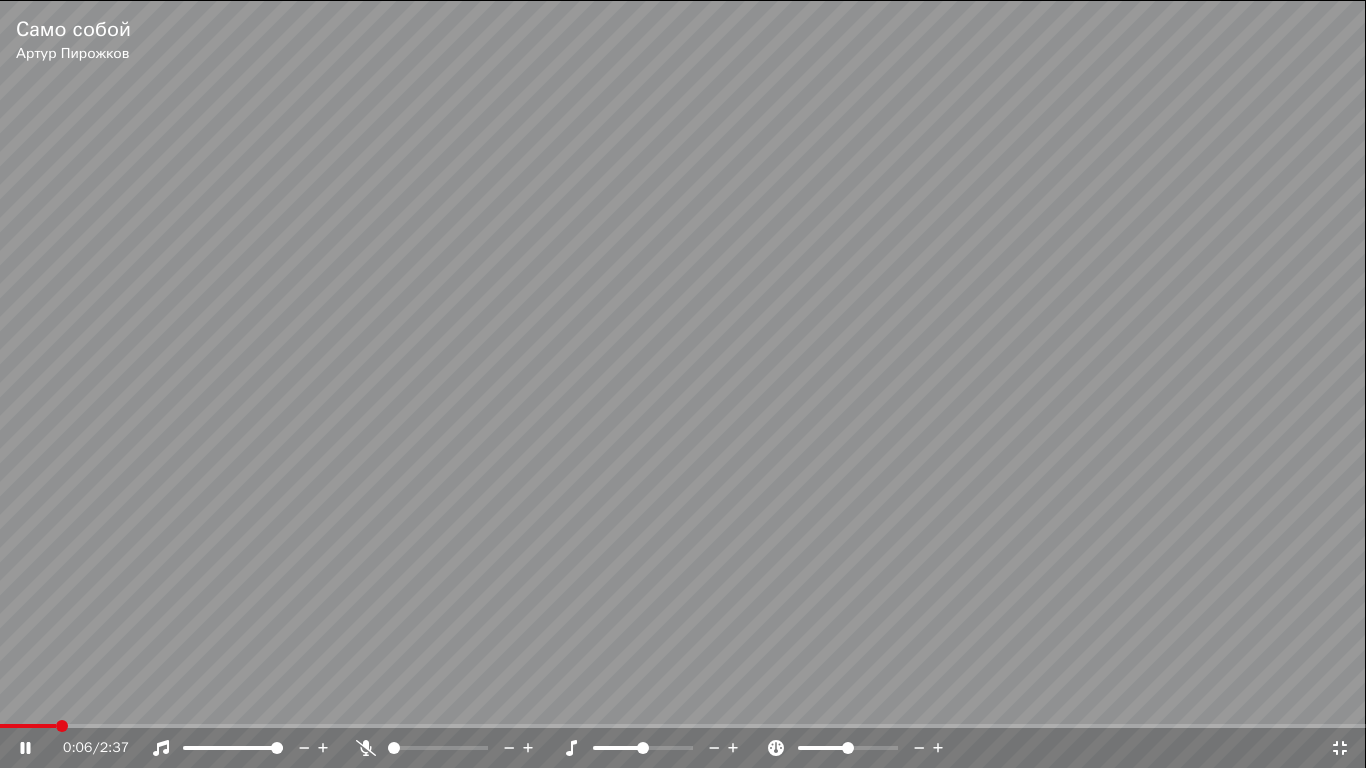 click at bounding box center (456, 748) 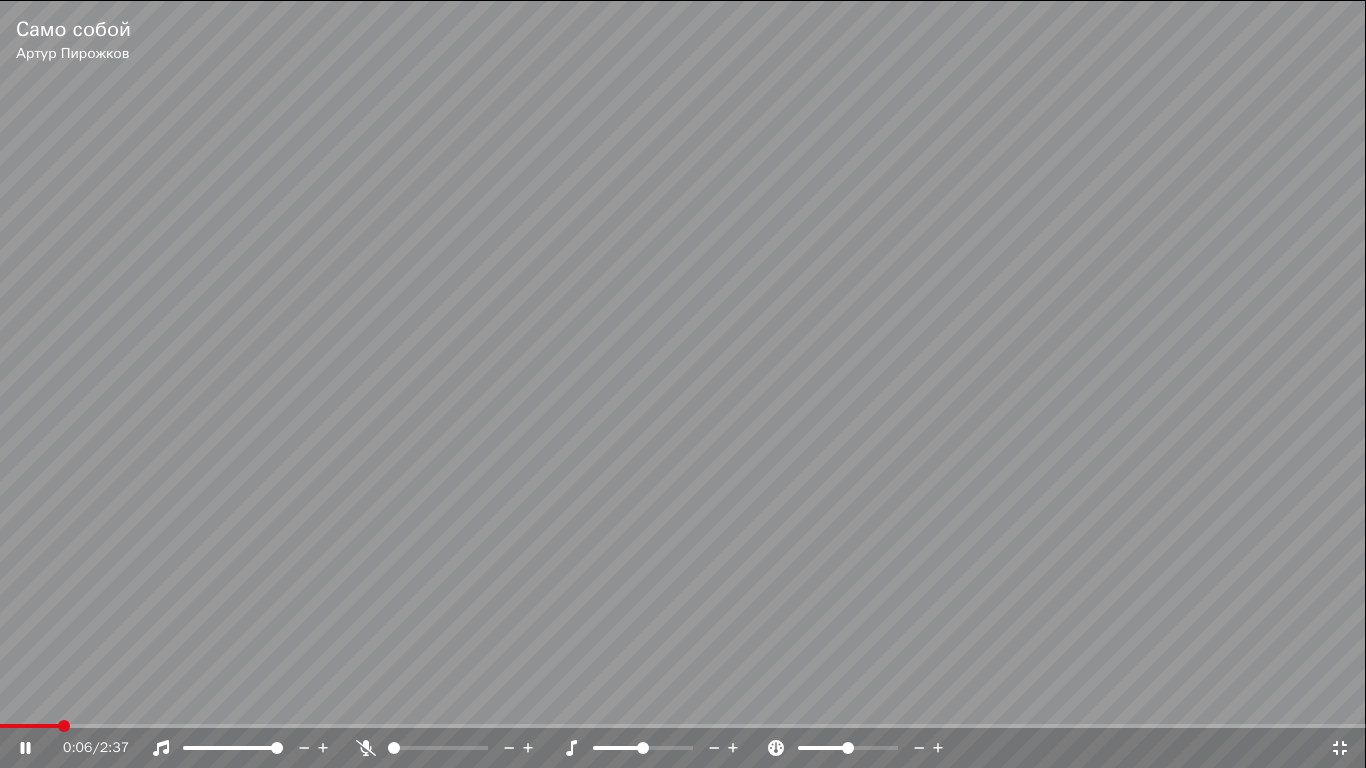click at bounding box center [438, 748] 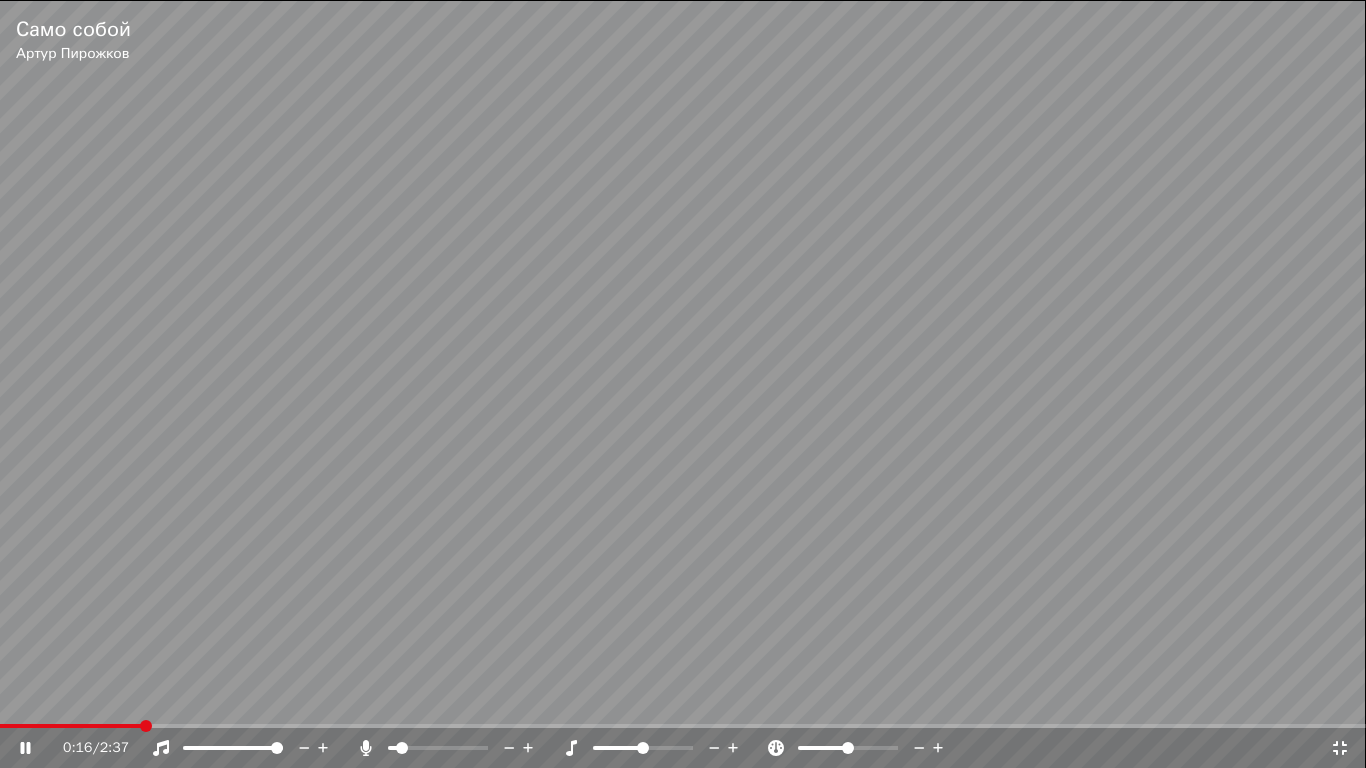 click at bounding box center [402, 748] 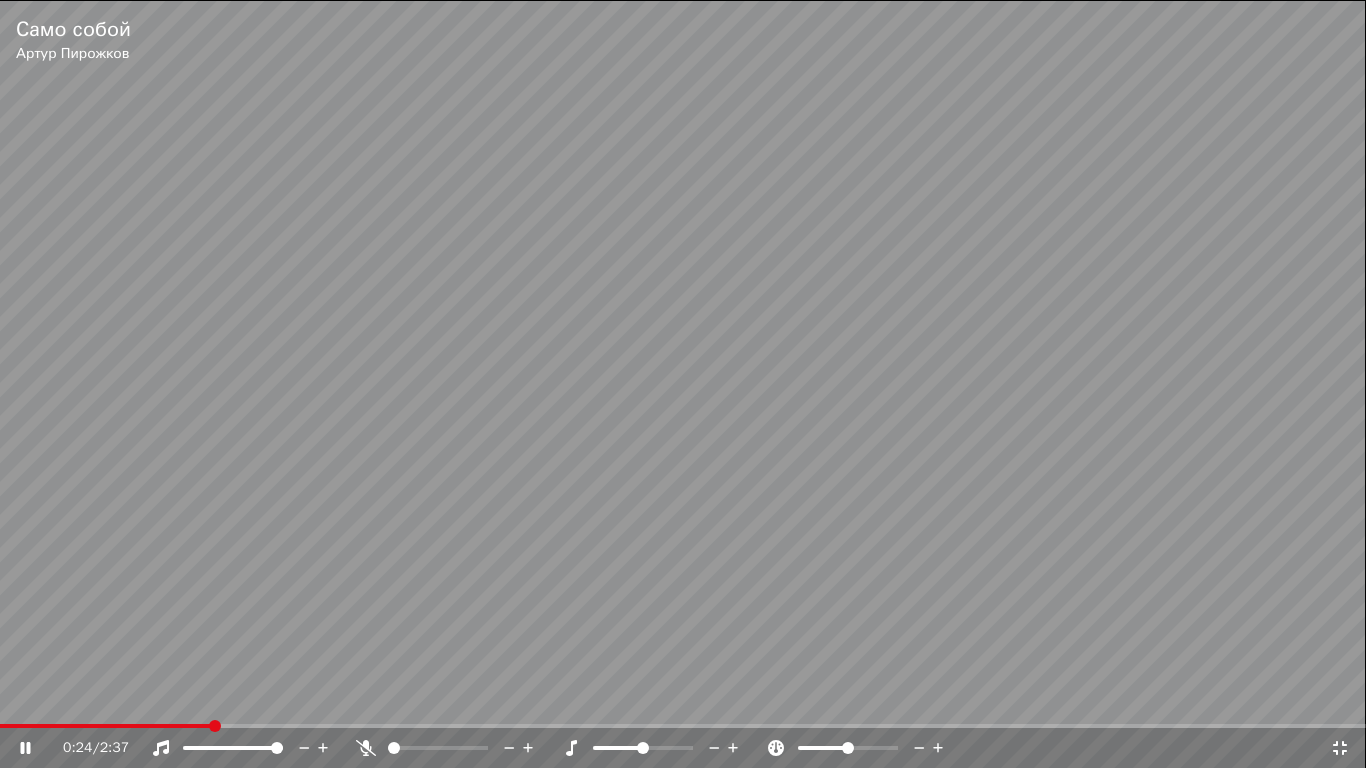 click at bounding box center (394, 748) 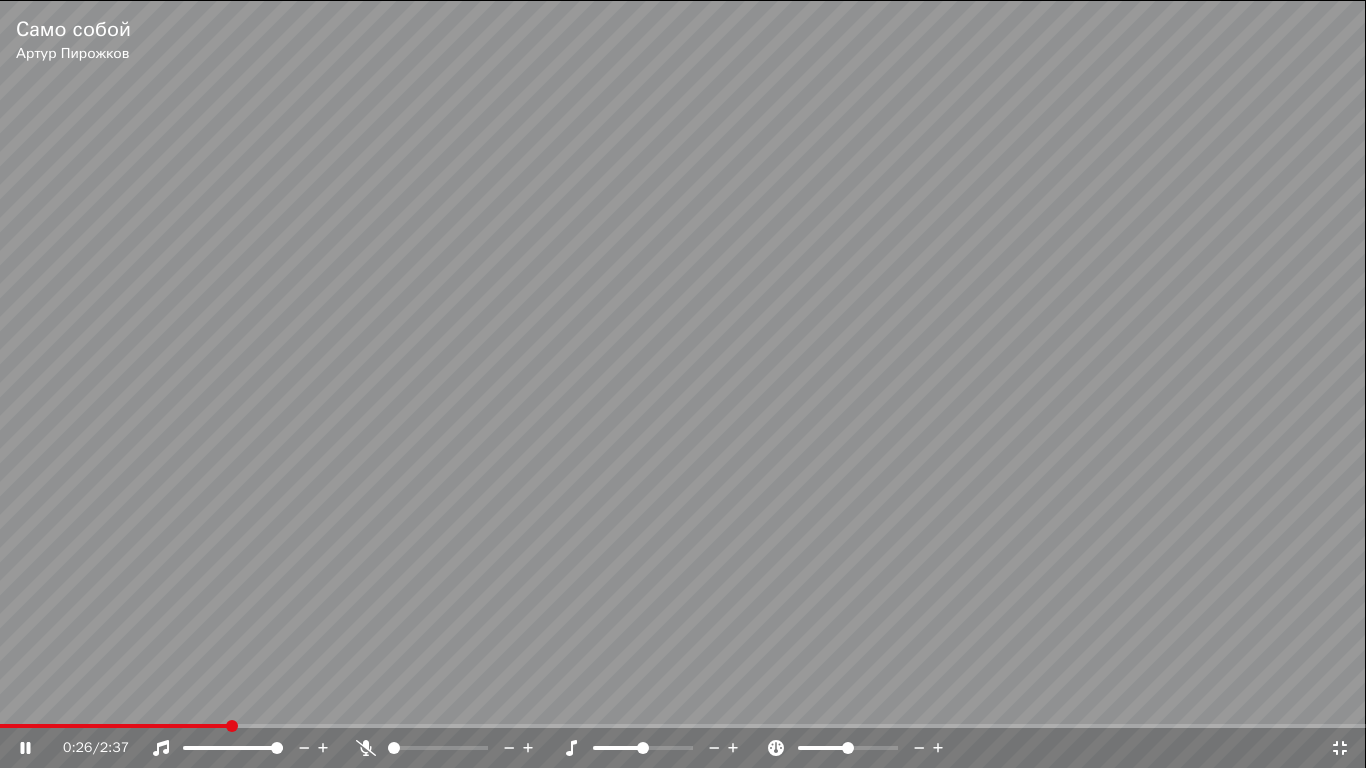click at bounding box center [277, 748] 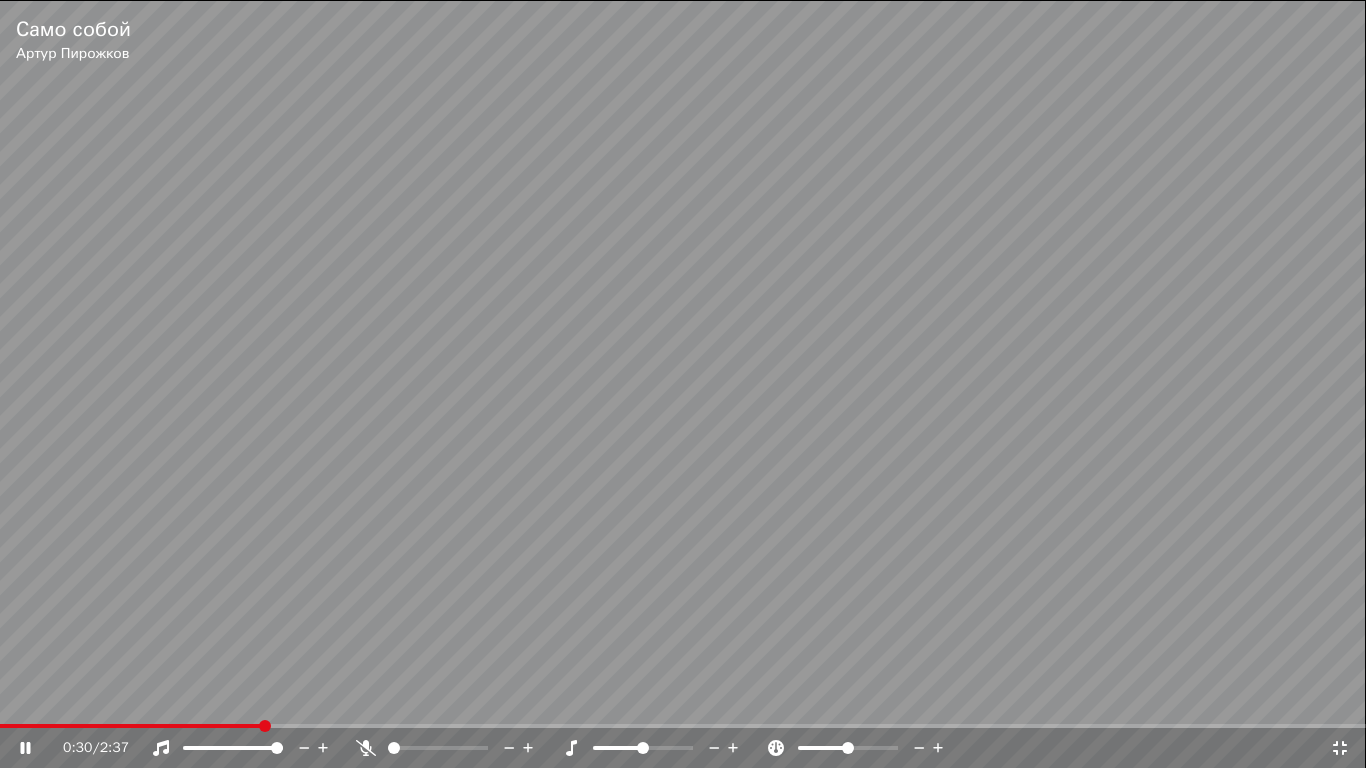 click at bounding box center (643, 748) 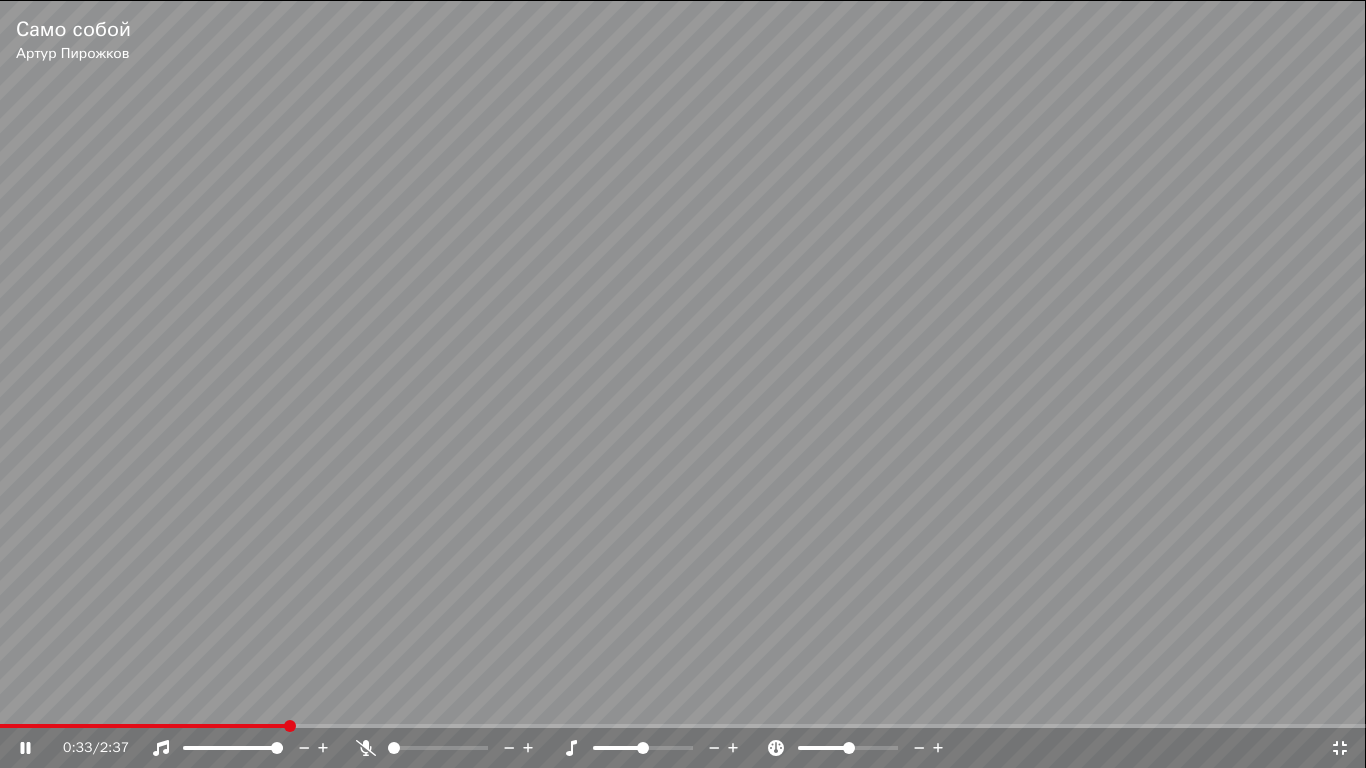click at bounding box center [849, 748] 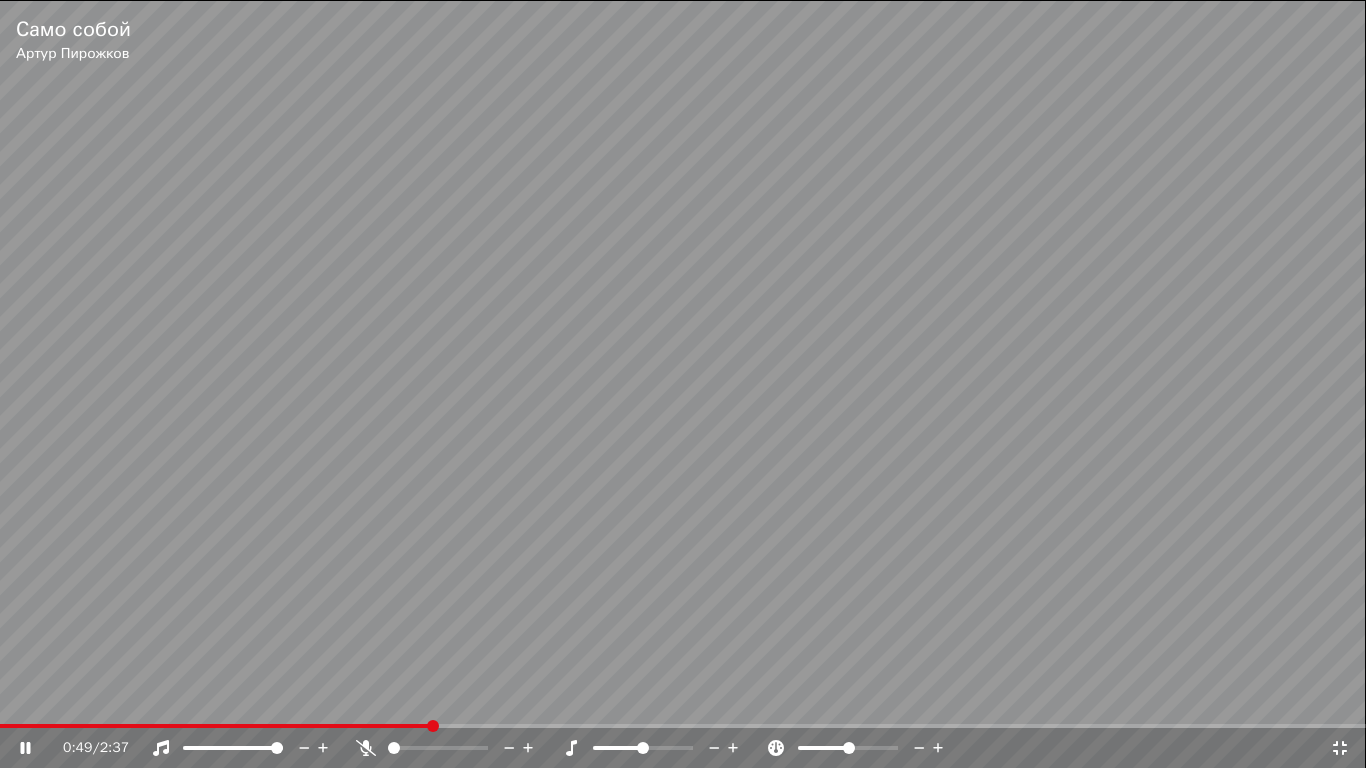 click on "0:49  /  2:37" at bounding box center (683, 748) 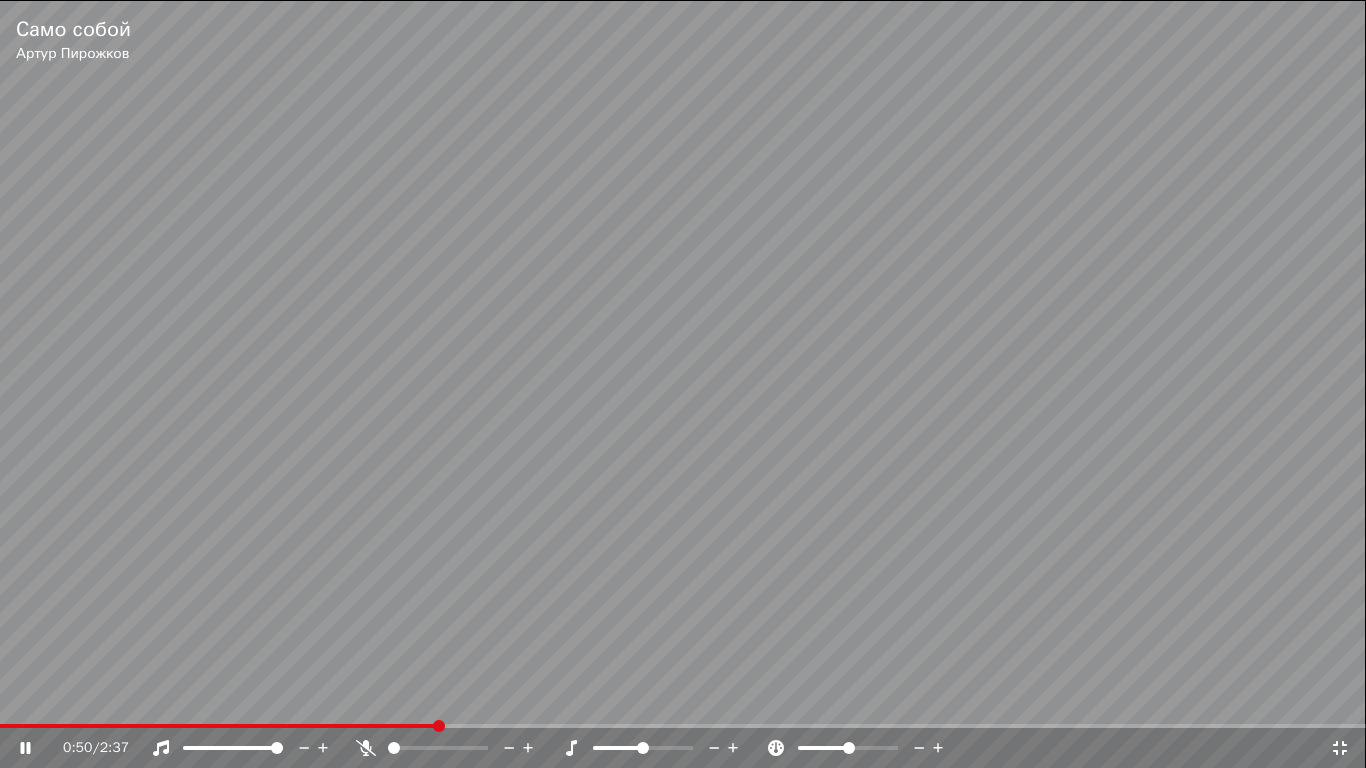 click on "0:50  /  2:37" at bounding box center (696, 748) 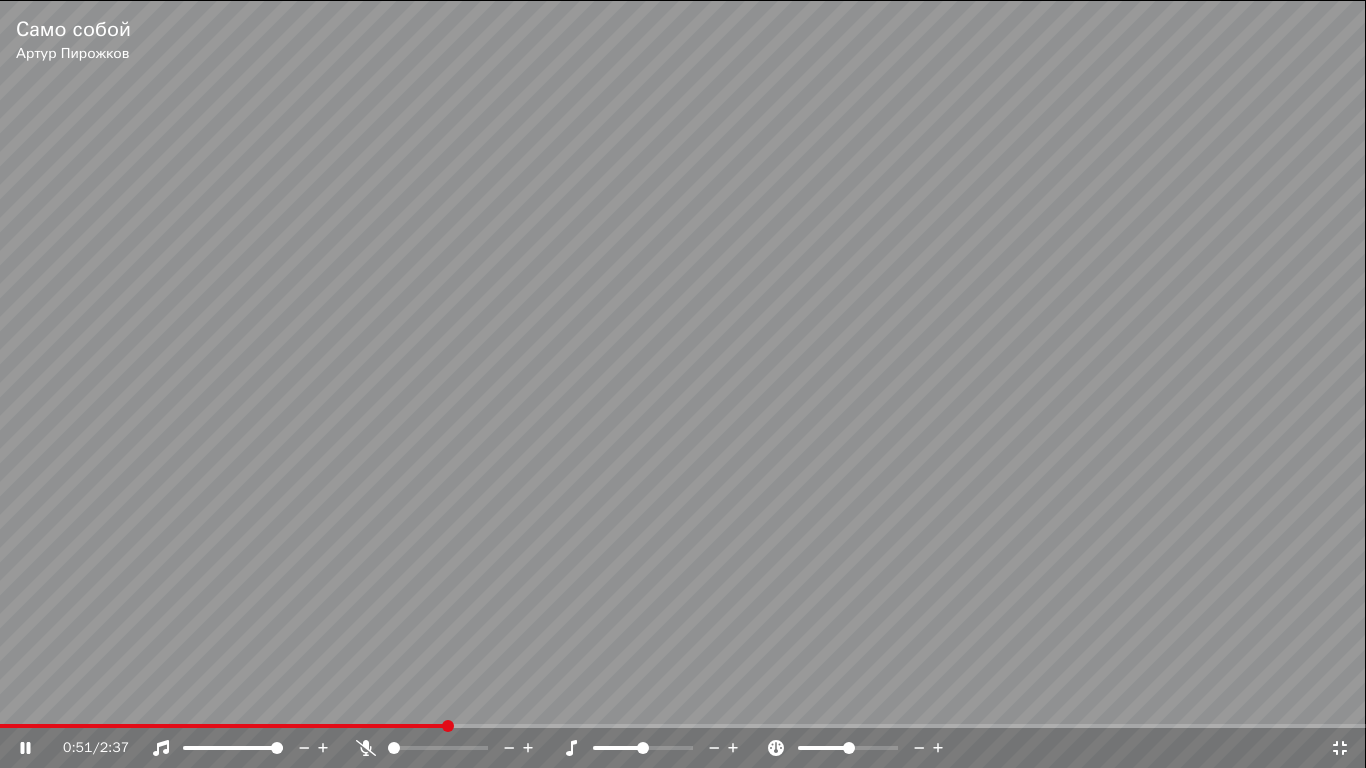 click 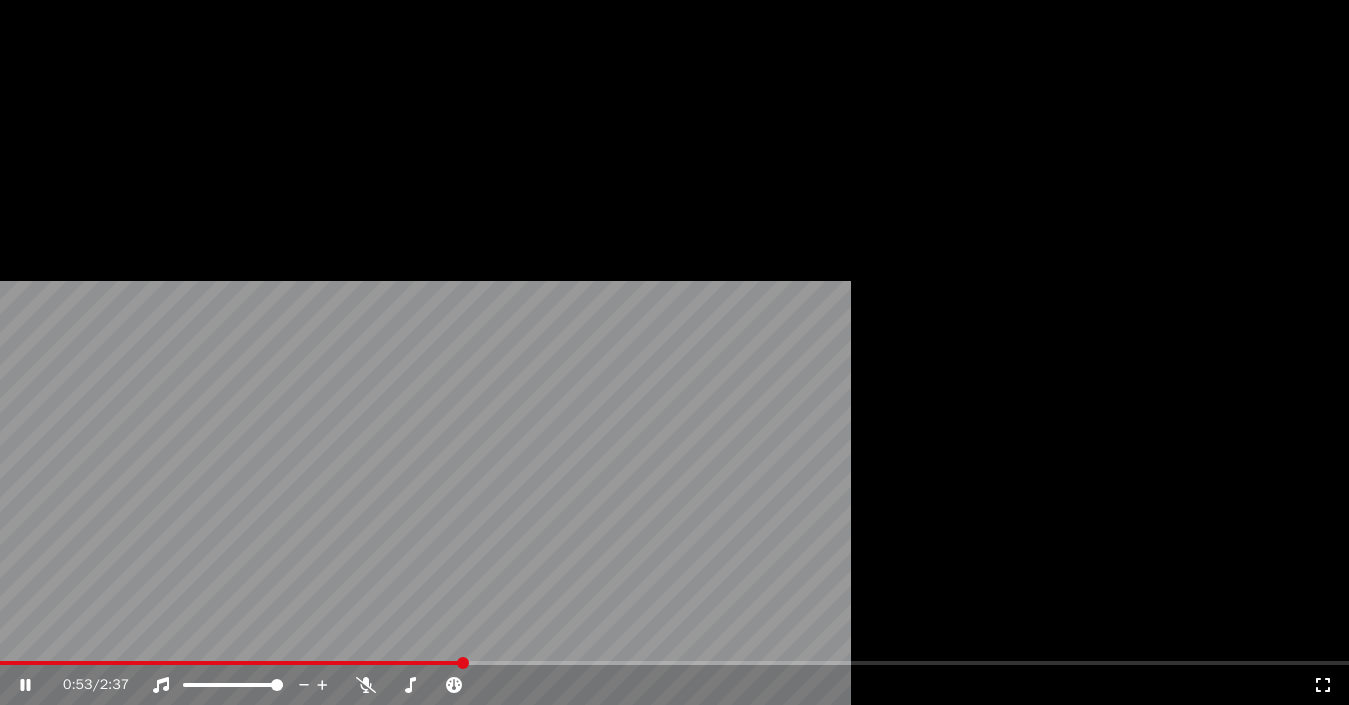 click on "Редактировать" at bounding box center [90, 154] 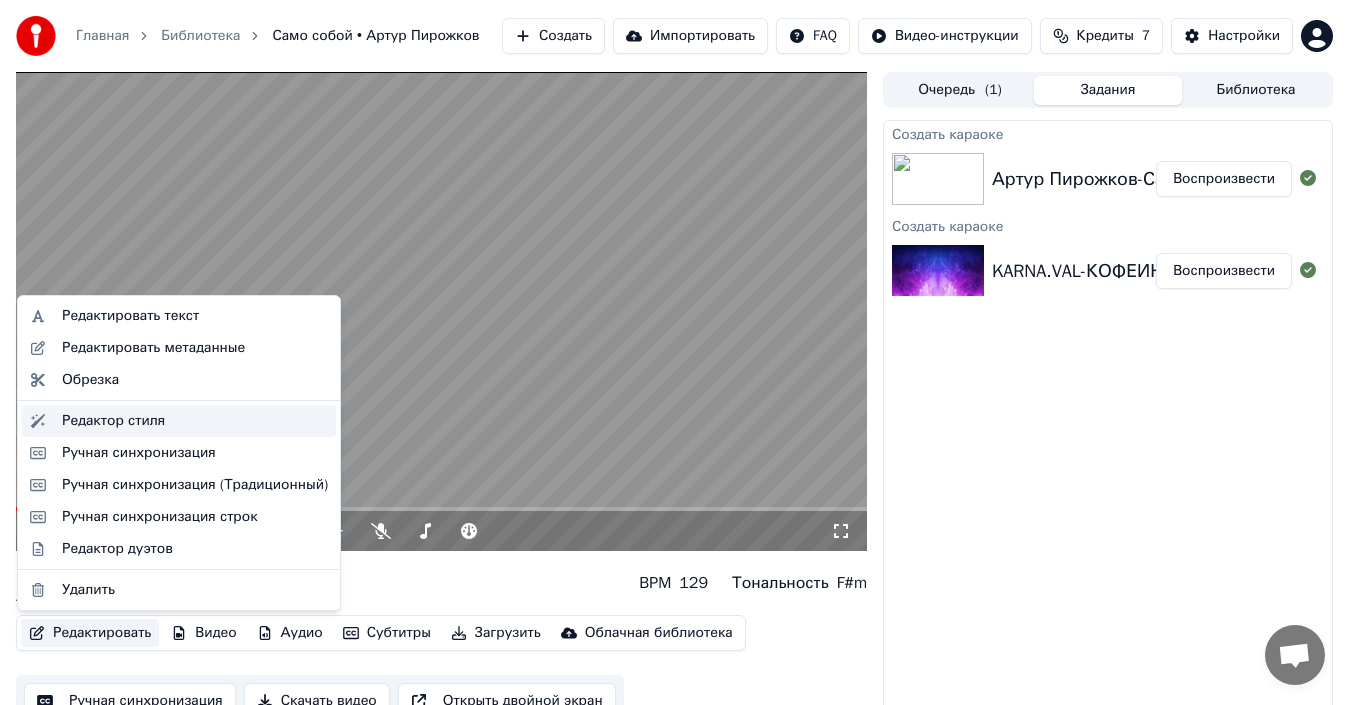 click on "Редактор стиля" at bounding box center [195, 421] 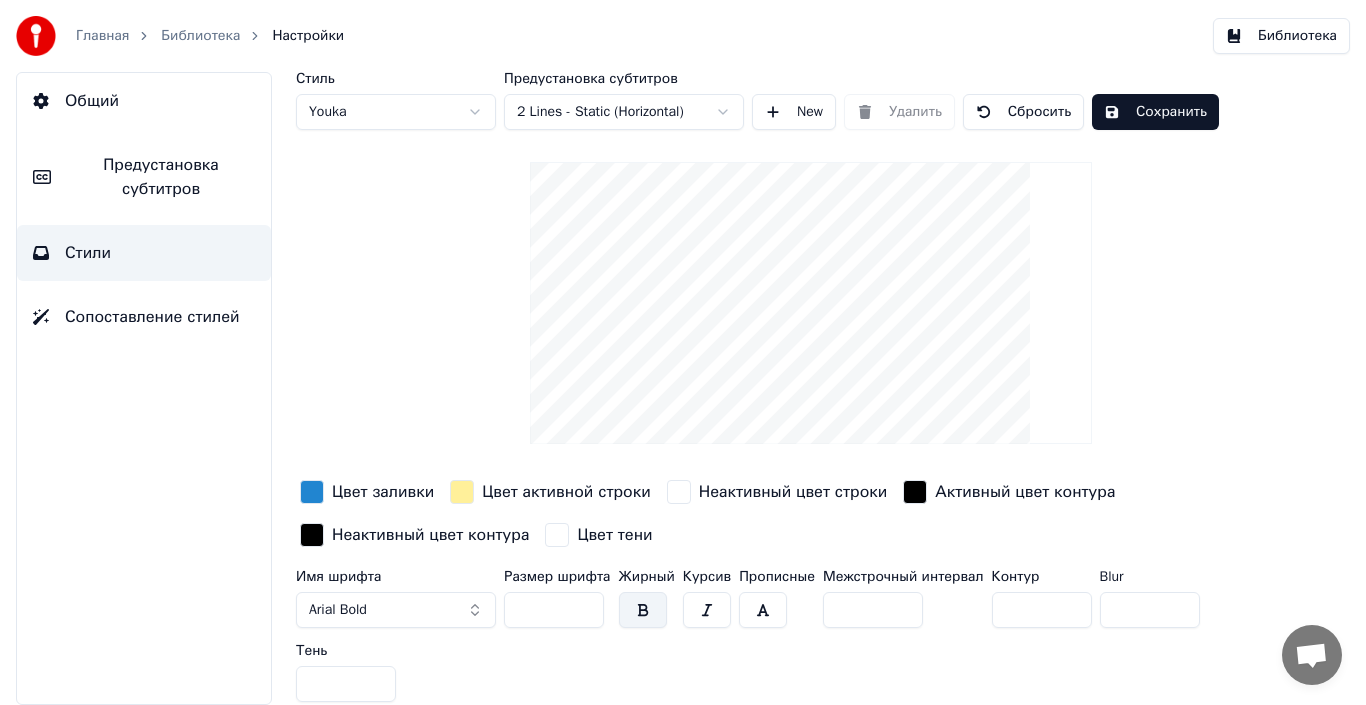 click on "Цвет активной строки" at bounding box center (550, 492) 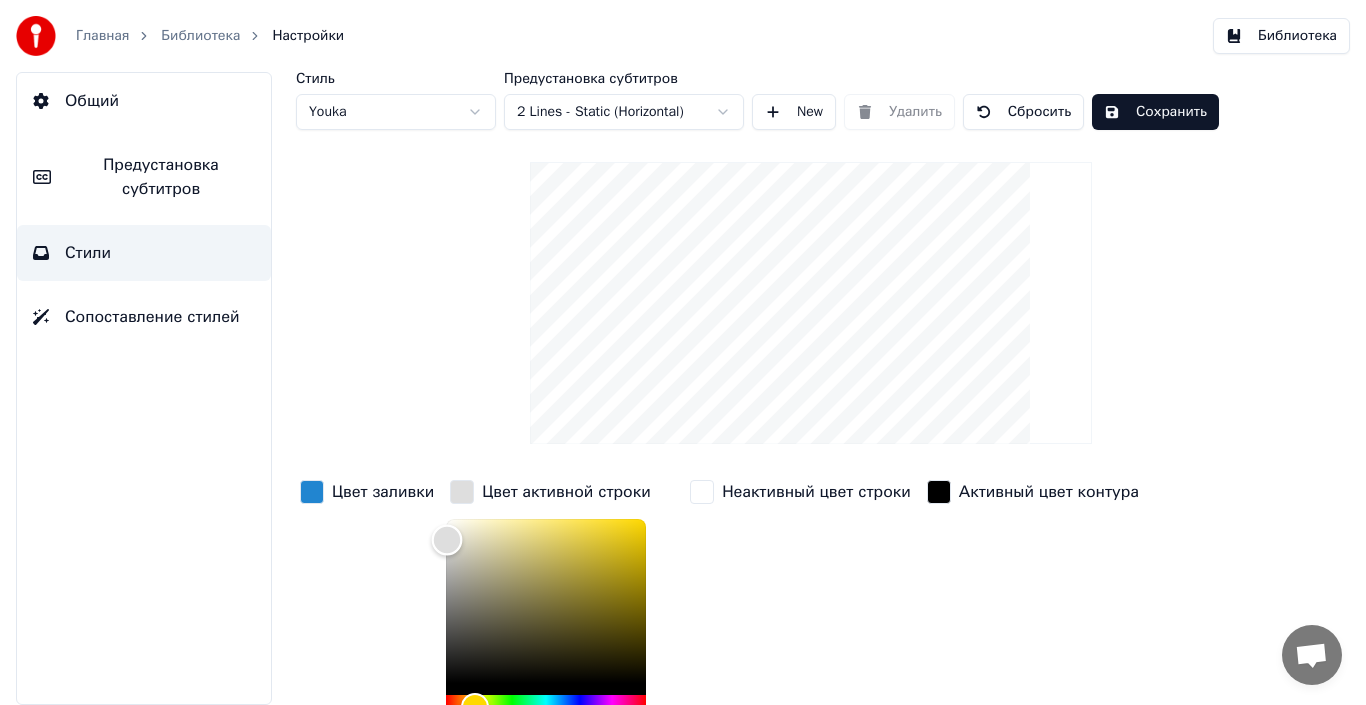 drag, startPoint x: 495, startPoint y: 538, endPoint x: 441, endPoint y: 537, distance: 54.00926 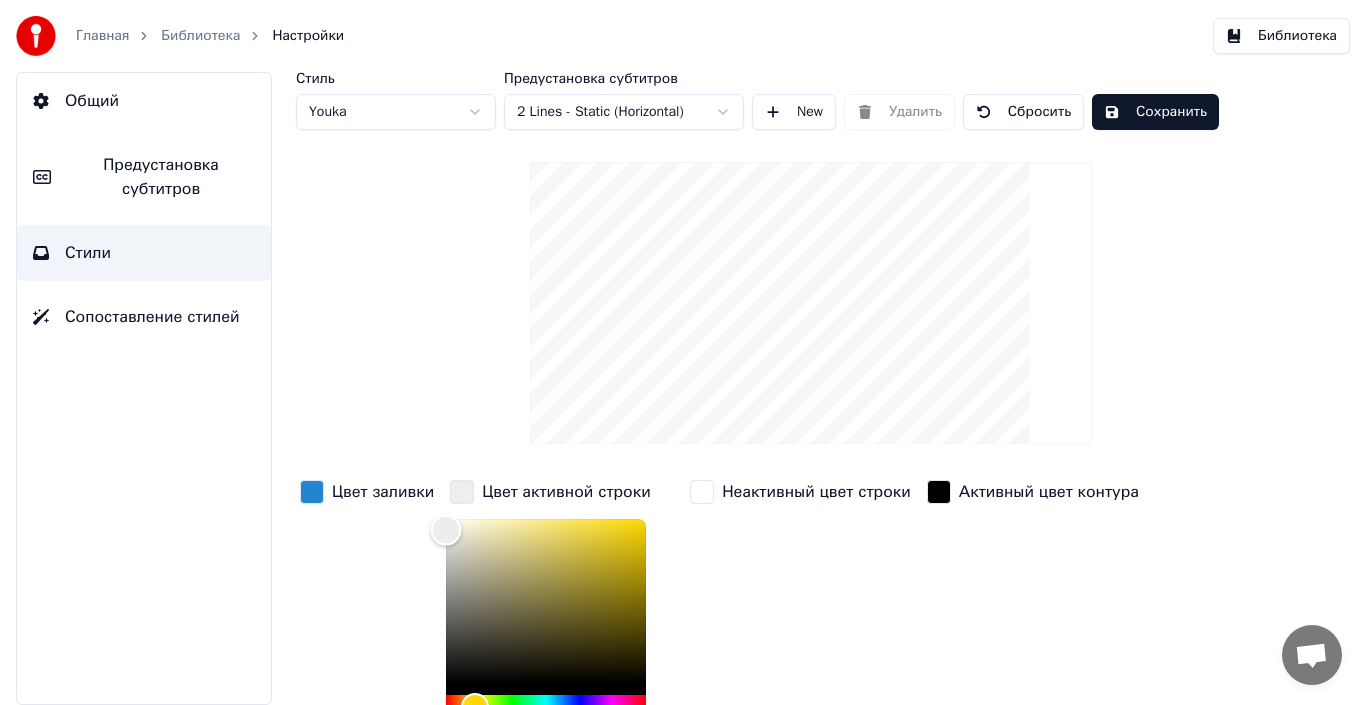 type on "*******" 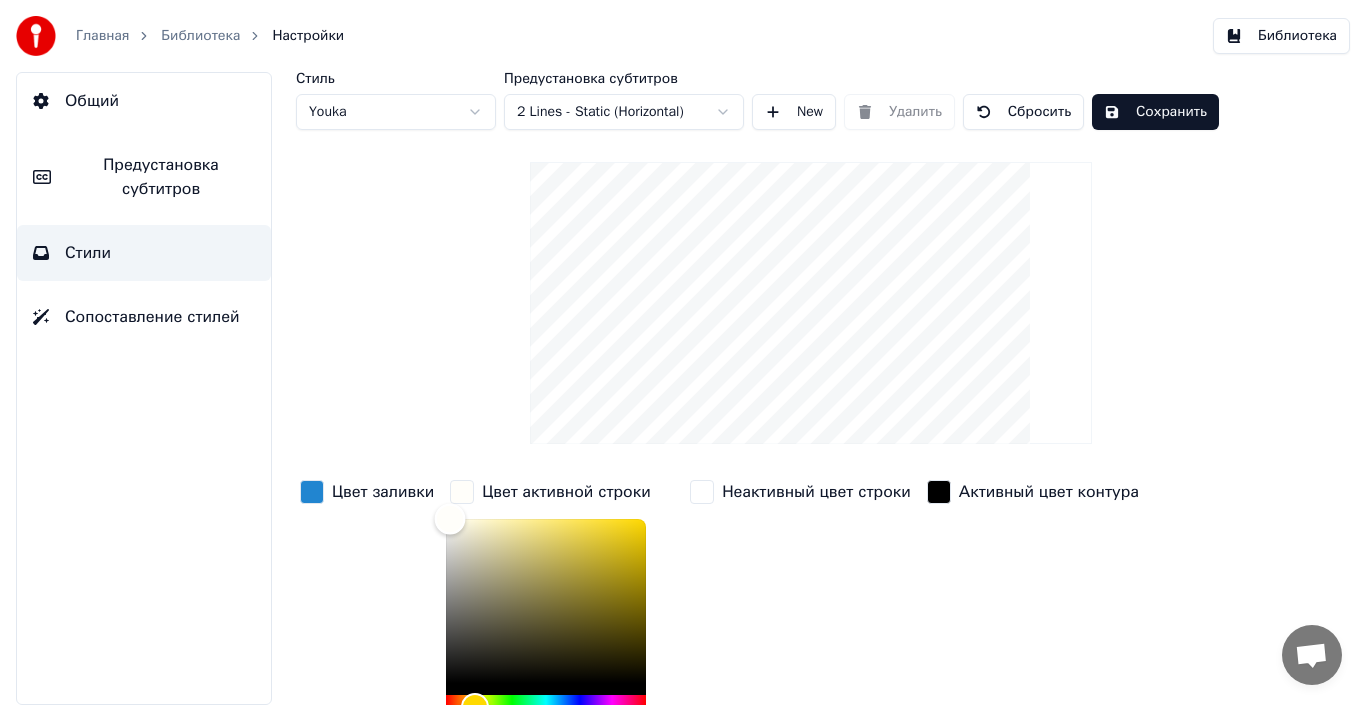 drag, startPoint x: 441, startPoint y: 529, endPoint x: 446, endPoint y: 507, distance: 22.561028 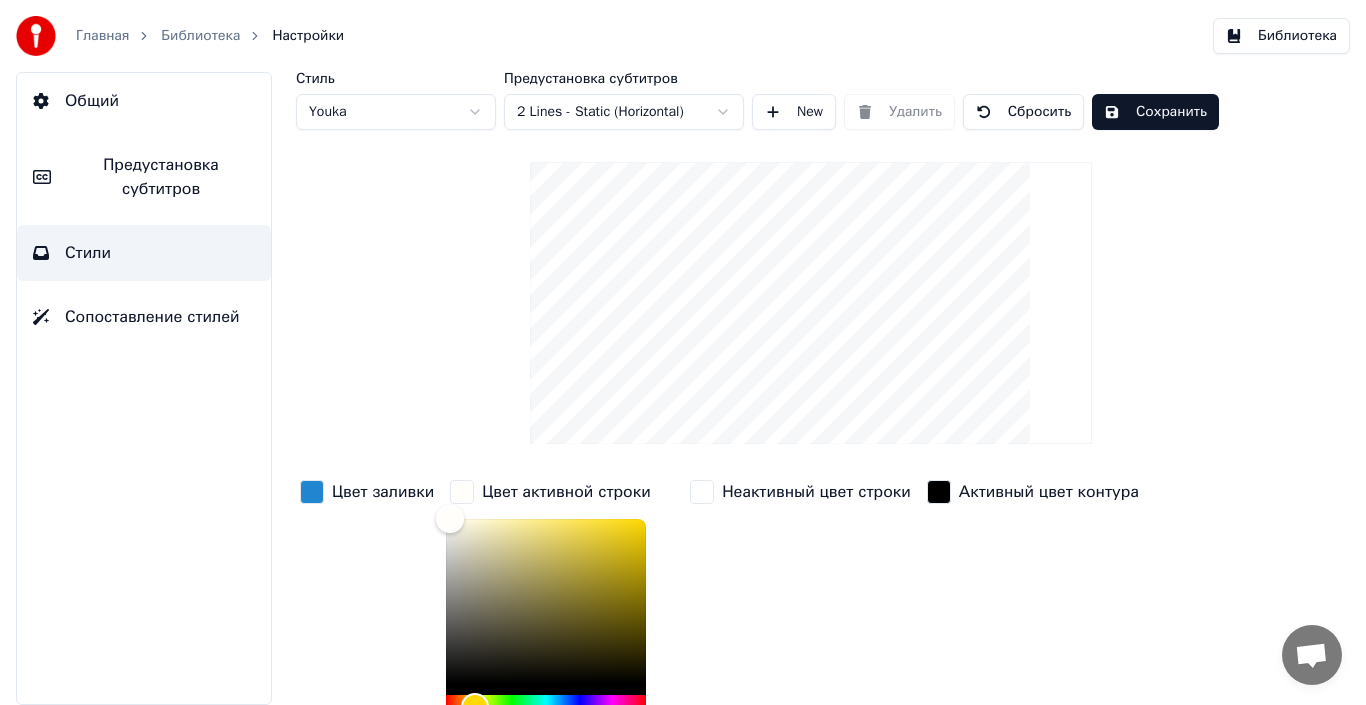 click at bounding box center [939, 492] 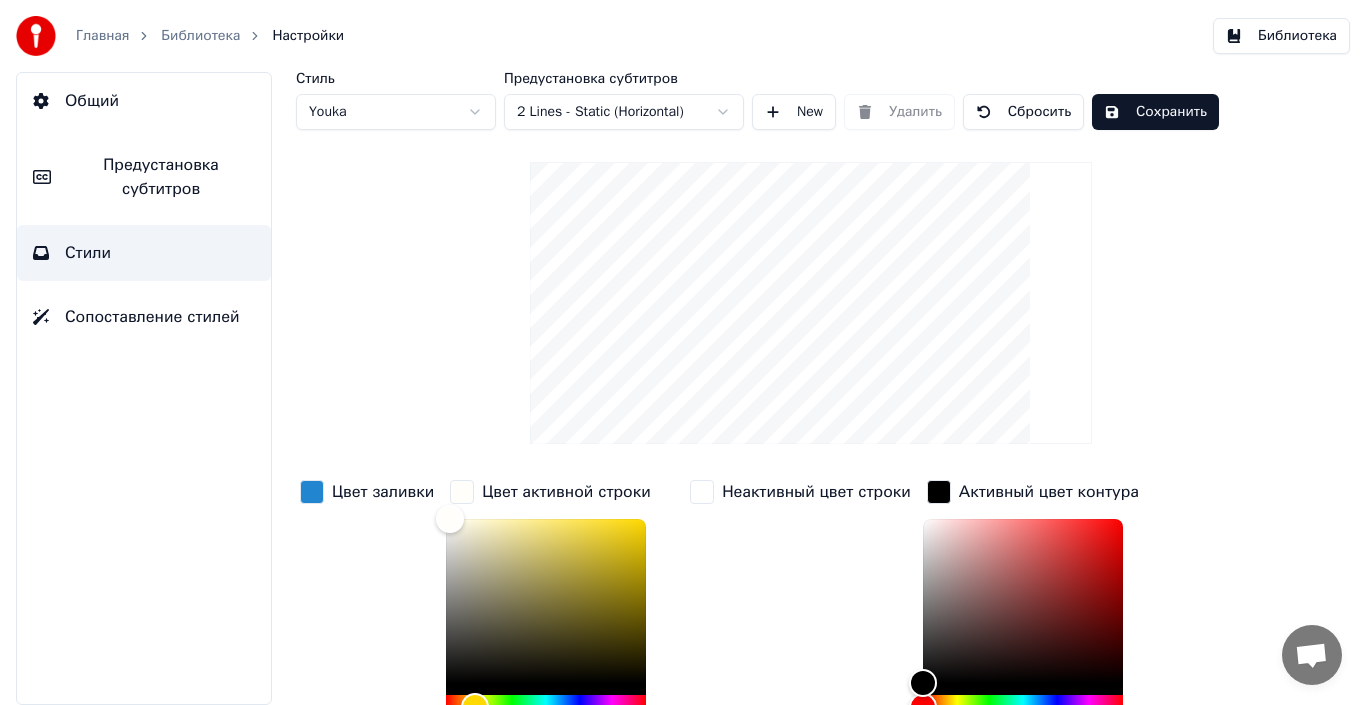 click on "Стиль Youka Предустановка субтитров 2 Lines - Static (Horizontal) New Удалить Сбросить Сохранить Цвет заливки Цвет активной строки ******* Неактивный цвет строки Активный цвет контура ******* Неактивный цвет контура Цвет тени Имя шрифта Arial Bold Размер шрифта ** Жирный Курсив Прописные Межстрочный интервал * Контур * Blur * Тень *" at bounding box center [811, 525] 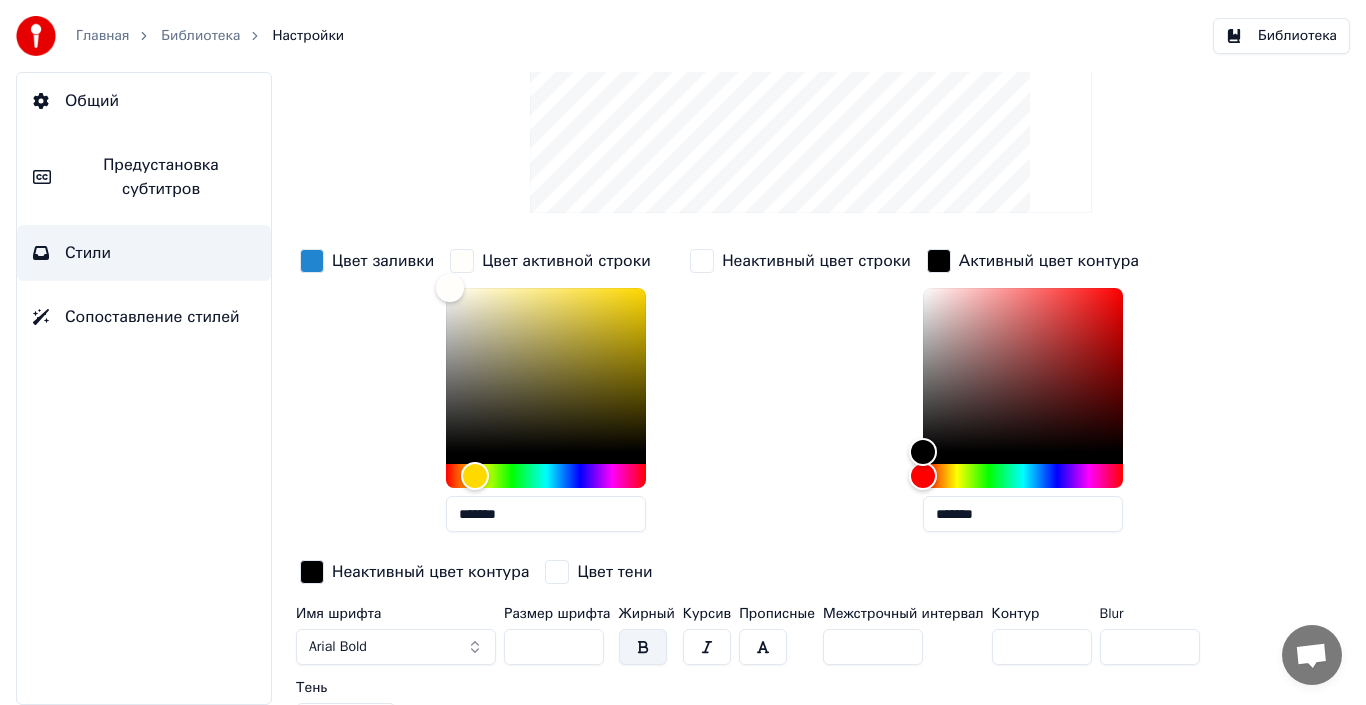 scroll, scrollTop: 271, scrollLeft: 0, axis: vertical 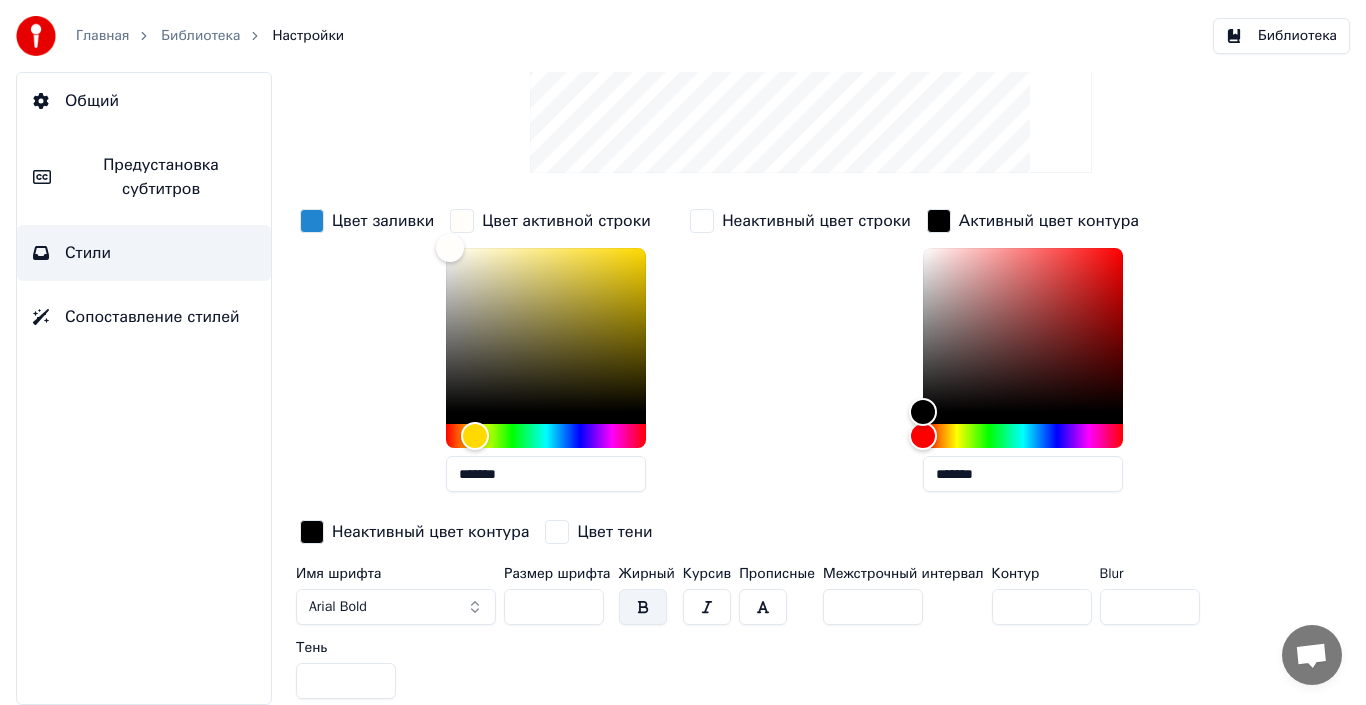 click at bounding box center [707, 607] 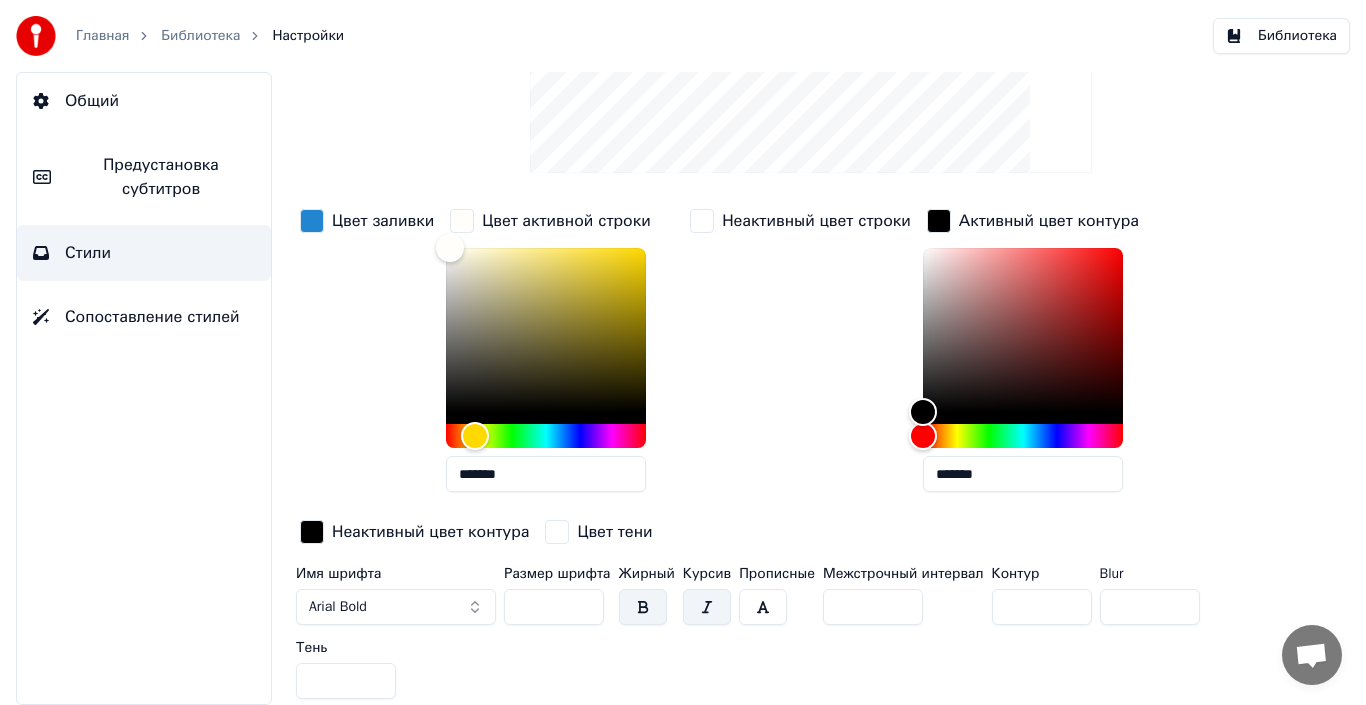 click at bounding box center [707, 607] 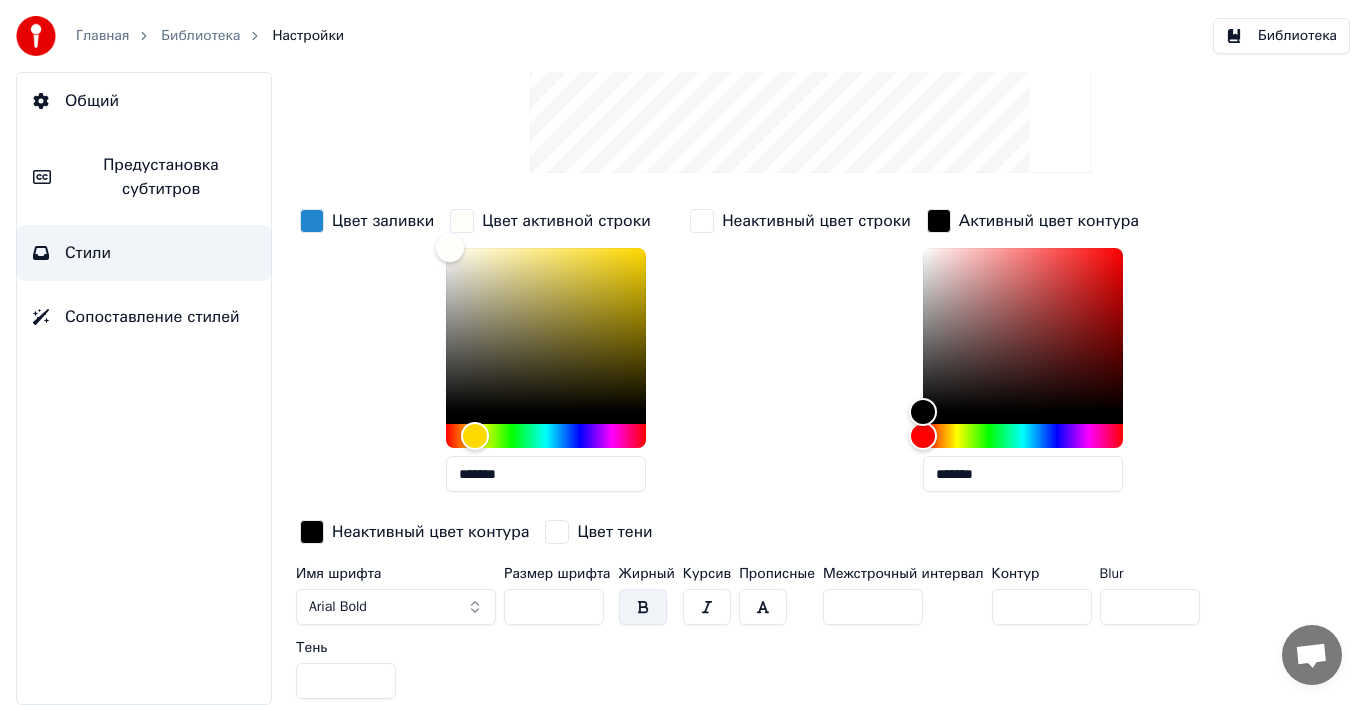 click at bounding box center [763, 607] 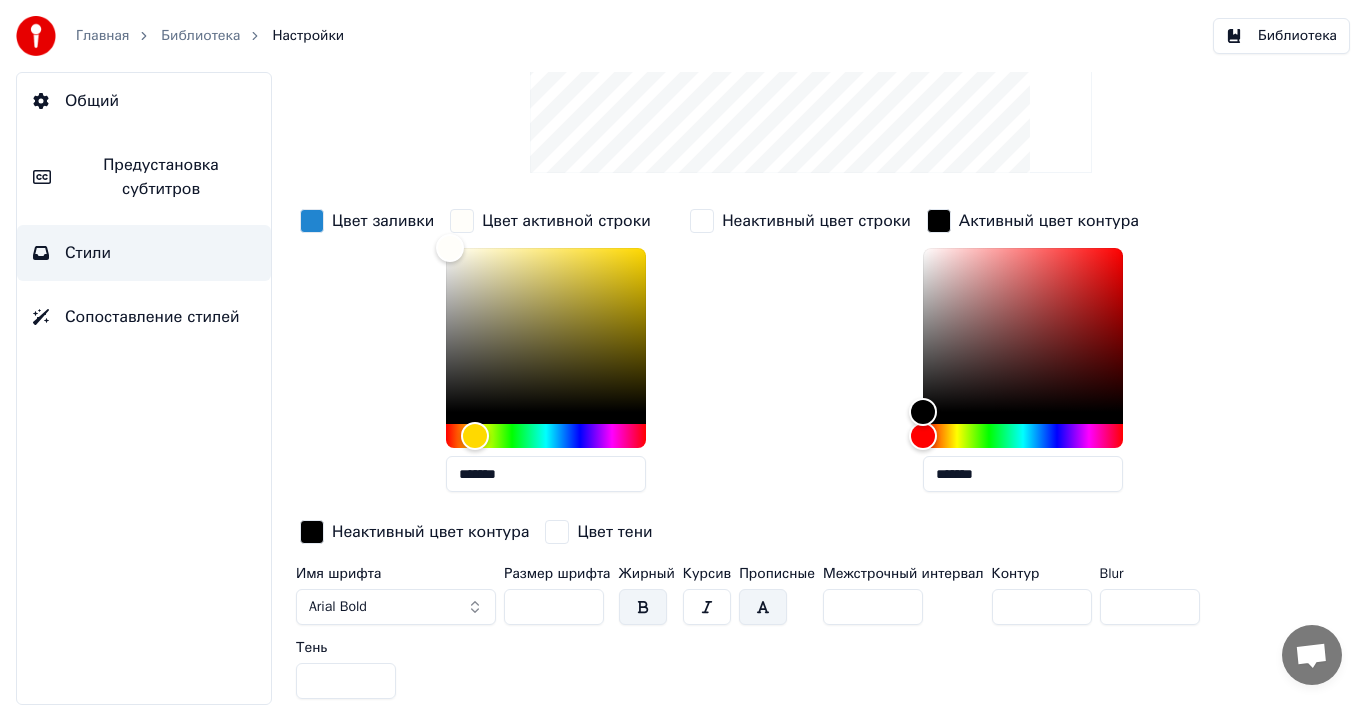 click at bounding box center [763, 607] 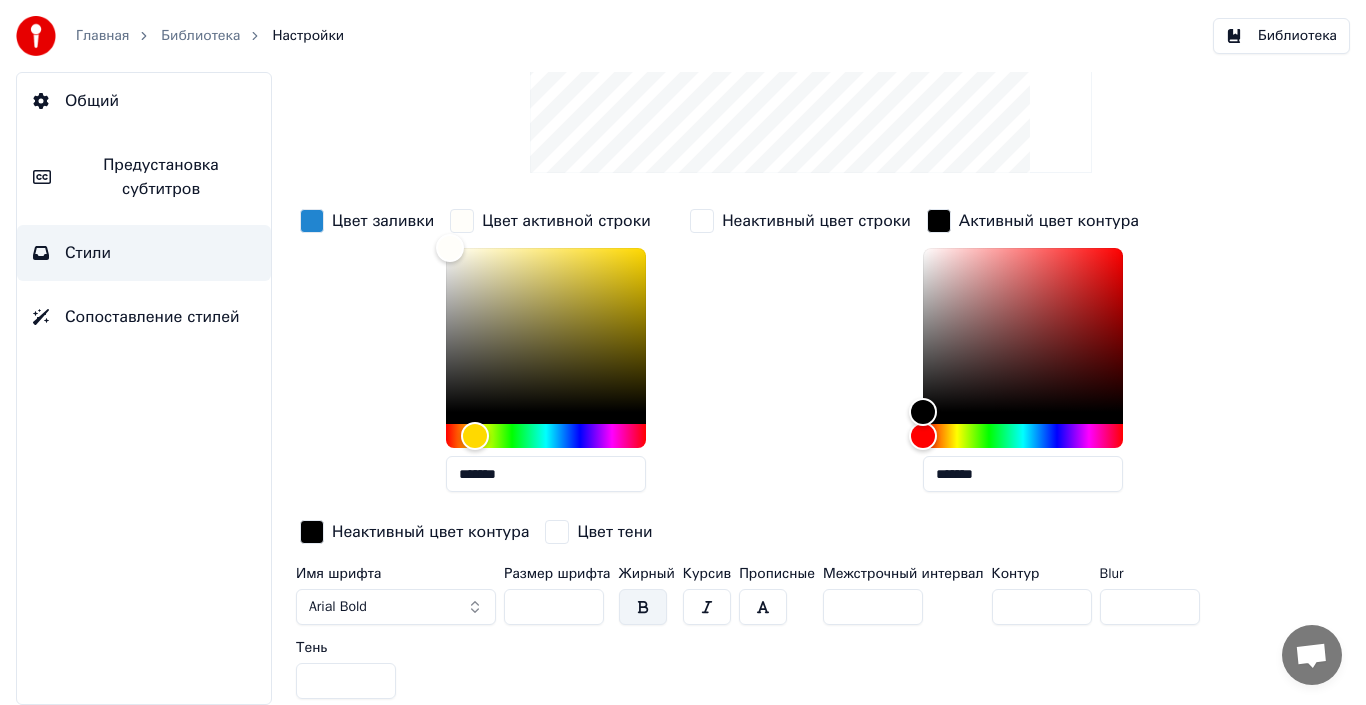 scroll, scrollTop: 271, scrollLeft: 0, axis: vertical 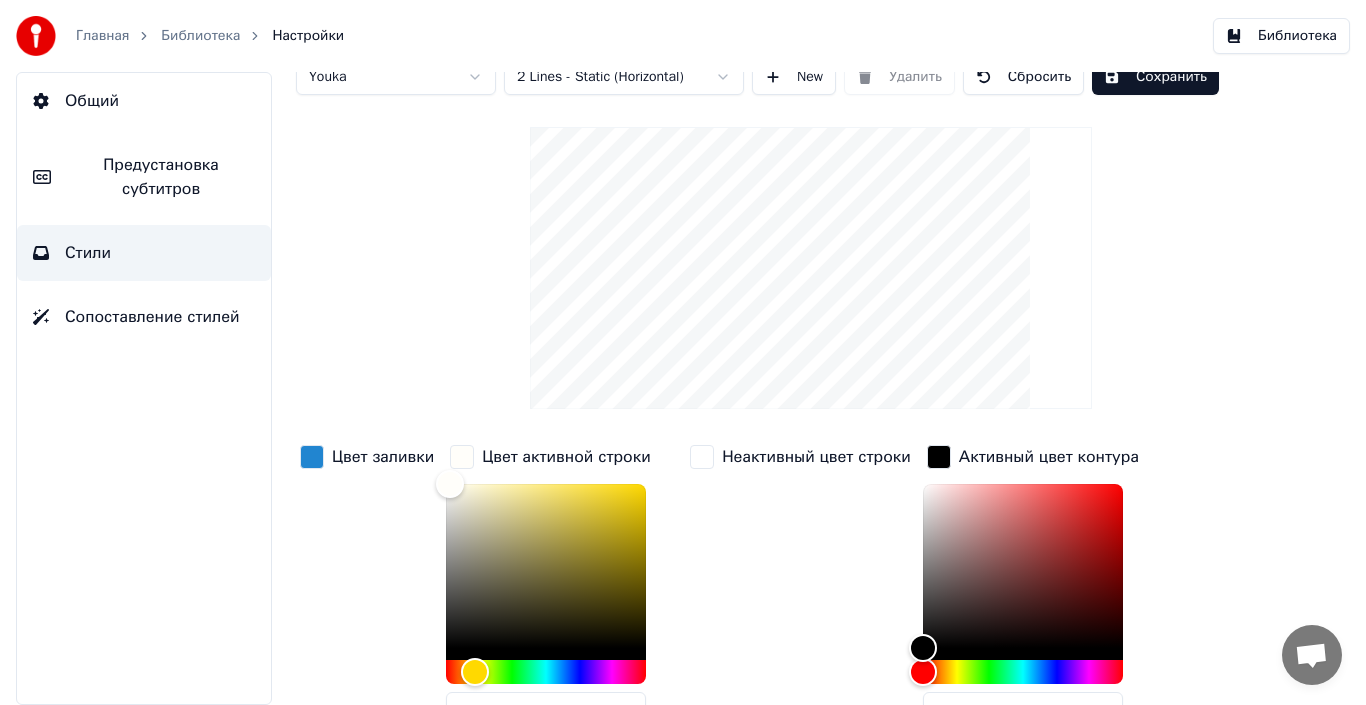 click on "Сопоставление стилей" at bounding box center (152, 317) 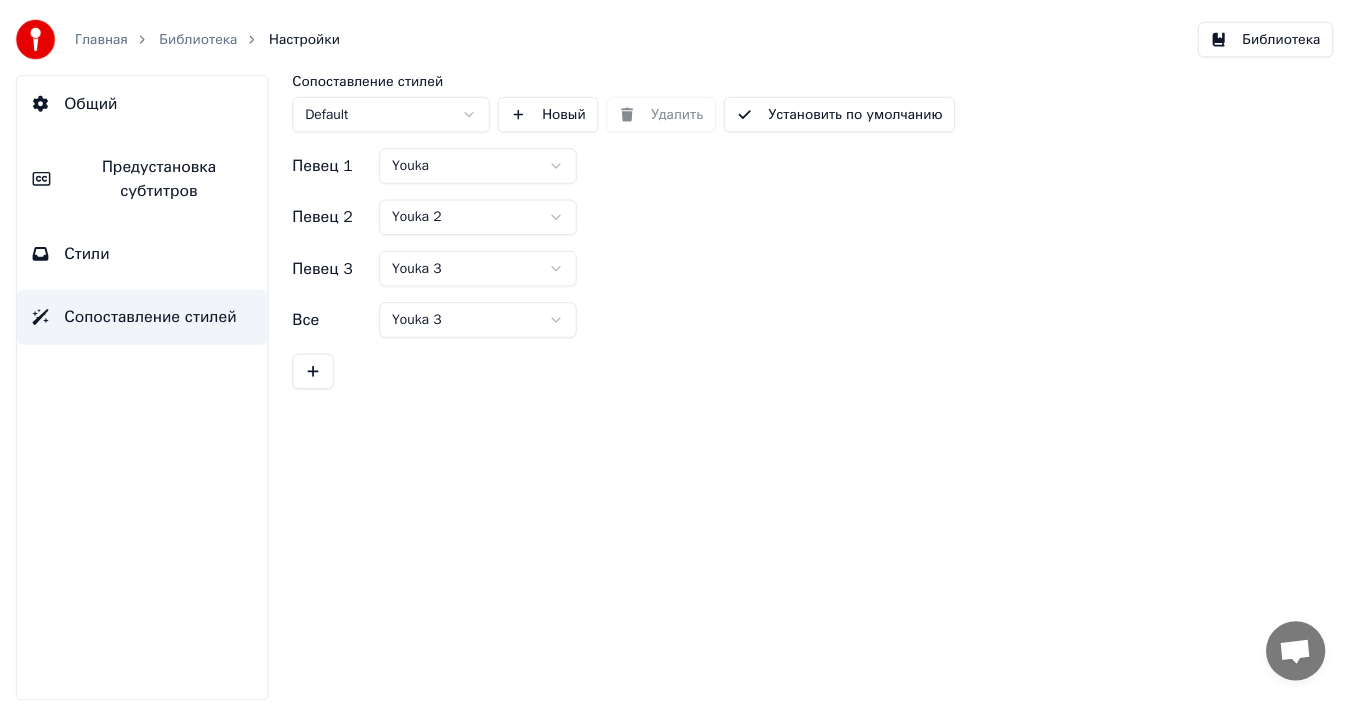 scroll, scrollTop: 0, scrollLeft: 0, axis: both 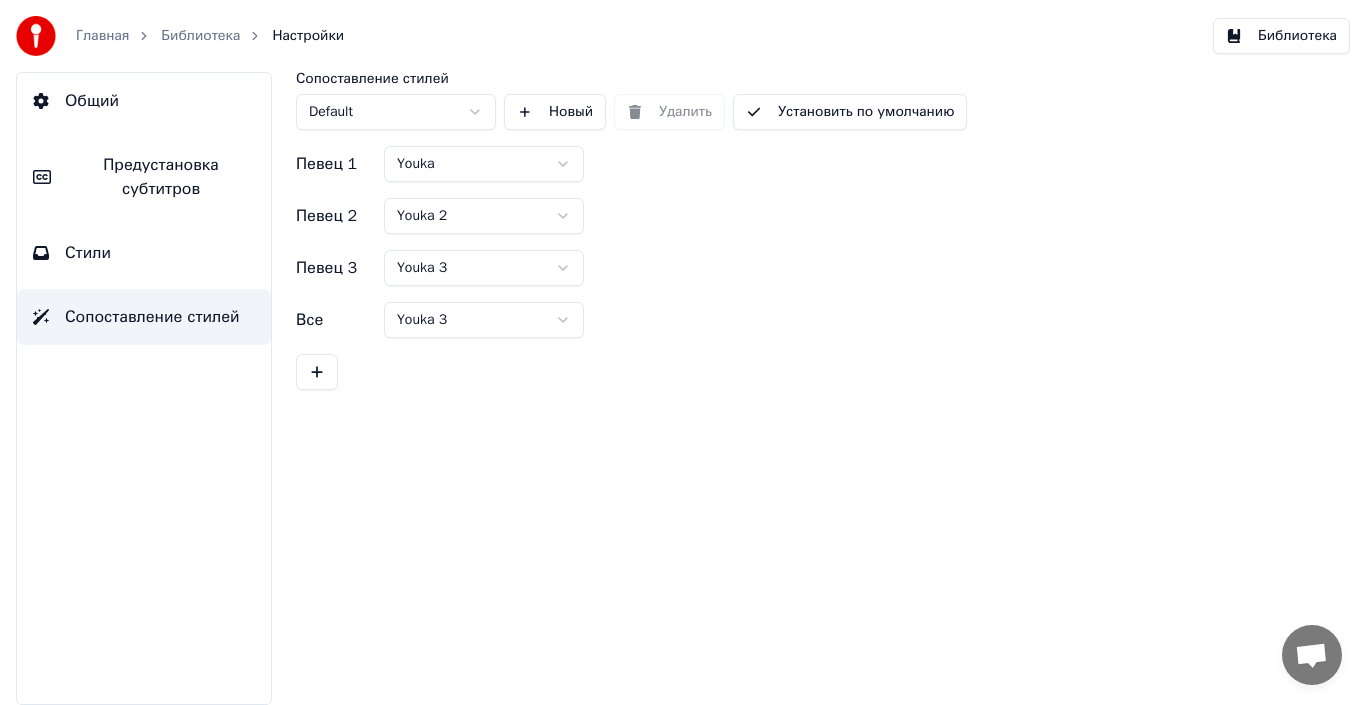 click on "Стили" at bounding box center [144, 253] 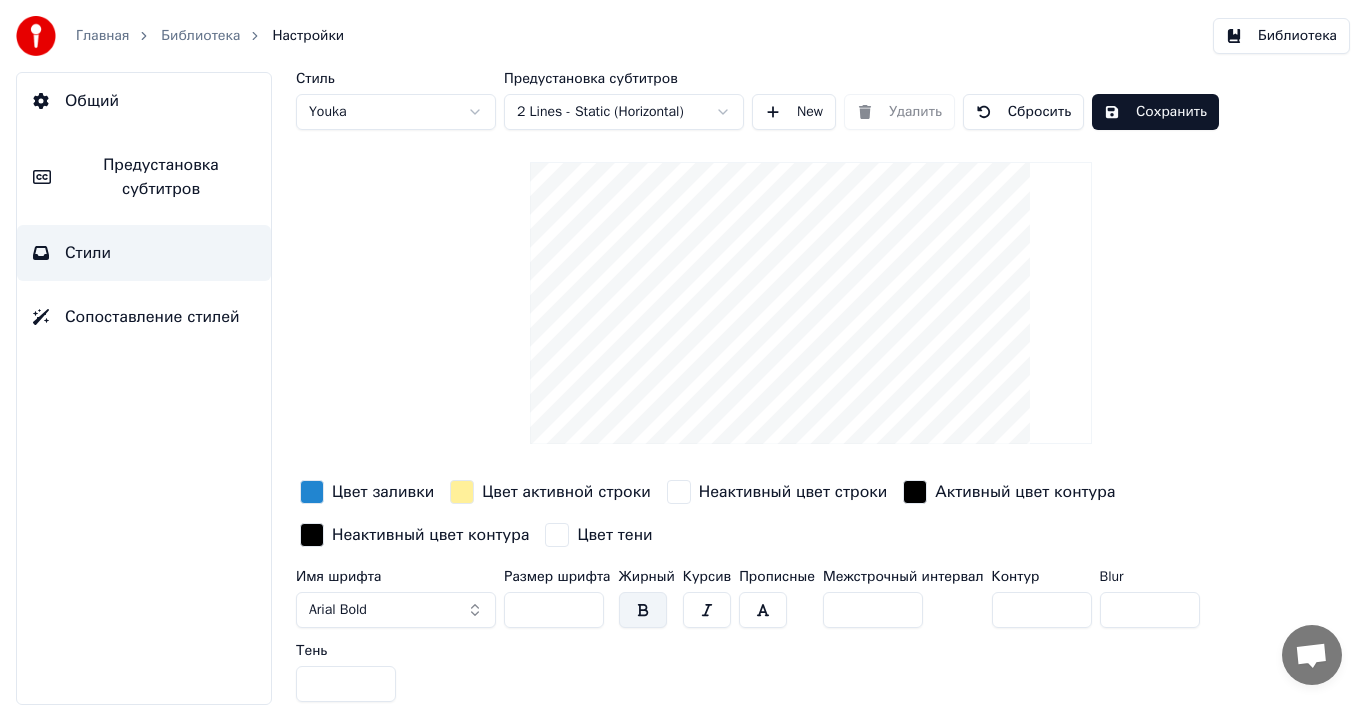 click on "Предустановка субтитров" at bounding box center [161, 177] 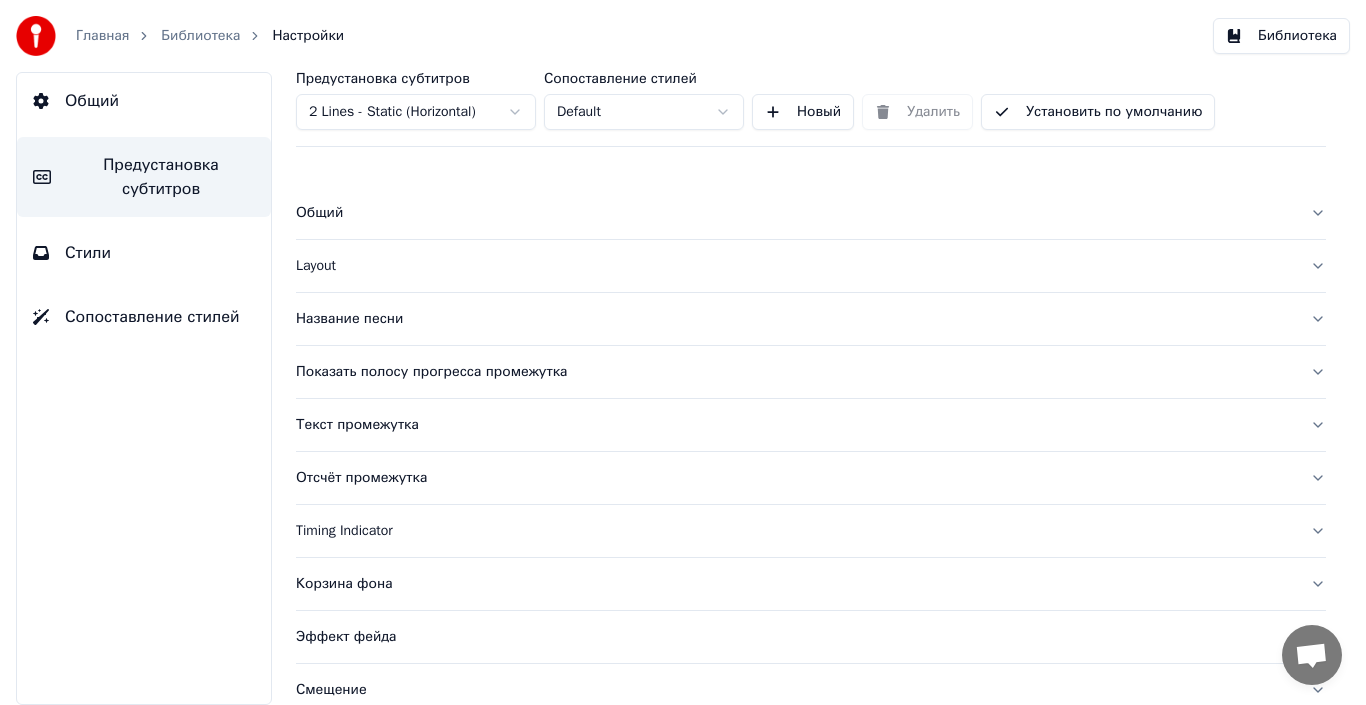click on "Общий" at bounding box center [144, 101] 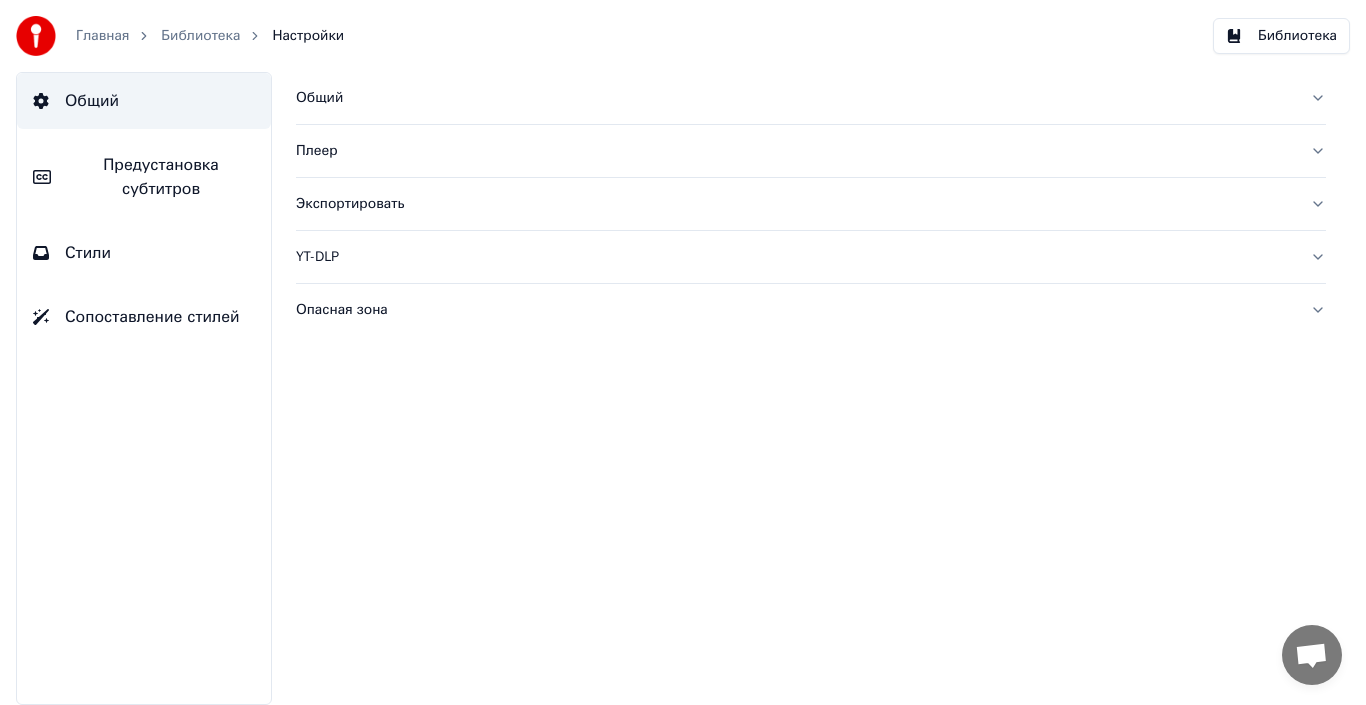 click on "Стили" at bounding box center [144, 253] 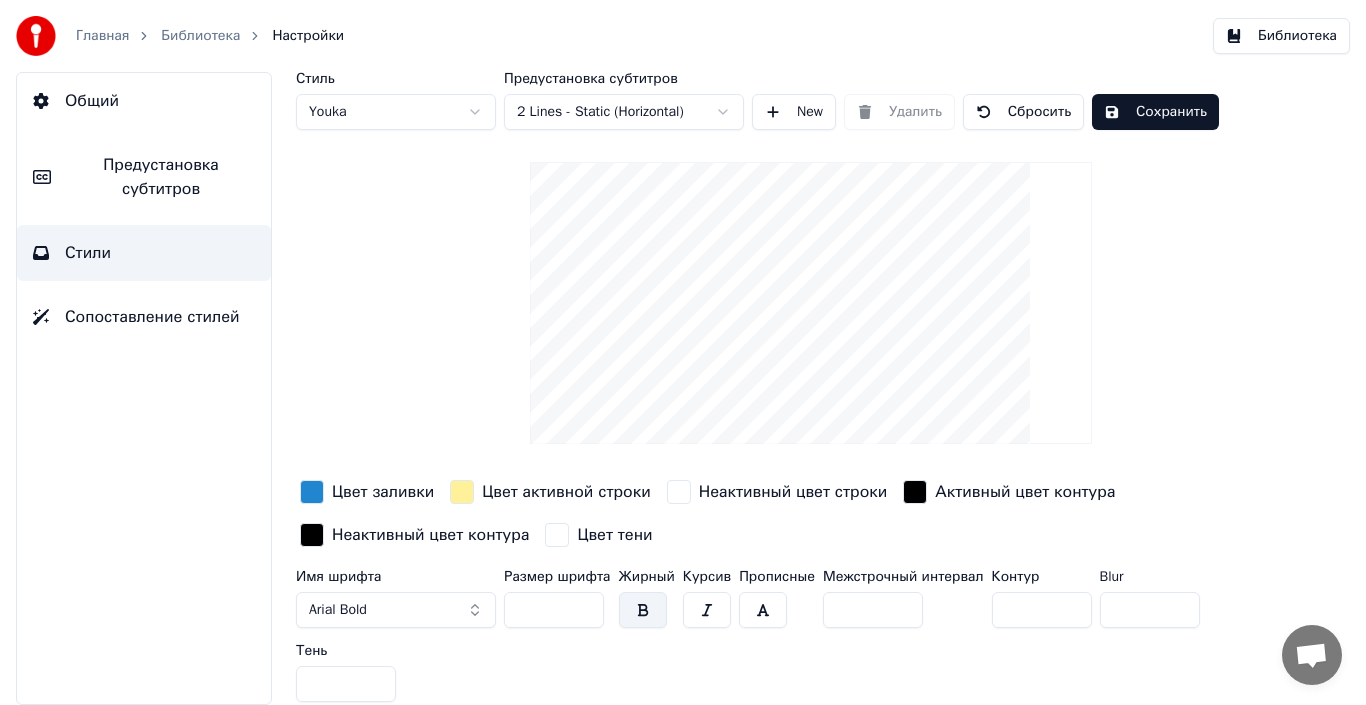 click on "Сохранить" at bounding box center [1155, 112] 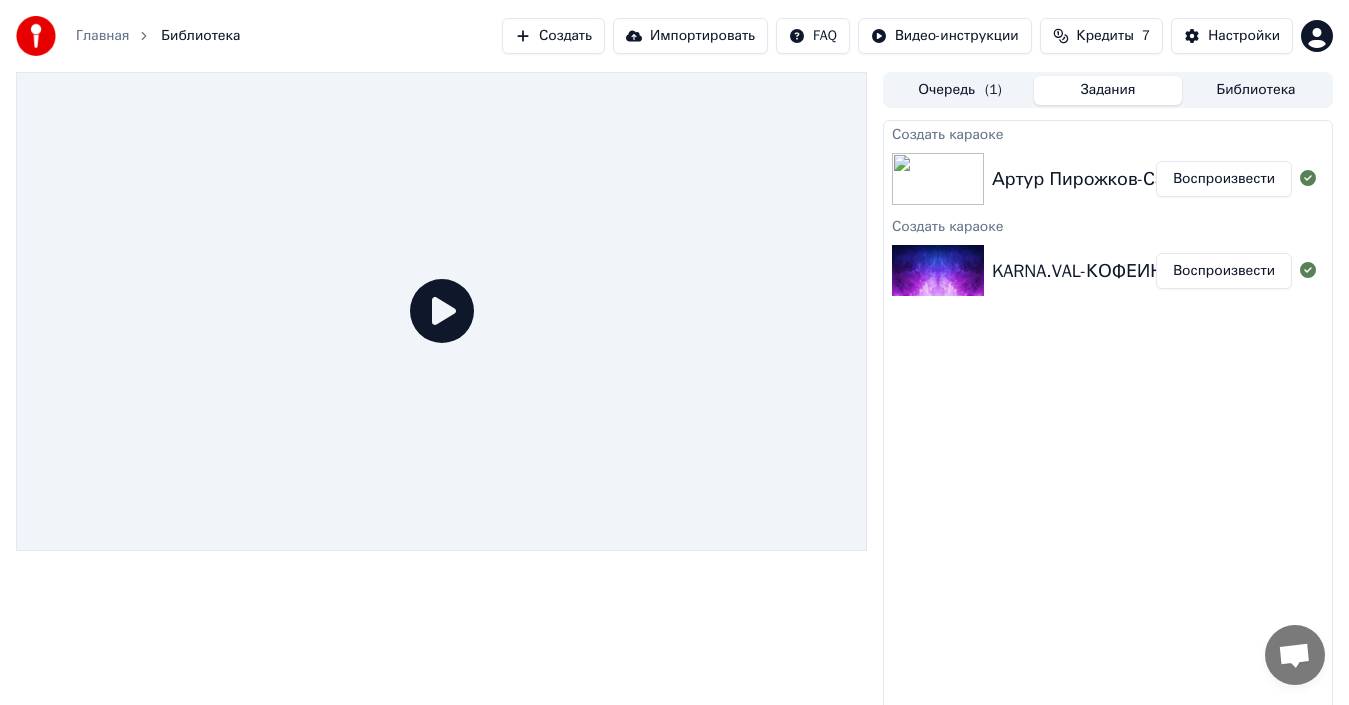 click on "Воспроизвести" at bounding box center [1224, 179] 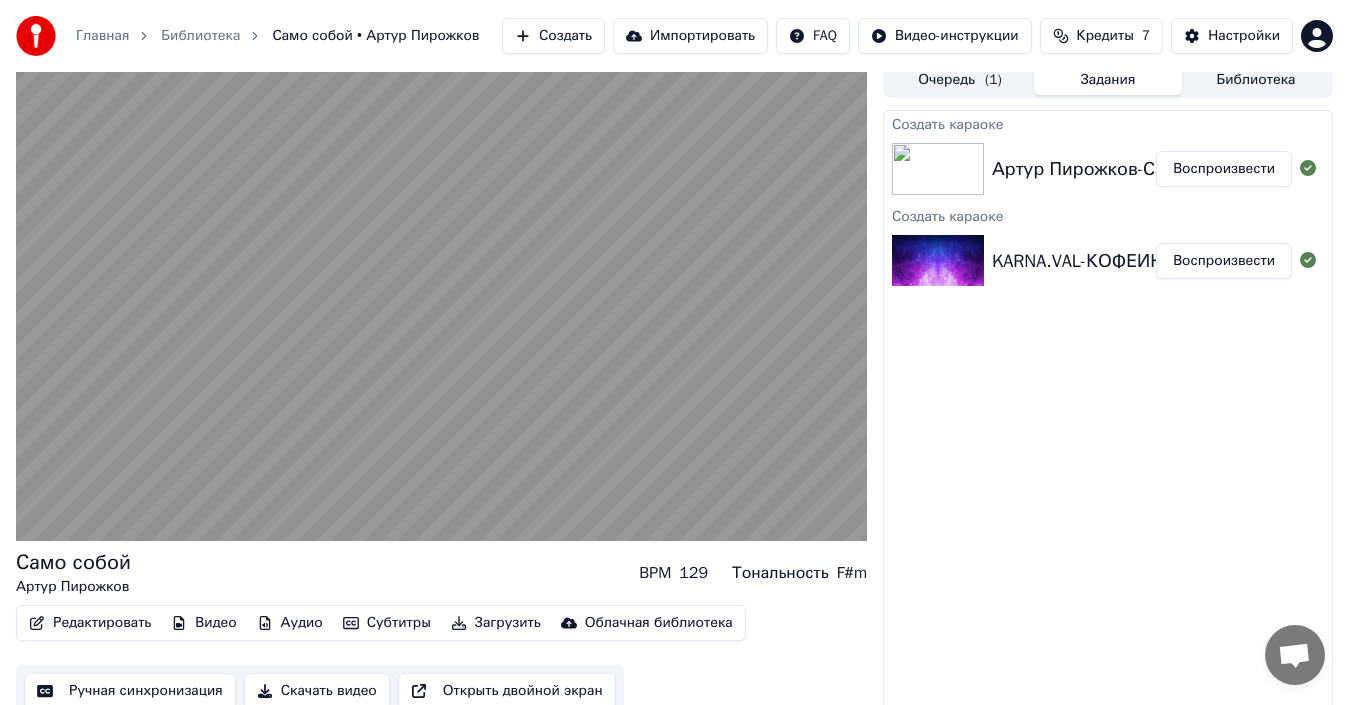 scroll, scrollTop: 22, scrollLeft: 0, axis: vertical 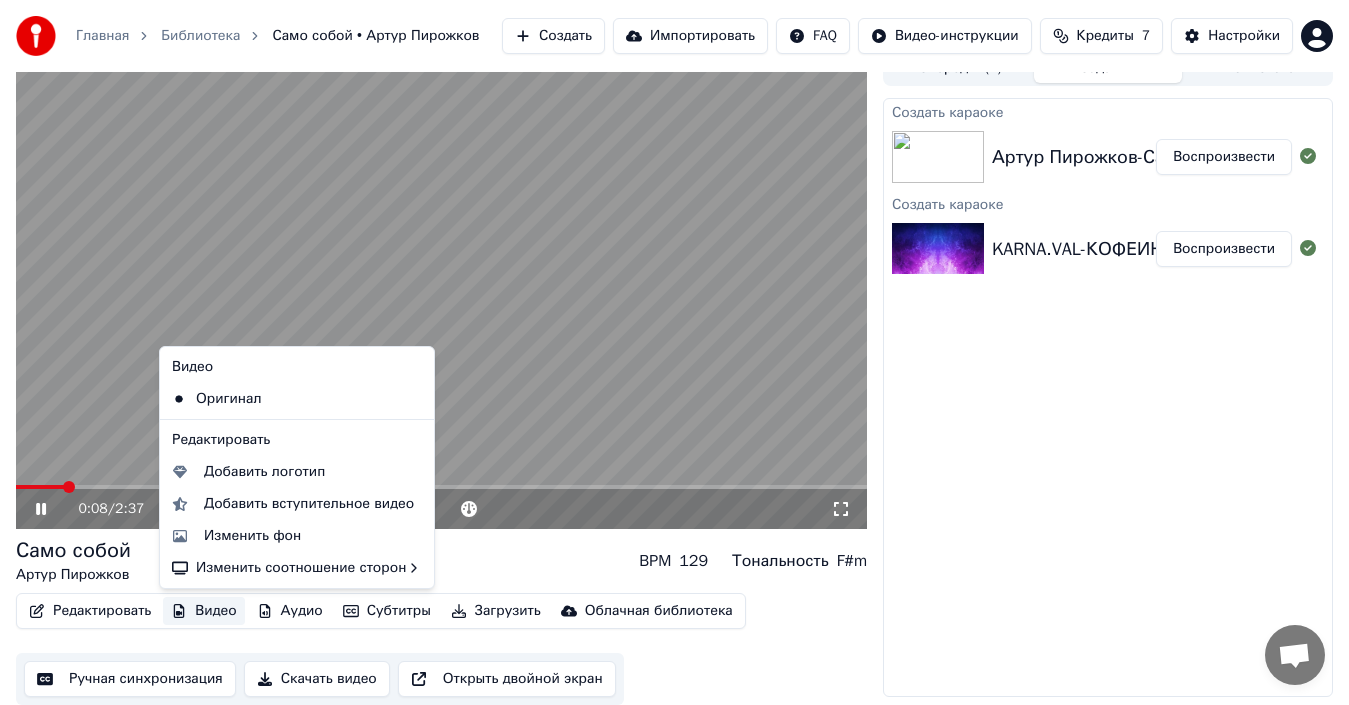 click on "Видео" at bounding box center [203, 611] 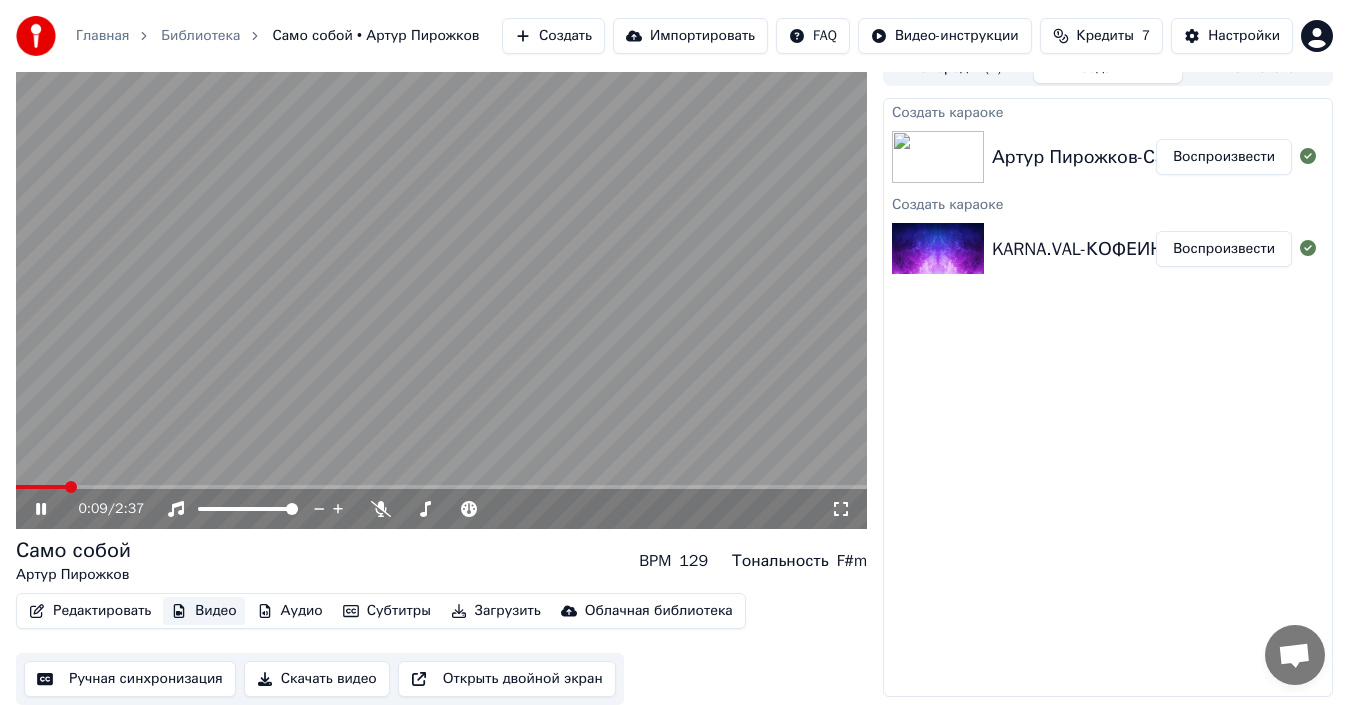 click on "Видео" at bounding box center [203, 611] 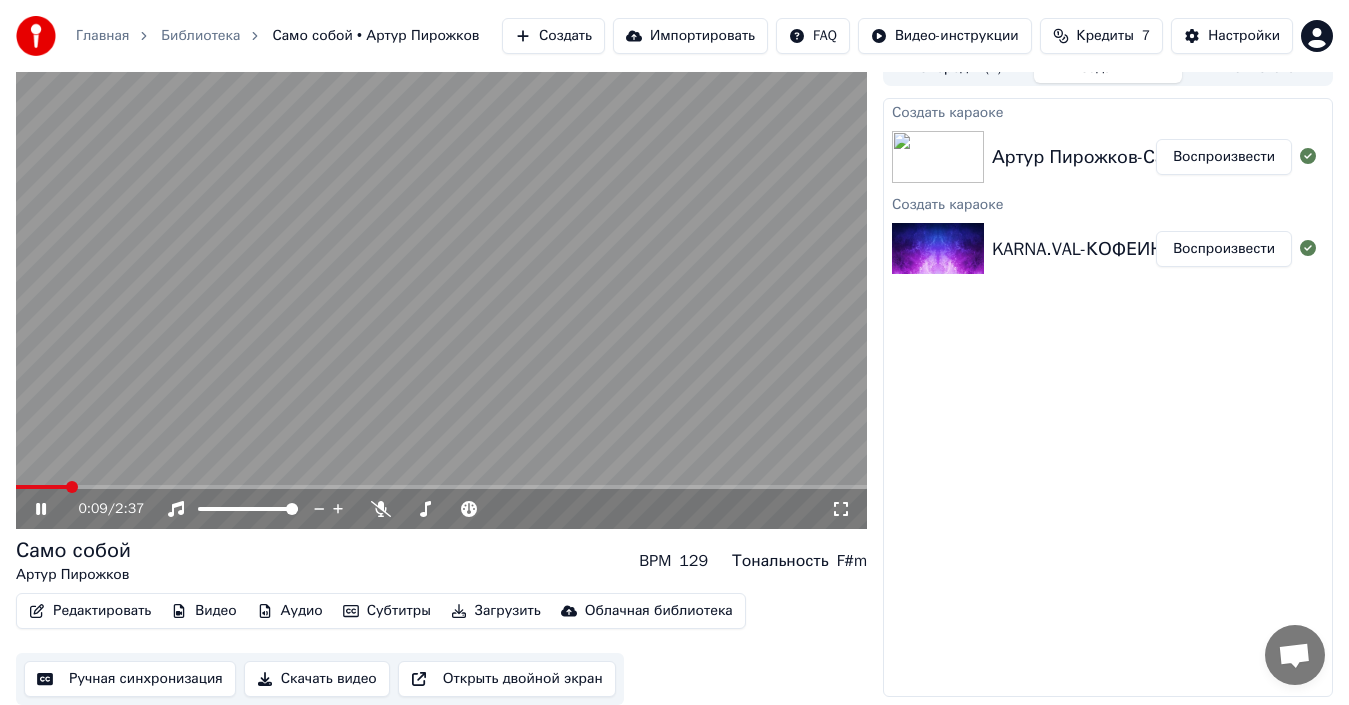 click on "Видео" at bounding box center (203, 611) 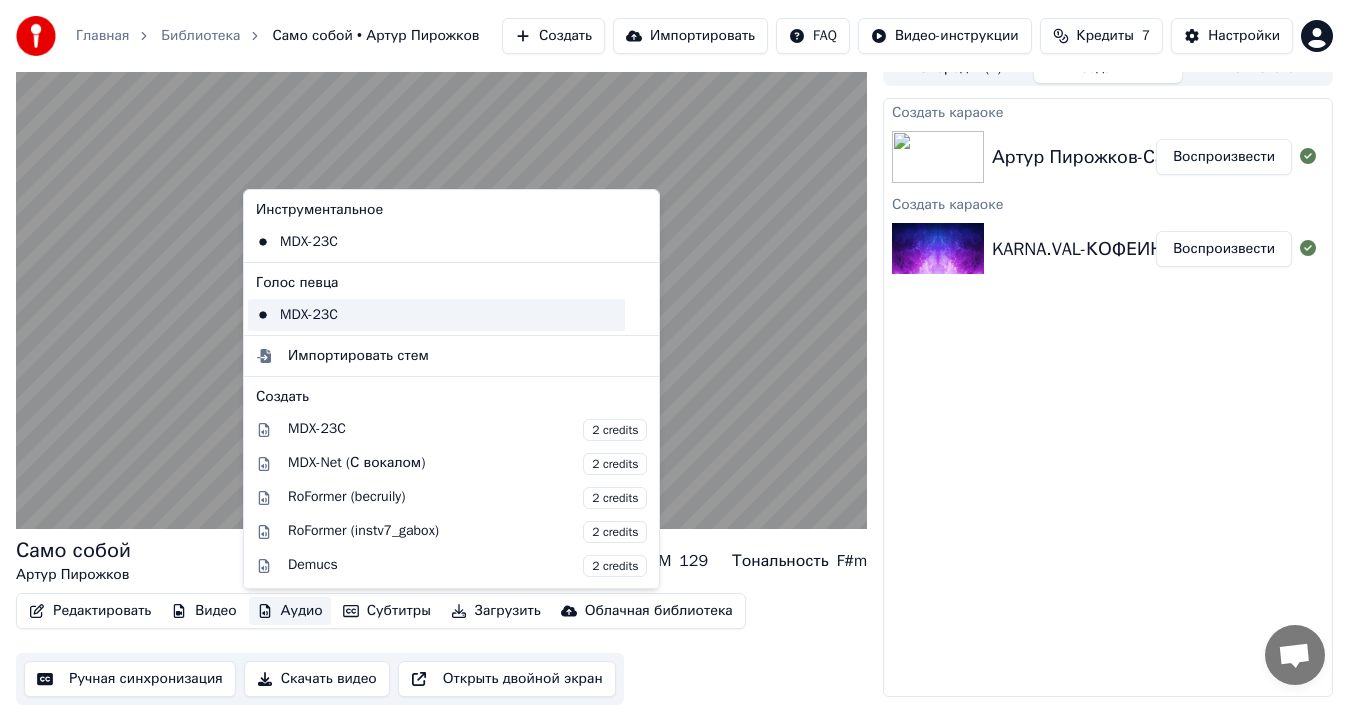 click on "MDX-23C" at bounding box center (436, 315) 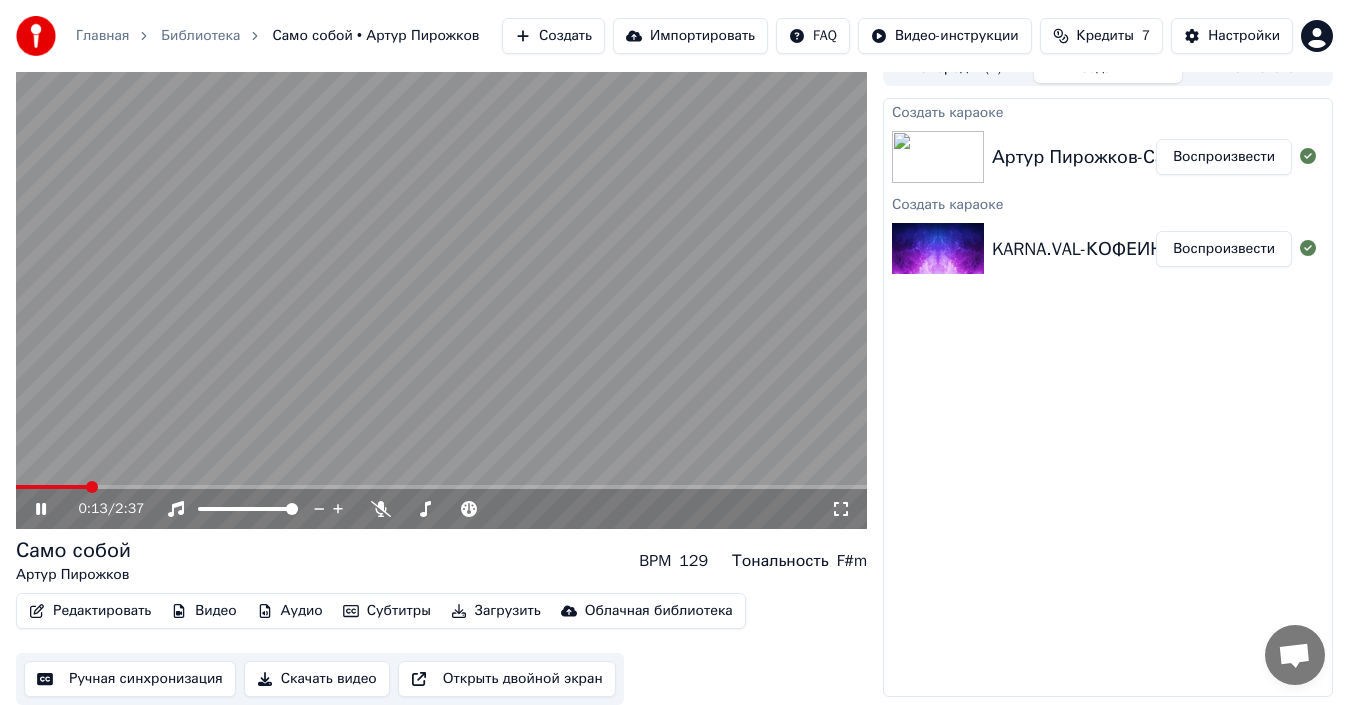 click on "Аудио" at bounding box center [290, 611] 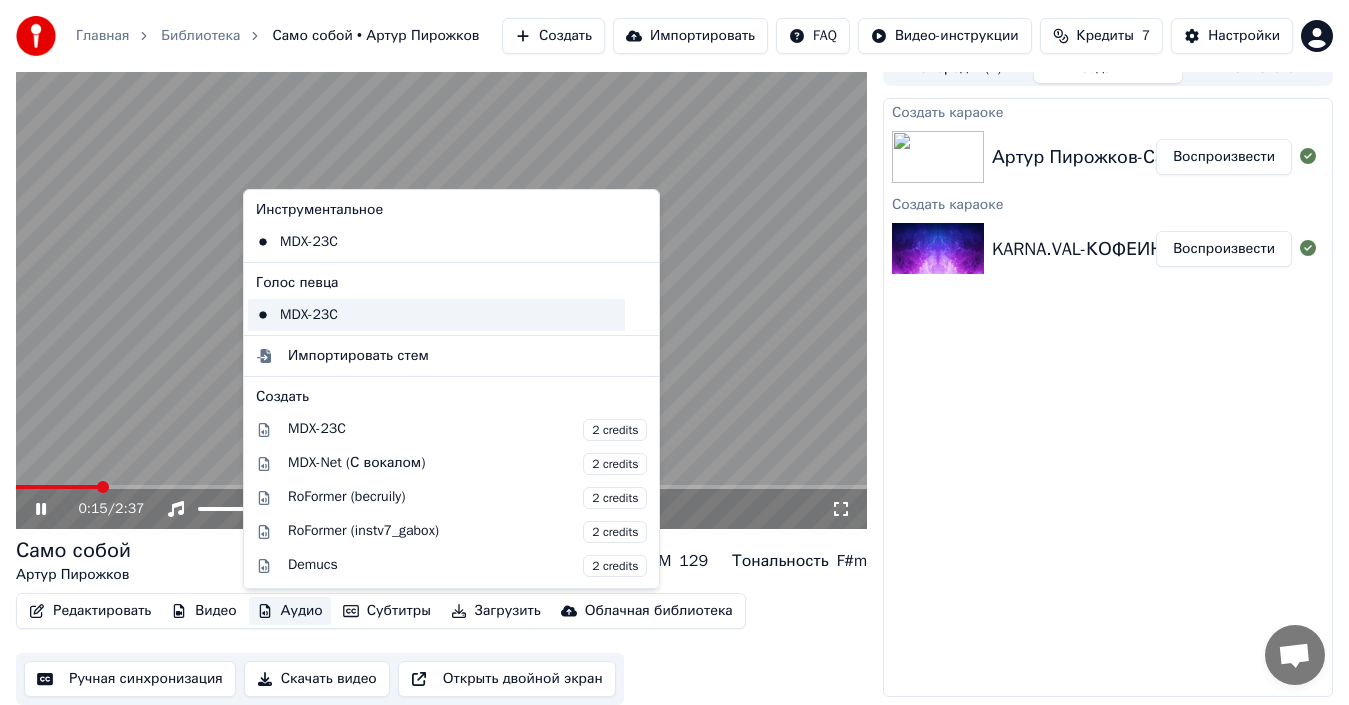 click on "MDX-23C" at bounding box center [436, 315] 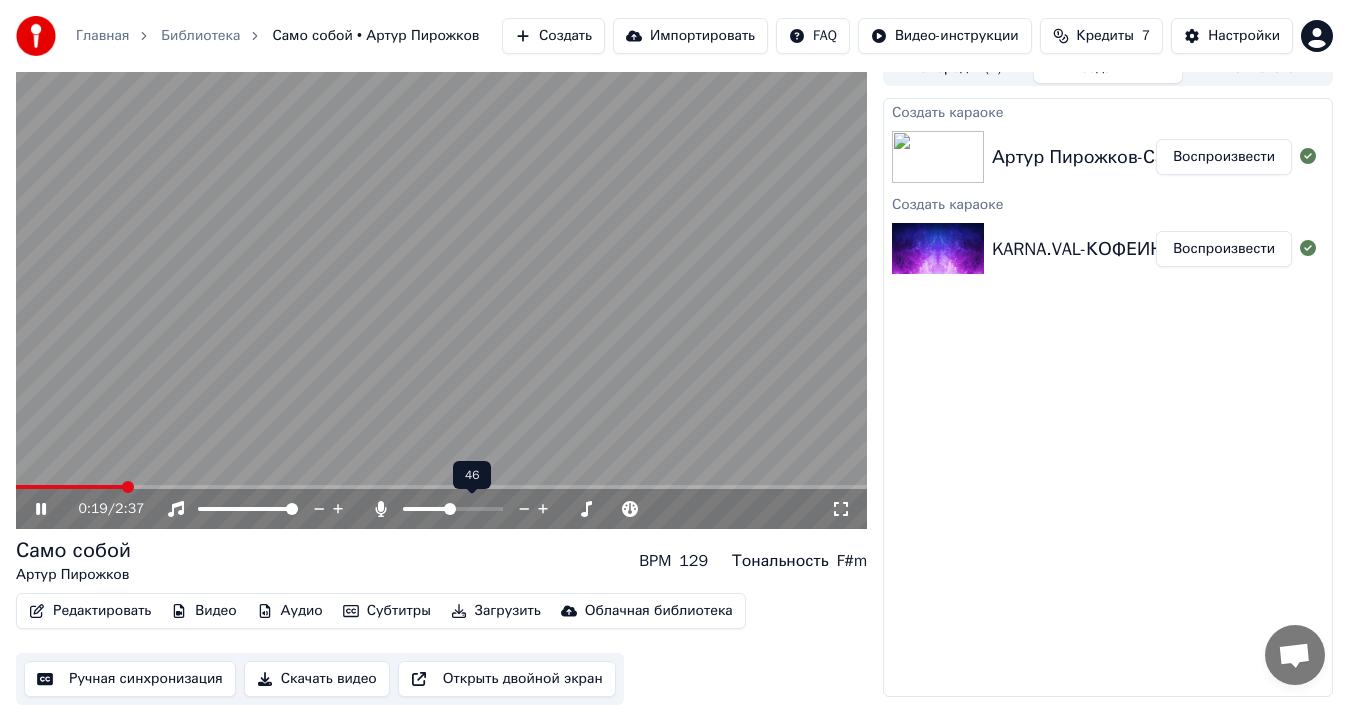 click at bounding box center (453, 509) 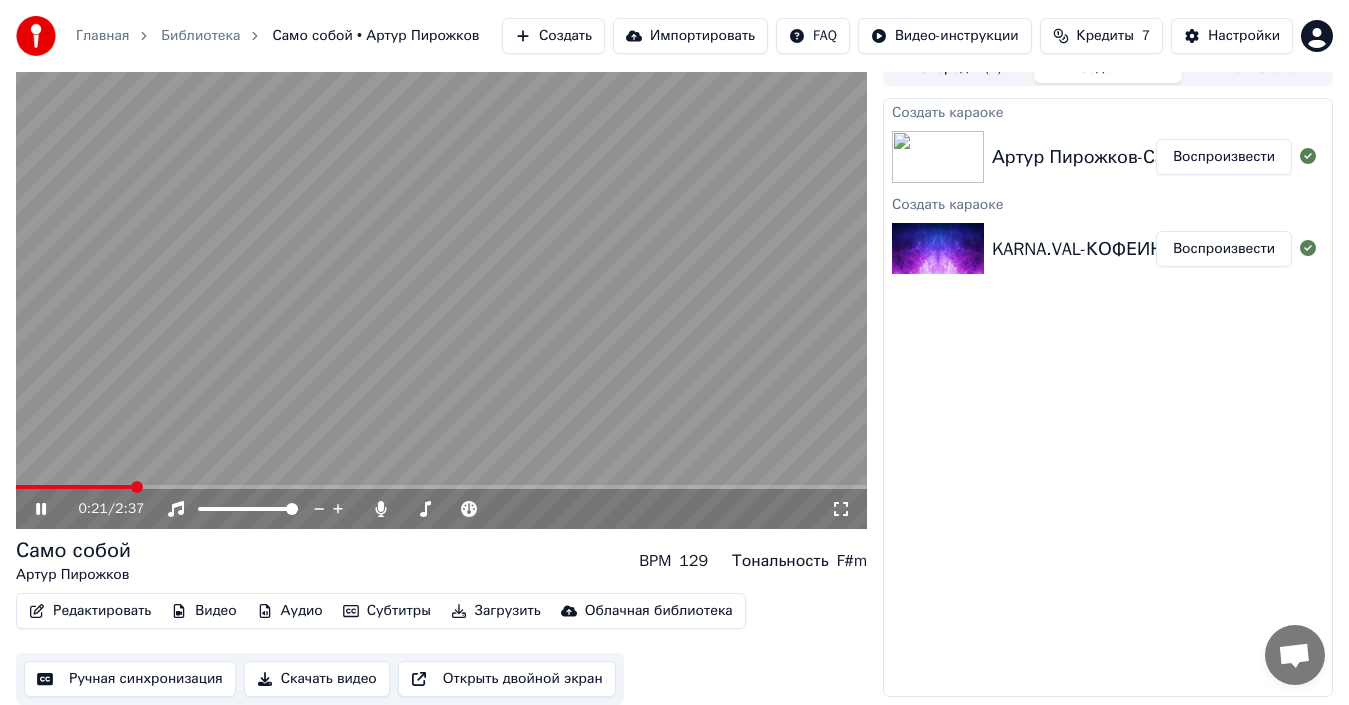 click on "Аудио" at bounding box center (290, 611) 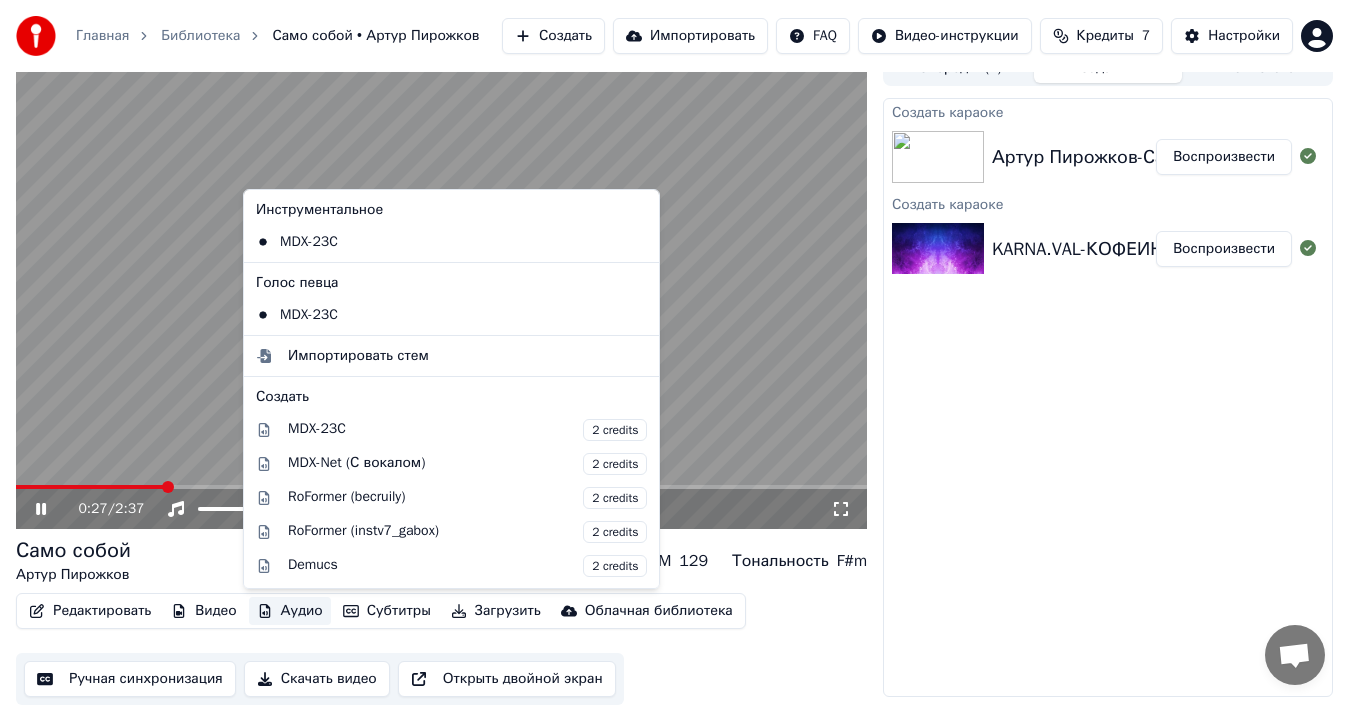 click at bounding box center (441, 289) 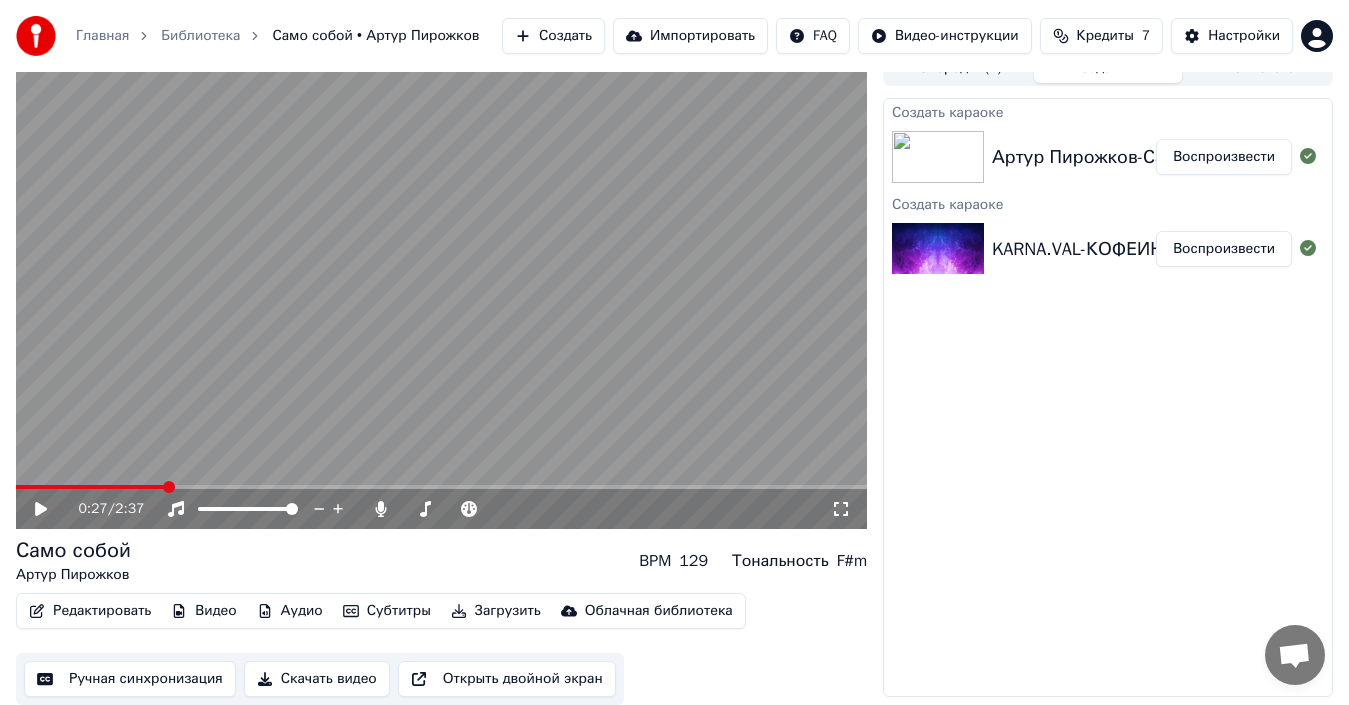 click at bounding box center [441, 289] 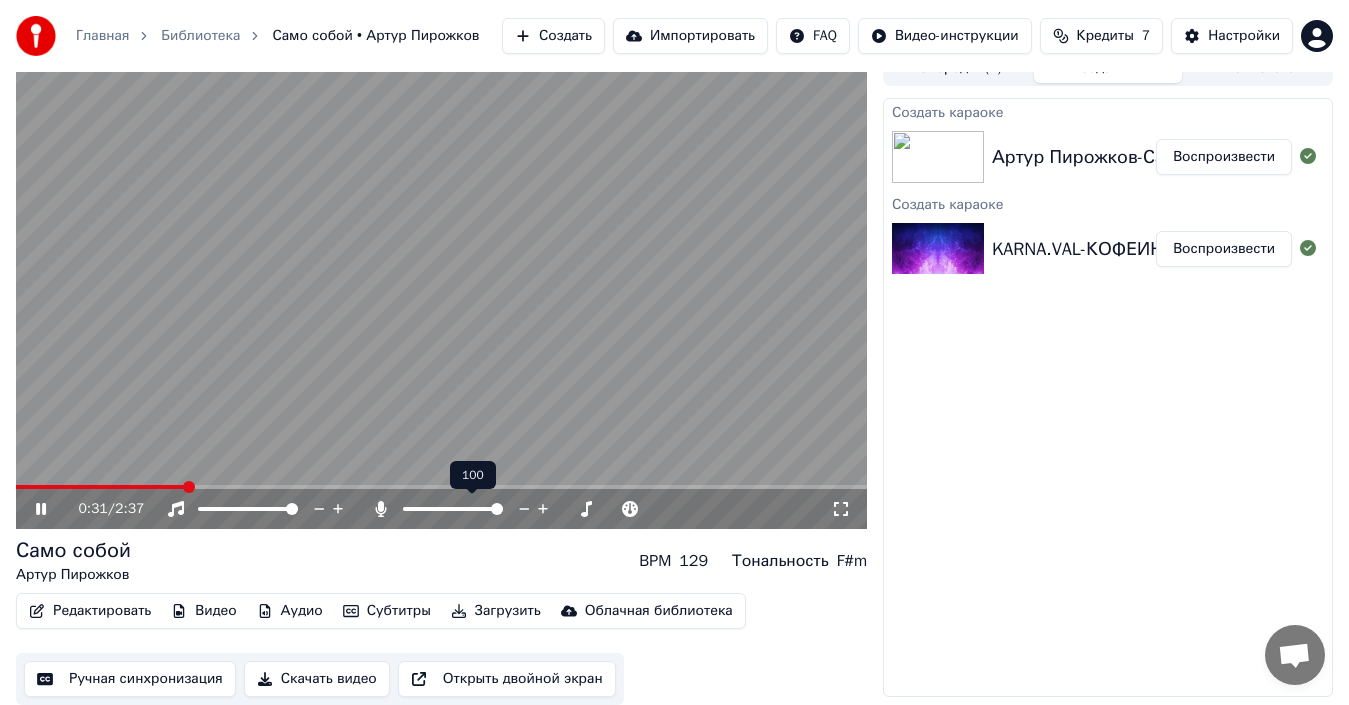 click at bounding box center [497, 509] 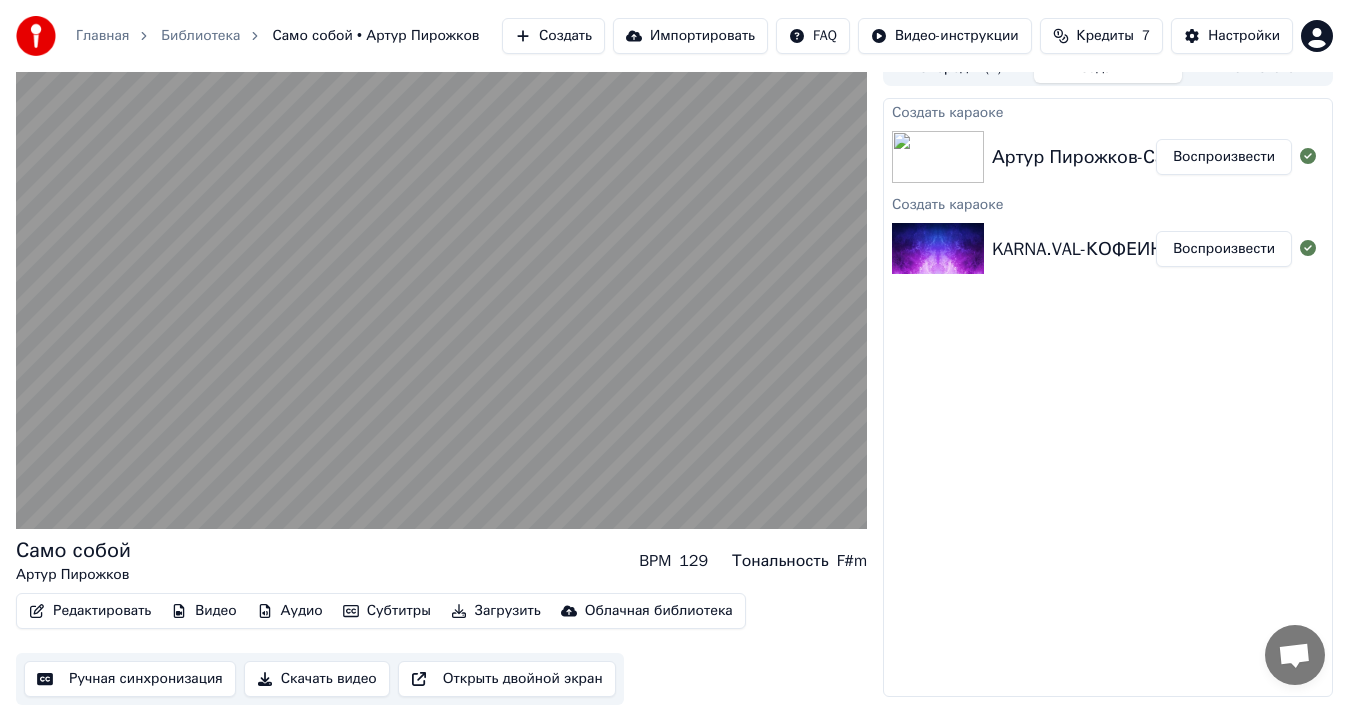 click on "Аудио" at bounding box center (290, 611) 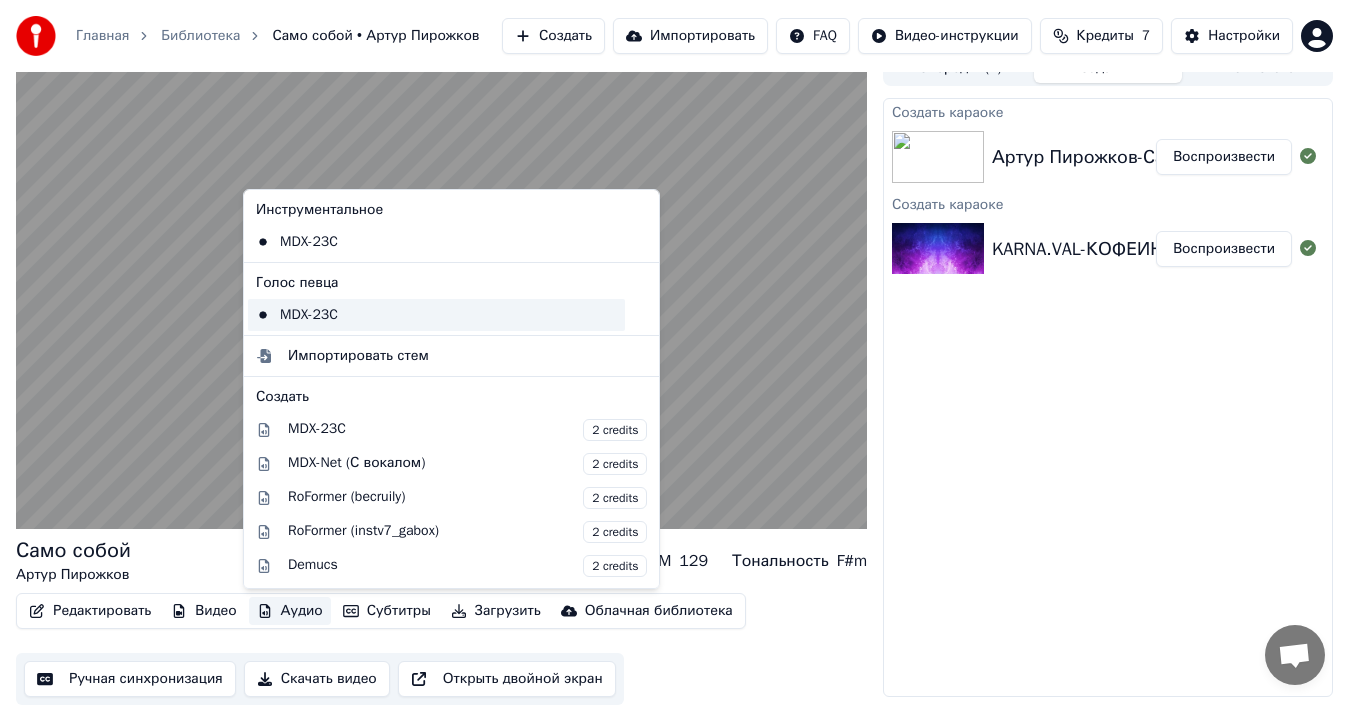 click on "MDX-23C" at bounding box center (436, 315) 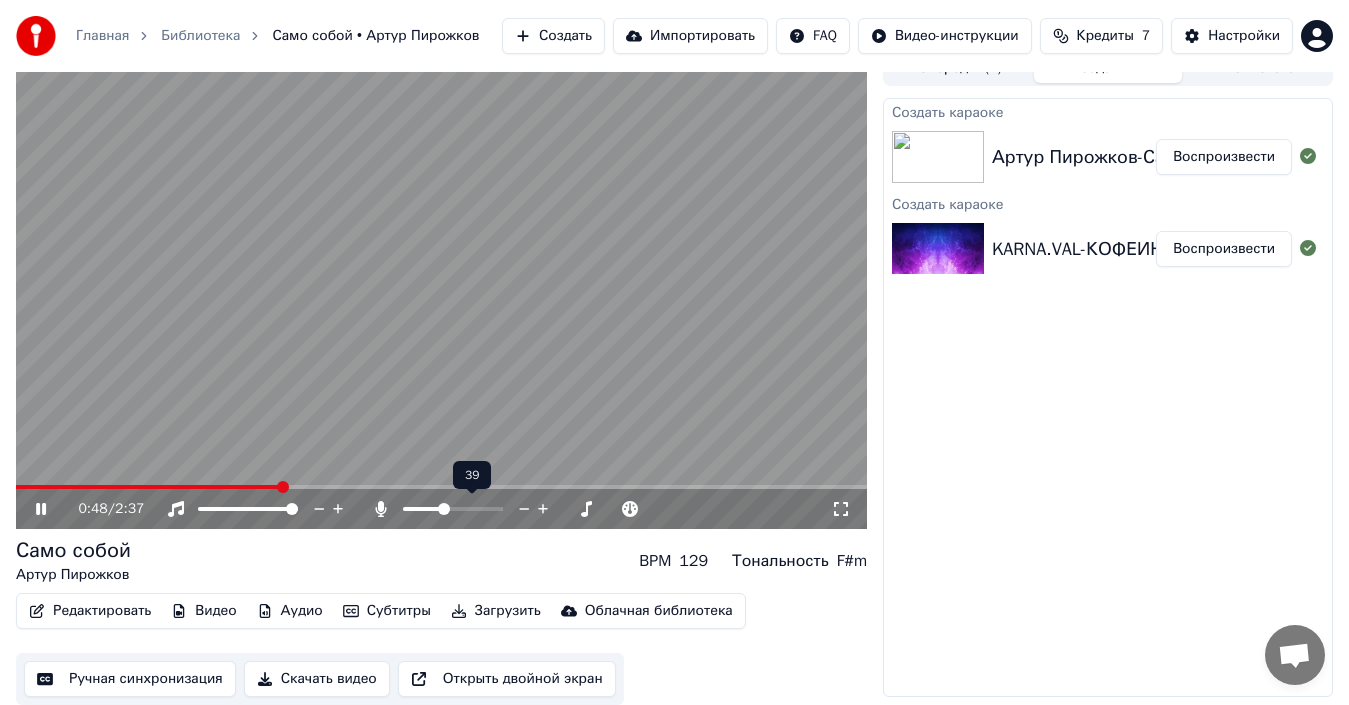click at bounding box center [422, 509] 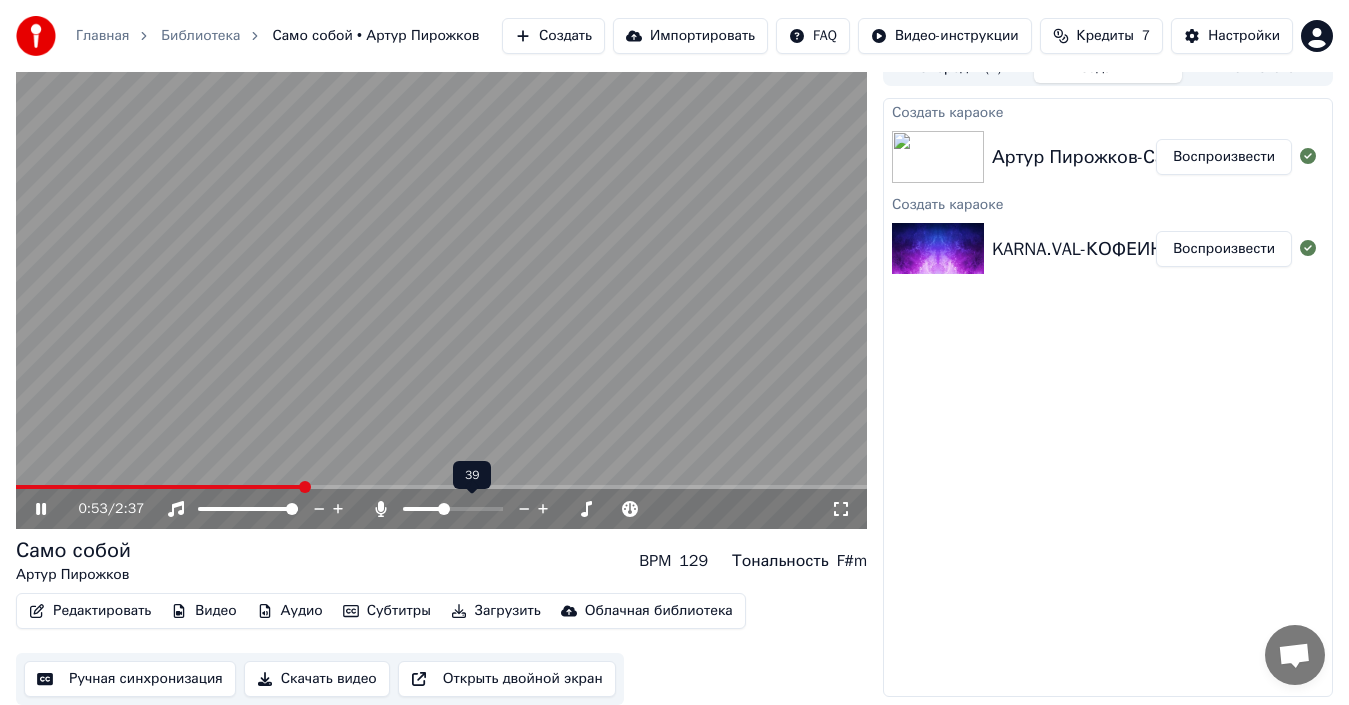 click at bounding box center [471, 509] 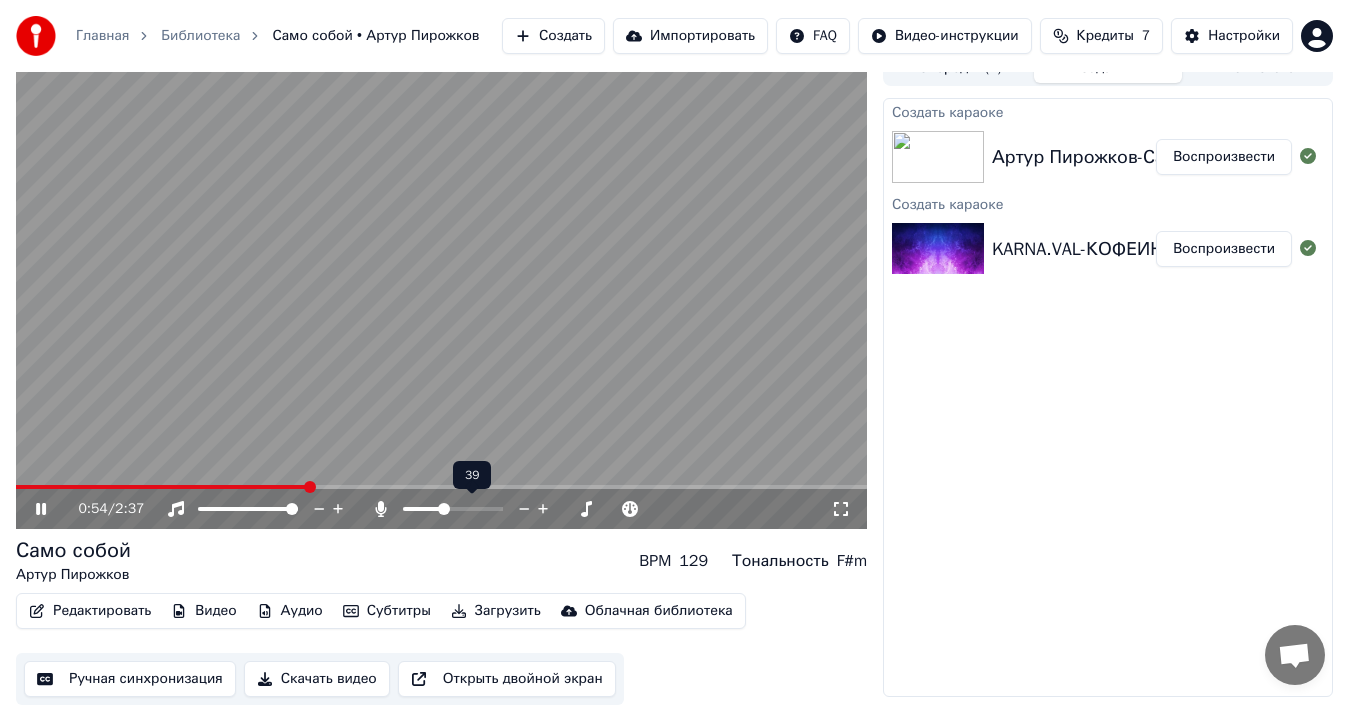 click at bounding box center [471, 509] 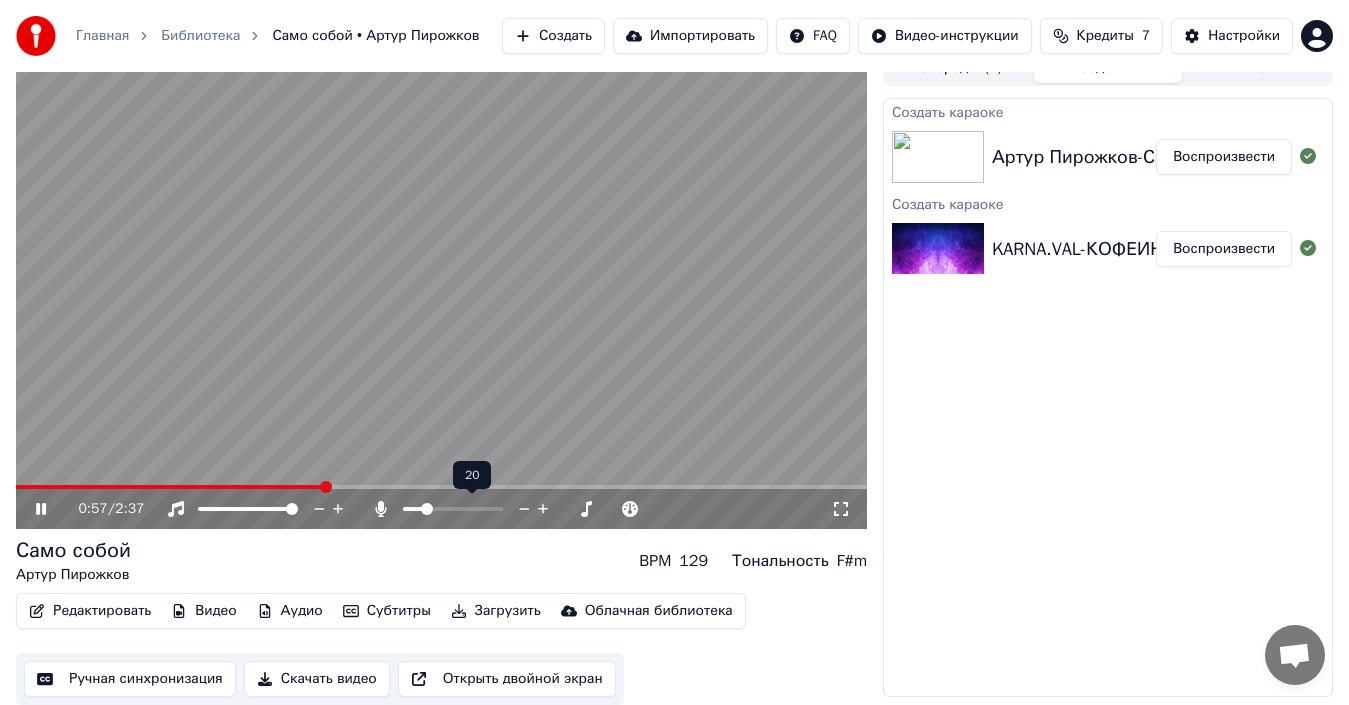 click at bounding box center [427, 509] 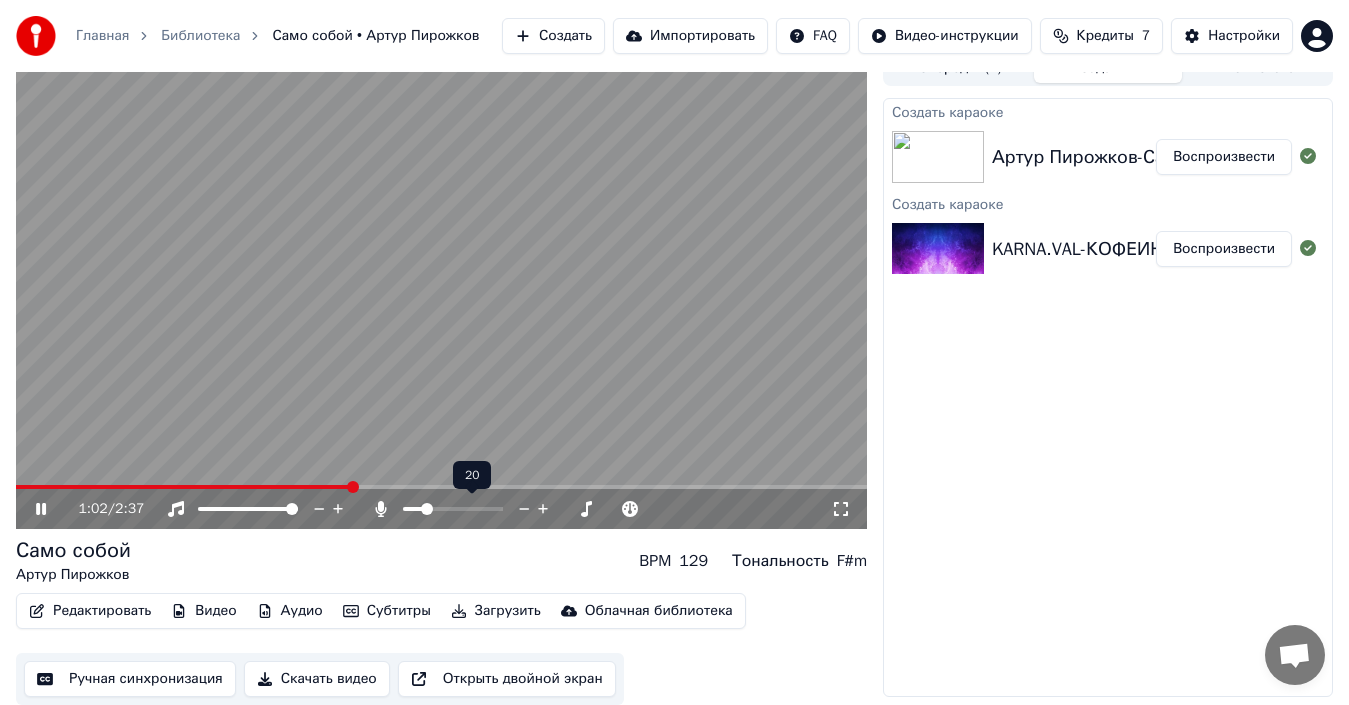 click 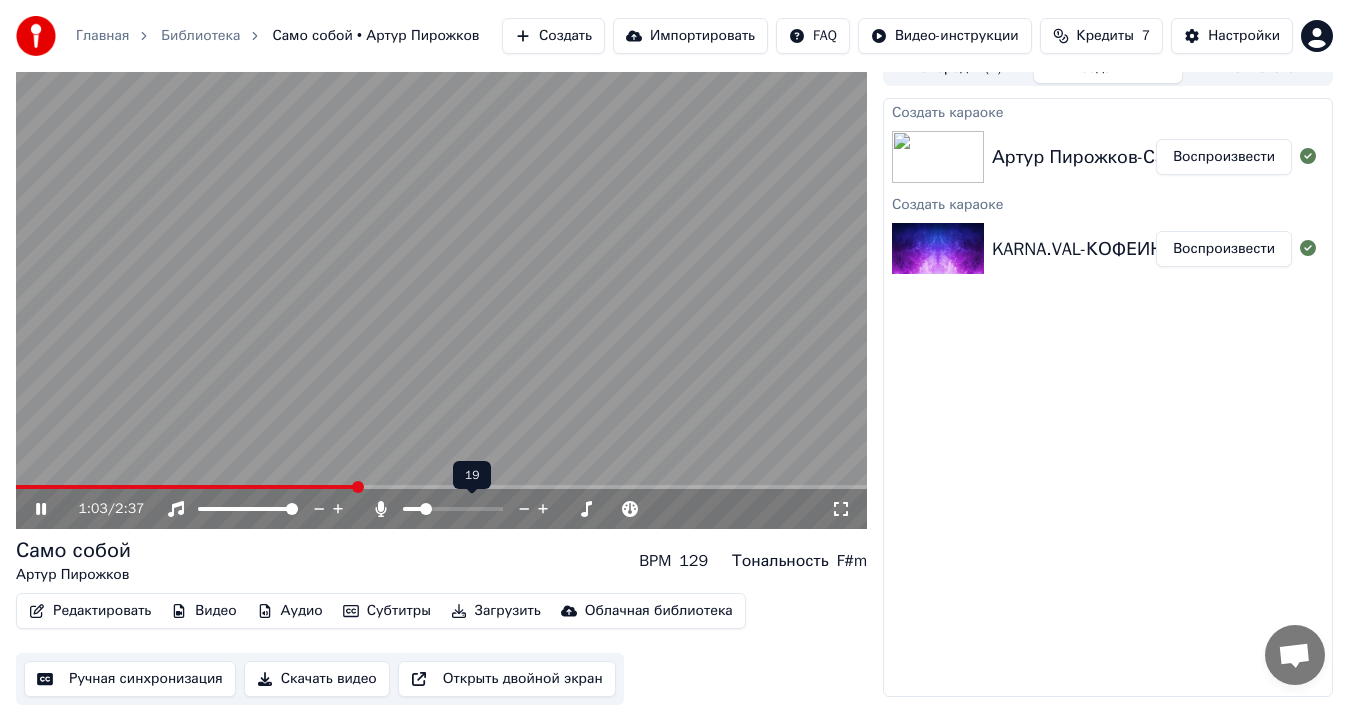 click 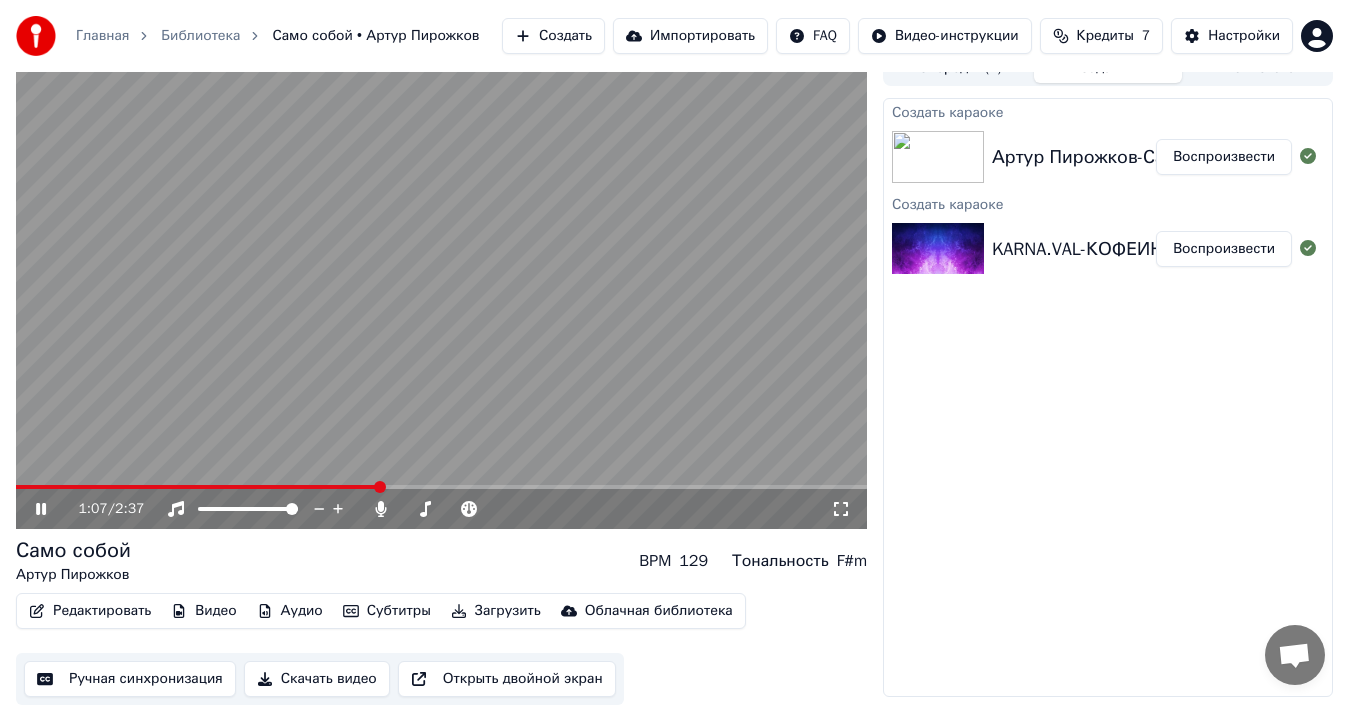 click on "Скачать видео" at bounding box center [317, 679] 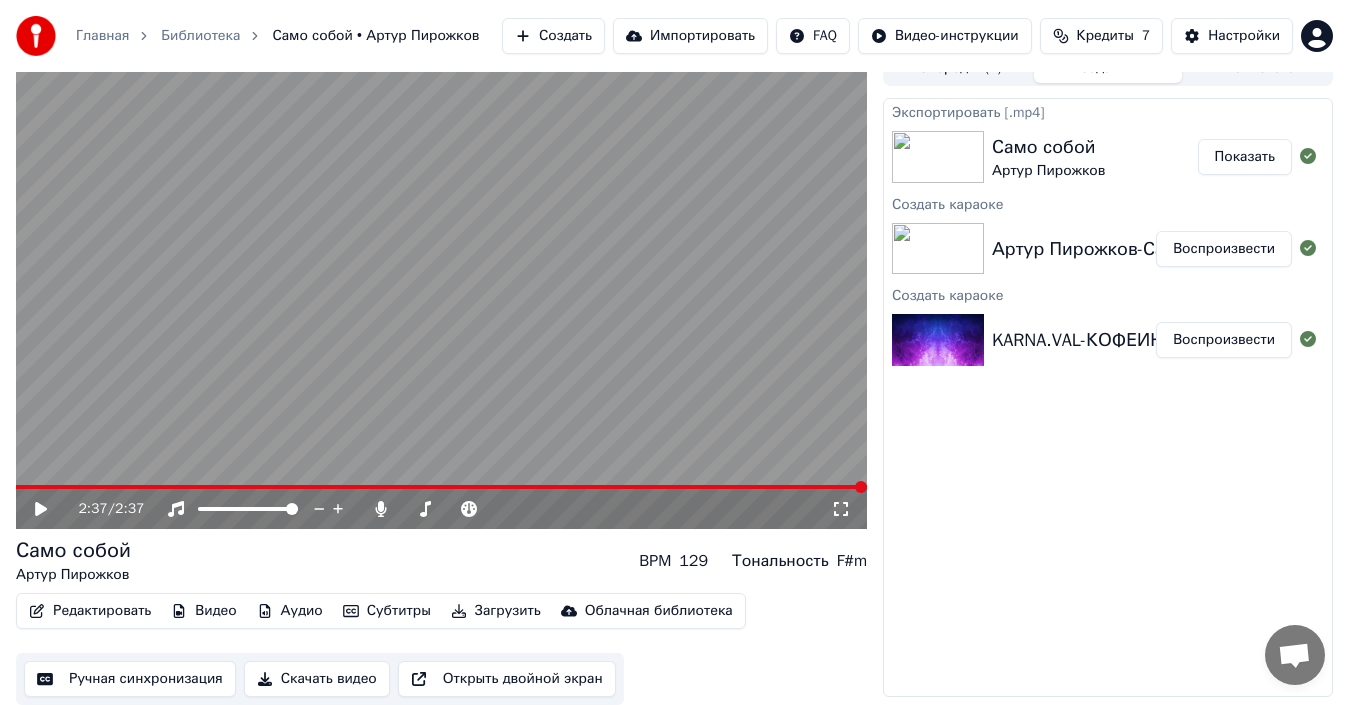 click on "Показать" at bounding box center [1245, 157] 